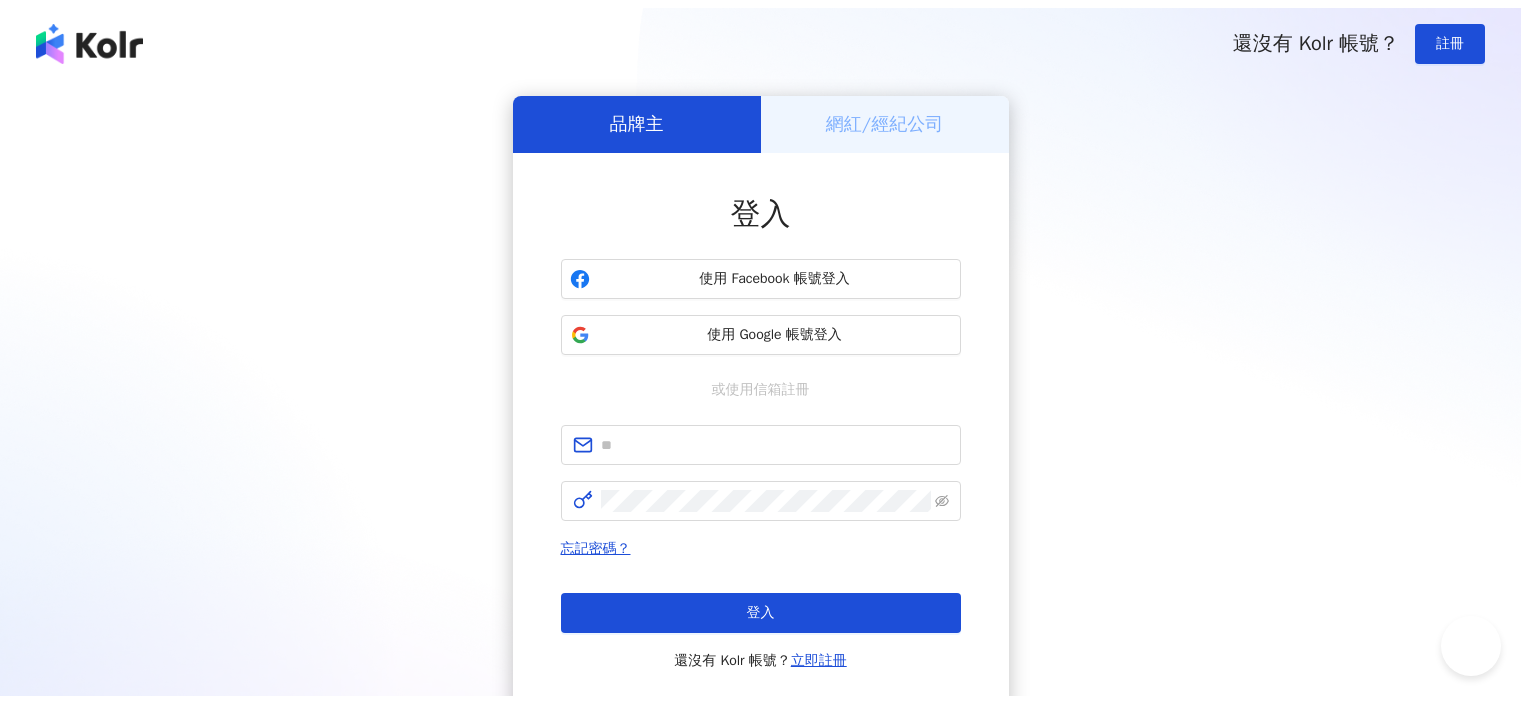 scroll, scrollTop: 0, scrollLeft: 0, axis: both 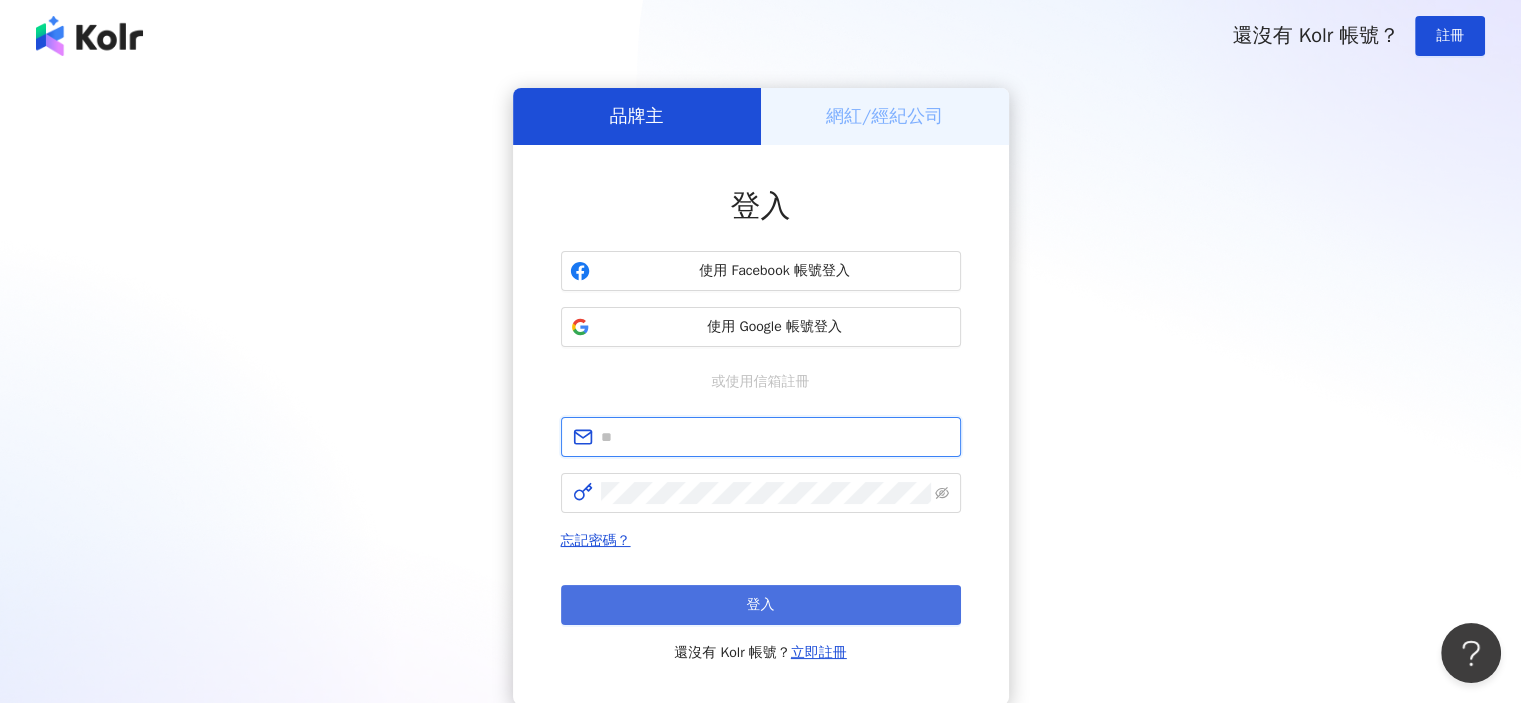 type on "**********" 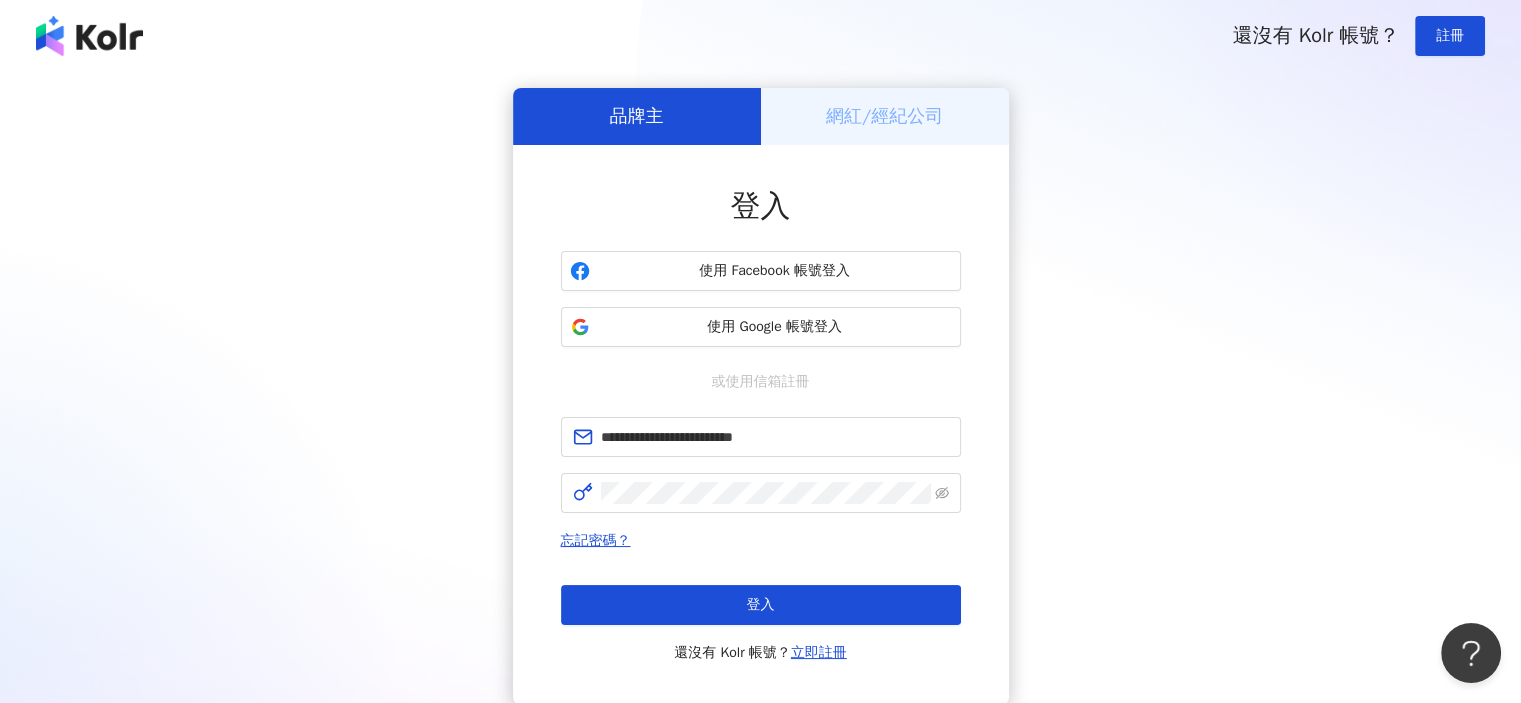 click on "登入" at bounding box center (761, 605) 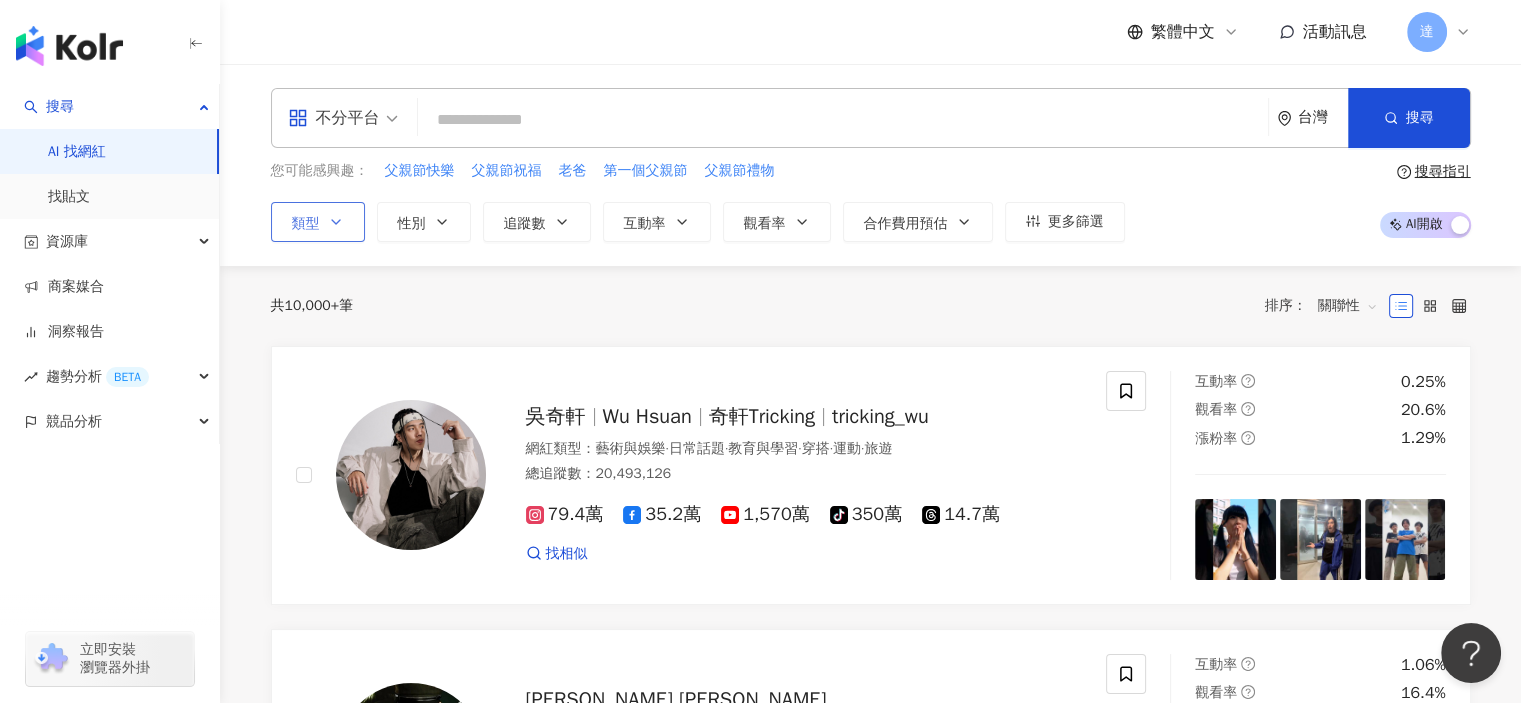 click on "類型" at bounding box center (306, 224) 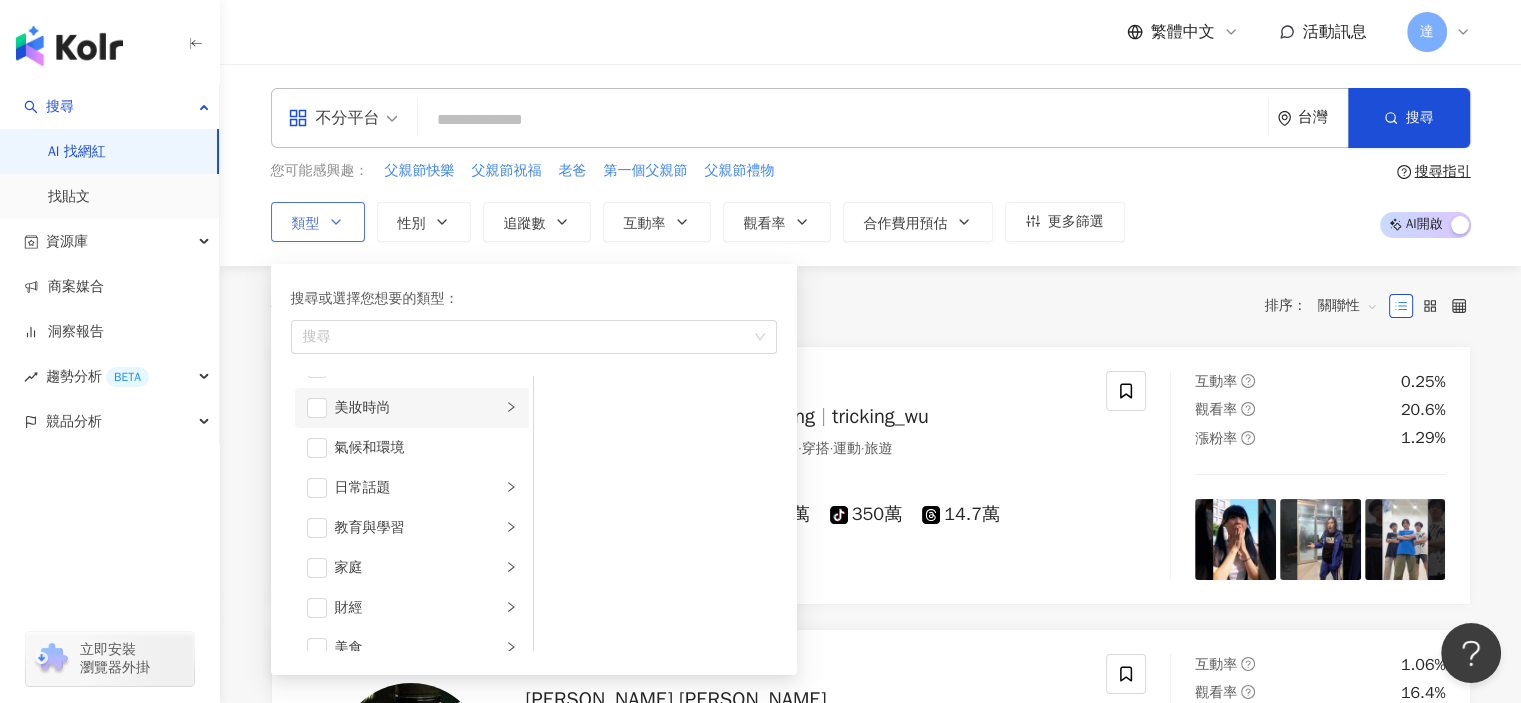 scroll, scrollTop: 0, scrollLeft: 0, axis: both 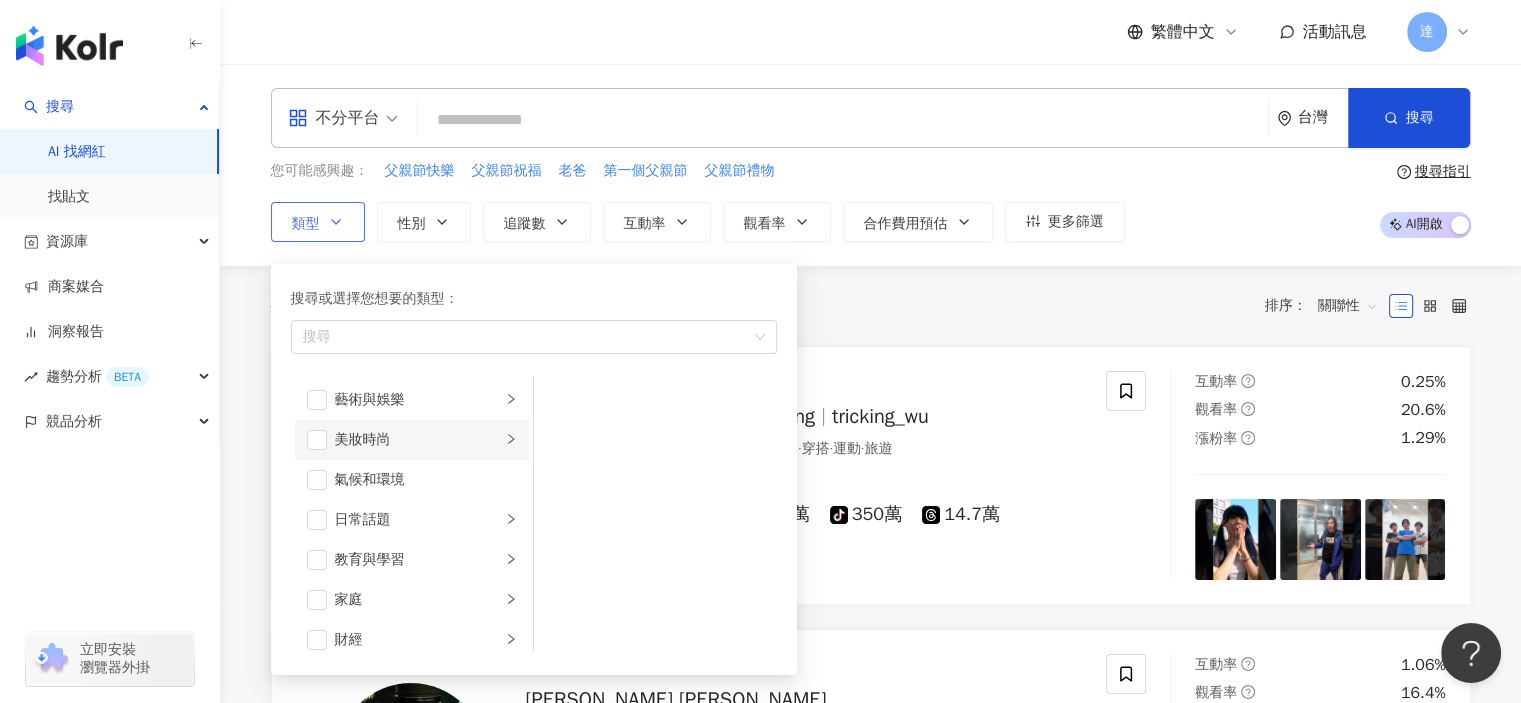 click on "美妝時尚" at bounding box center [418, 440] 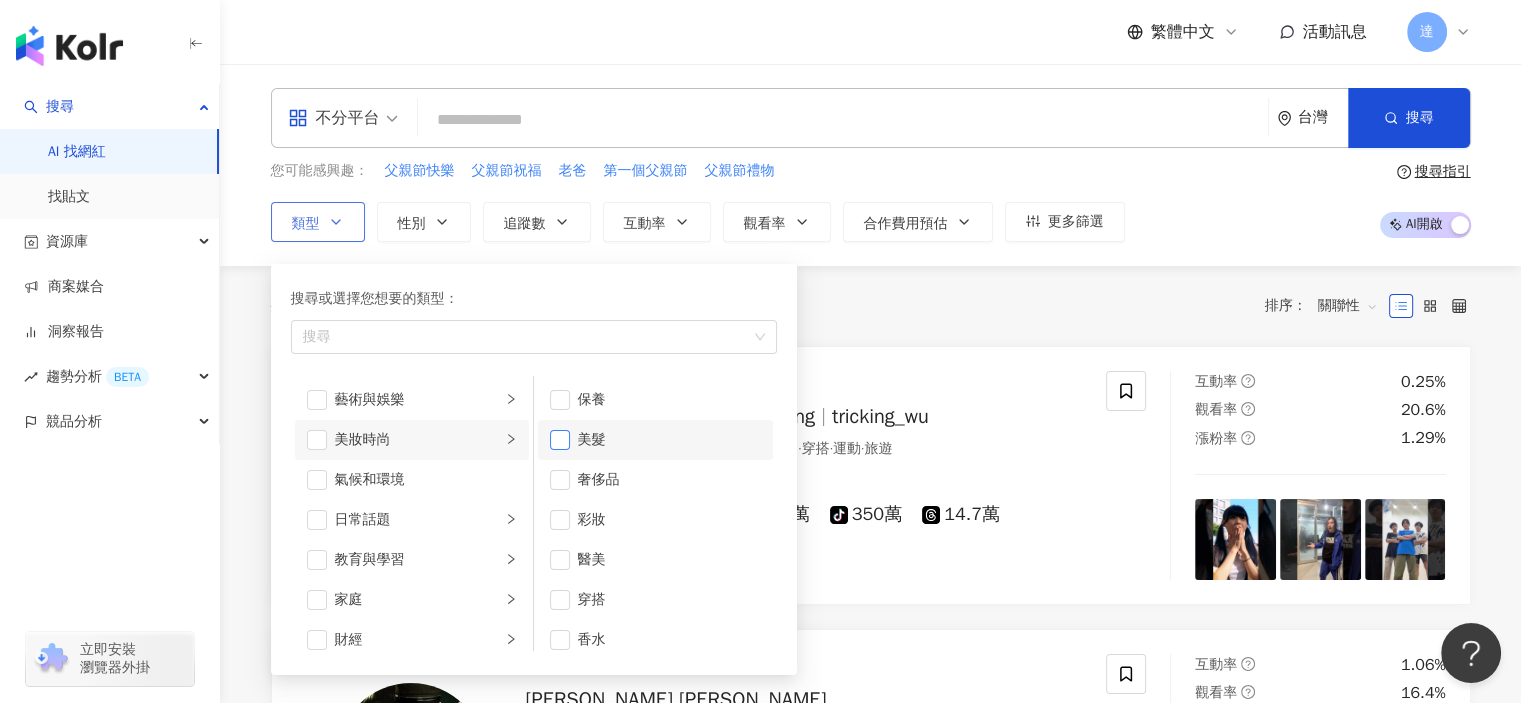 click at bounding box center (560, 440) 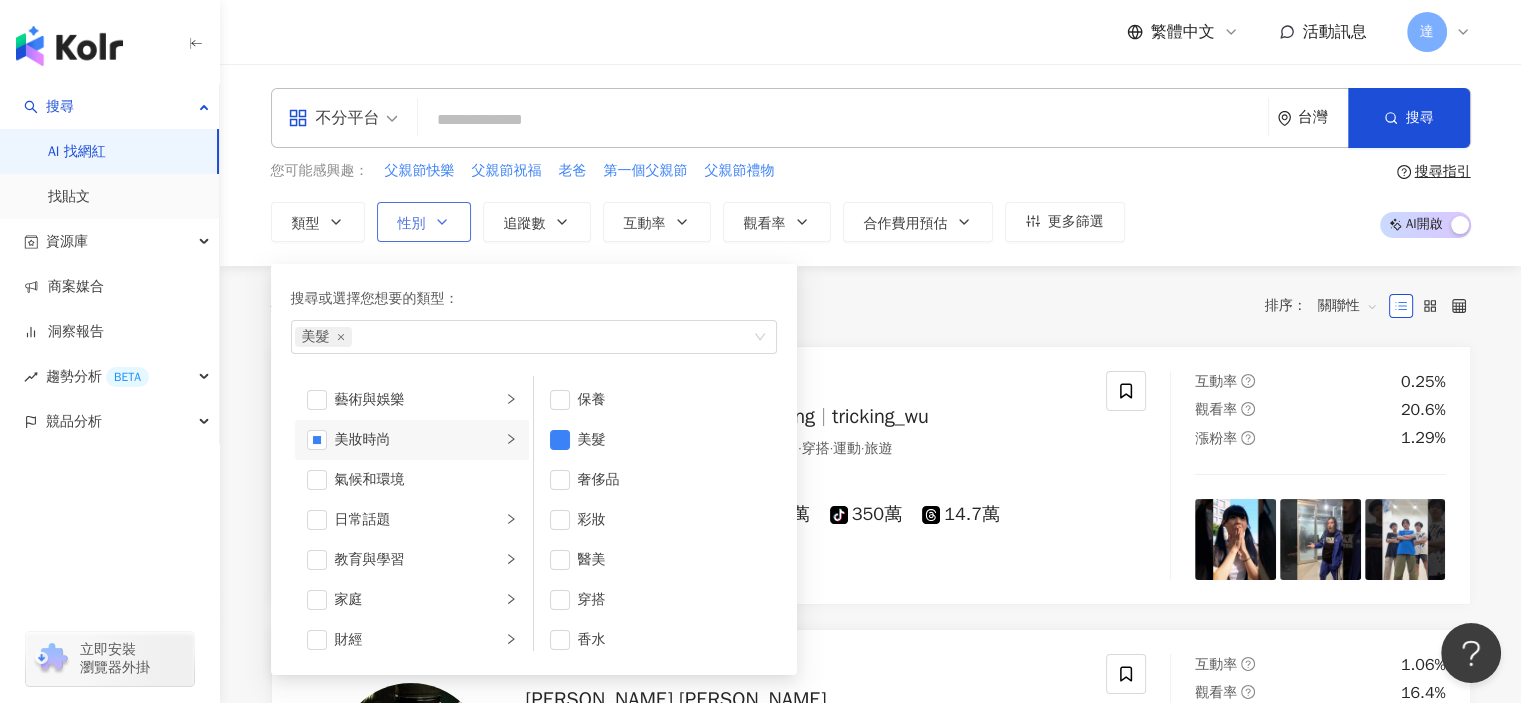 click 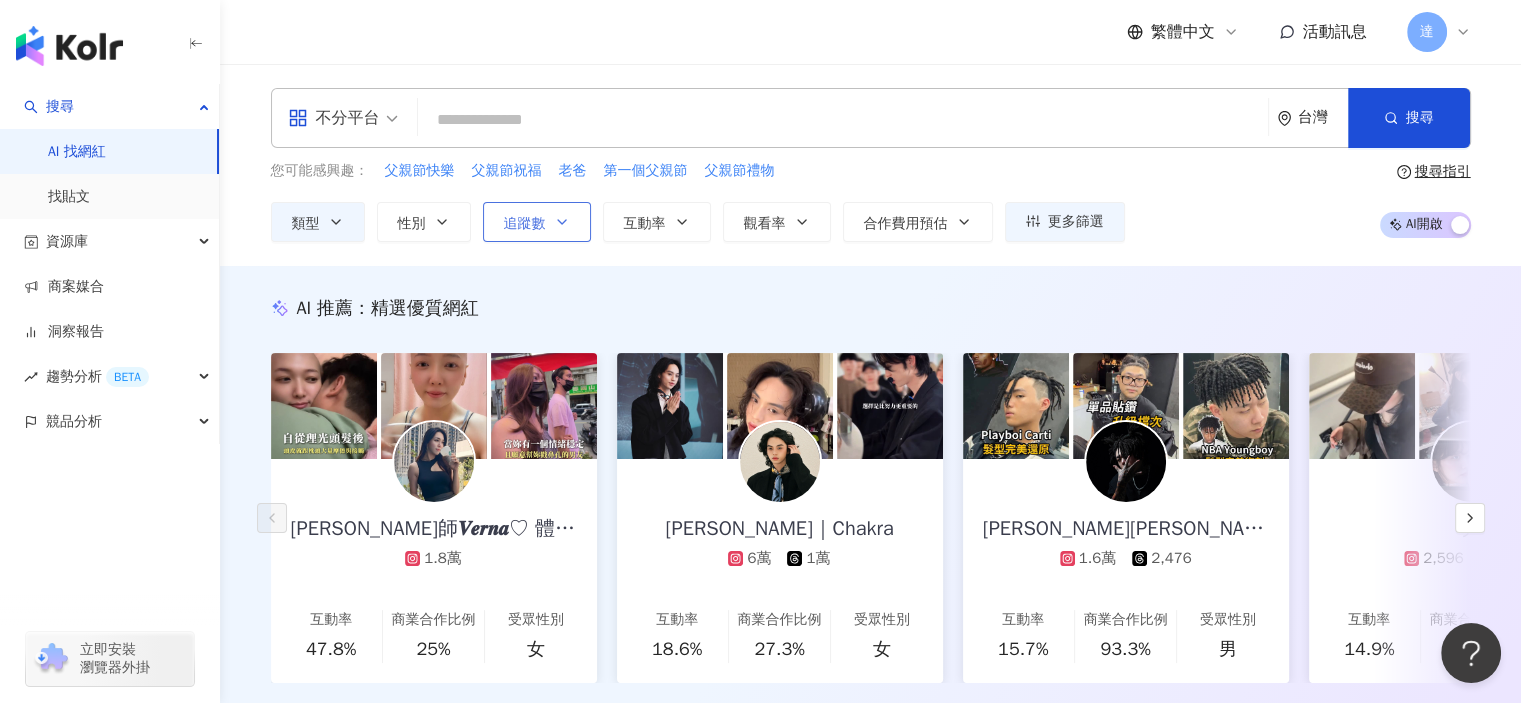 click on "追蹤數" at bounding box center [525, 224] 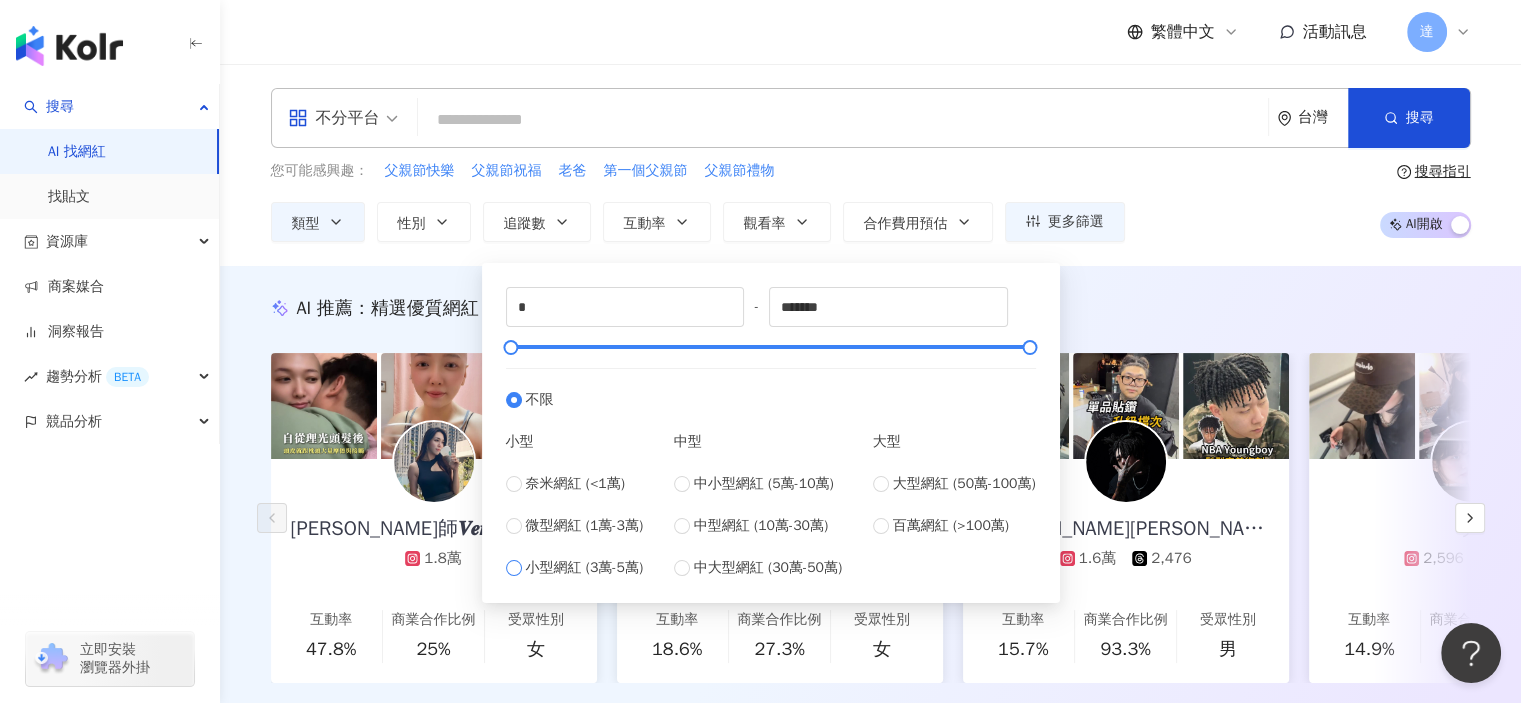type on "*****" 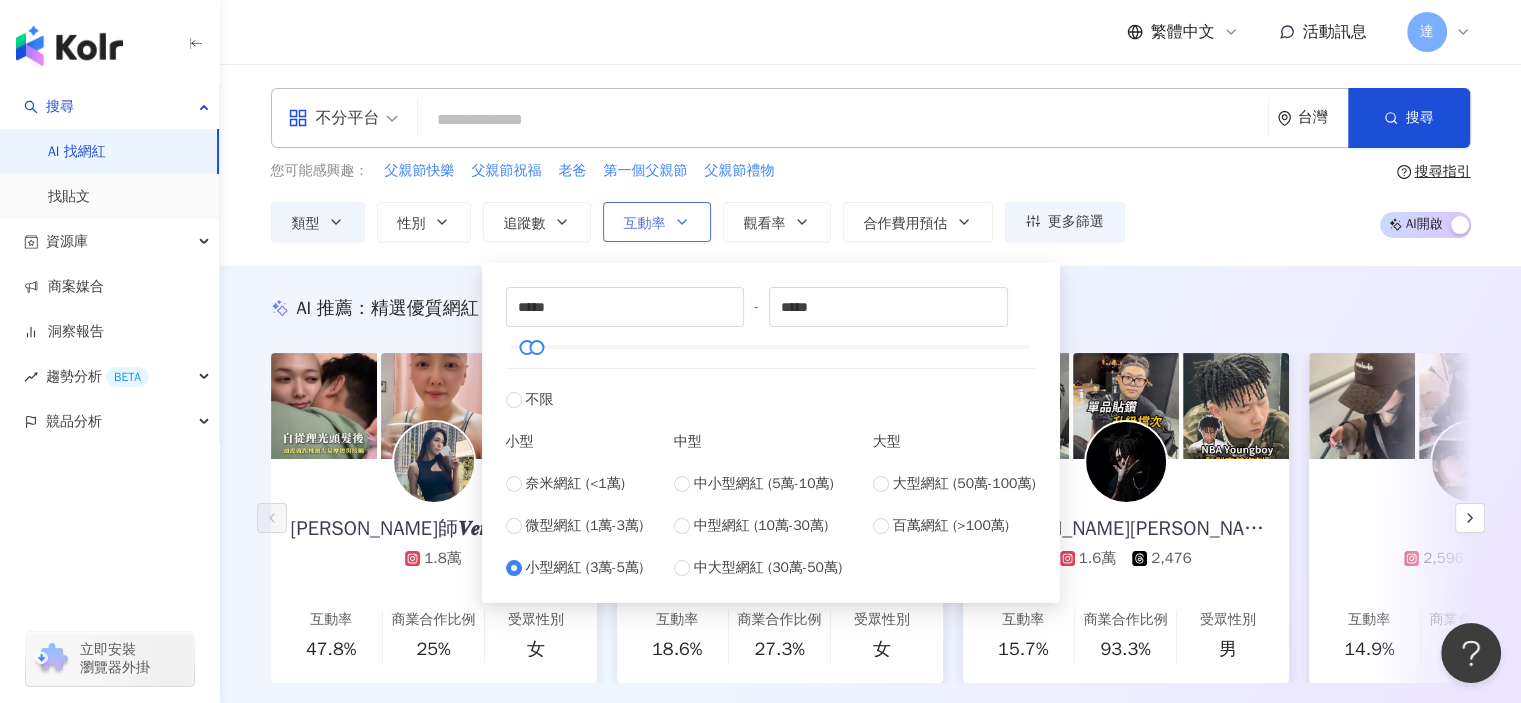 click on "互動率" at bounding box center (657, 222) 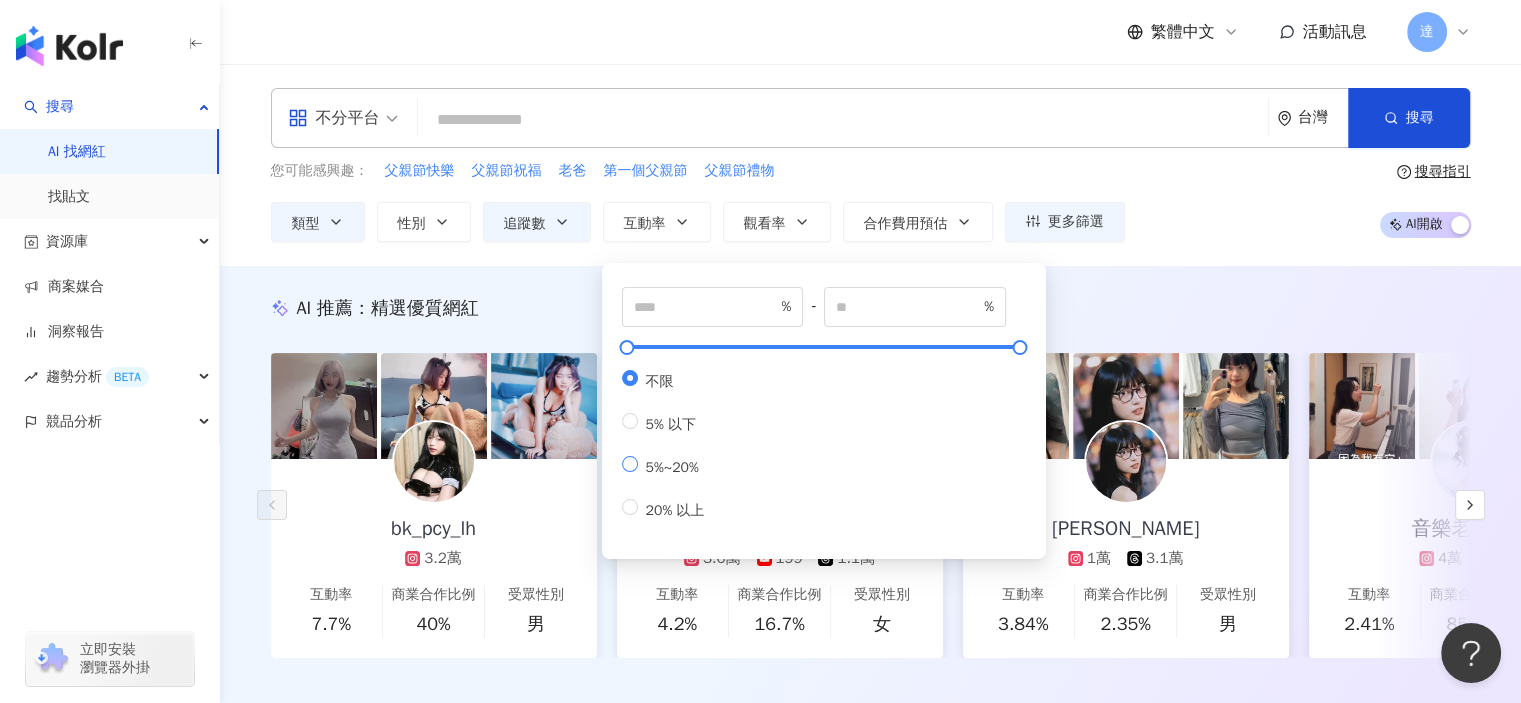 click on "5%~20%" at bounding box center (672, 467) 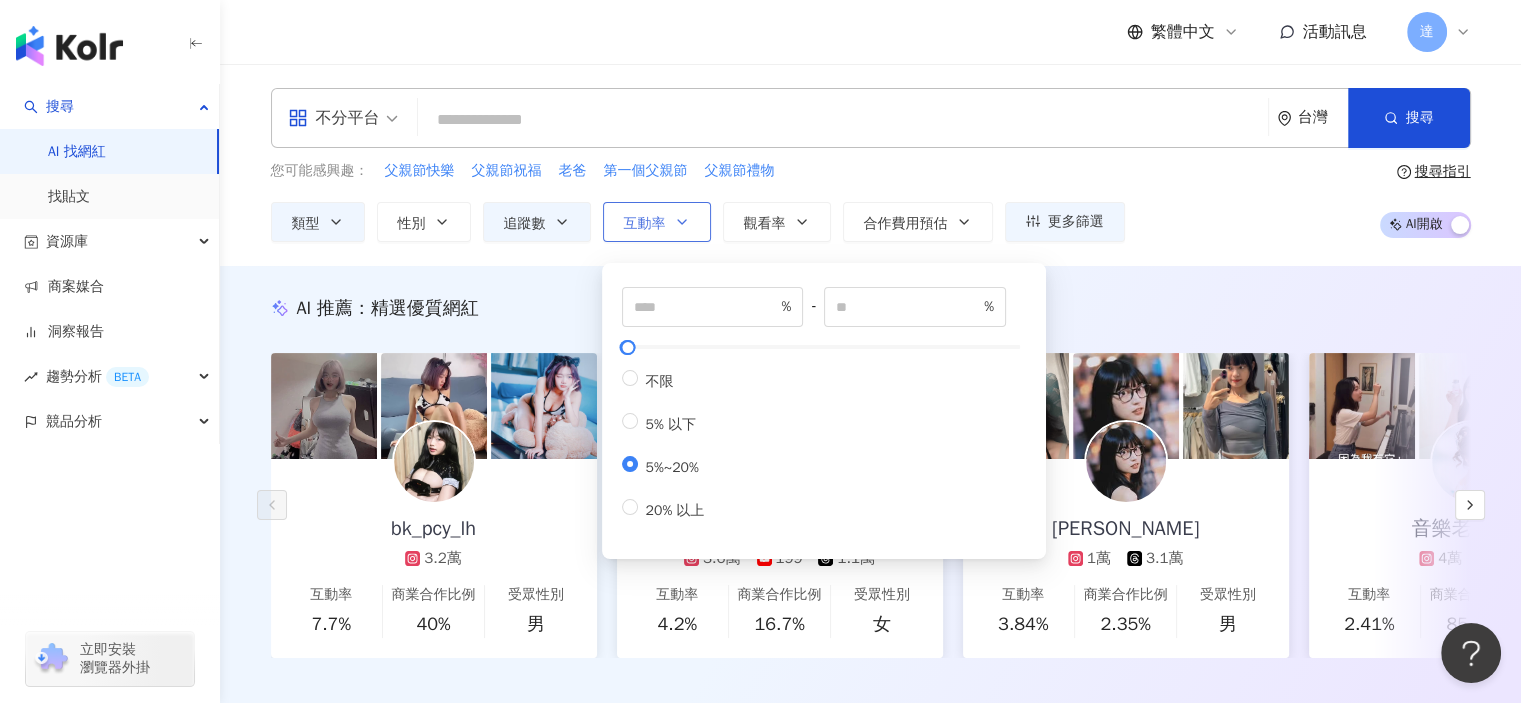 click 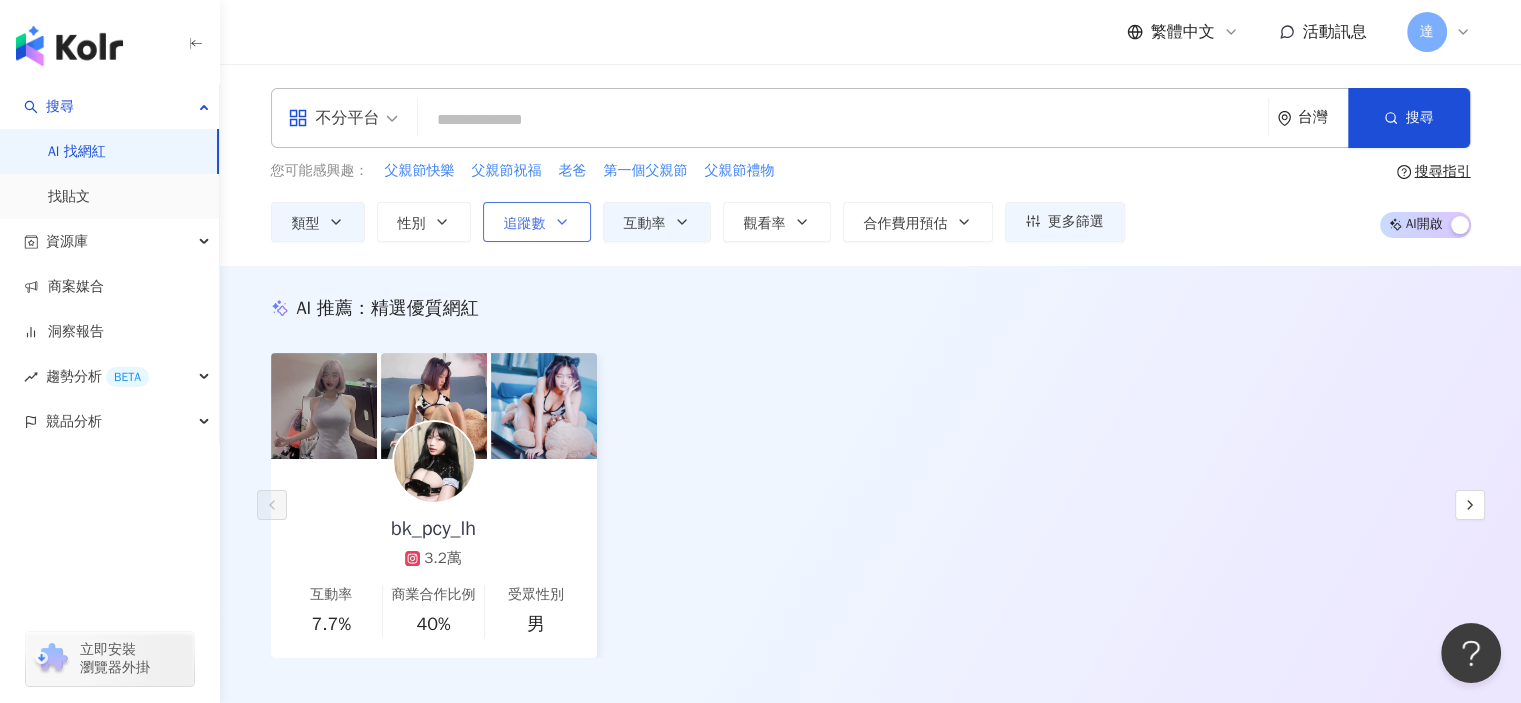 click on "追蹤數" at bounding box center [537, 222] 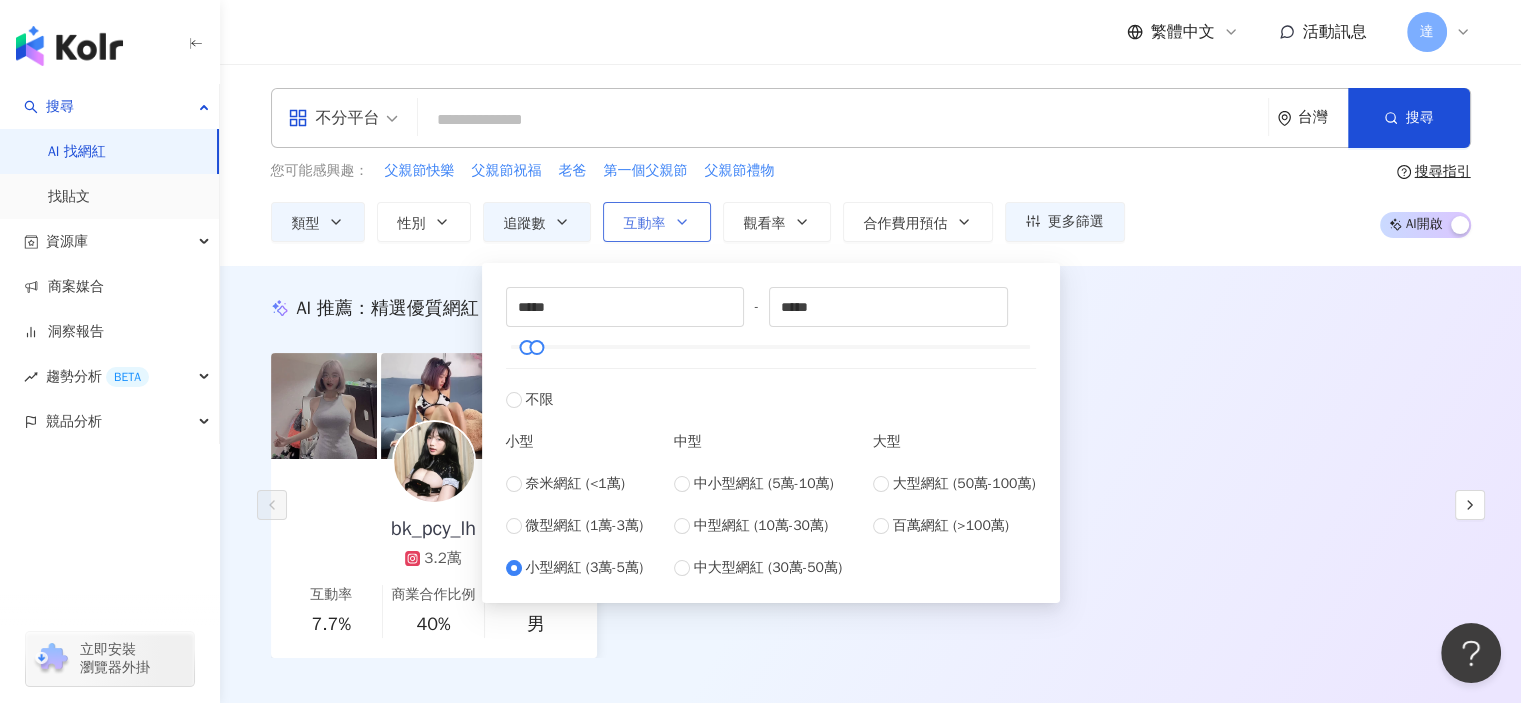 click on "互動率" at bounding box center [657, 222] 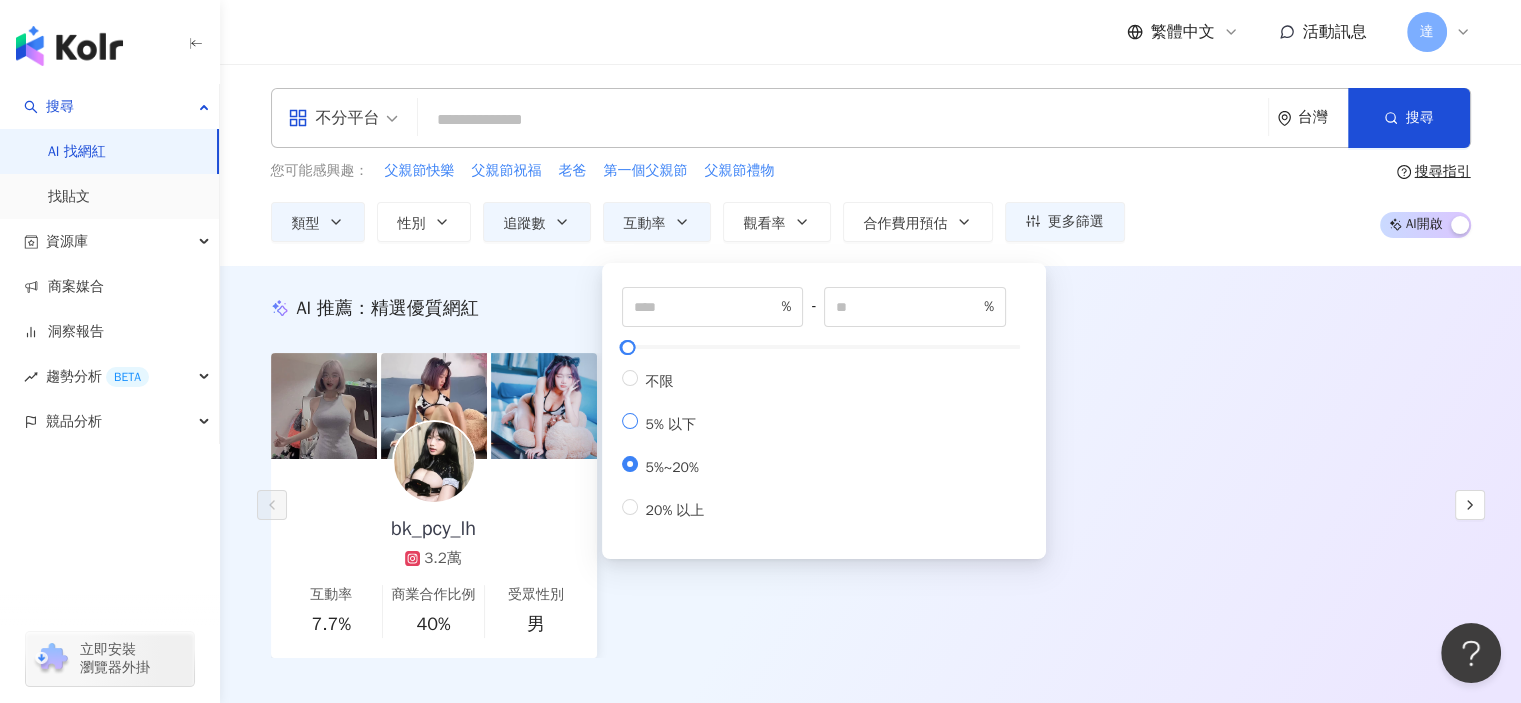 type 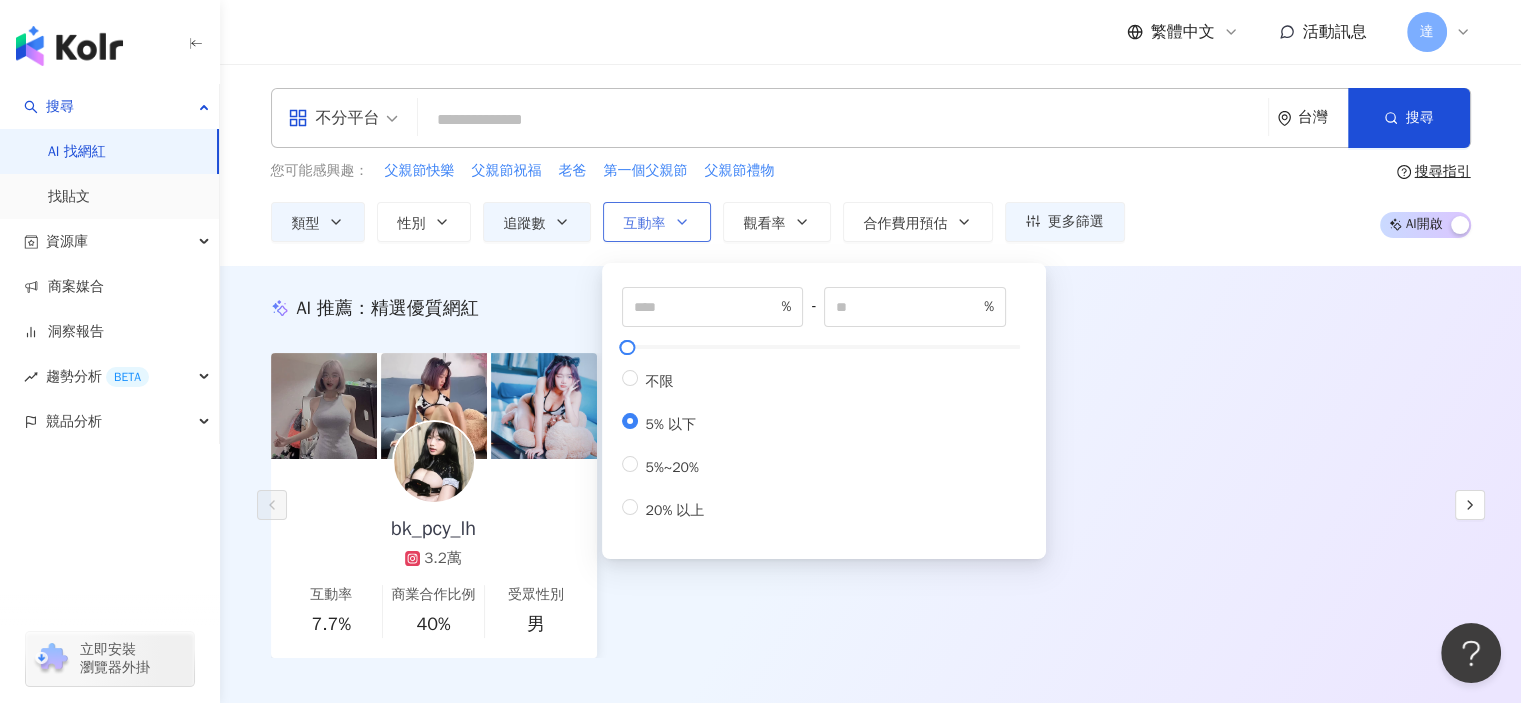 click 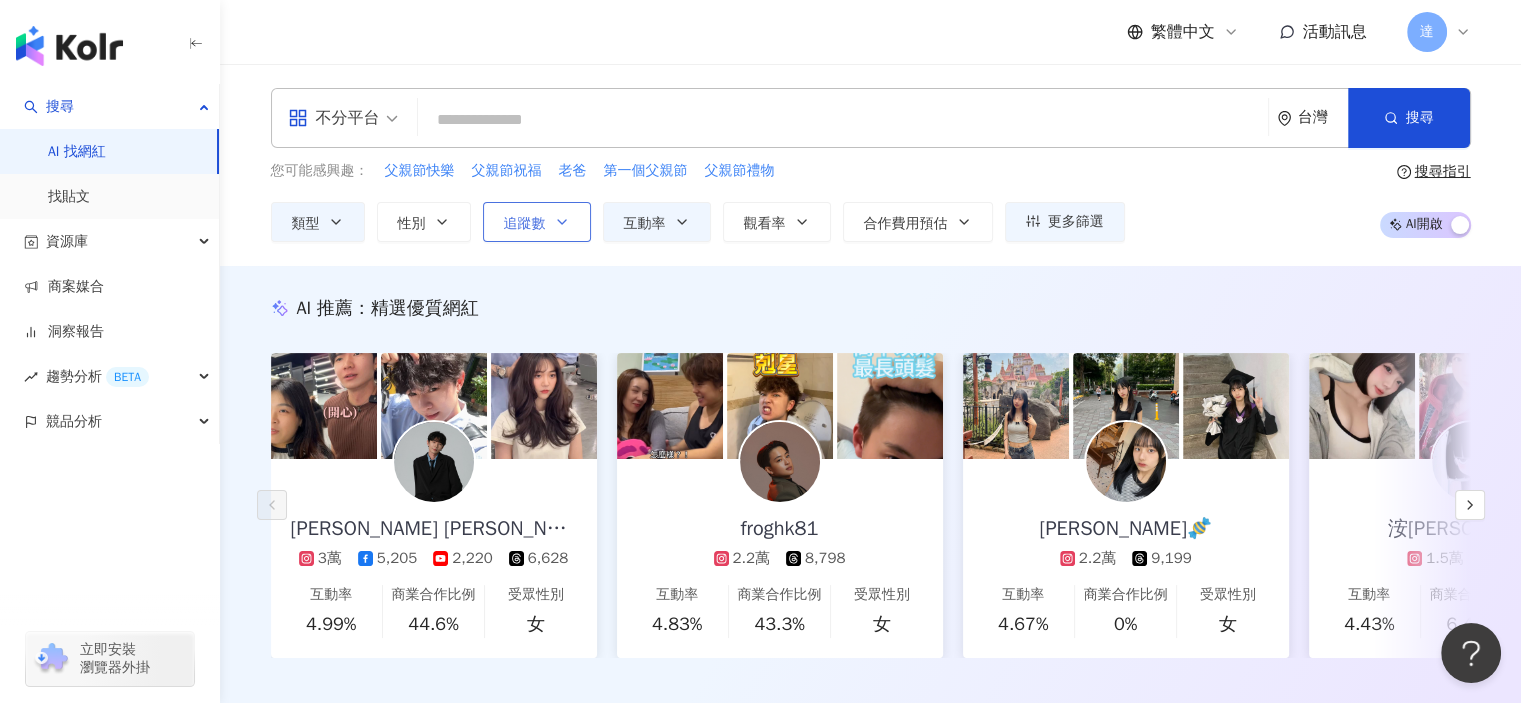 click 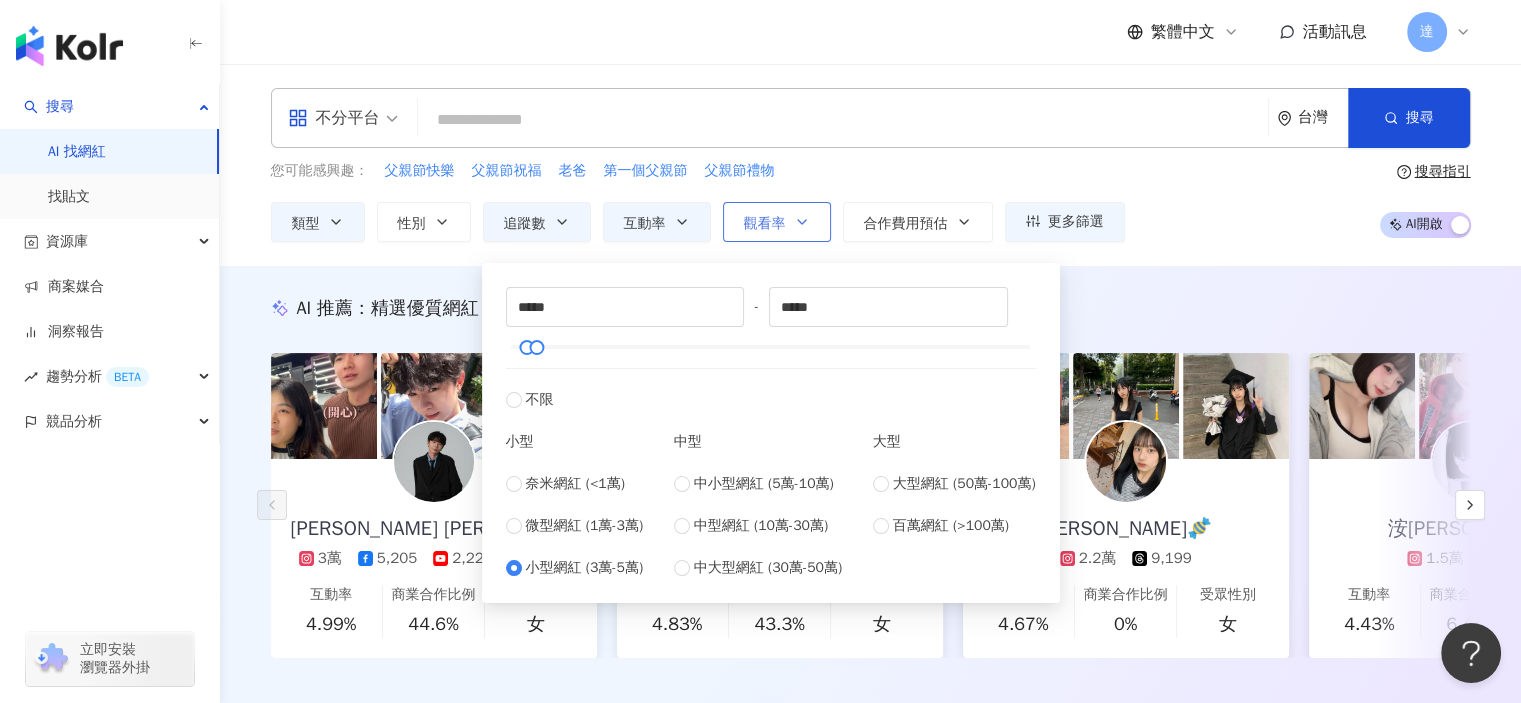 click on "觀看率" at bounding box center [765, 224] 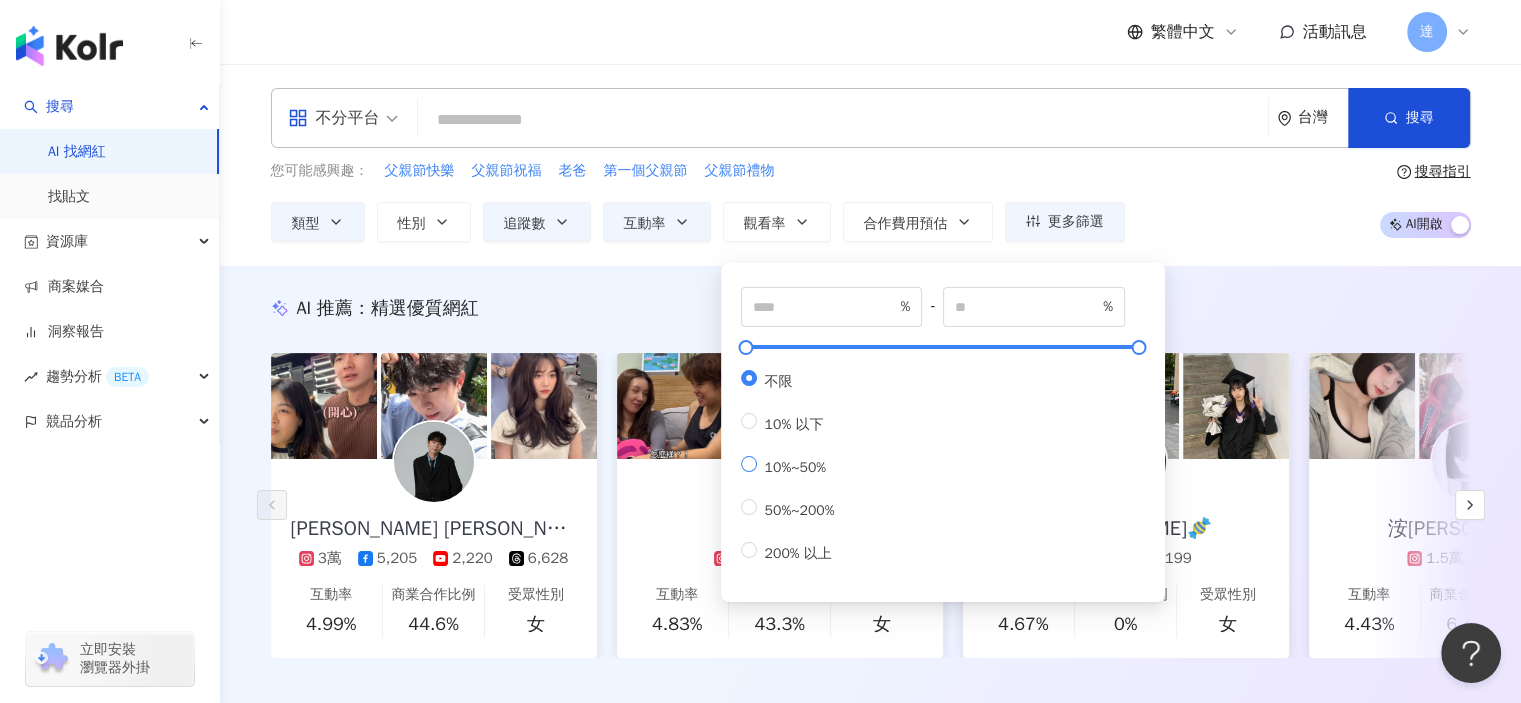 type on "**" 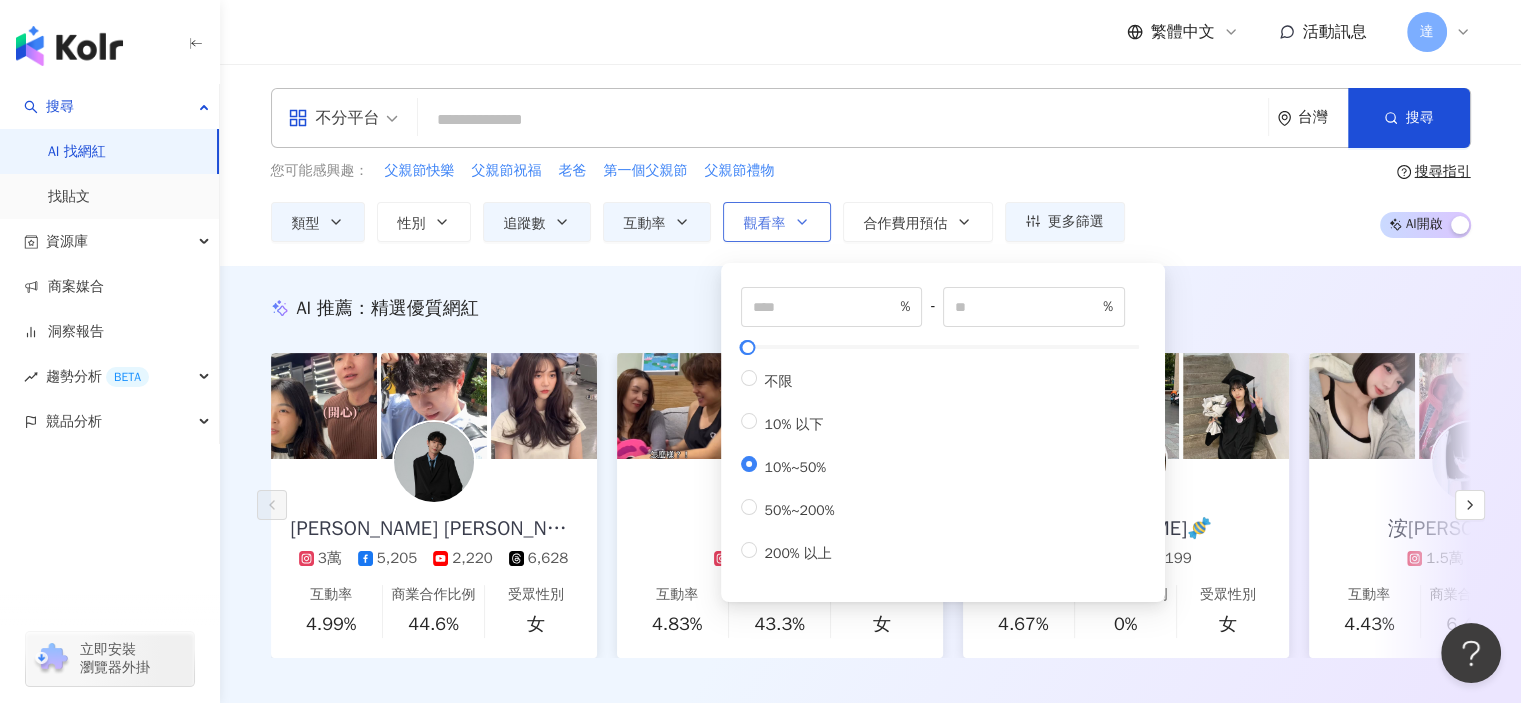 click 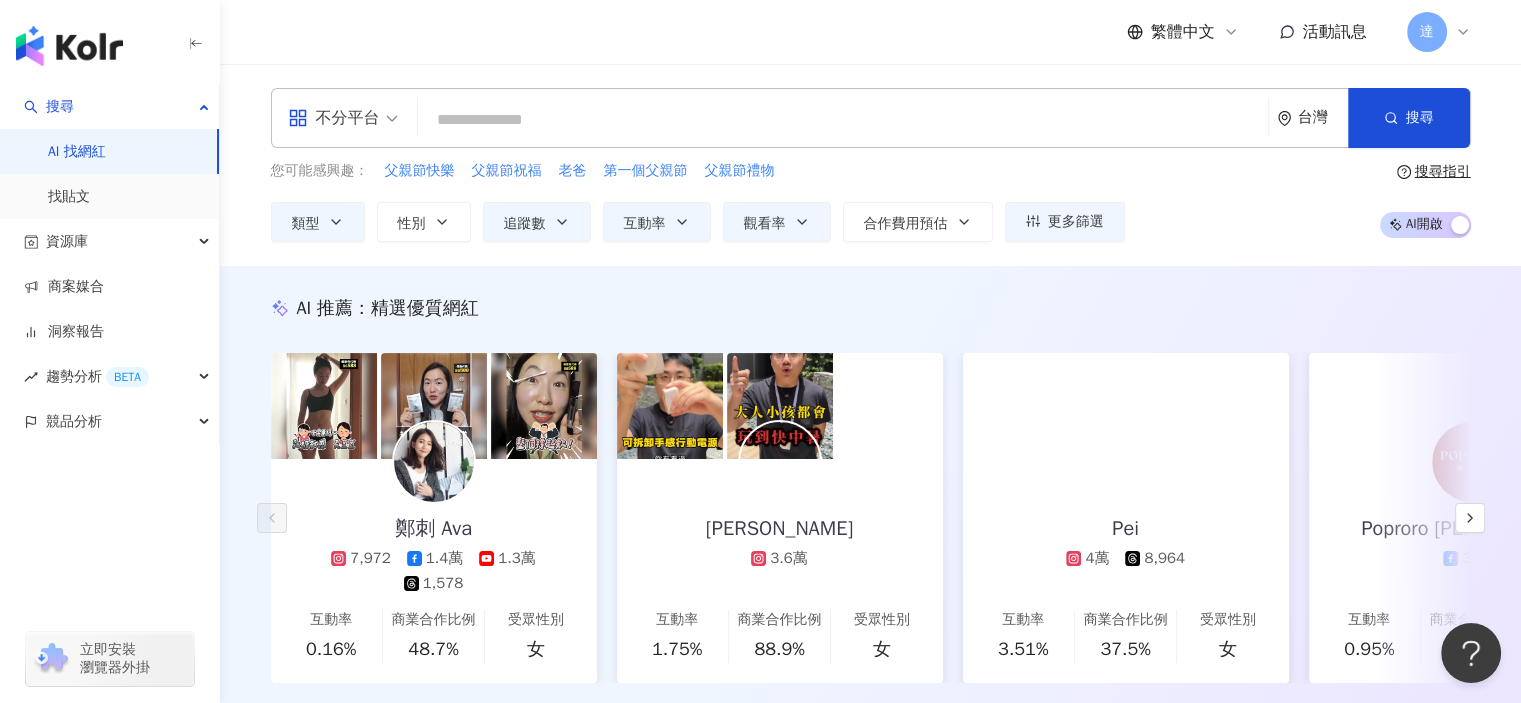 scroll, scrollTop: 100, scrollLeft: 0, axis: vertical 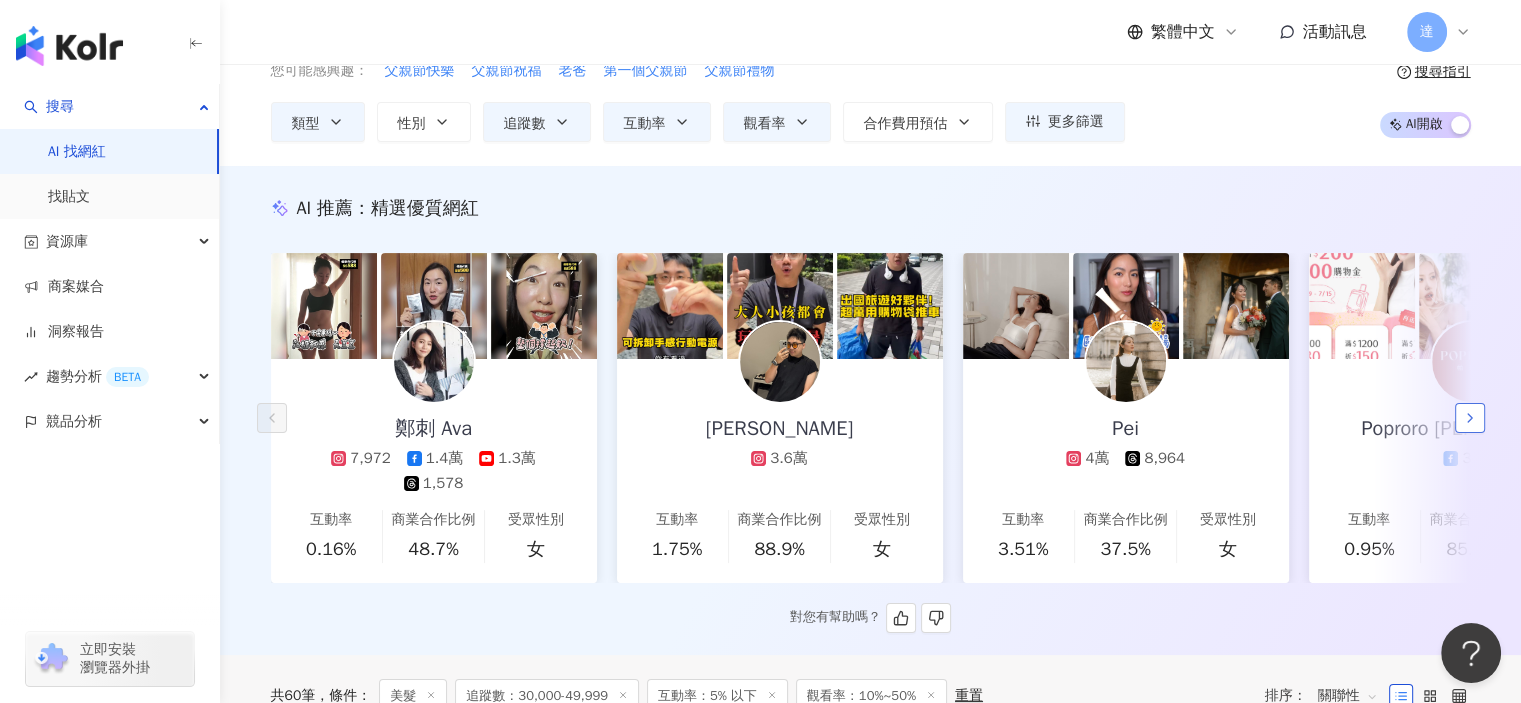 click 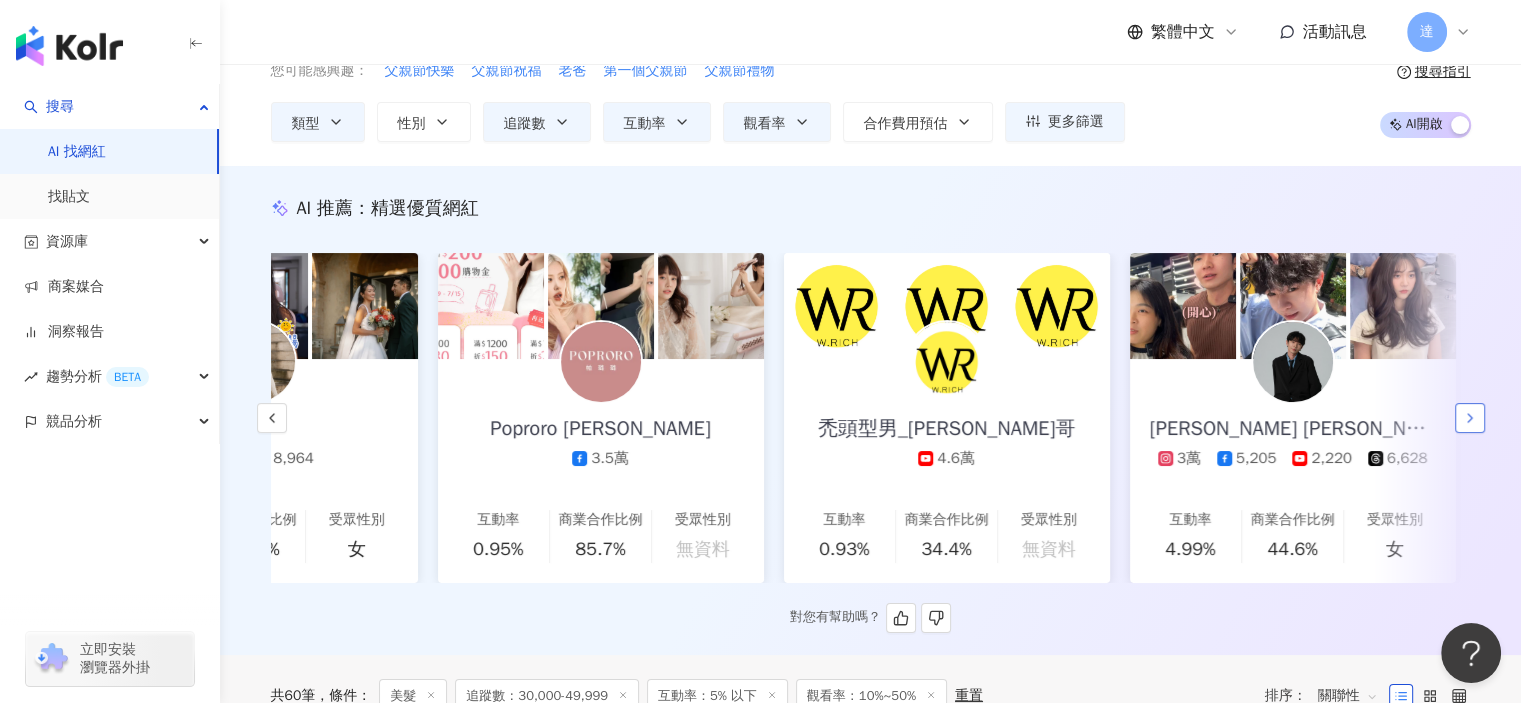 scroll, scrollTop: 0, scrollLeft: 1038, axis: horizontal 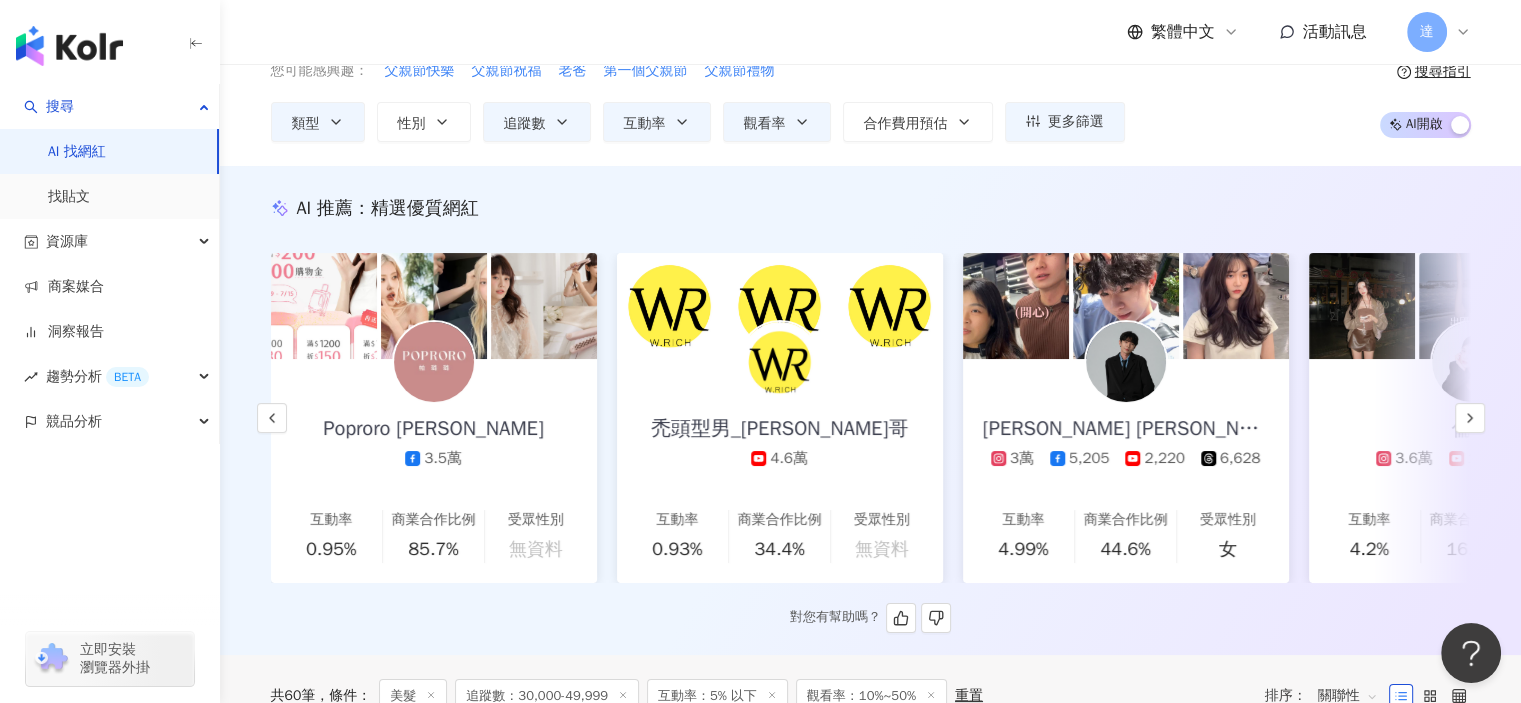 click on "Wang 汪 3萬 5,205 2,220 6,628" at bounding box center (1126, 414) 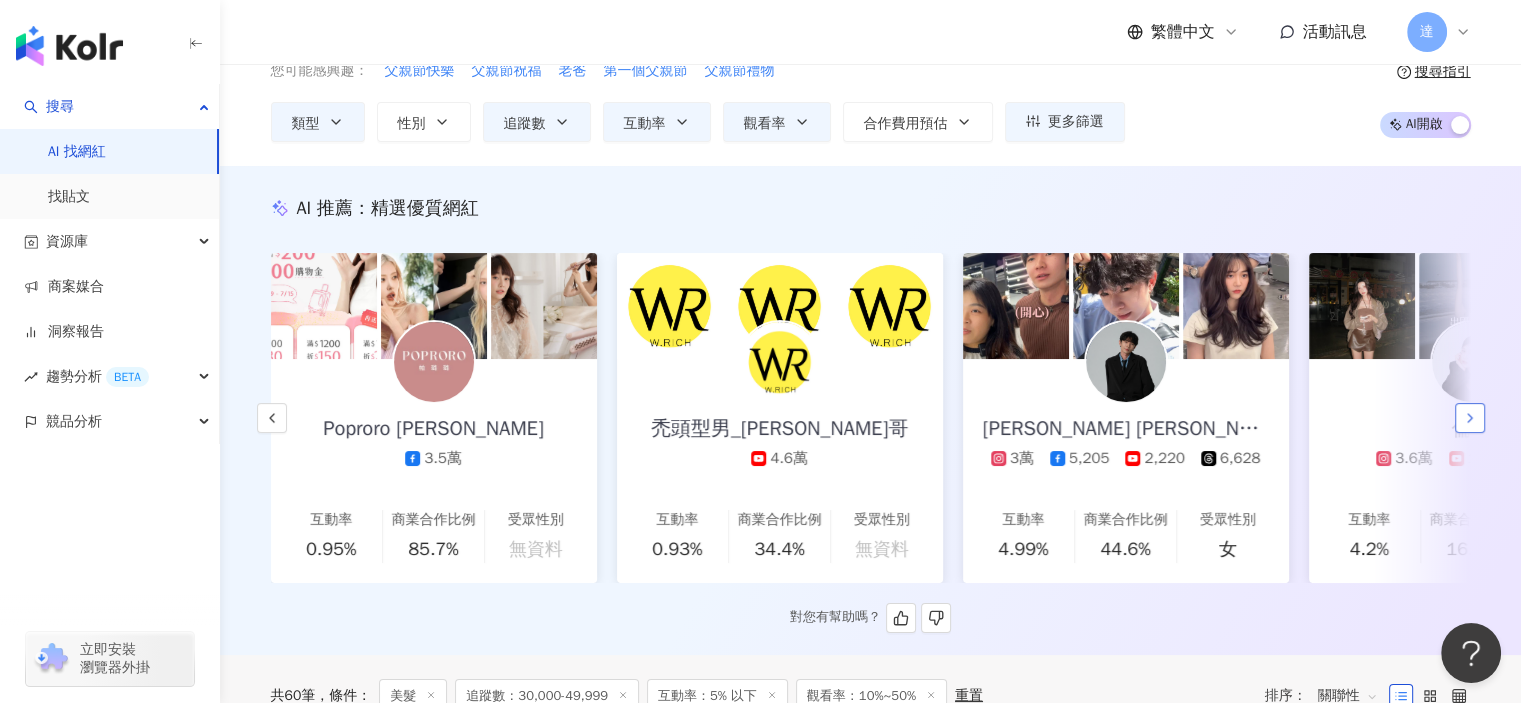 click at bounding box center (1470, 418) 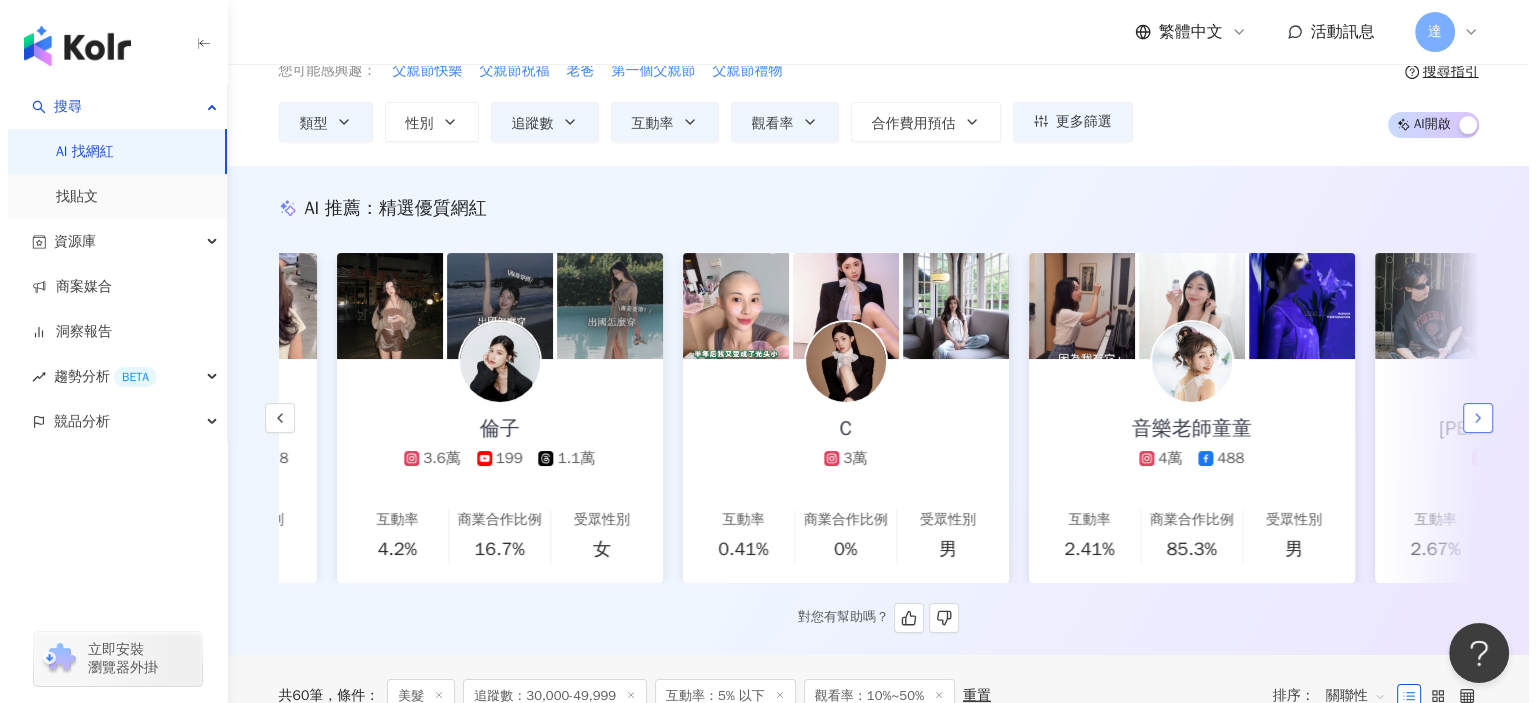 scroll, scrollTop: 0, scrollLeft: 2076, axis: horizontal 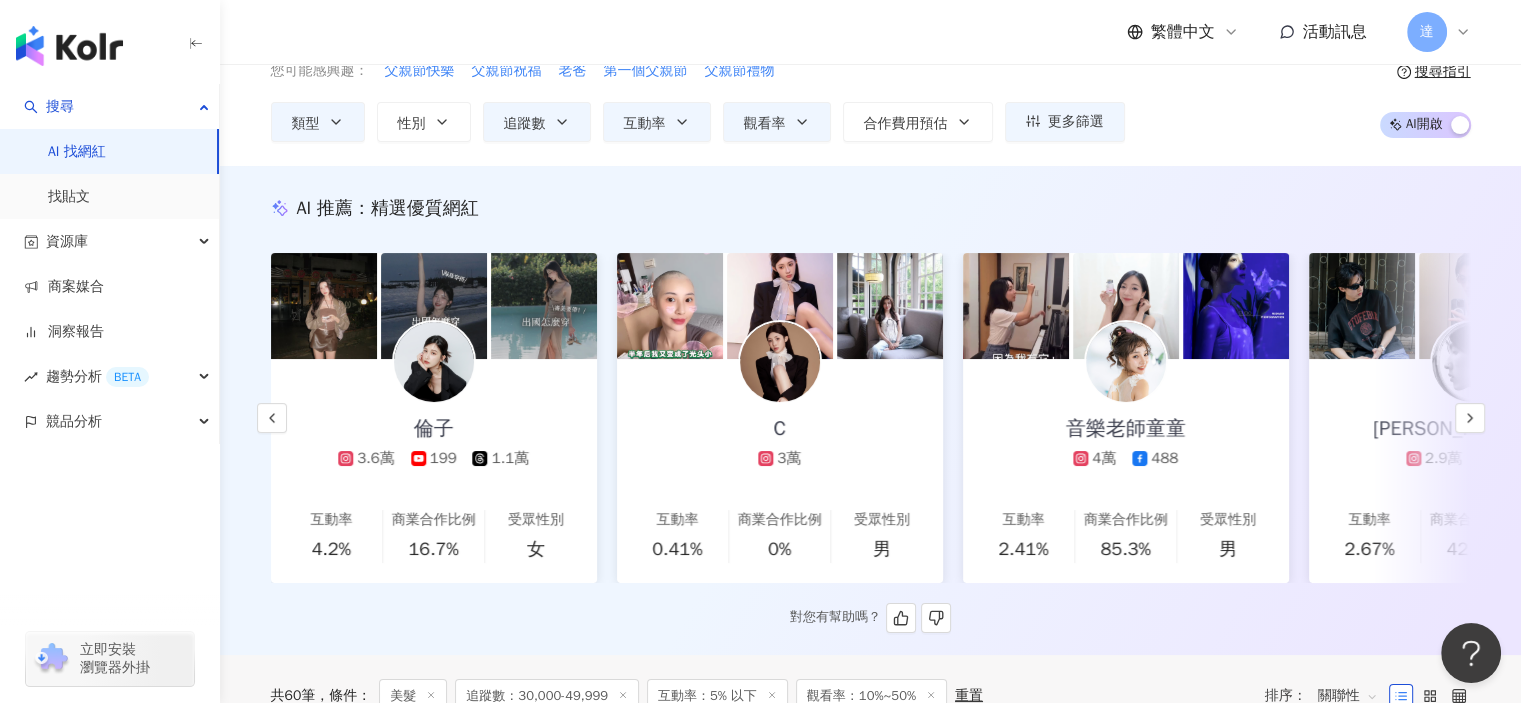 click on "倫子 3.6萬 199 1.1萬" at bounding box center (433, 414) 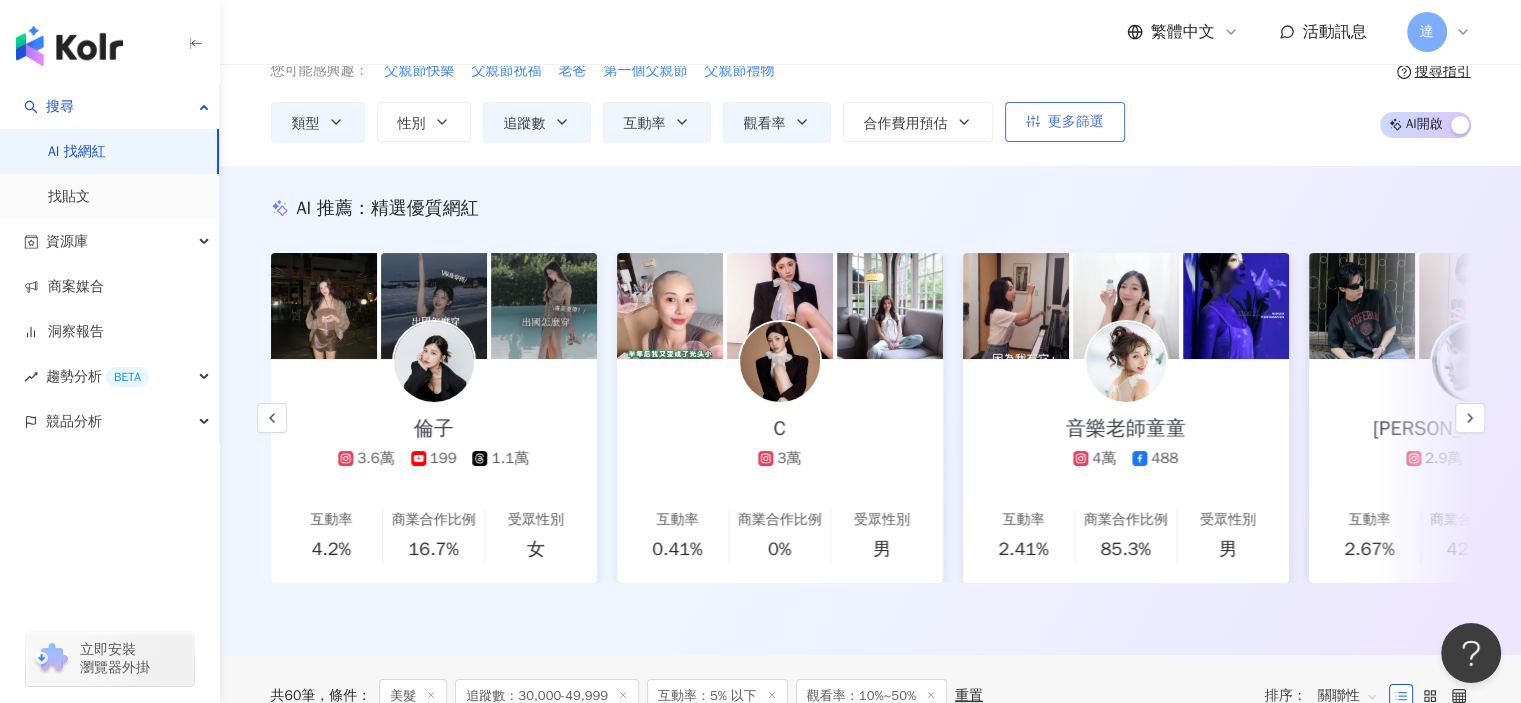 click on "更多篩選" at bounding box center [1076, 122] 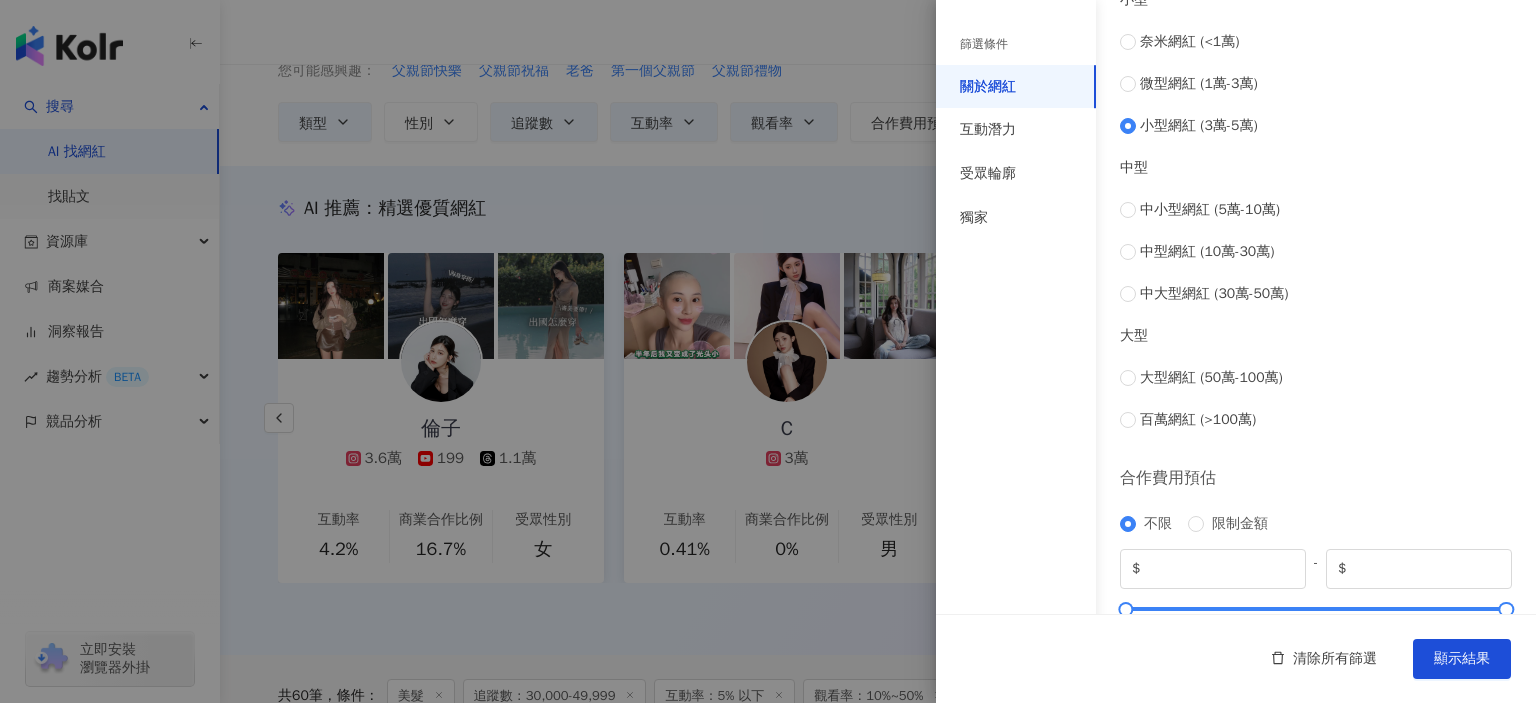 scroll, scrollTop: 804, scrollLeft: 0, axis: vertical 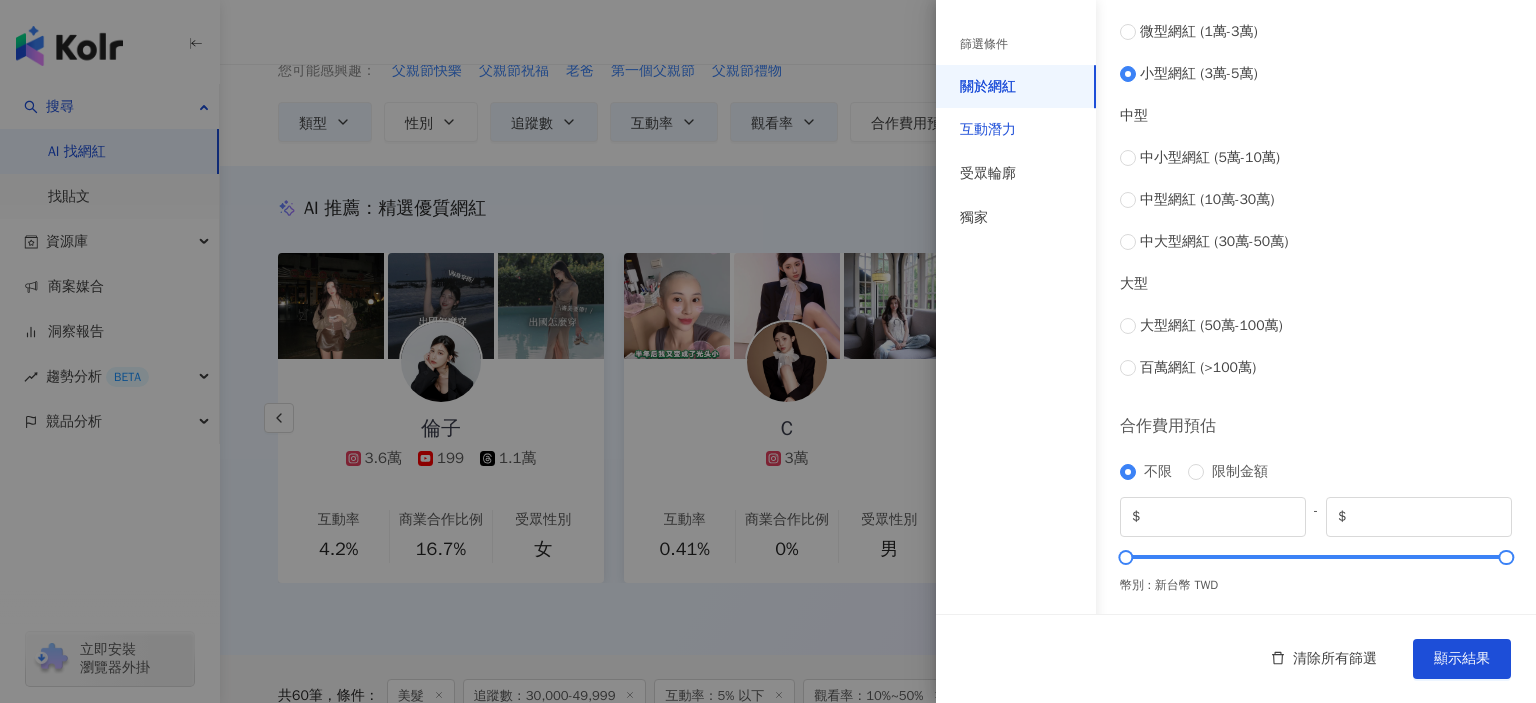 click on "互動潛力" at bounding box center [988, 130] 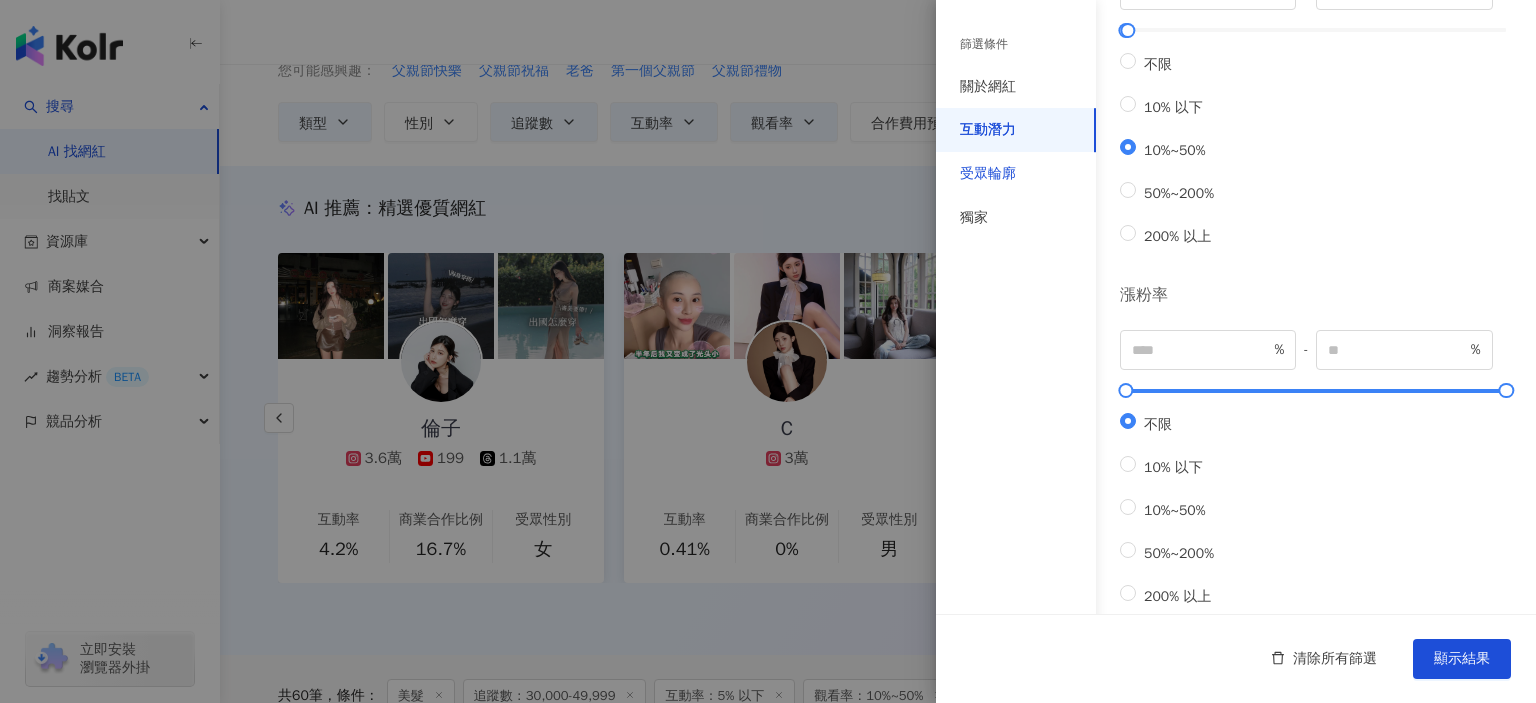 click on "受眾輪廓" at bounding box center [988, 174] 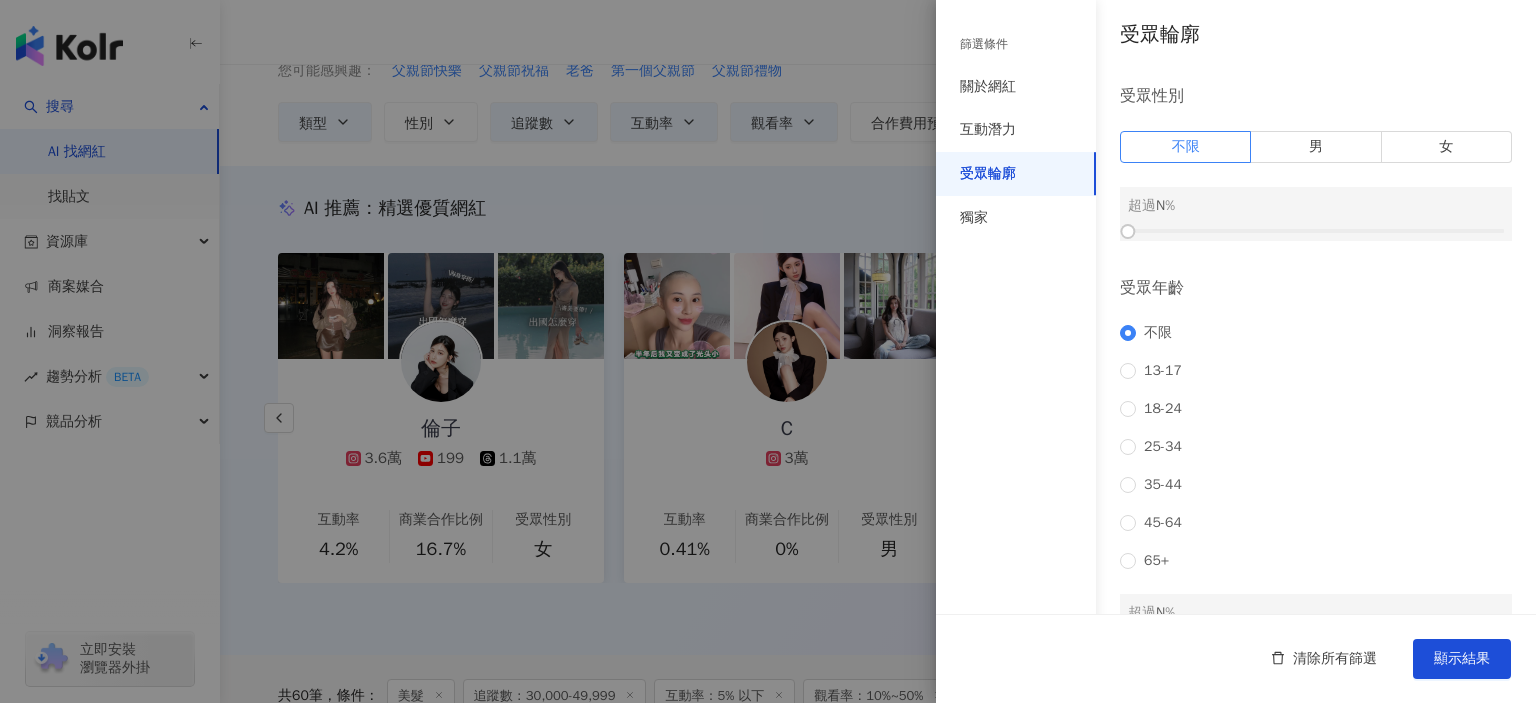 scroll, scrollTop: 0, scrollLeft: 0, axis: both 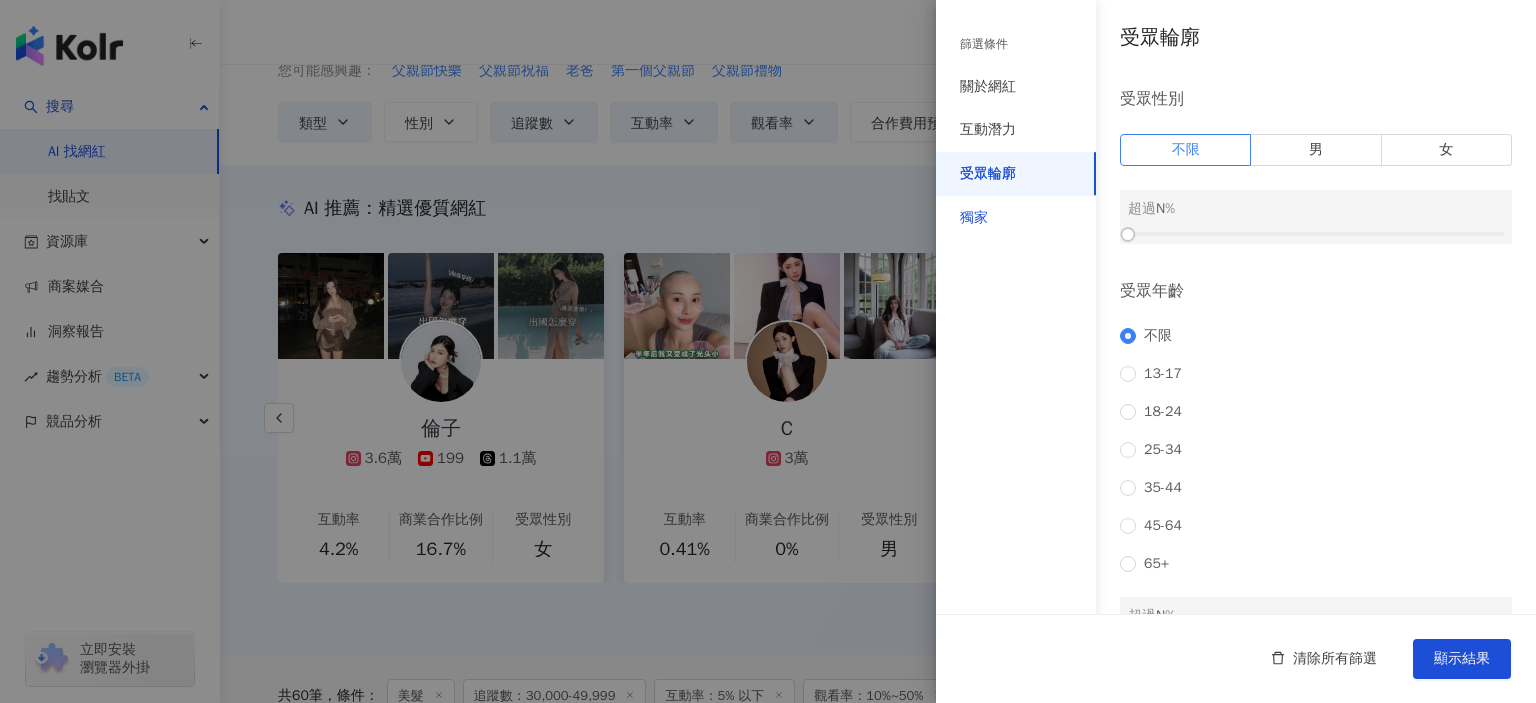 click on "獨家" at bounding box center (974, 218) 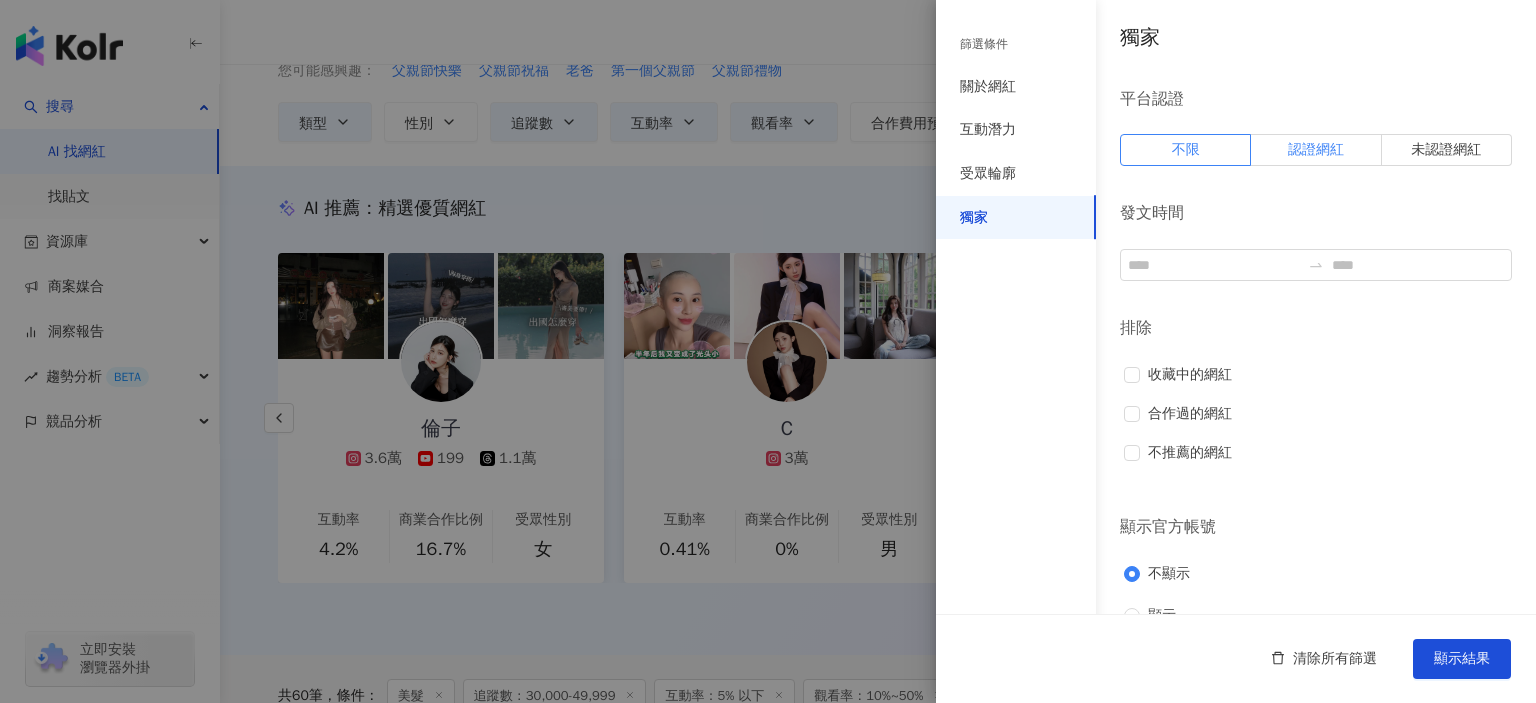 click on "認證網紅" at bounding box center (1316, 149) 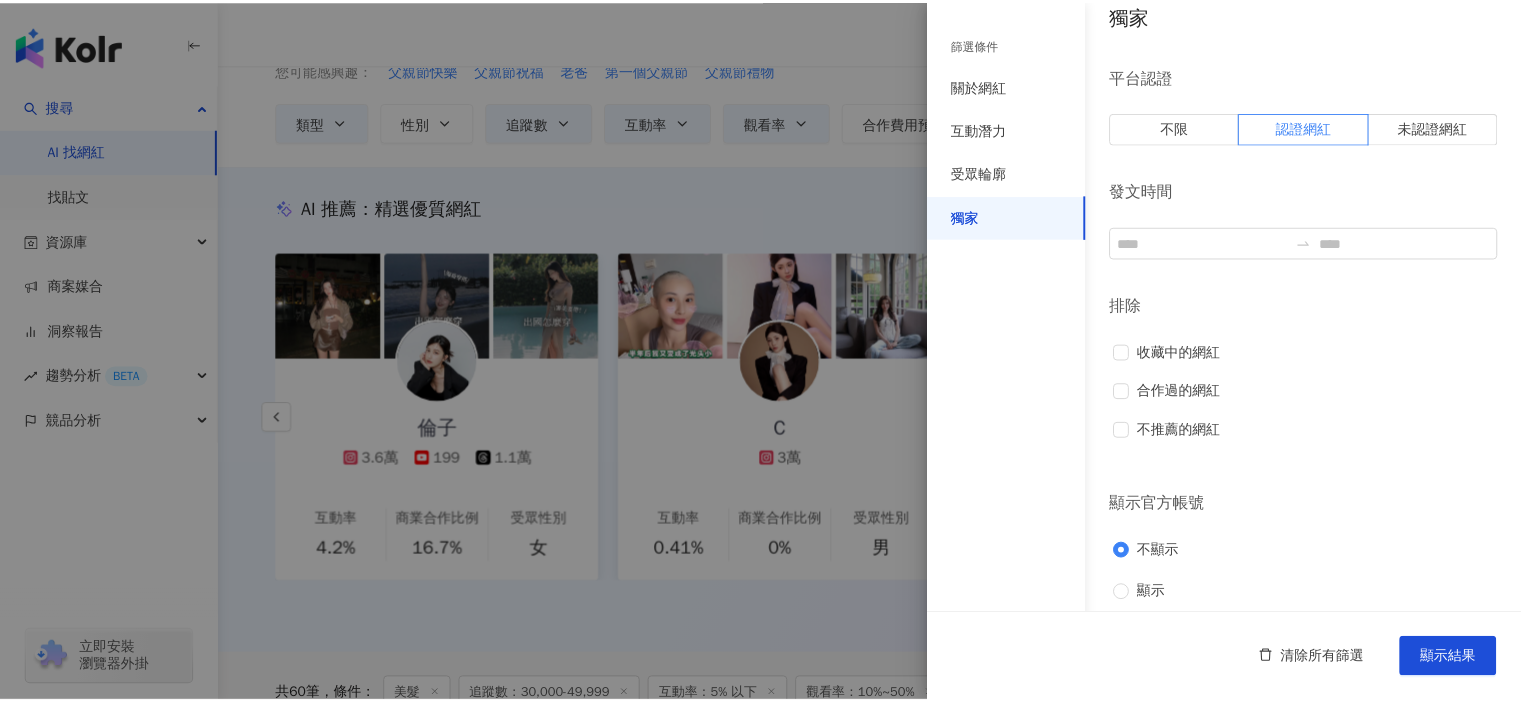 scroll, scrollTop: 34, scrollLeft: 0, axis: vertical 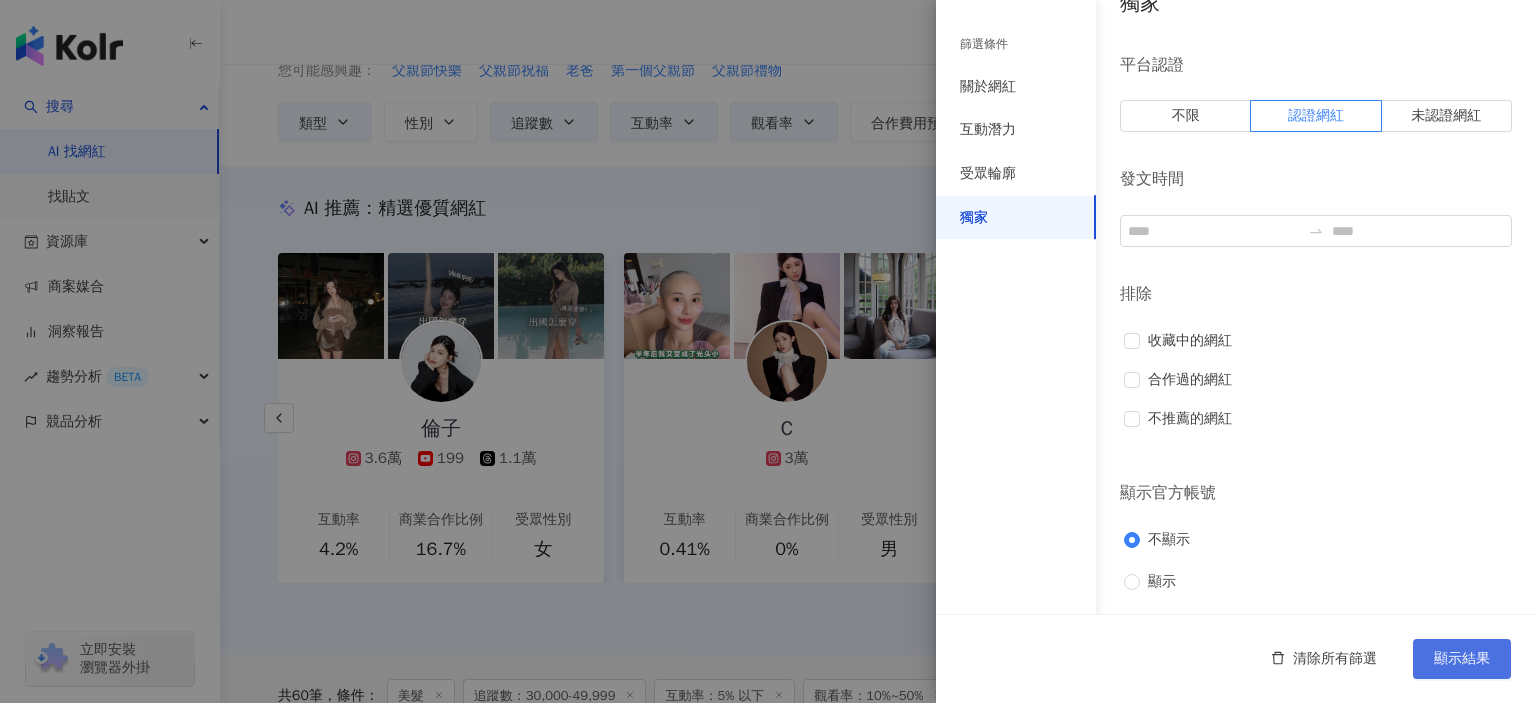 click on "顯示結果" at bounding box center (1462, 659) 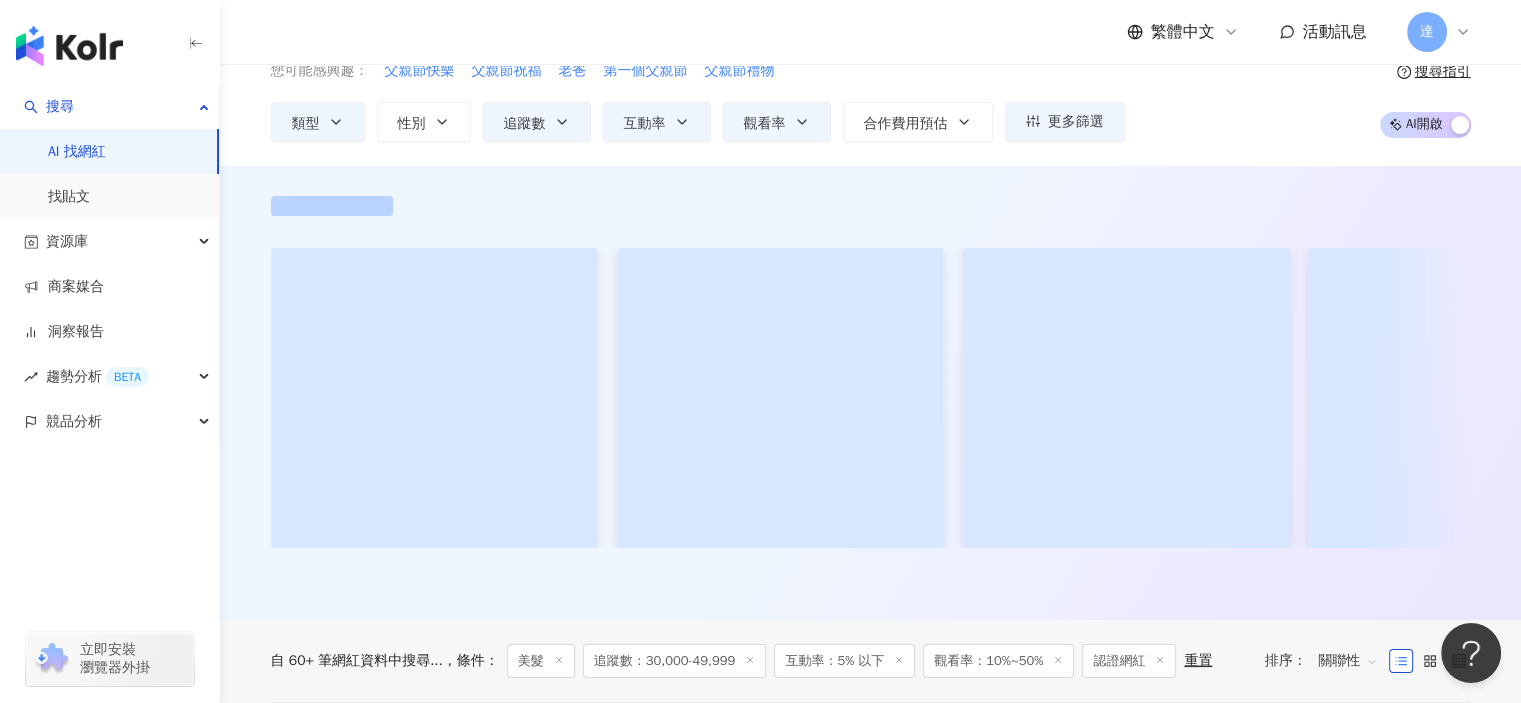 scroll, scrollTop: 0, scrollLeft: 0, axis: both 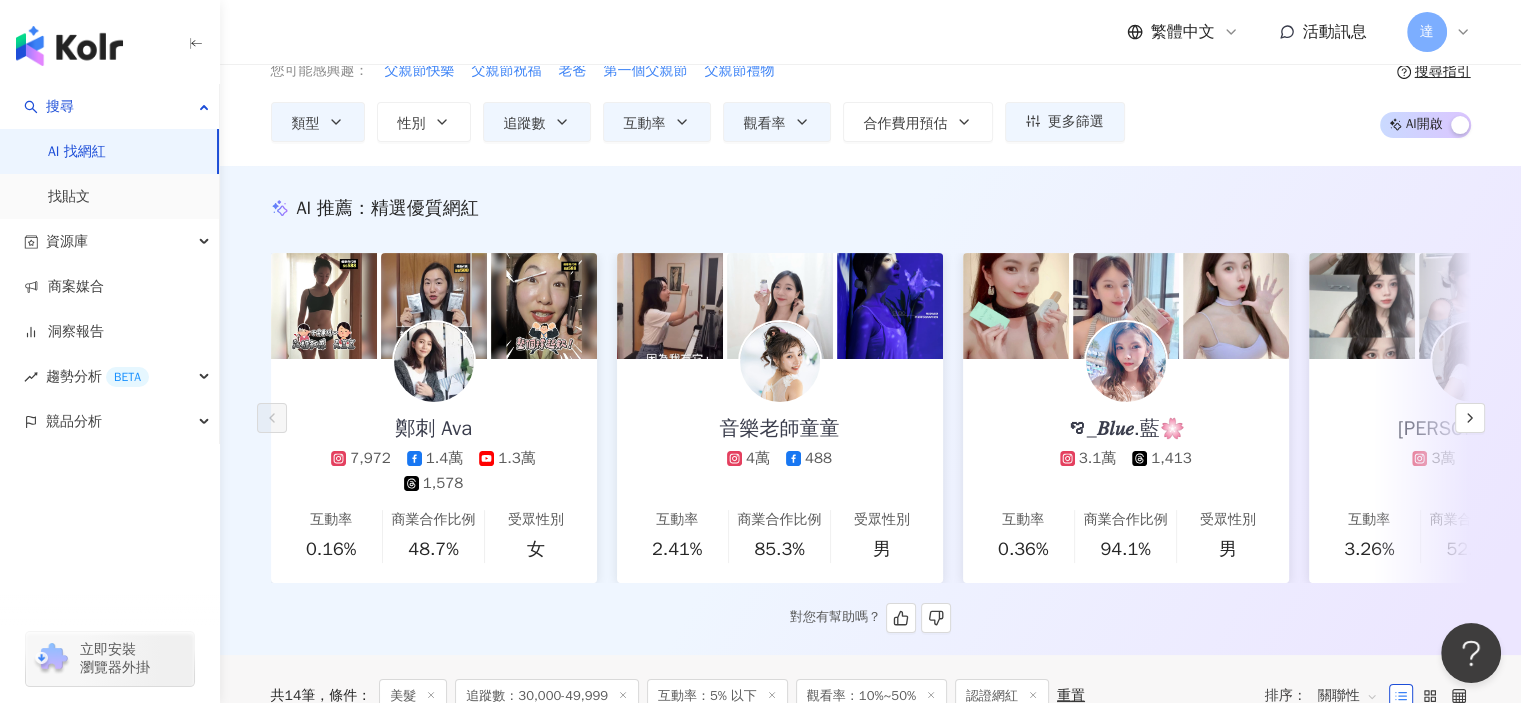click on "鄭刺 Ava 7,972 1.4萬 1.3萬 1,578" at bounding box center (434, 426) 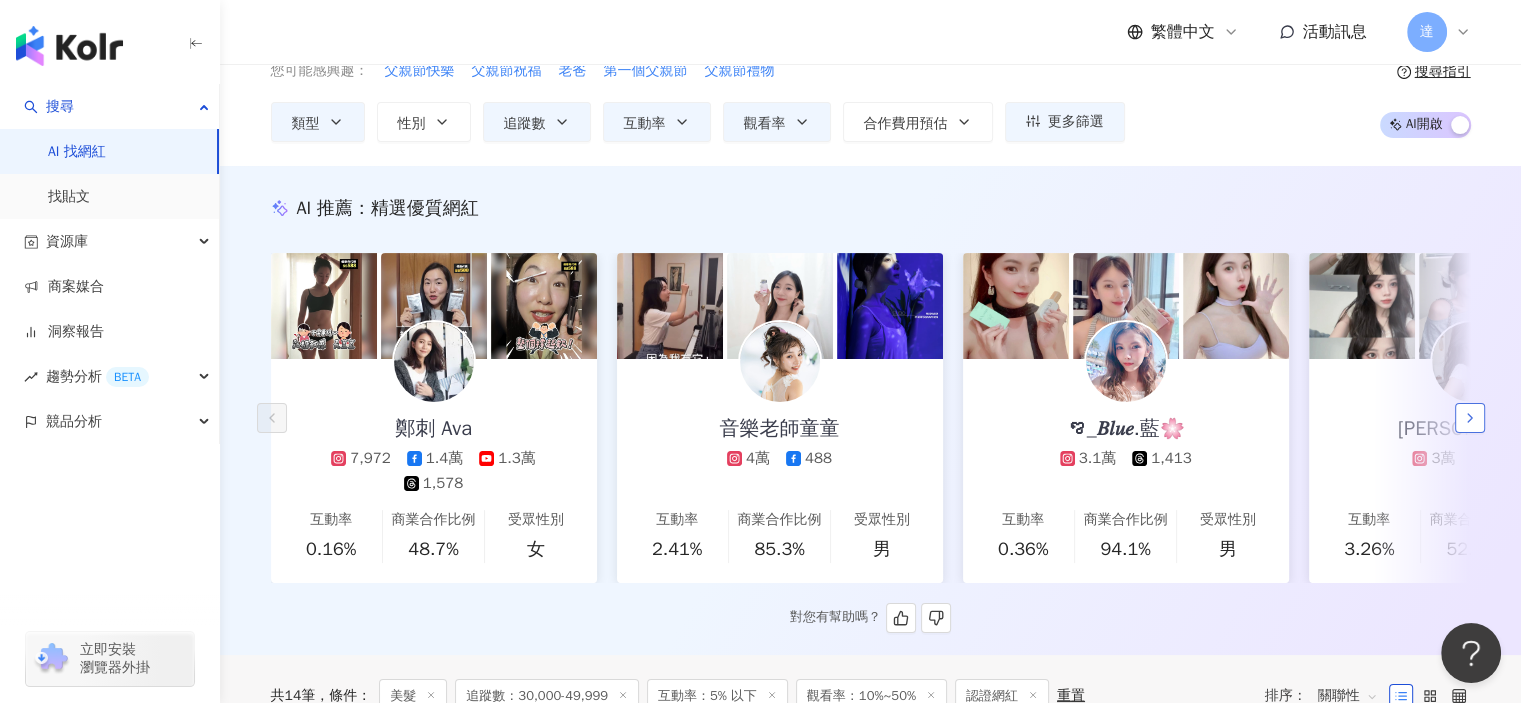 click 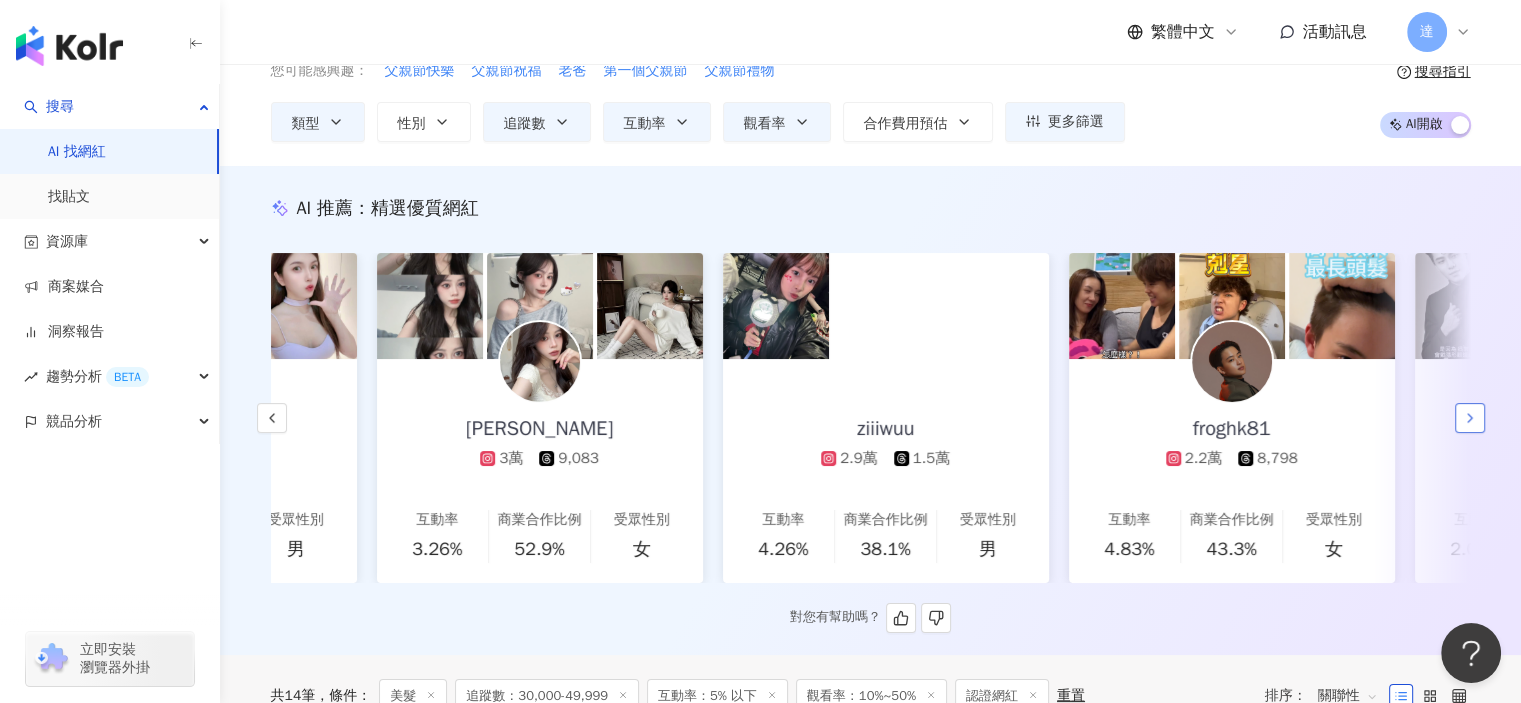 scroll, scrollTop: 0, scrollLeft: 1038, axis: horizontal 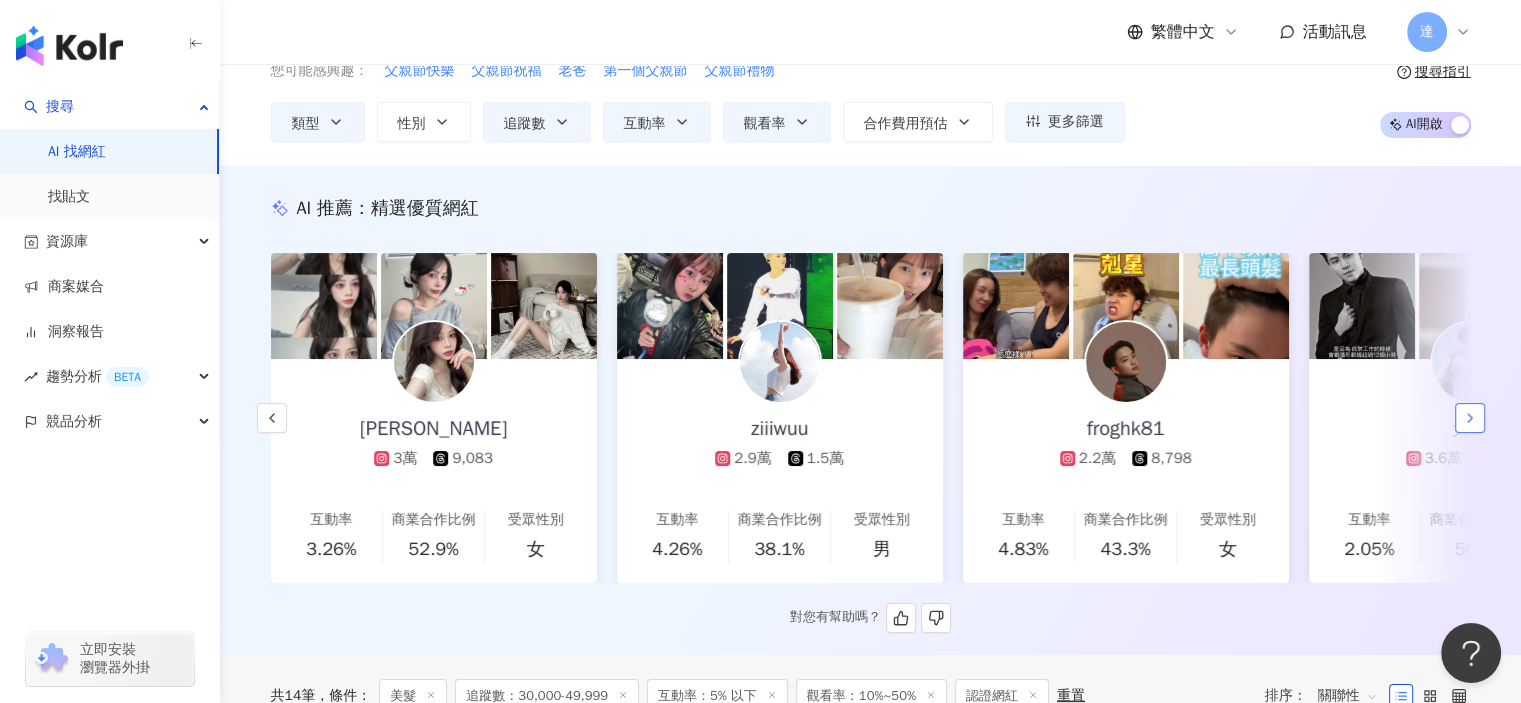 click 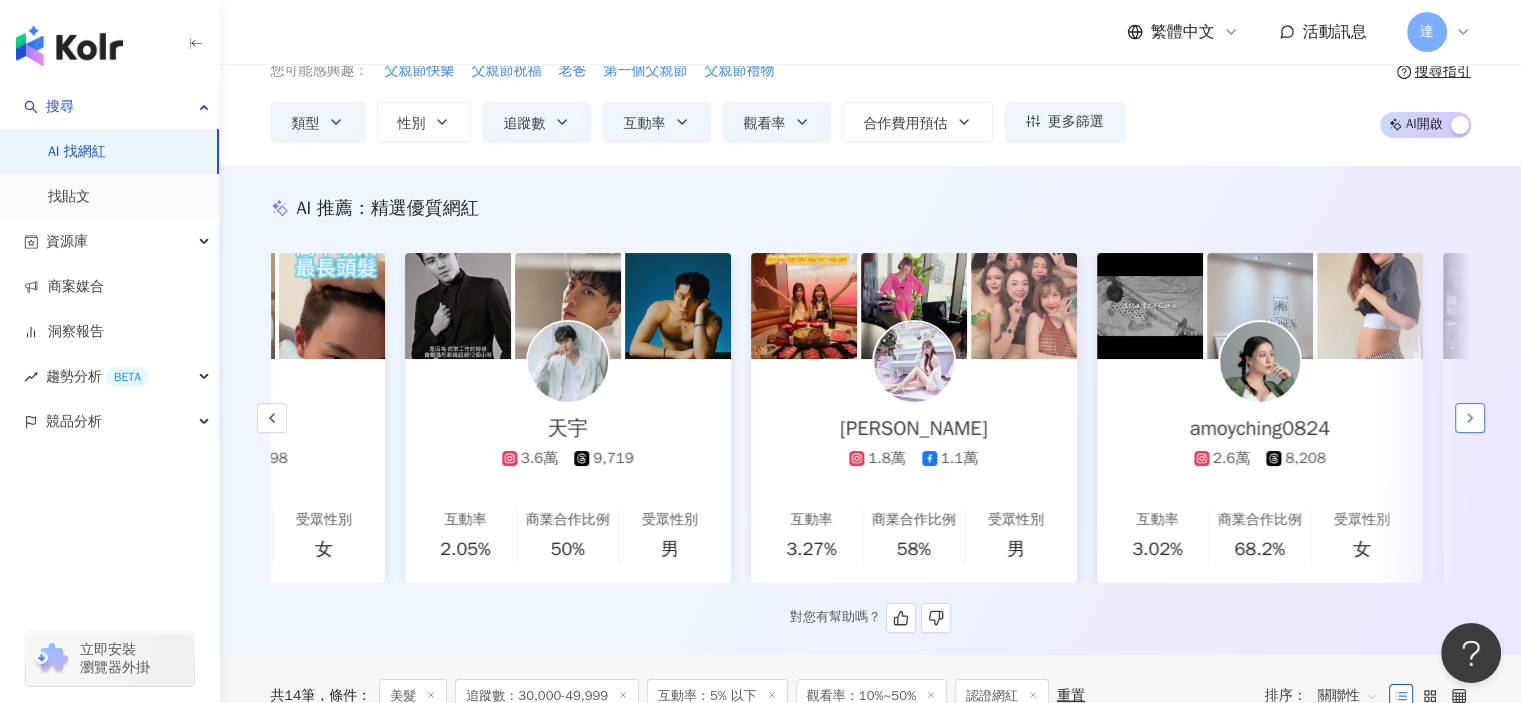 scroll, scrollTop: 0, scrollLeft: 2076, axis: horizontal 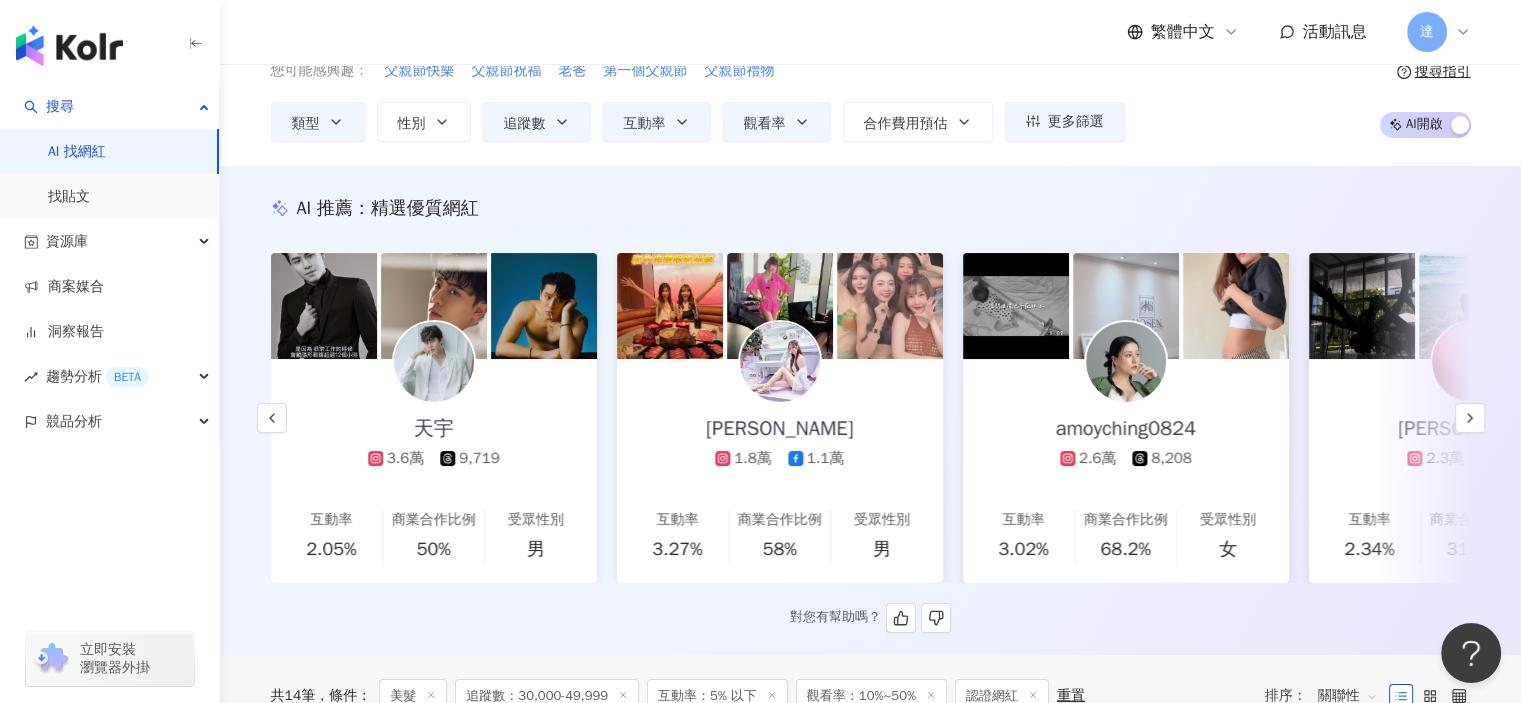 click on "天宇 3.6萬 9,719 互動率 2.05% 商業合作比例 50% 受眾性別 男" at bounding box center (434, 471) 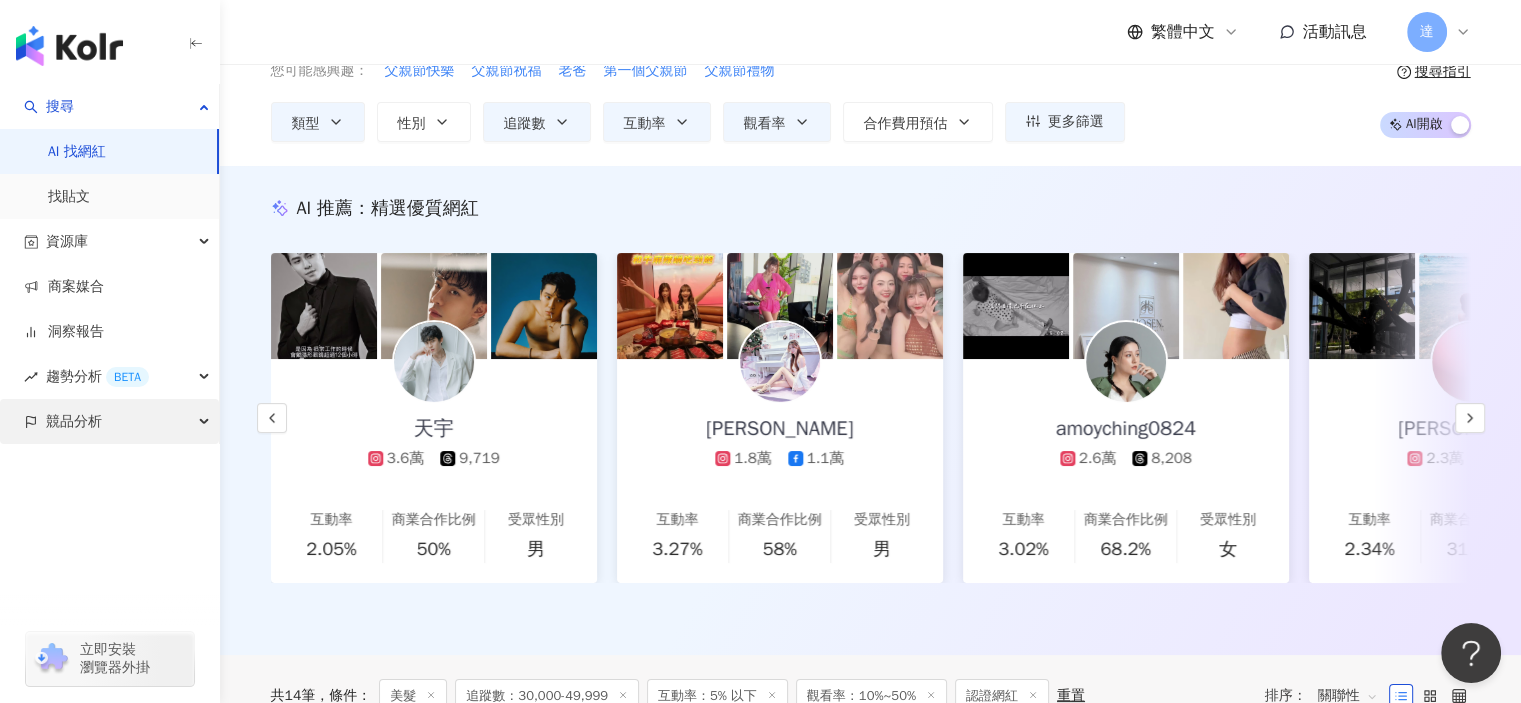 click at bounding box center [206, 422] 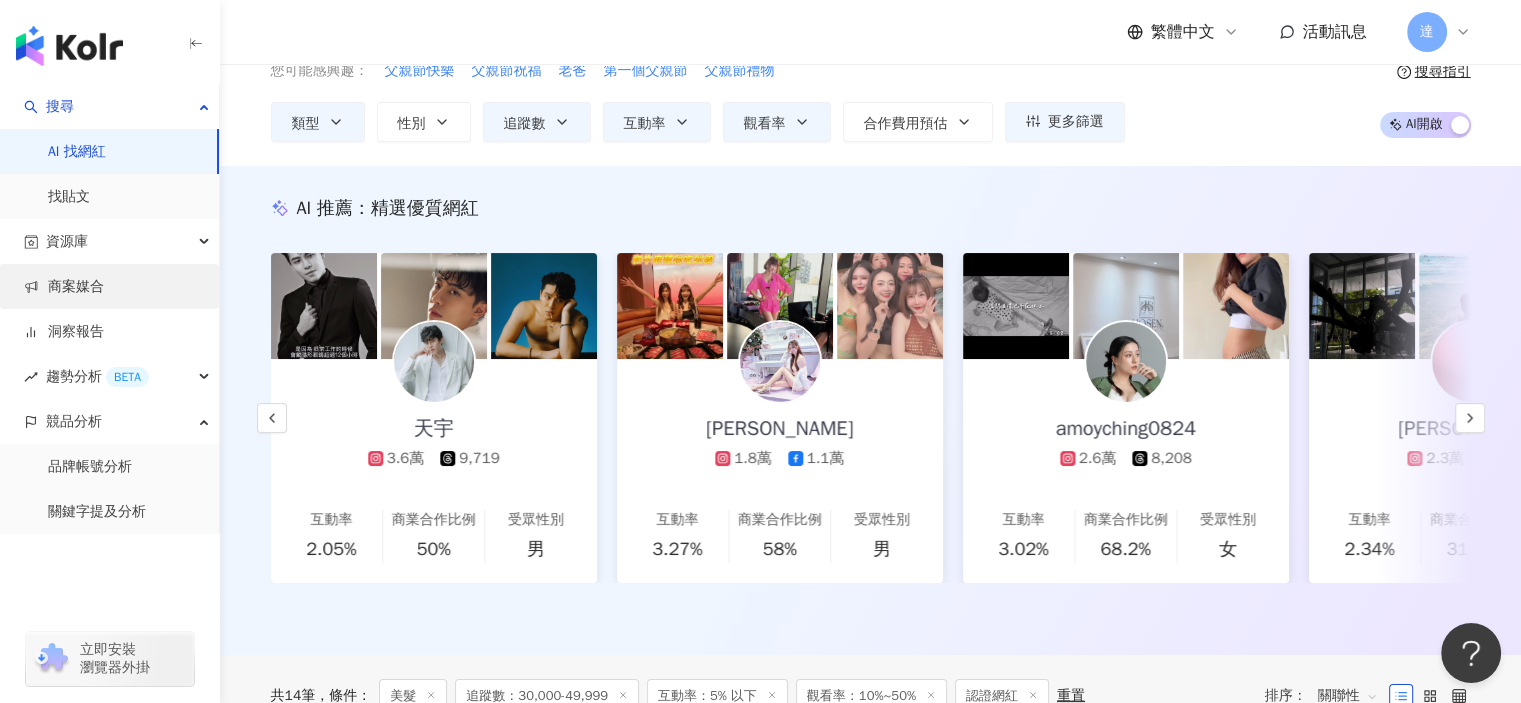click on "商案媒合" at bounding box center [64, 287] 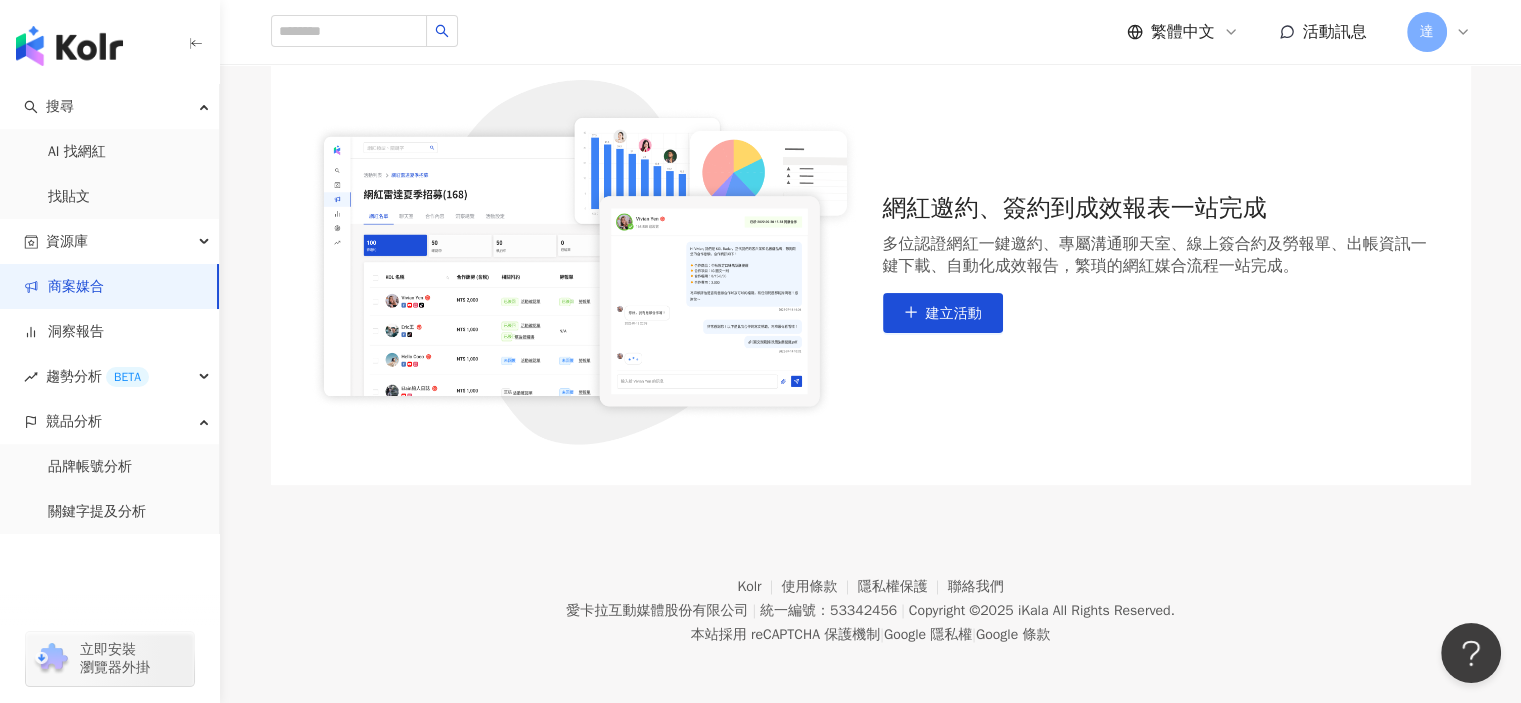 scroll, scrollTop: 190, scrollLeft: 0, axis: vertical 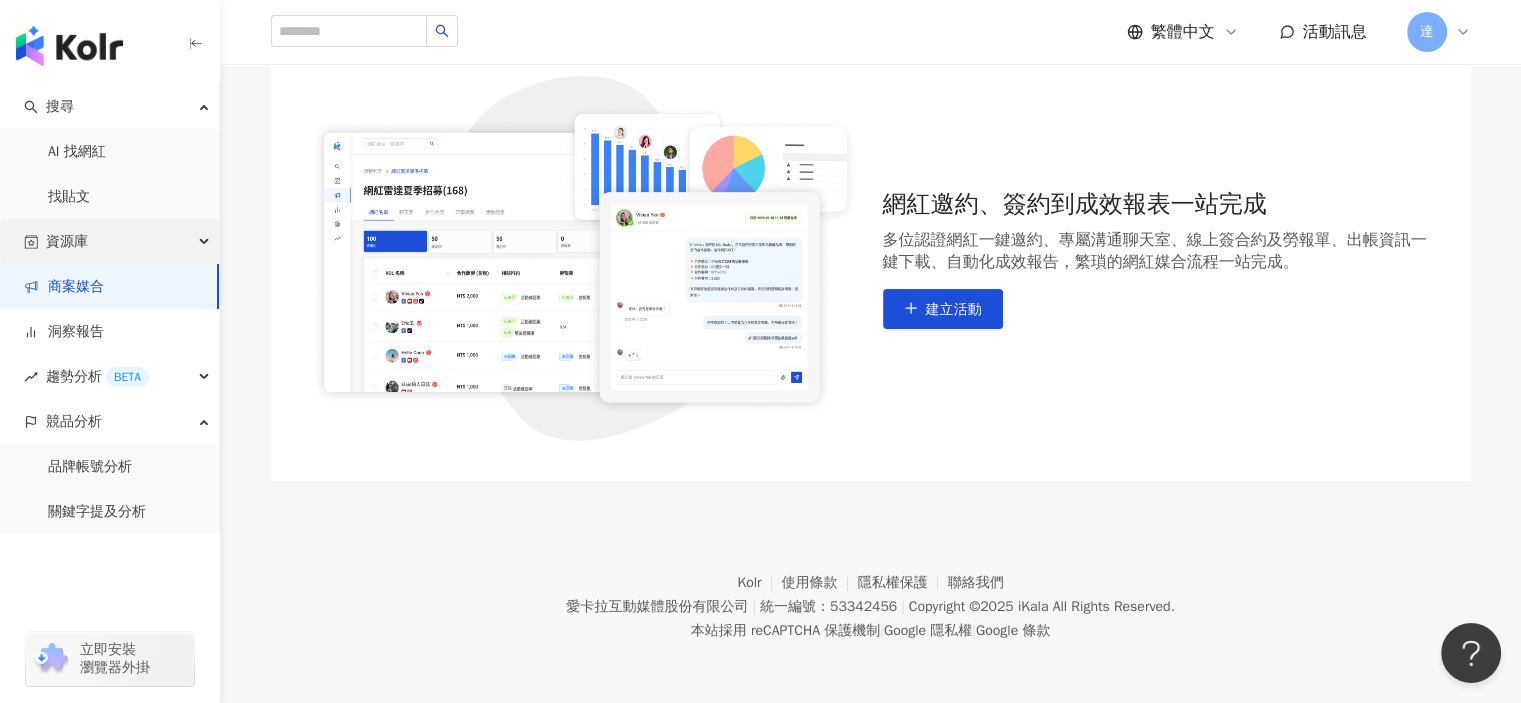 click at bounding box center (206, 242) 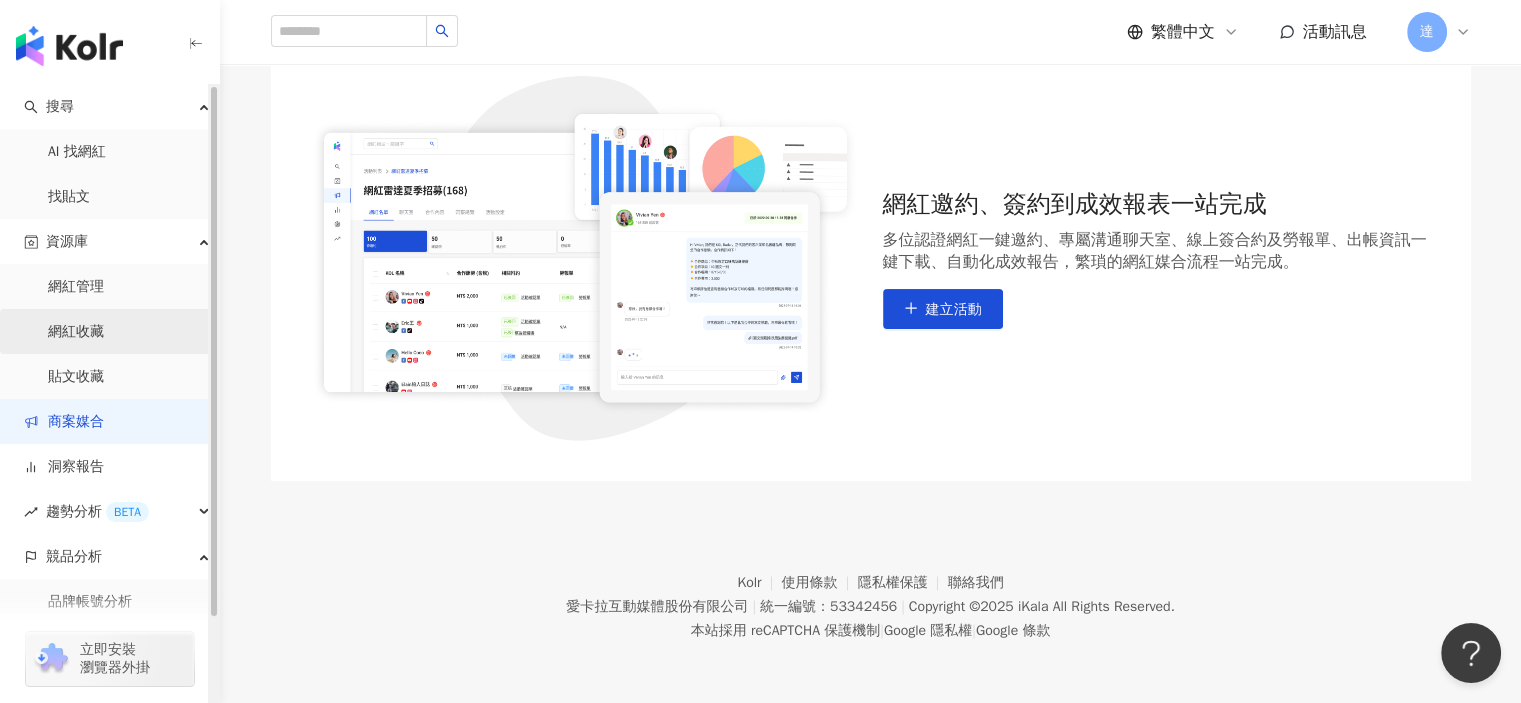 click on "網紅收藏" at bounding box center (76, 332) 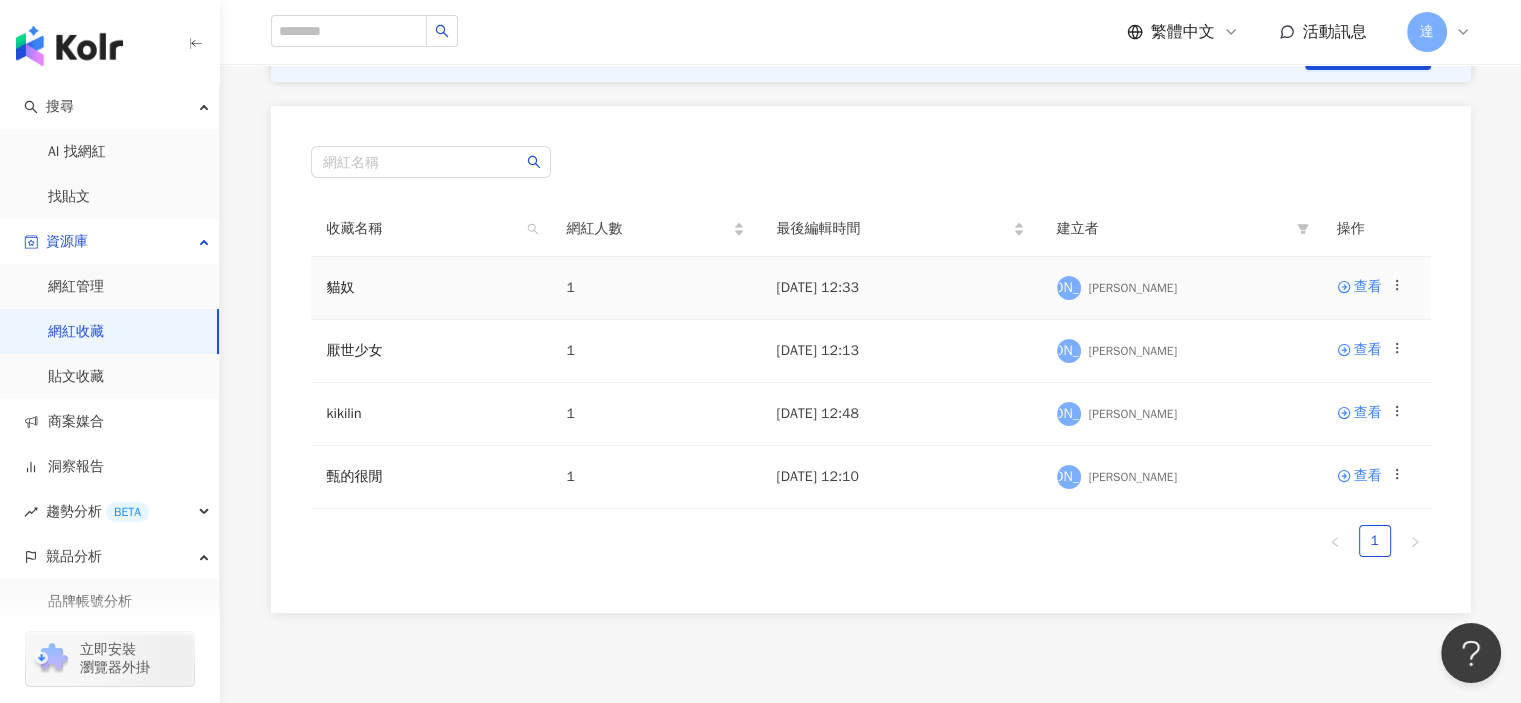 scroll, scrollTop: 200, scrollLeft: 0, axis: vertical 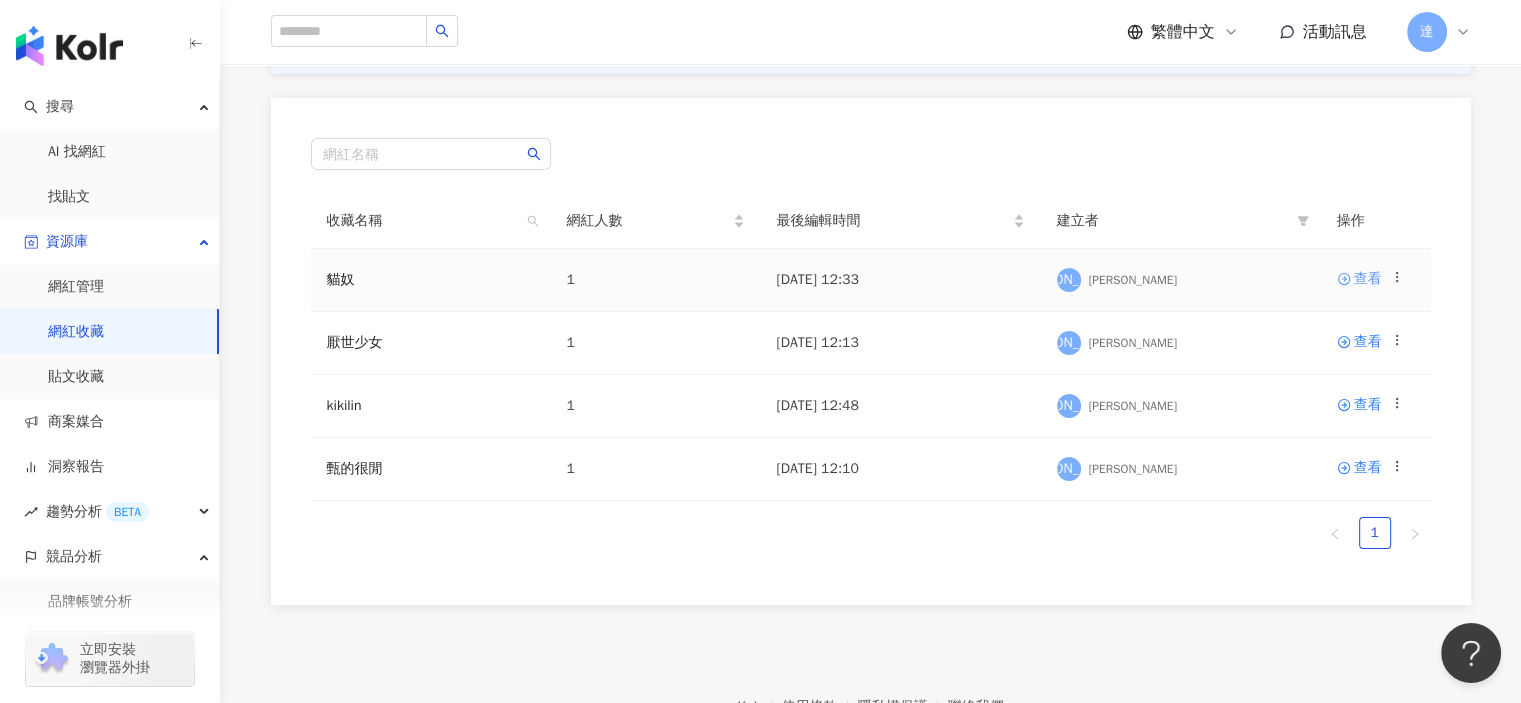 click on "查看" at bounding box center [1368, 279] 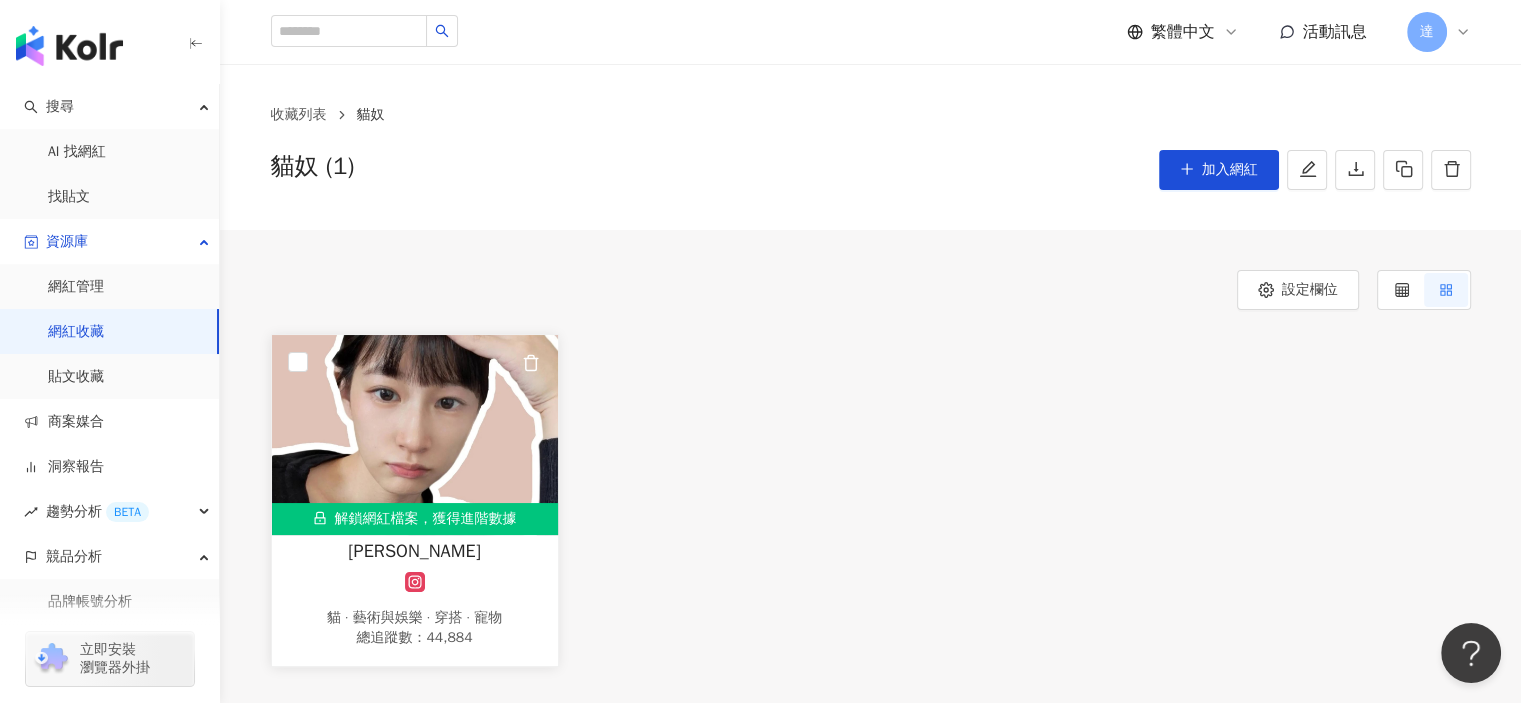 click on "莉莉喵喵" at bounding box center (414, 551) 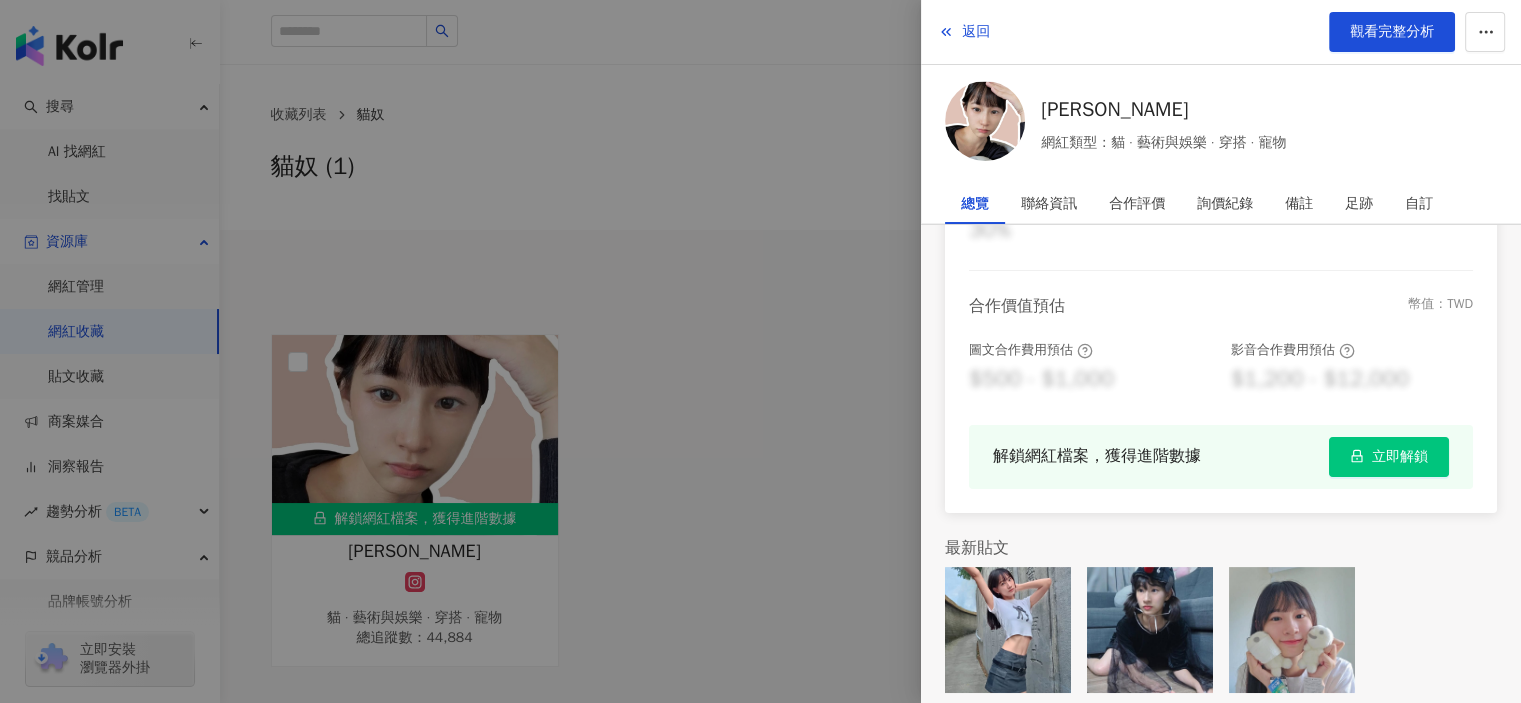 scroll, scrollTop: 536, scrollLeft: 0, axis: vertical 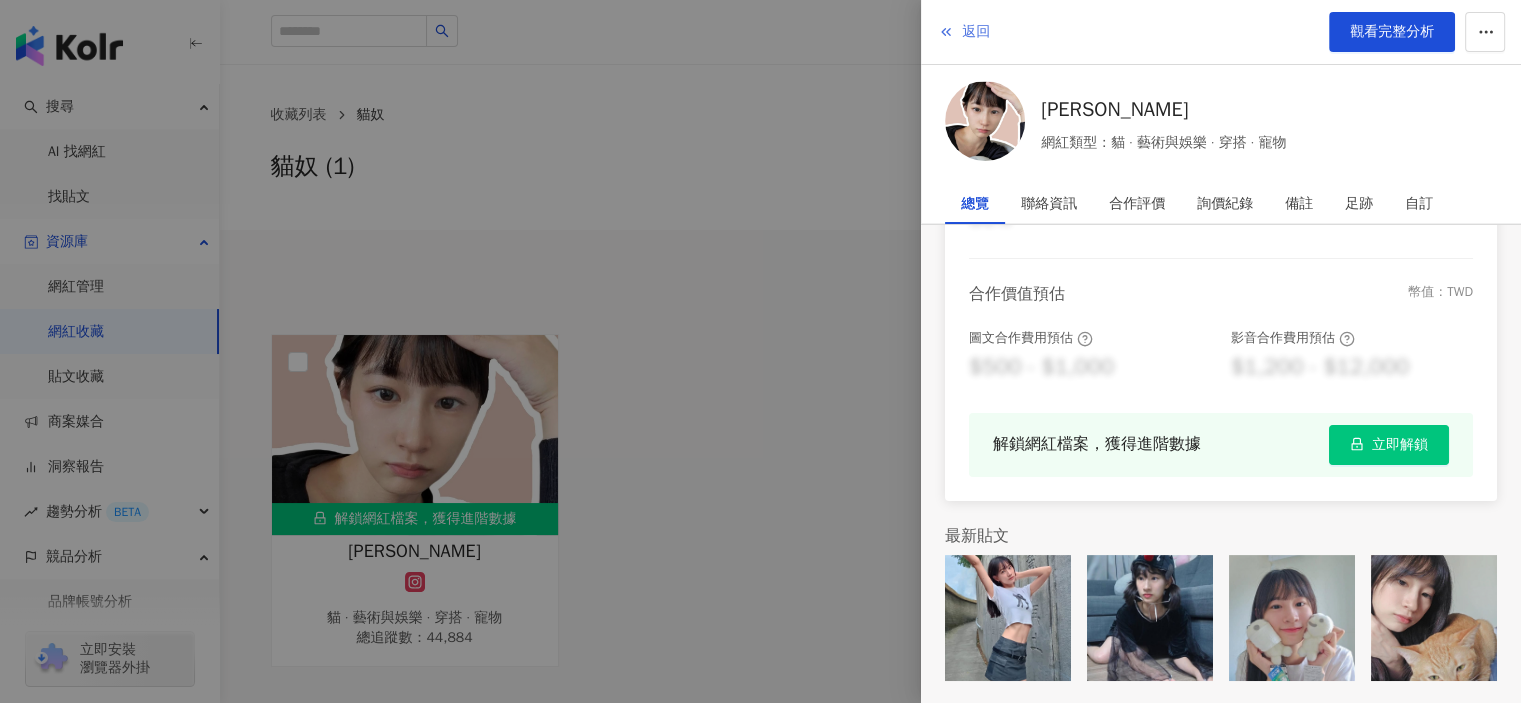 click on "返回" at bounding box center (976, 32) 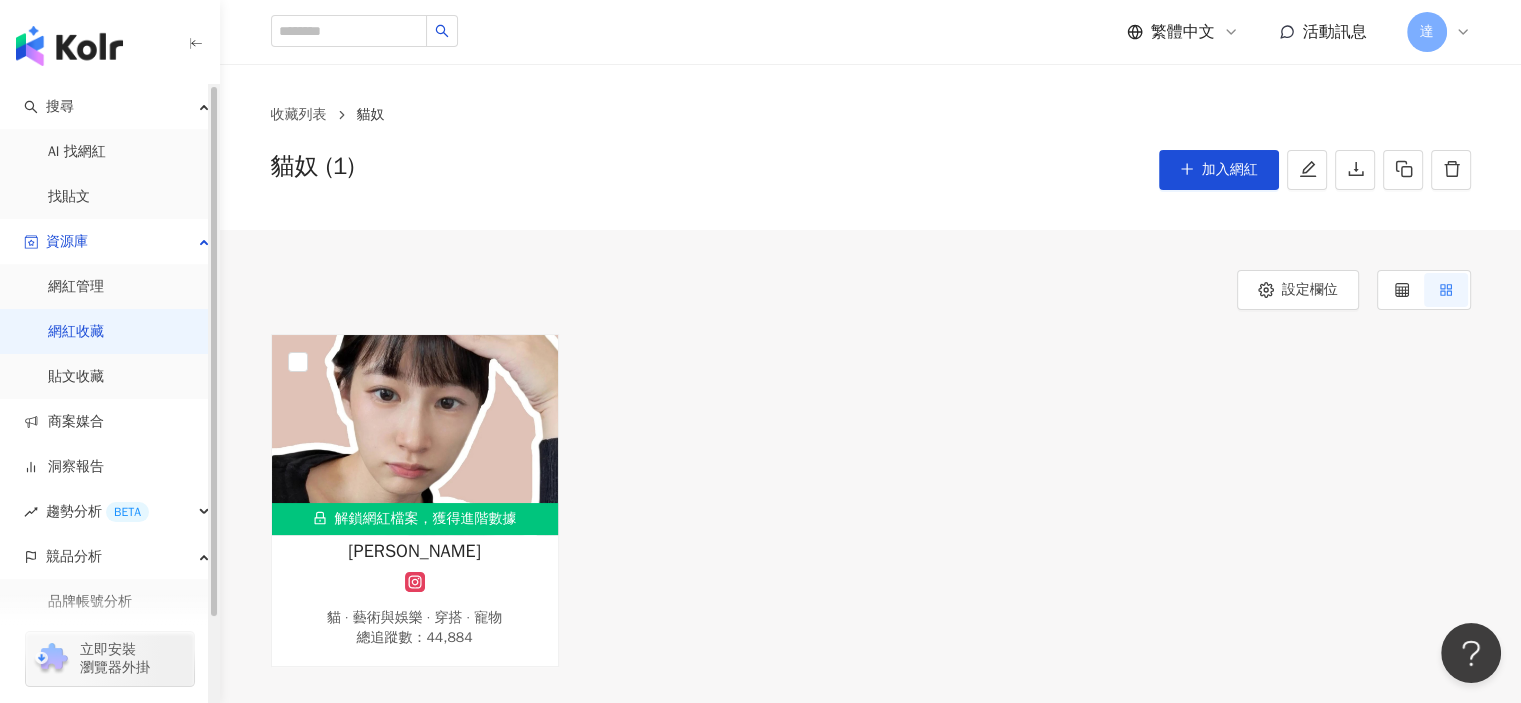 click on "網紅收藏" at bounding box center [76, 332] 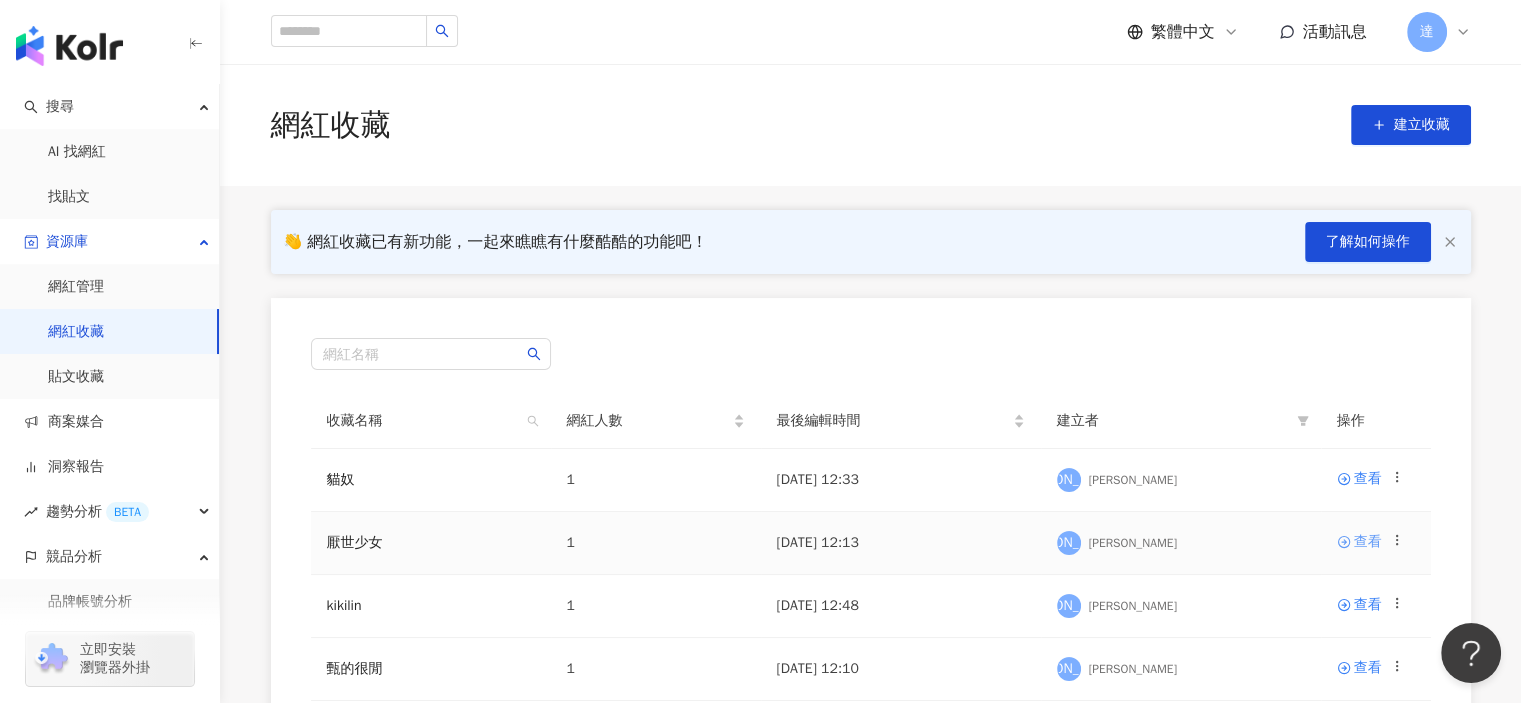 click on "查看" at bounding box center [1368, 542] 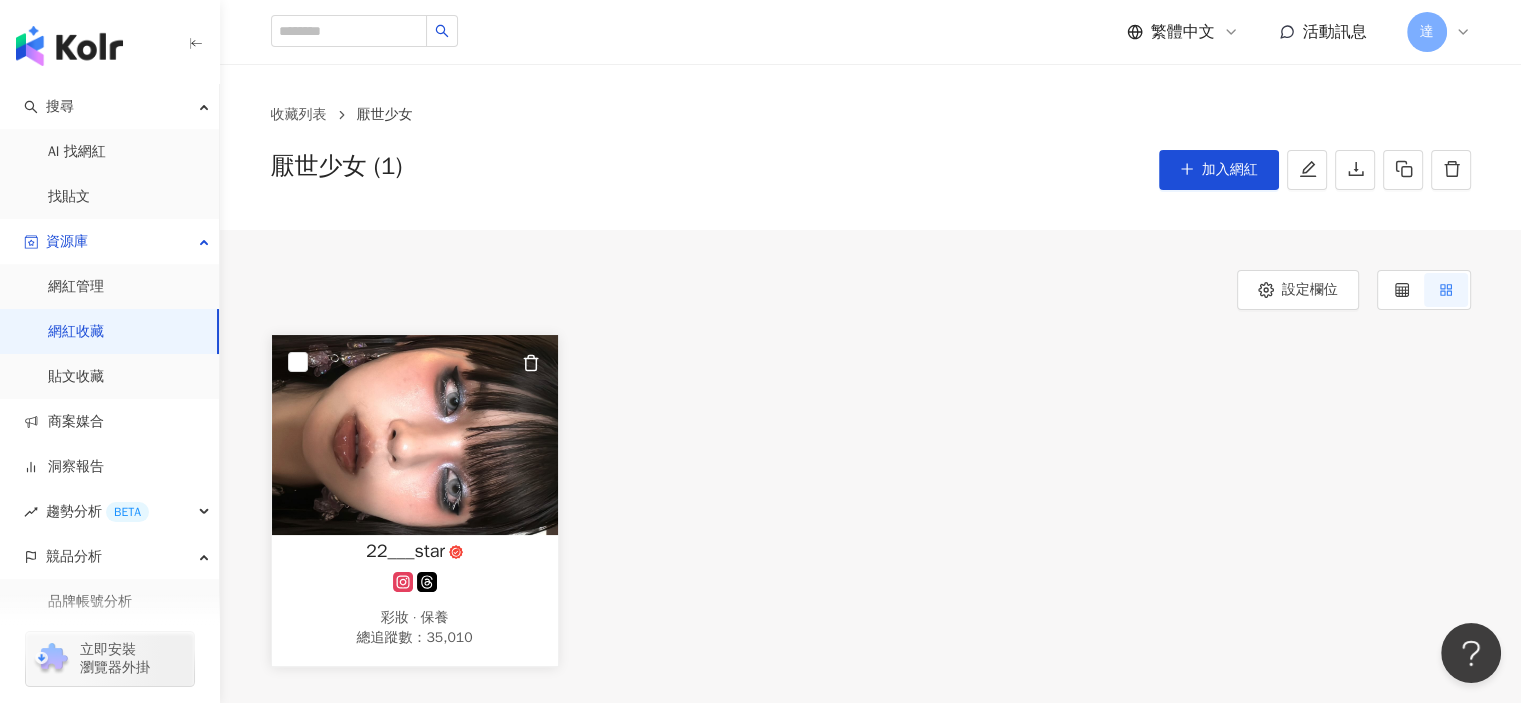 click at bounding box center (415, 582) 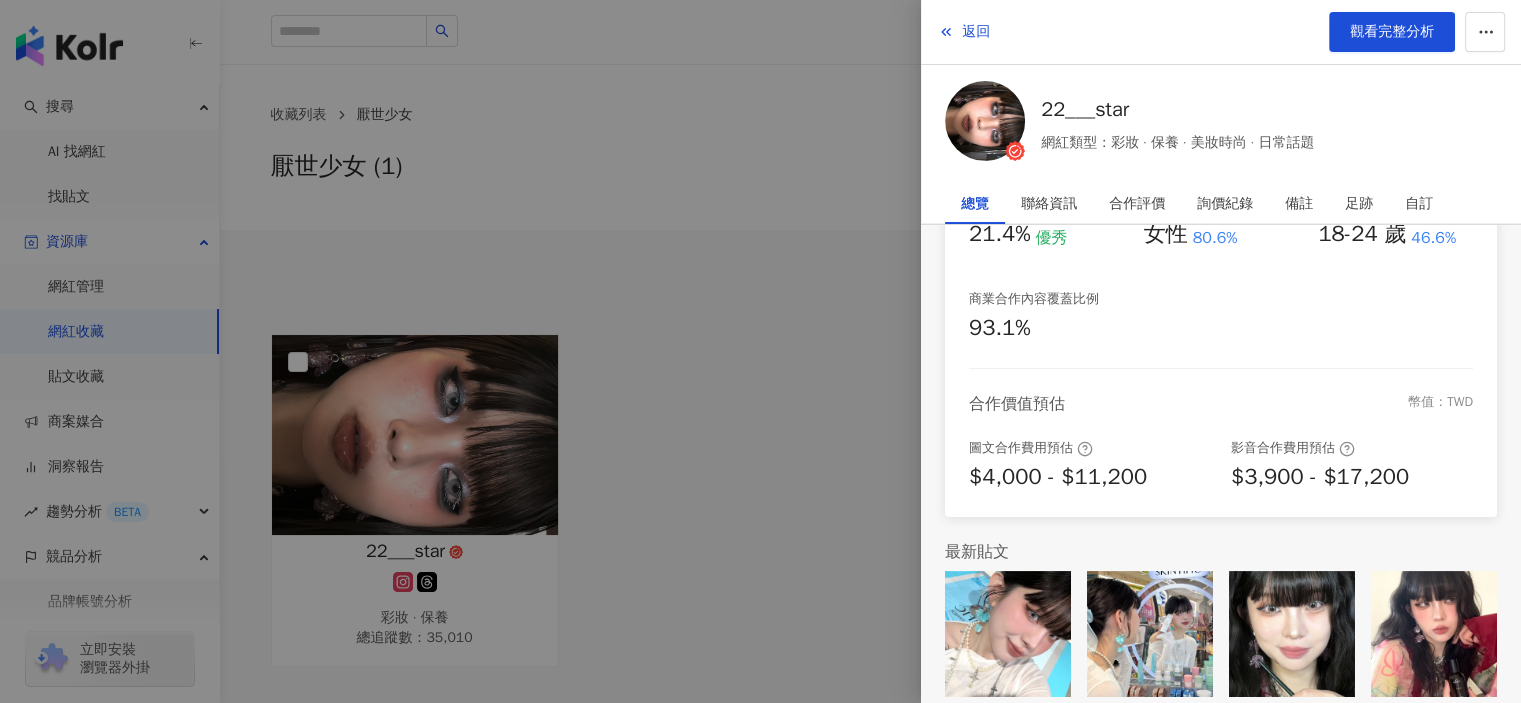 scroll, scrollTop: 444, scrollLeft: 0, axis: vertical 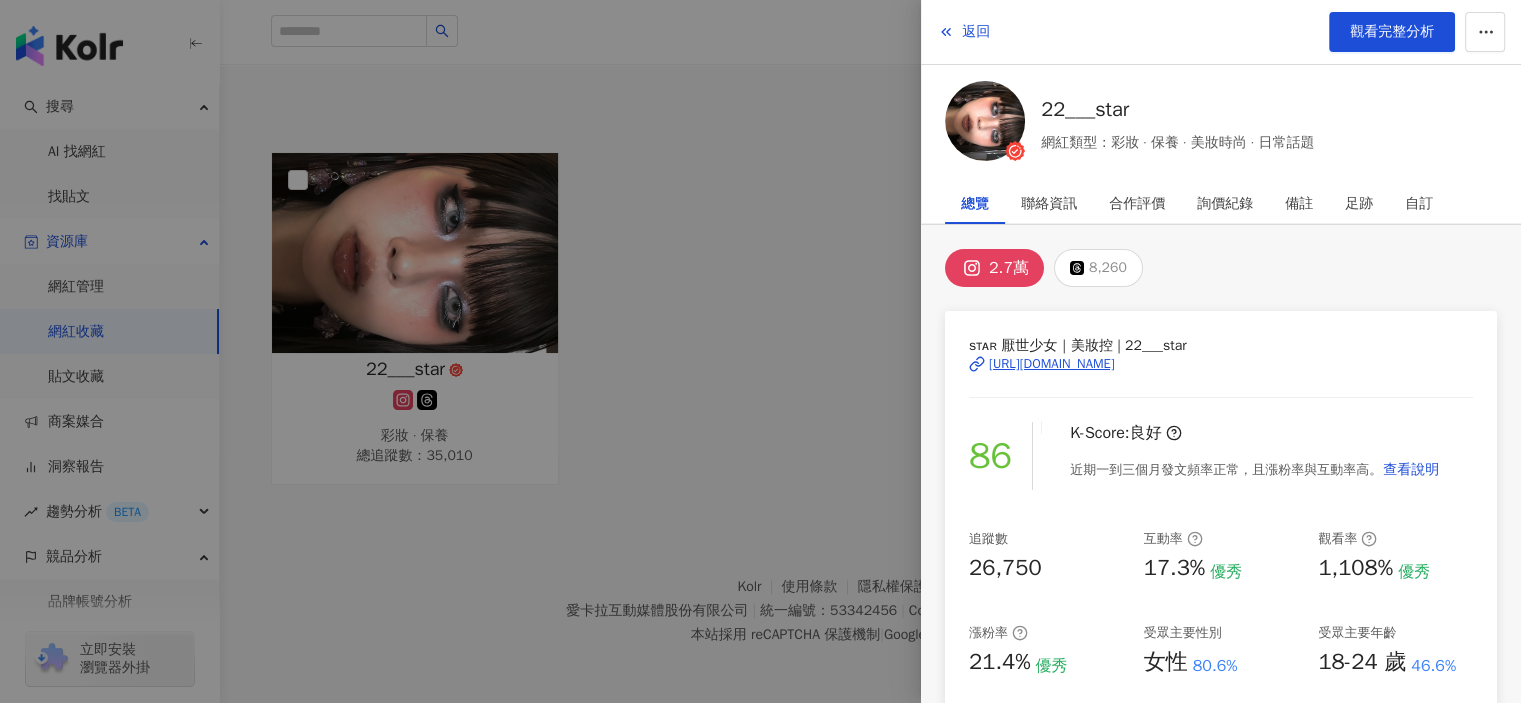 click on "https://www.instagram.com/22___star/" at bounding box center [1052, 364] 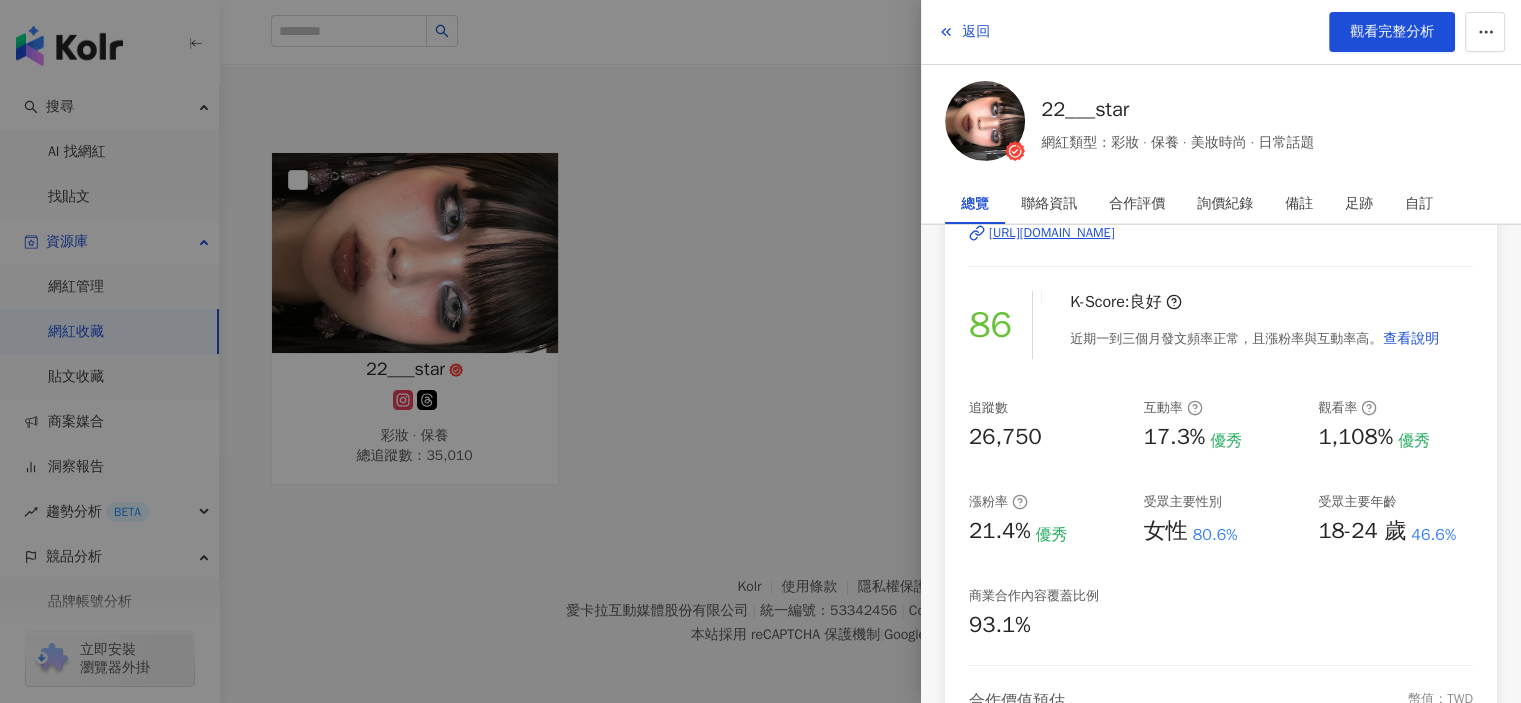scroll, scrollTop: 200, scrollLeft: 0, axis: vertical 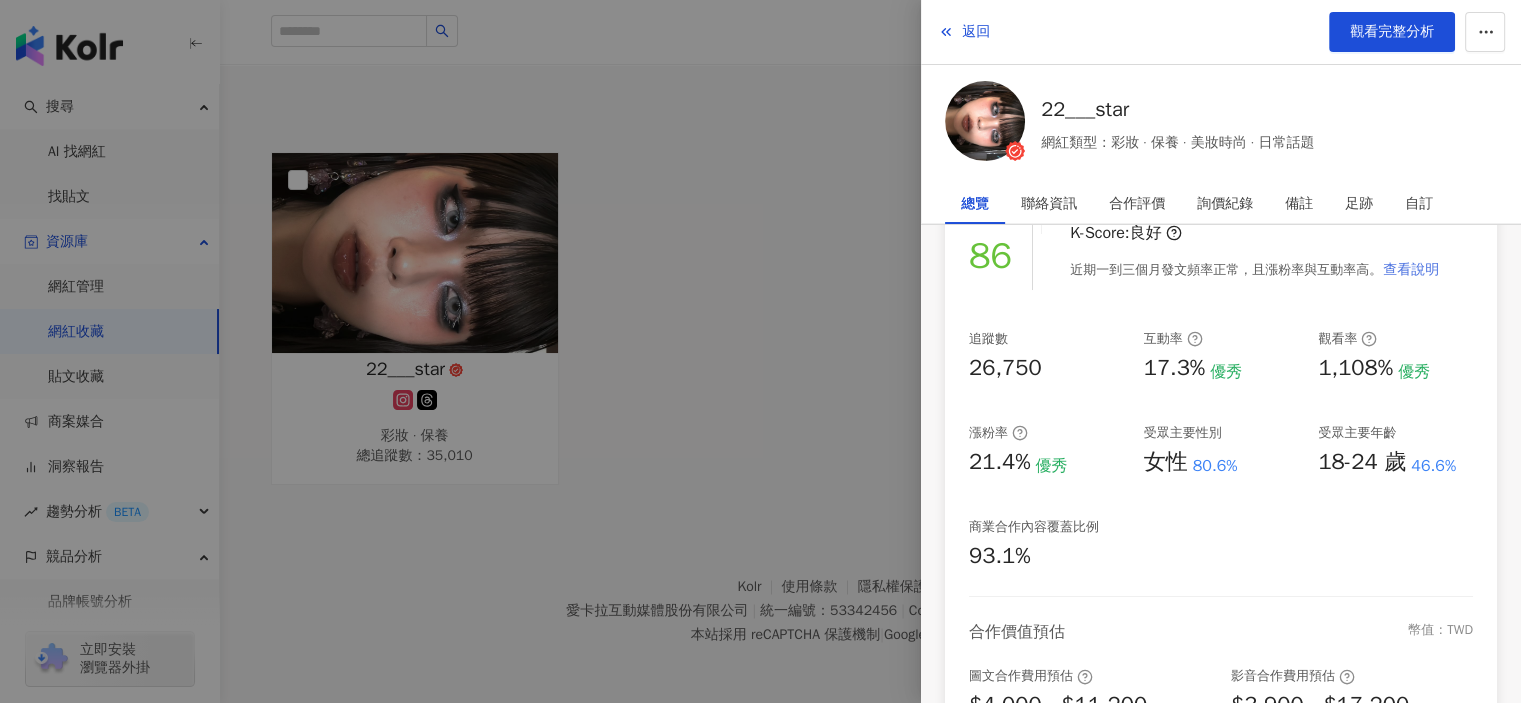 click on "查看說明" at bounding box center [1411, 270] 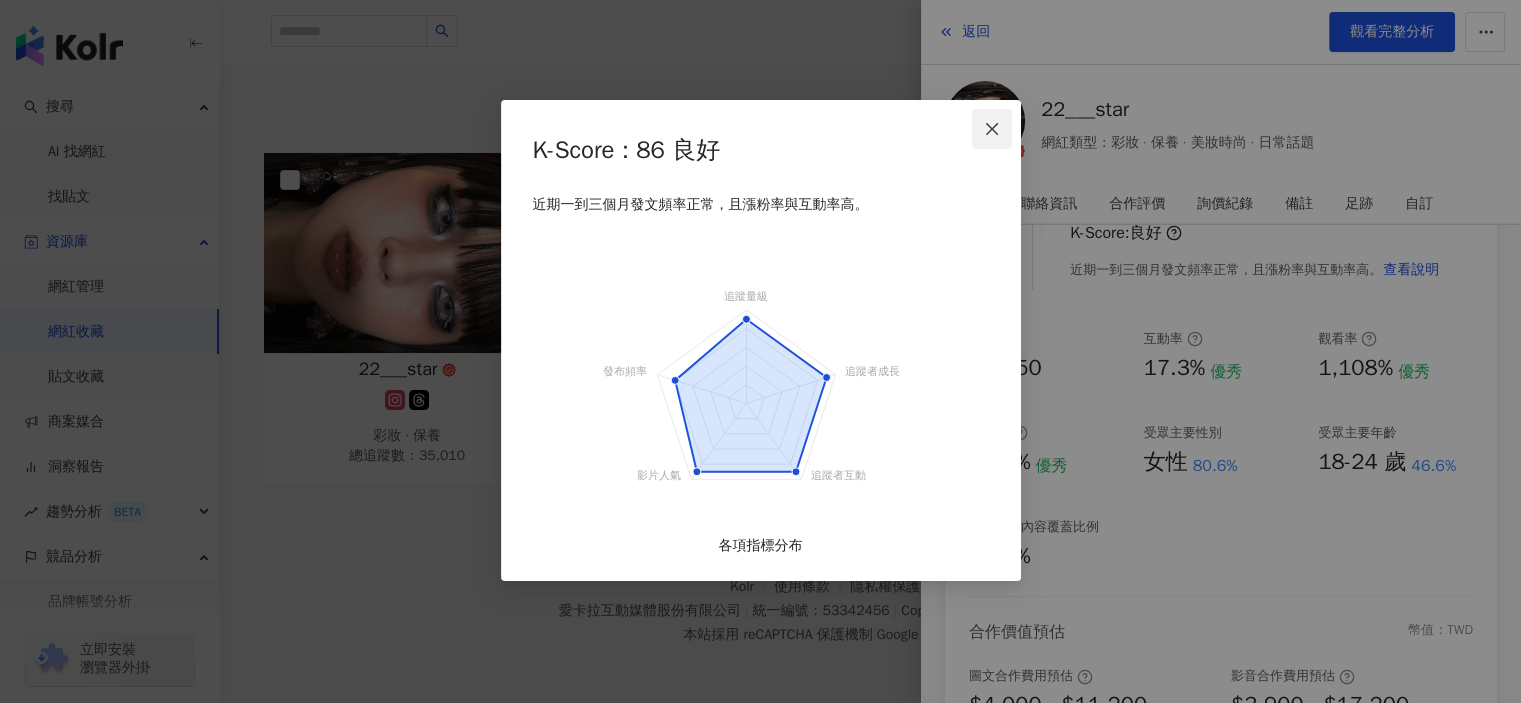 click 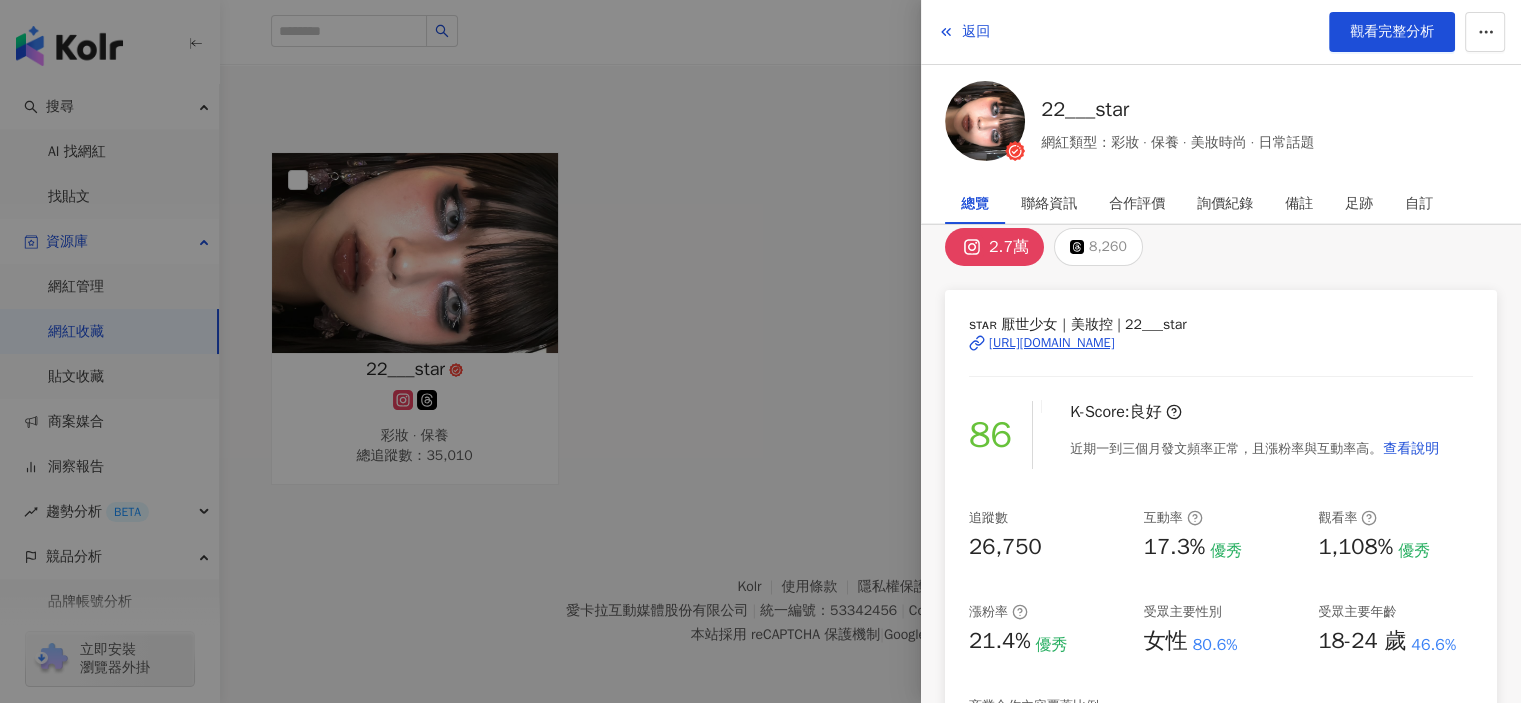 scroll, scrollTop: 0, scrollLeft: 0, axis: both 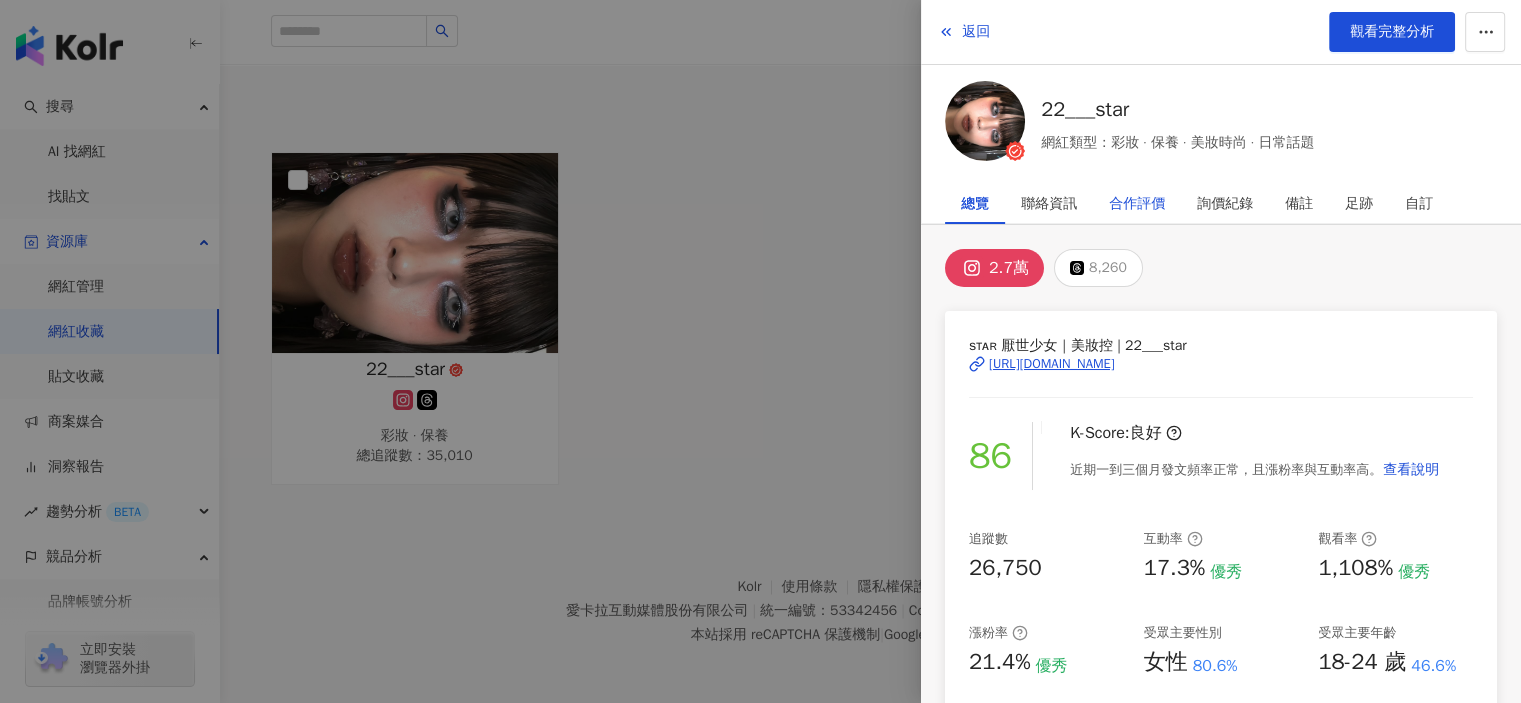click on "合作評價" at bounding box center [1137, 204] 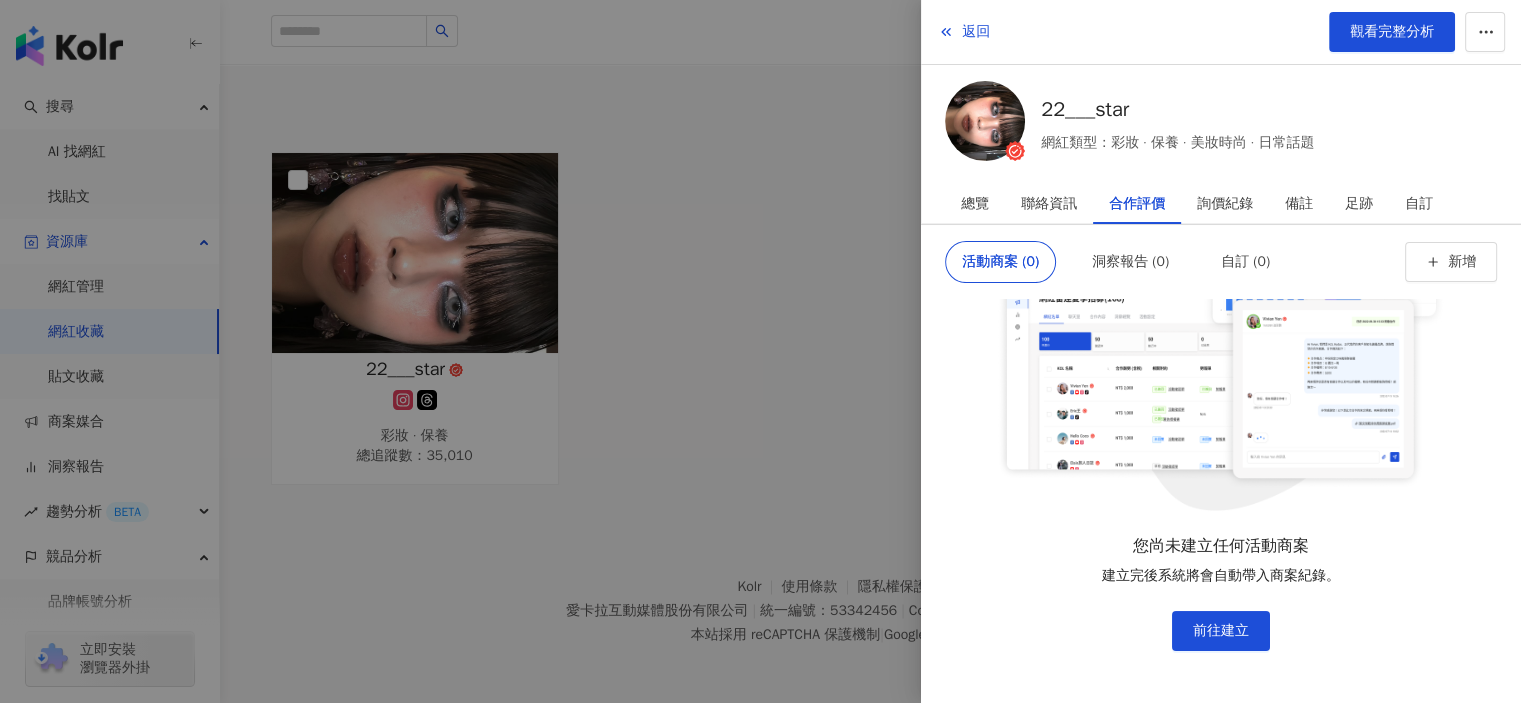 scroll, scrollTop: 136, scrollLeft: 0, axis: vertical 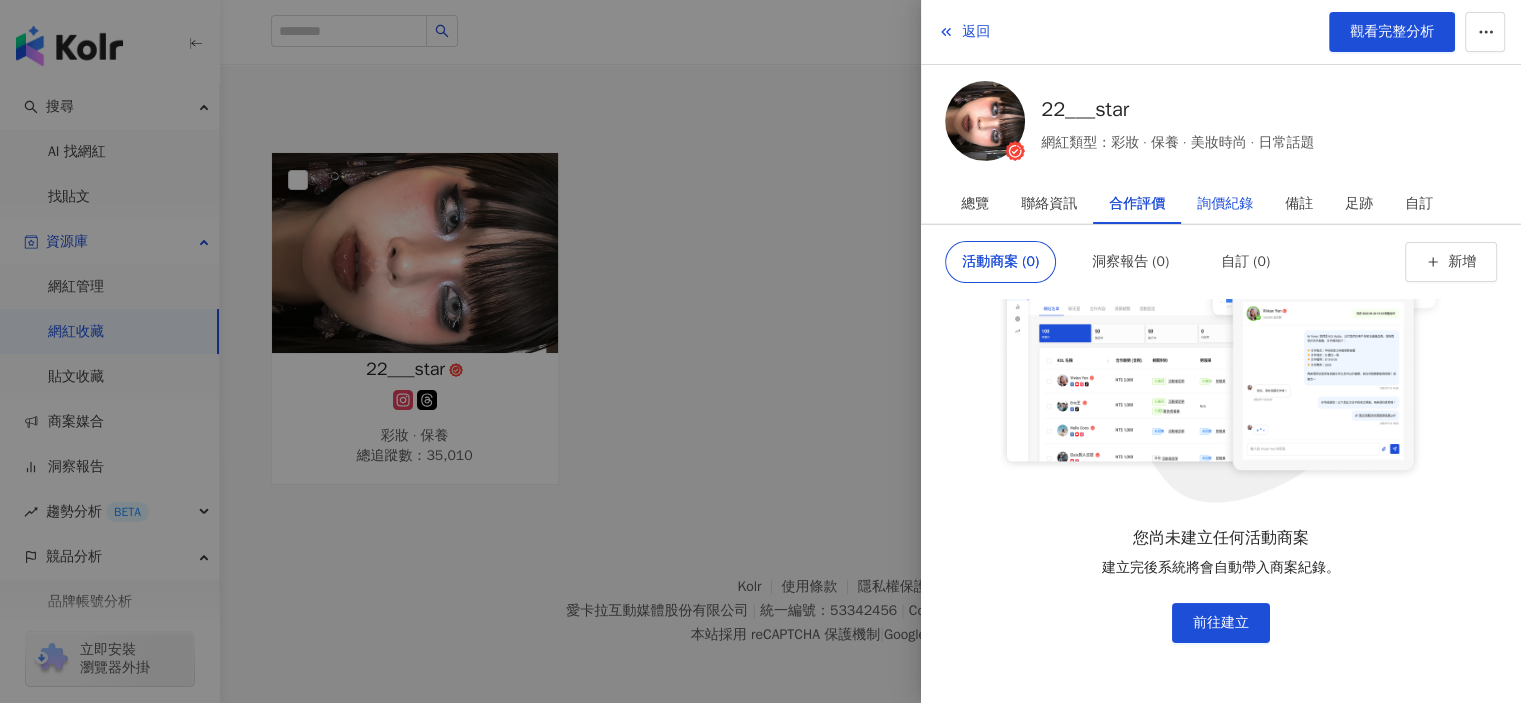 click on "詢價紀錄" at bounding box center (1225, 204) 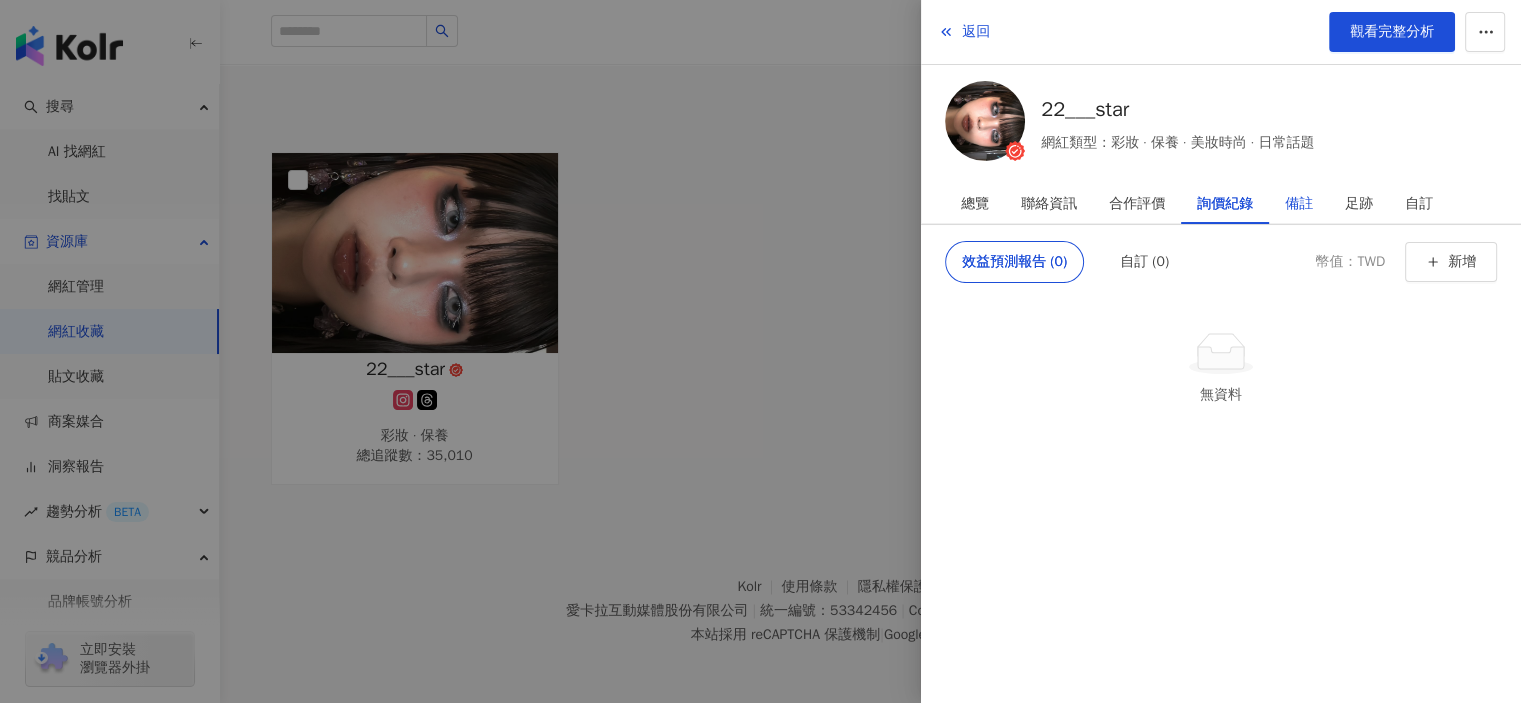 click on "備註" at bounding box center (1299, 204) 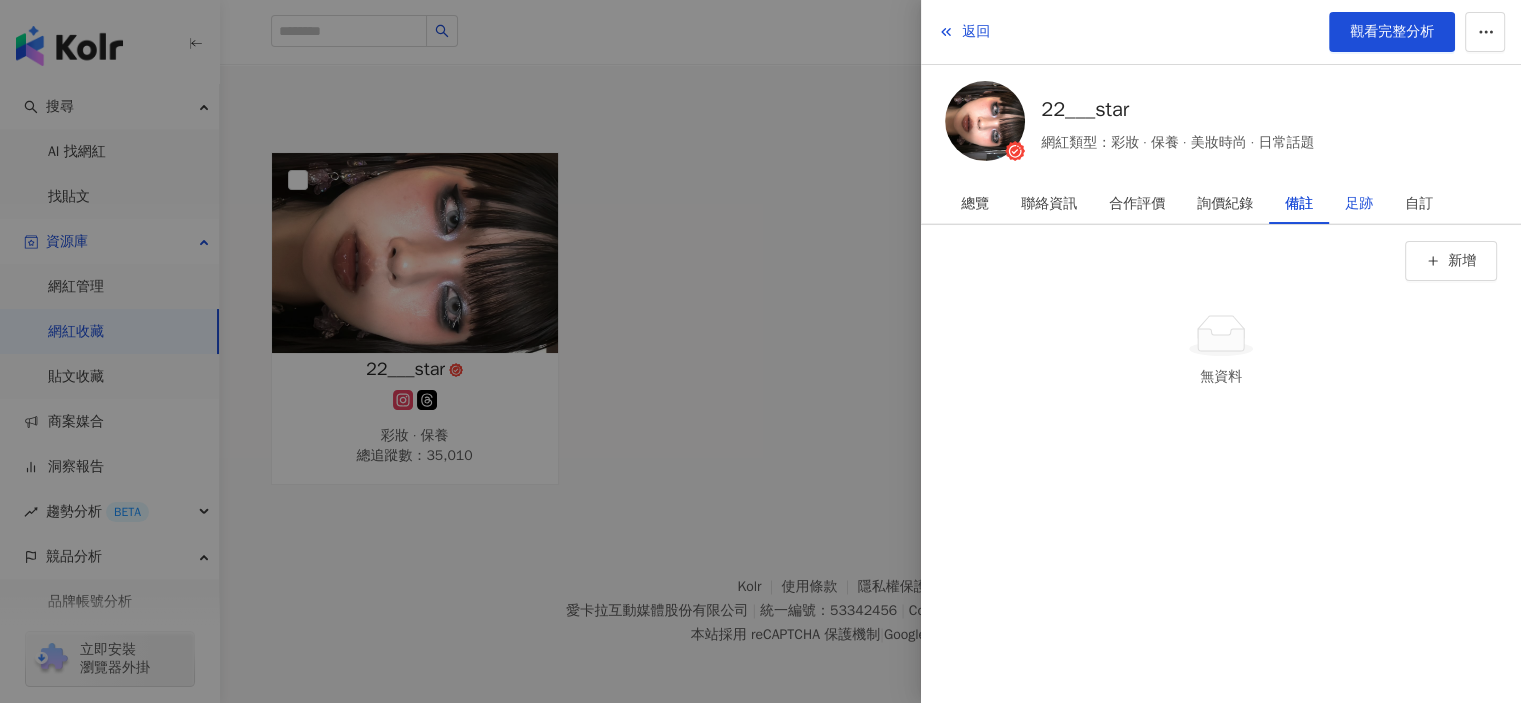 click on "足跡" at bounding box center (1359, 204) 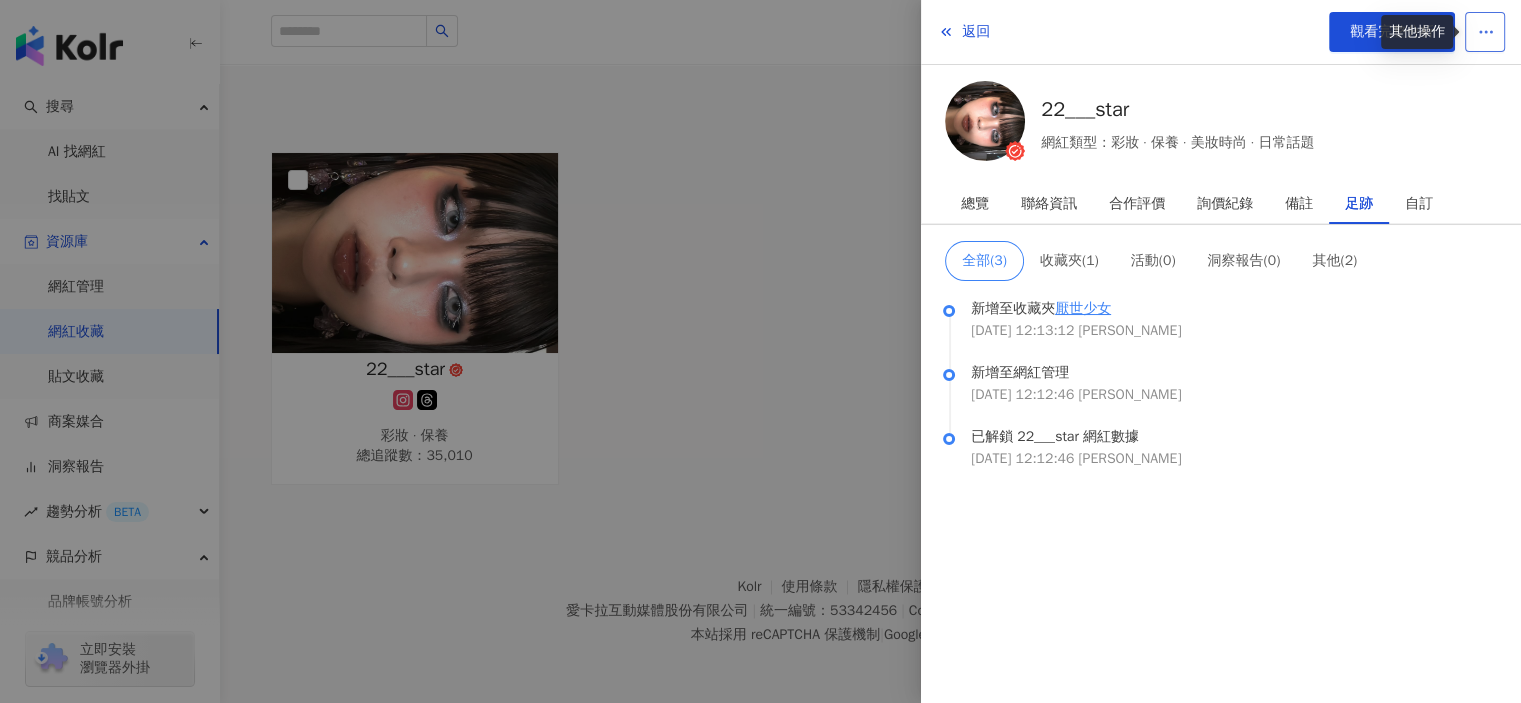 click 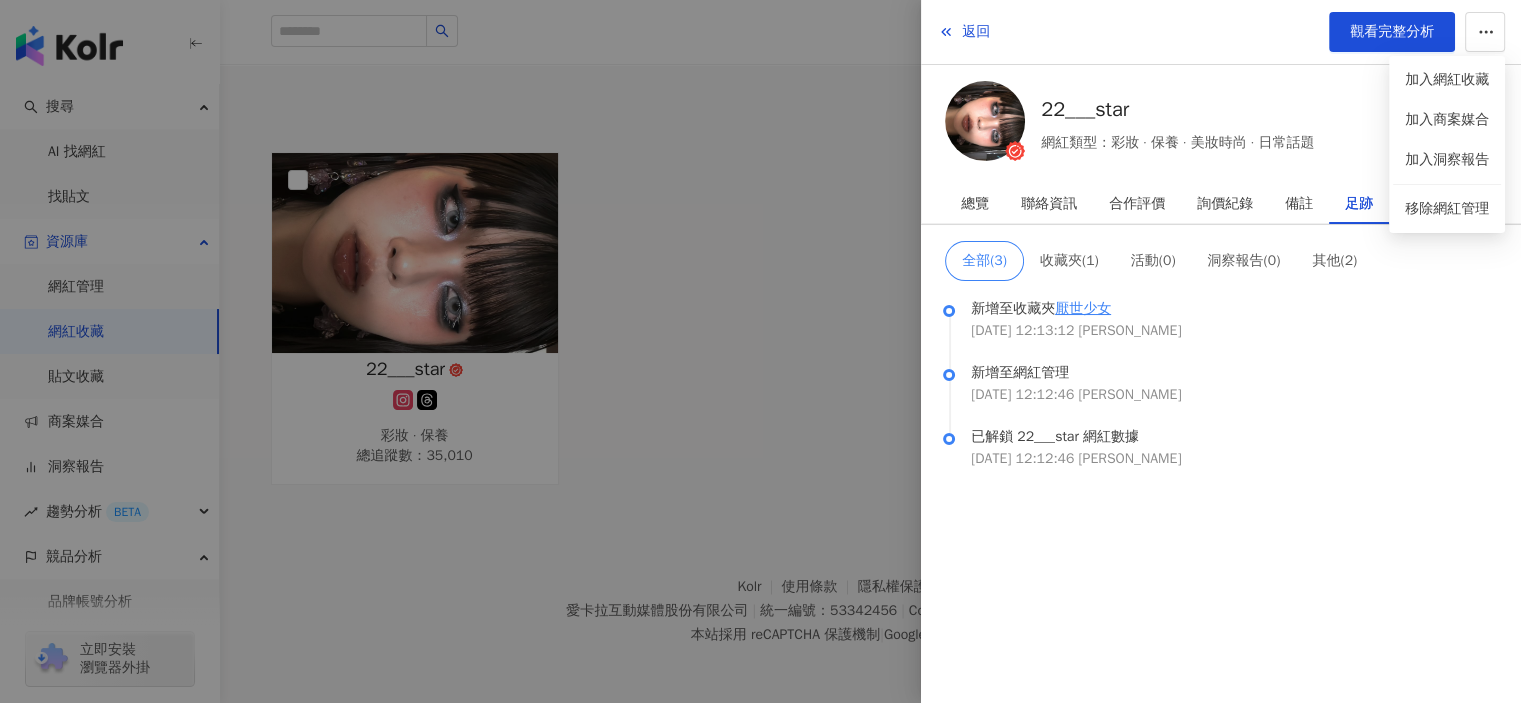 click on "返回 觀看完整分析" at bounding box center (1221, 32) 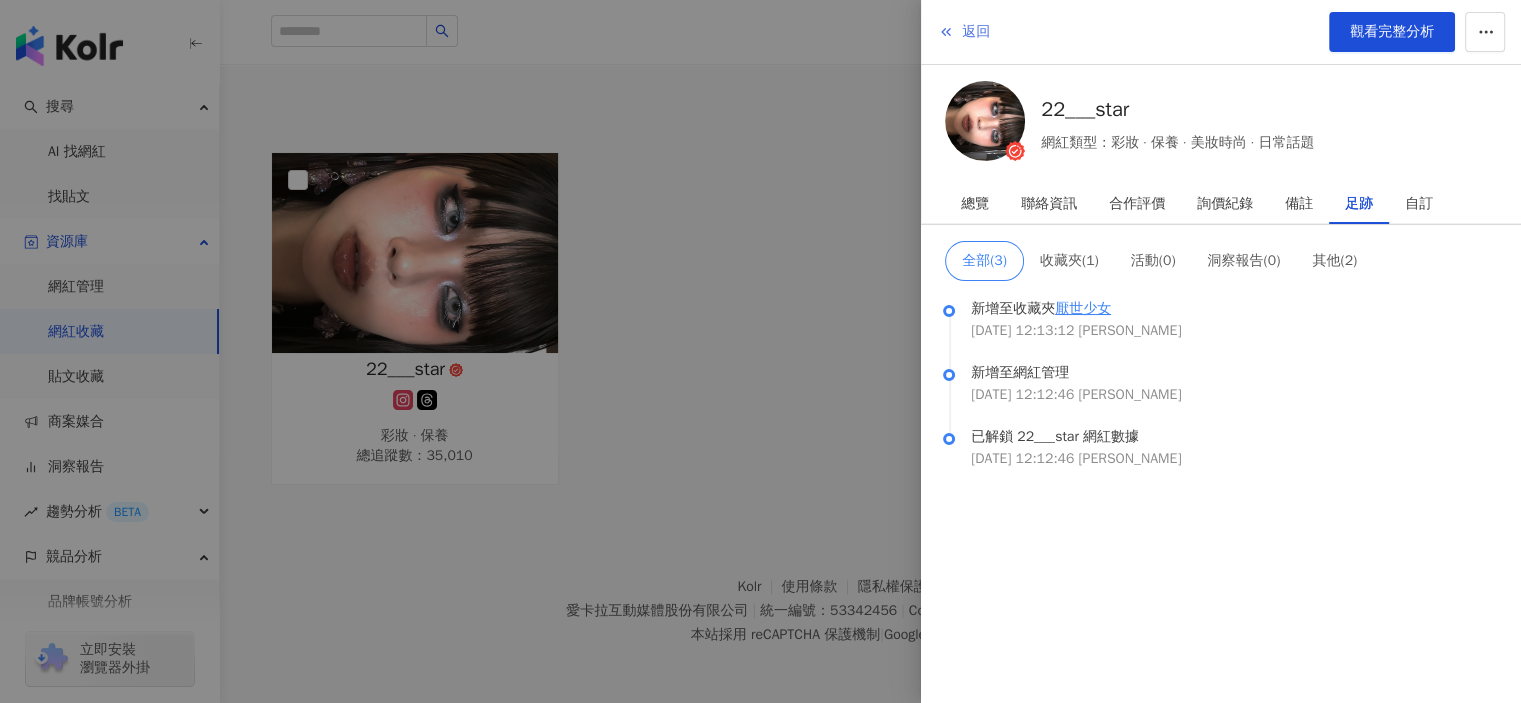 click on "返回" at bounding box center [976, 32] 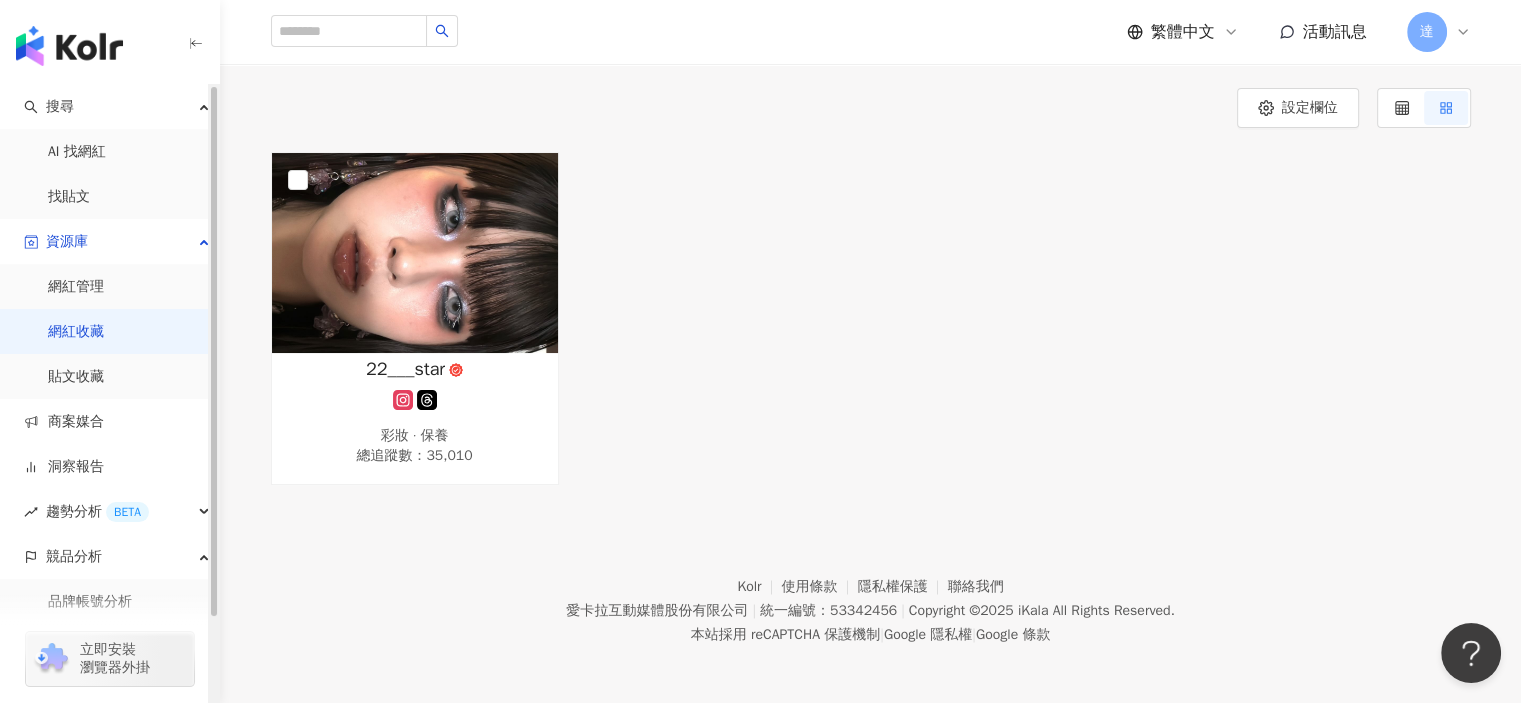click on "網紅收藏" at bounding box center [76, 332] 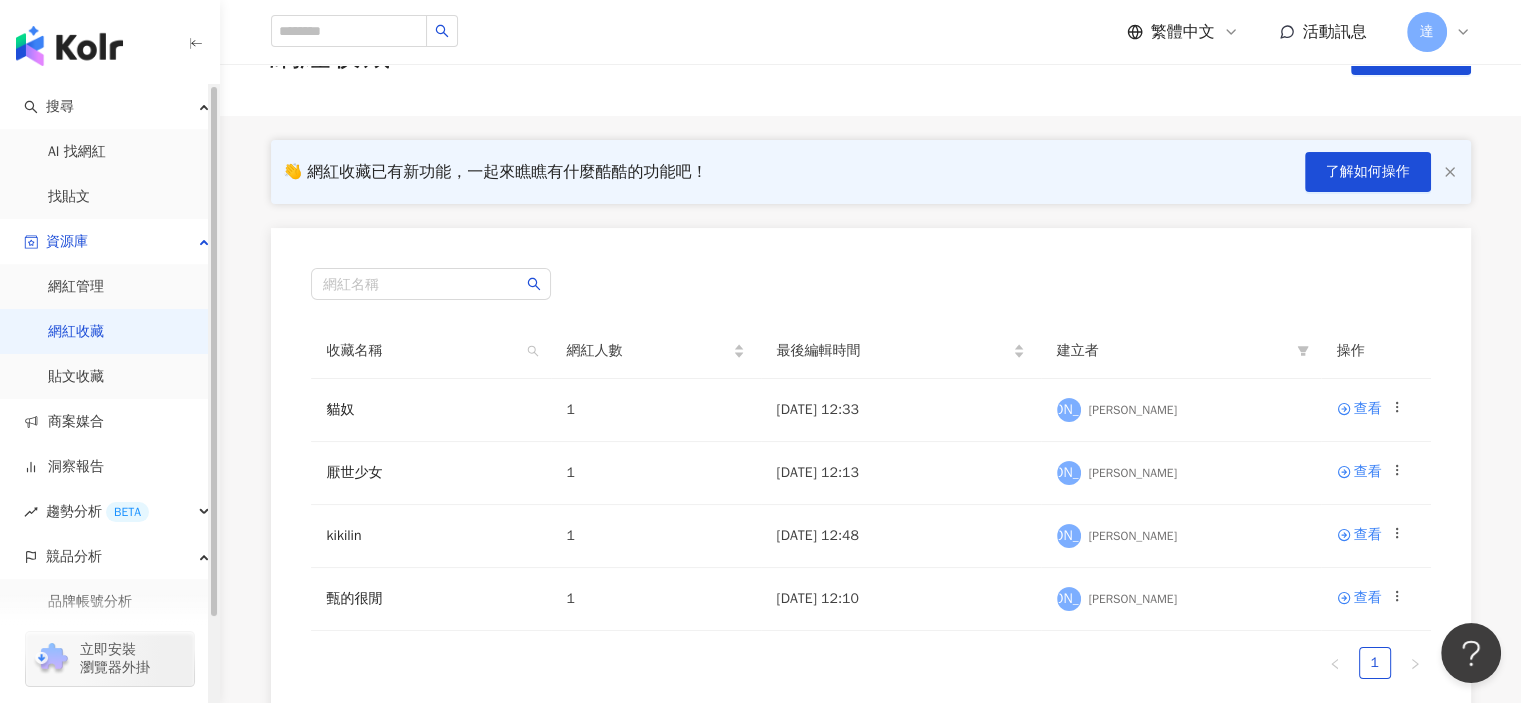 scroll, scrollTop: 100, scrollLeft: 0, axis: vertical 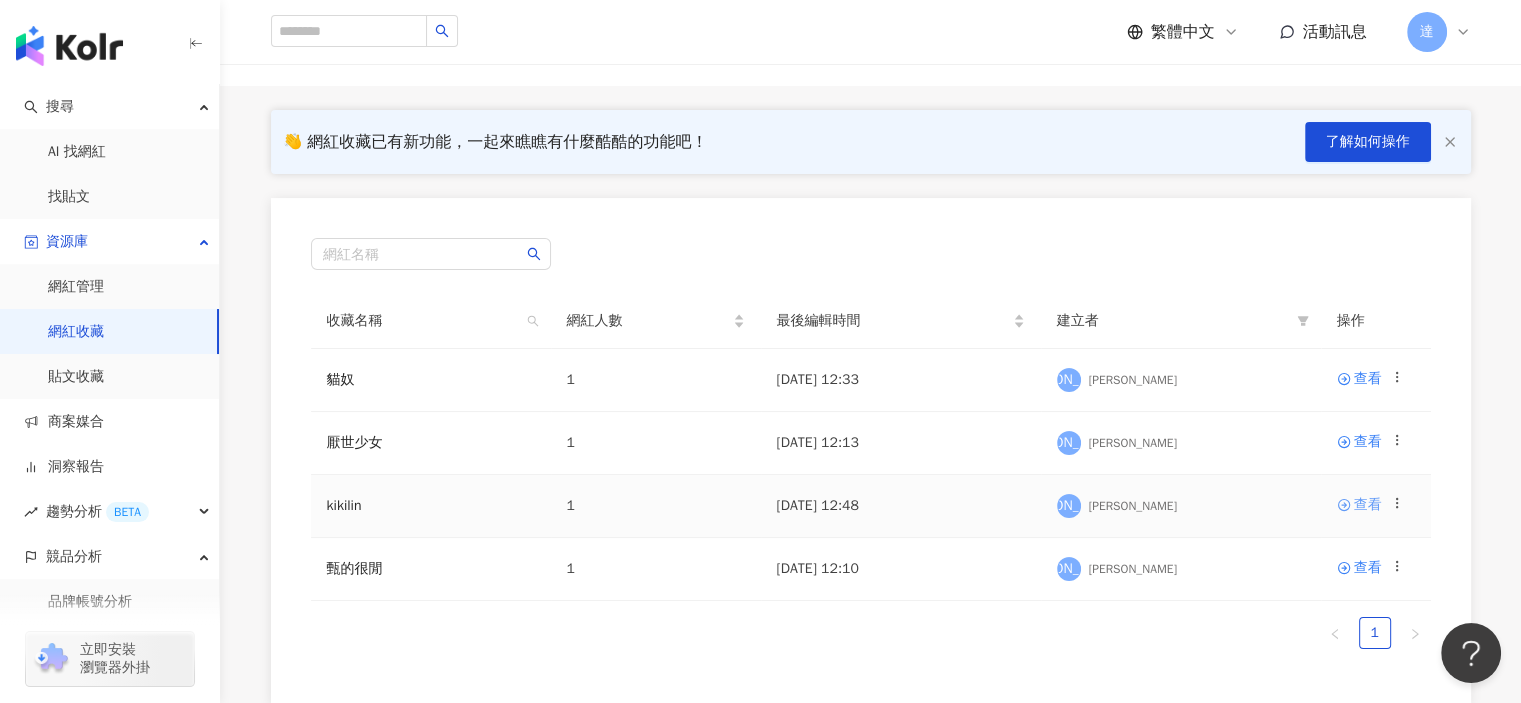 click on "查看" at bounding box center [1368, 505] 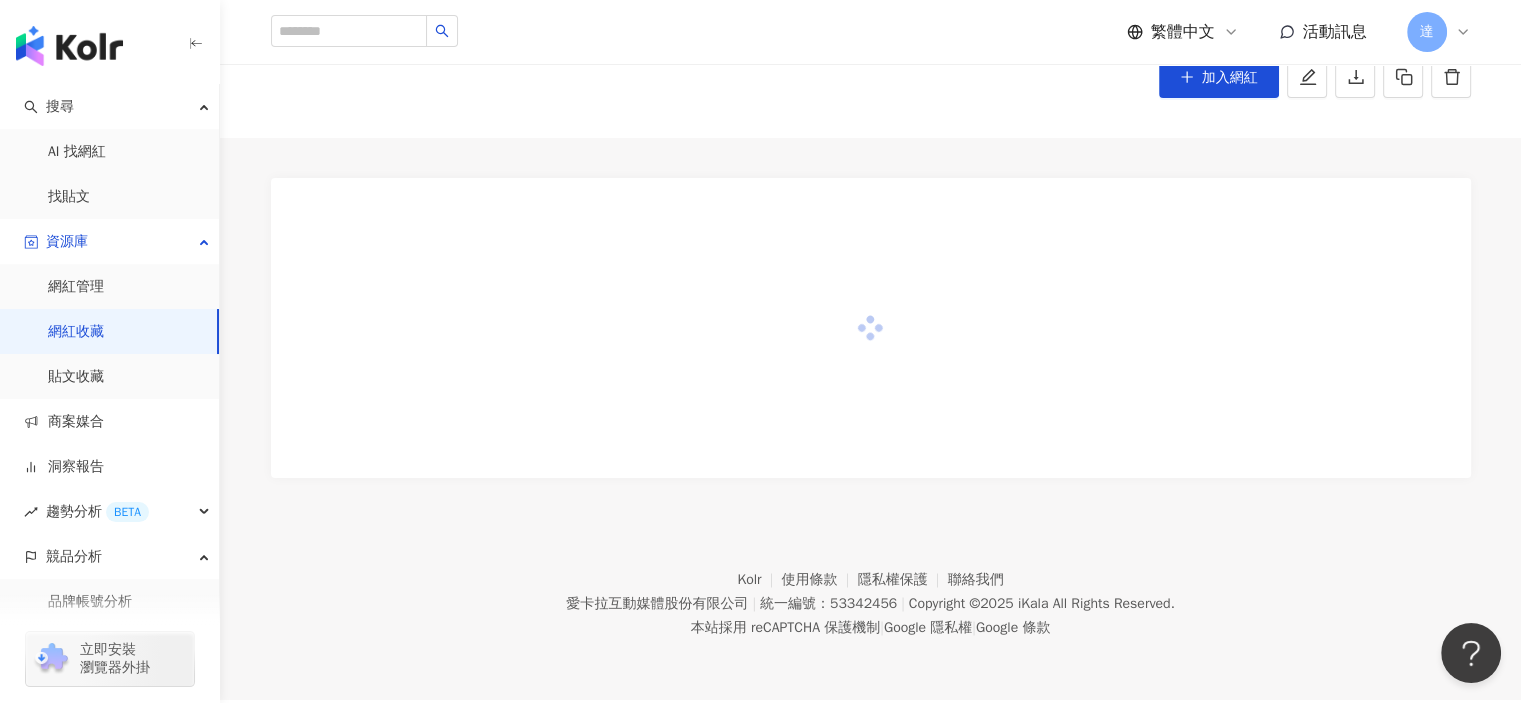 scroll, scrollTop: 0, scrollLeft: 0, axis: both 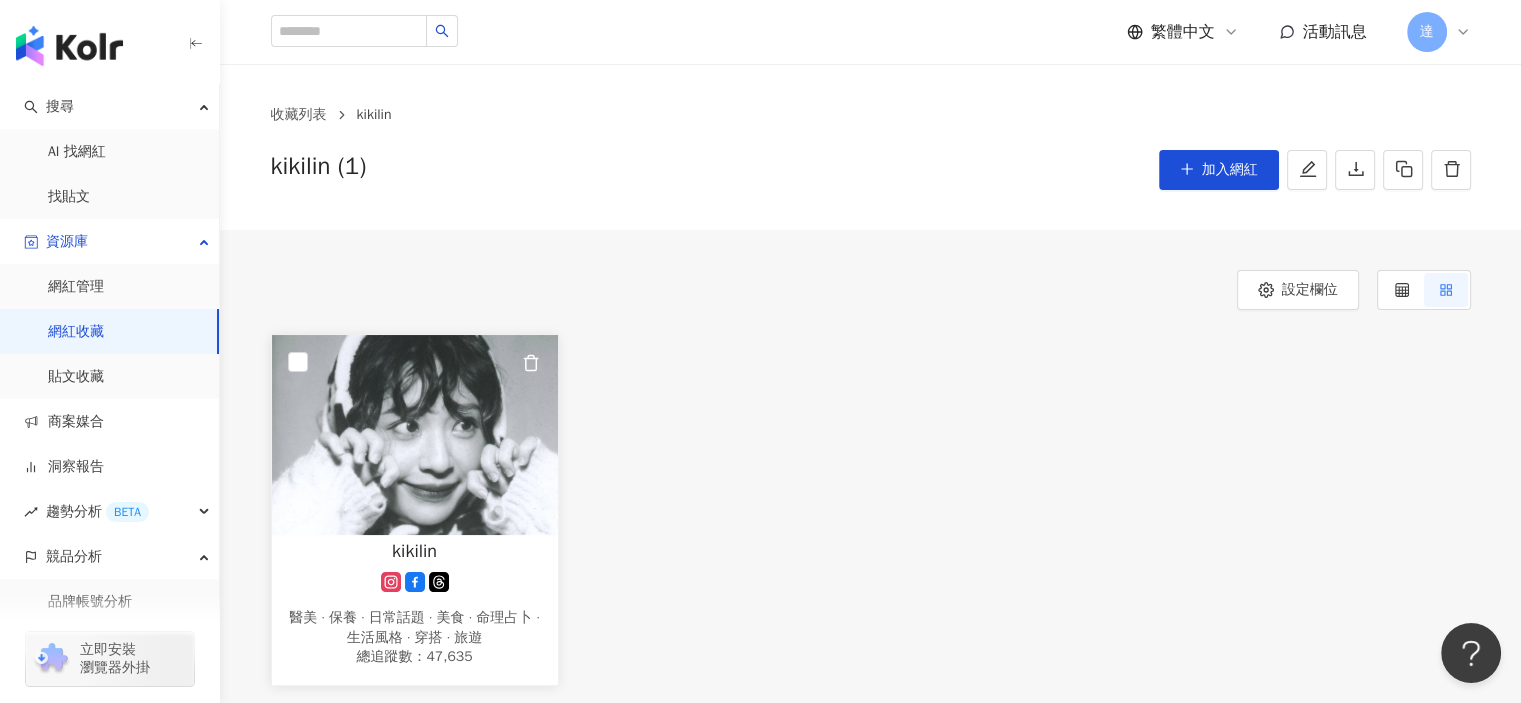 click at bounding box center (415, 582) 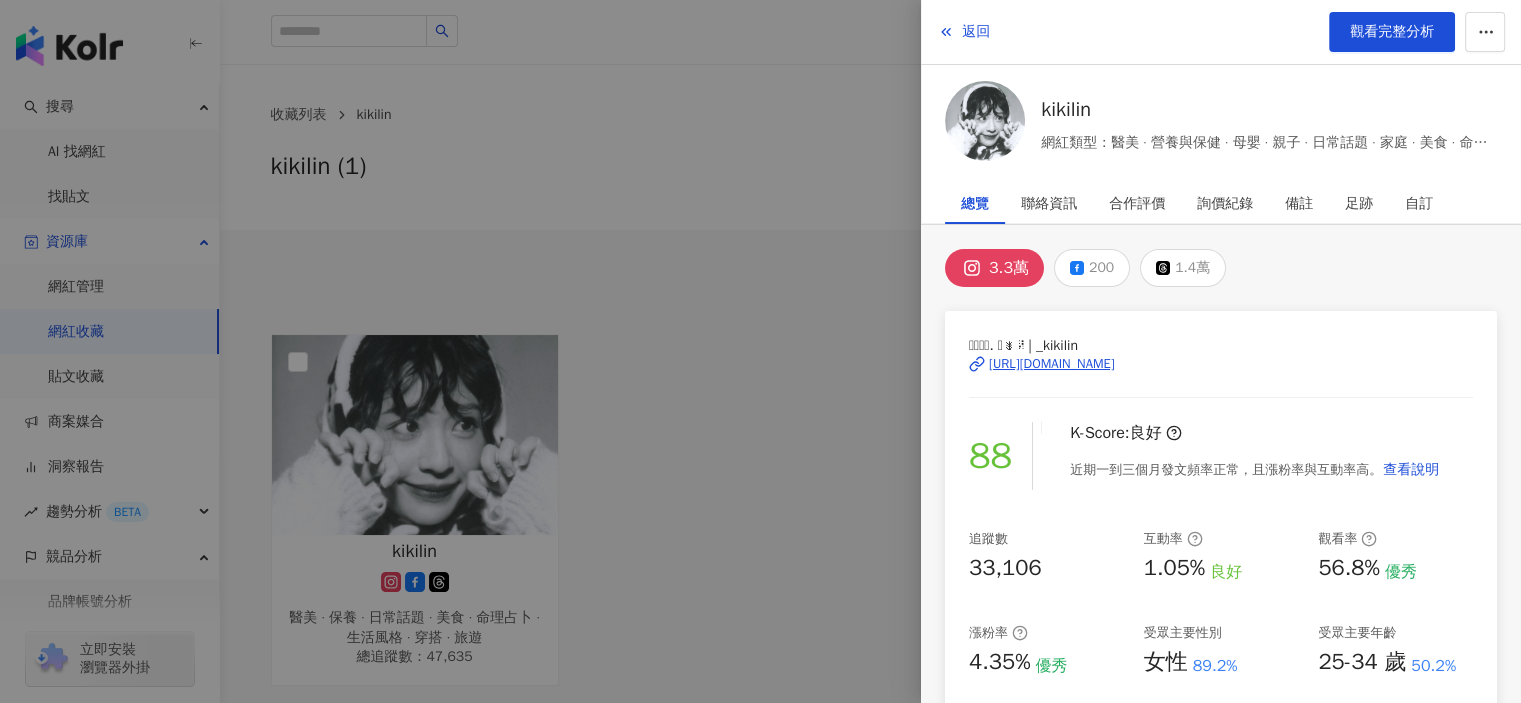 scroll, scrollTop: 100, scrollLeft: 0, axis: vertical 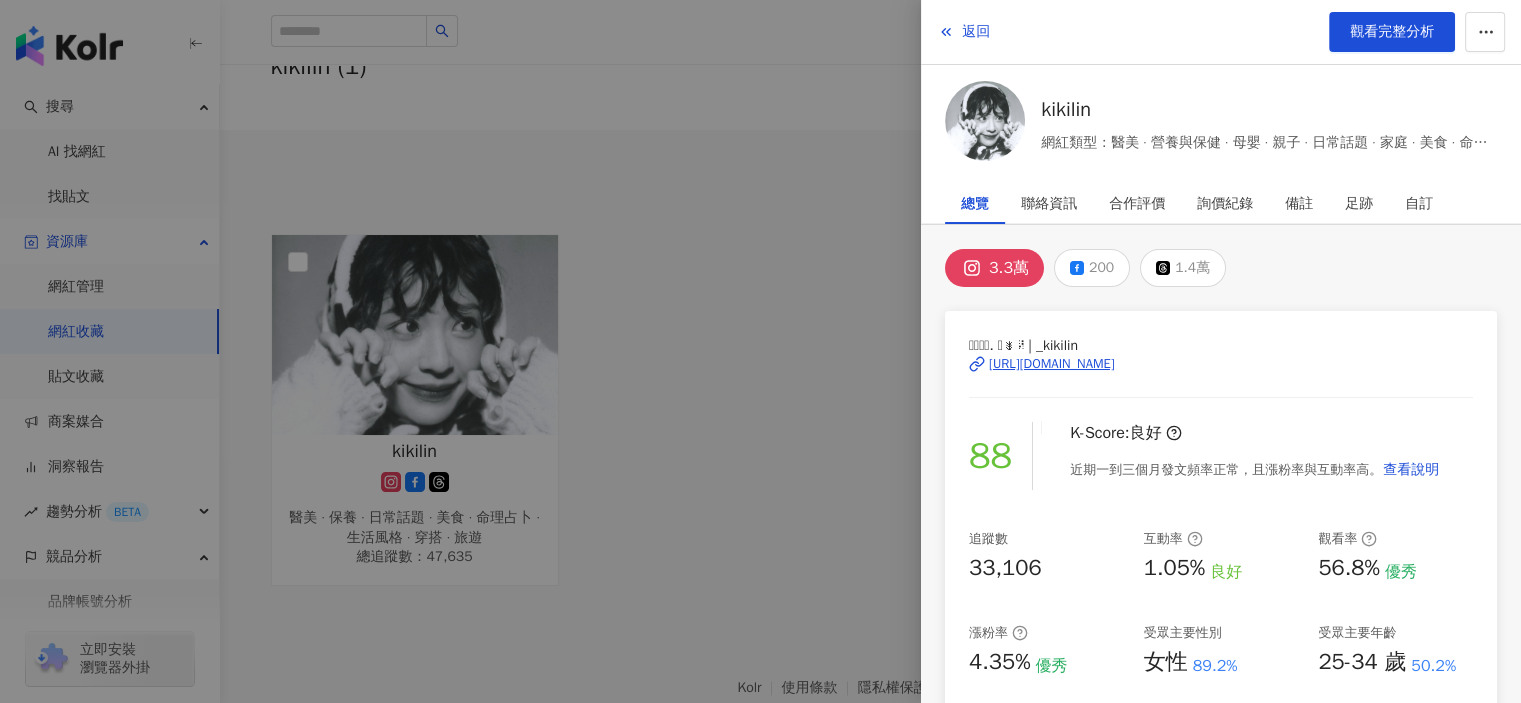 click on "https://www.instagram.com/_kikilin/" at bounding box center (1052, 364) 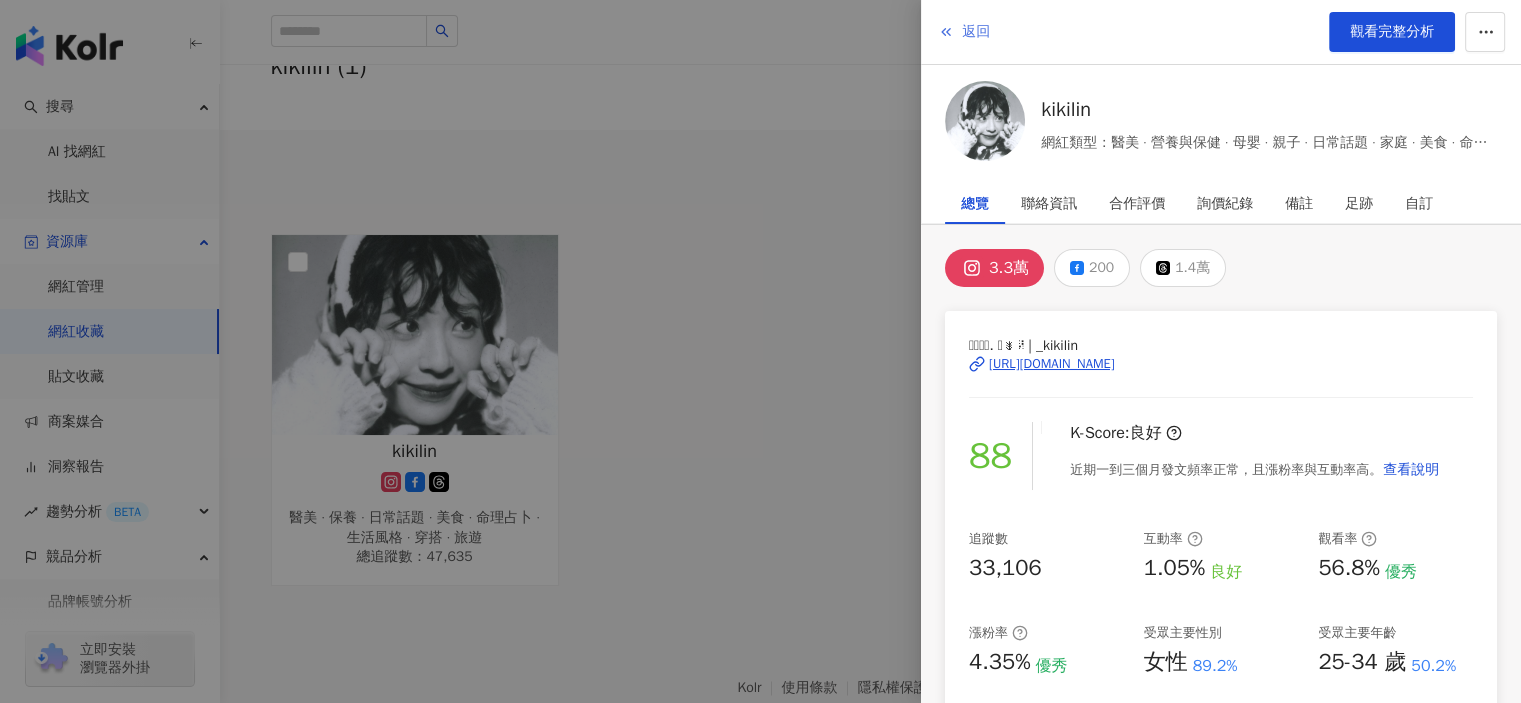 click on "返回" at bounding box center (964, 32) 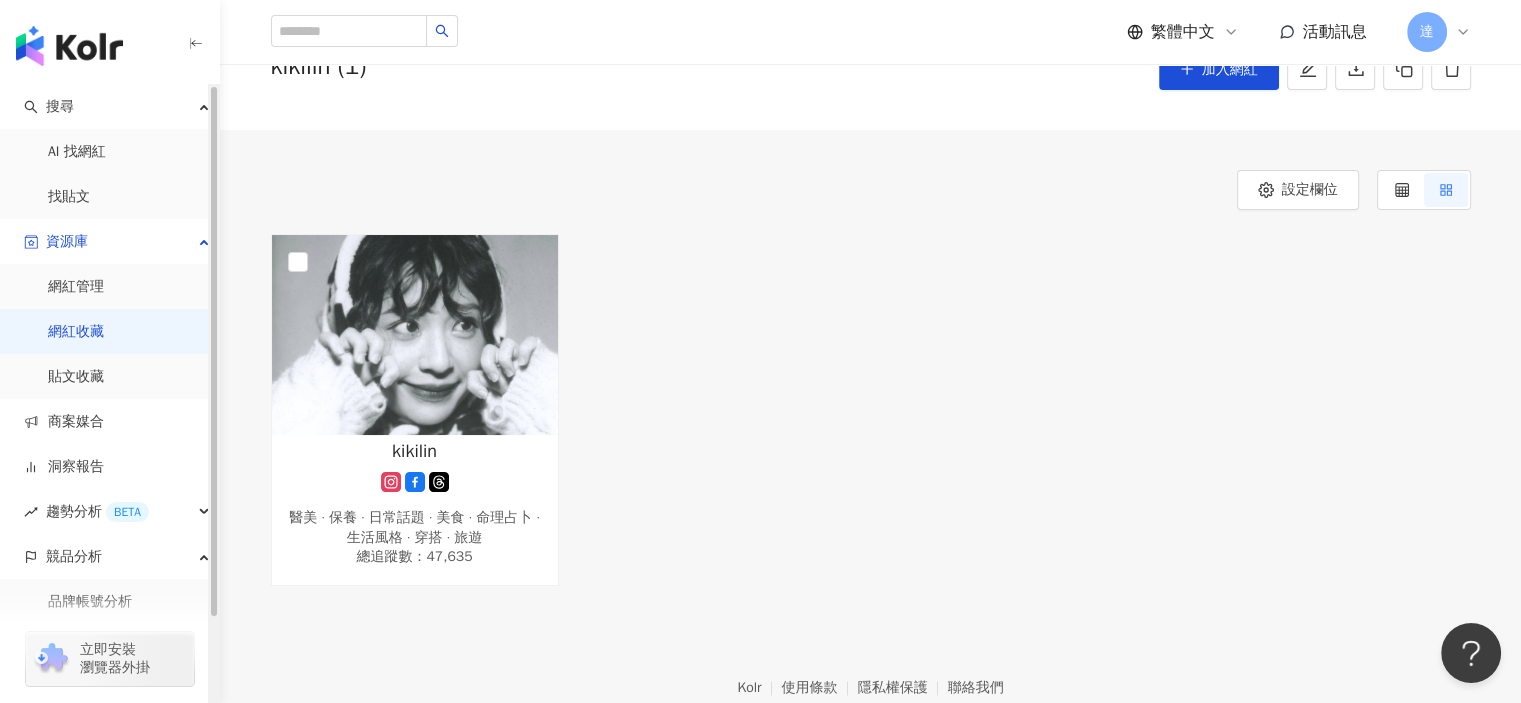 click on "網紅收藏" at bounding box center (76, 332) 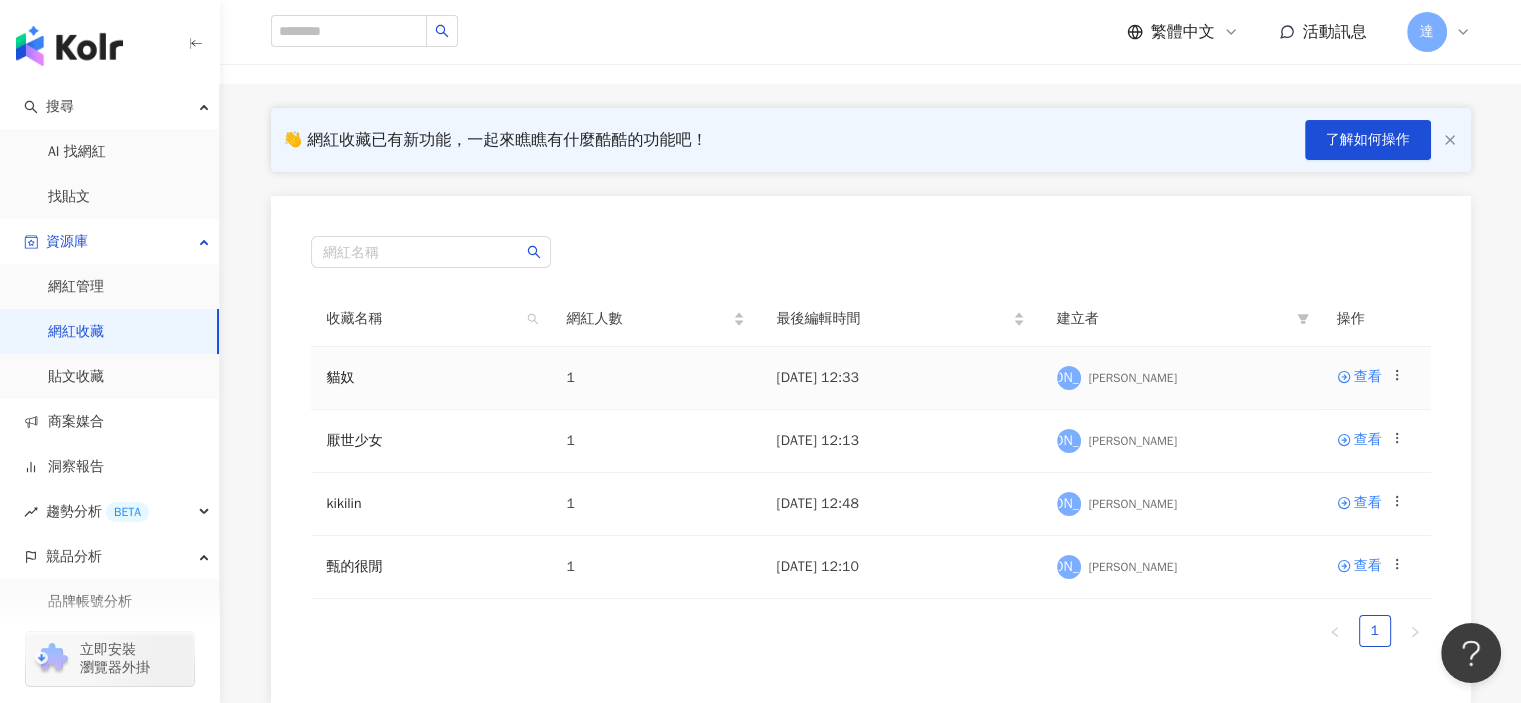 scroll, scrollTop: 200, scrollLeft: 0, axis: vertical 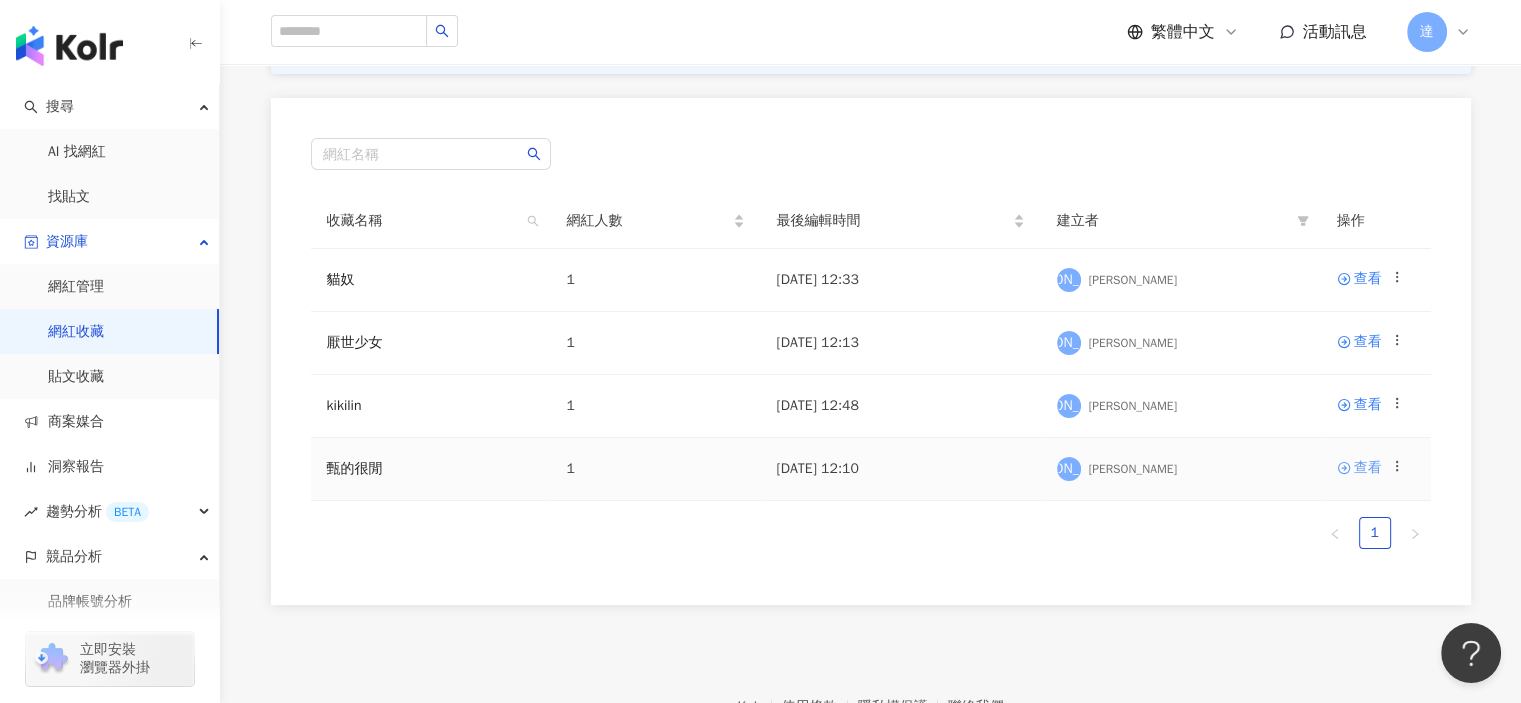 click on "查看" at bounding box center (1368, 468) 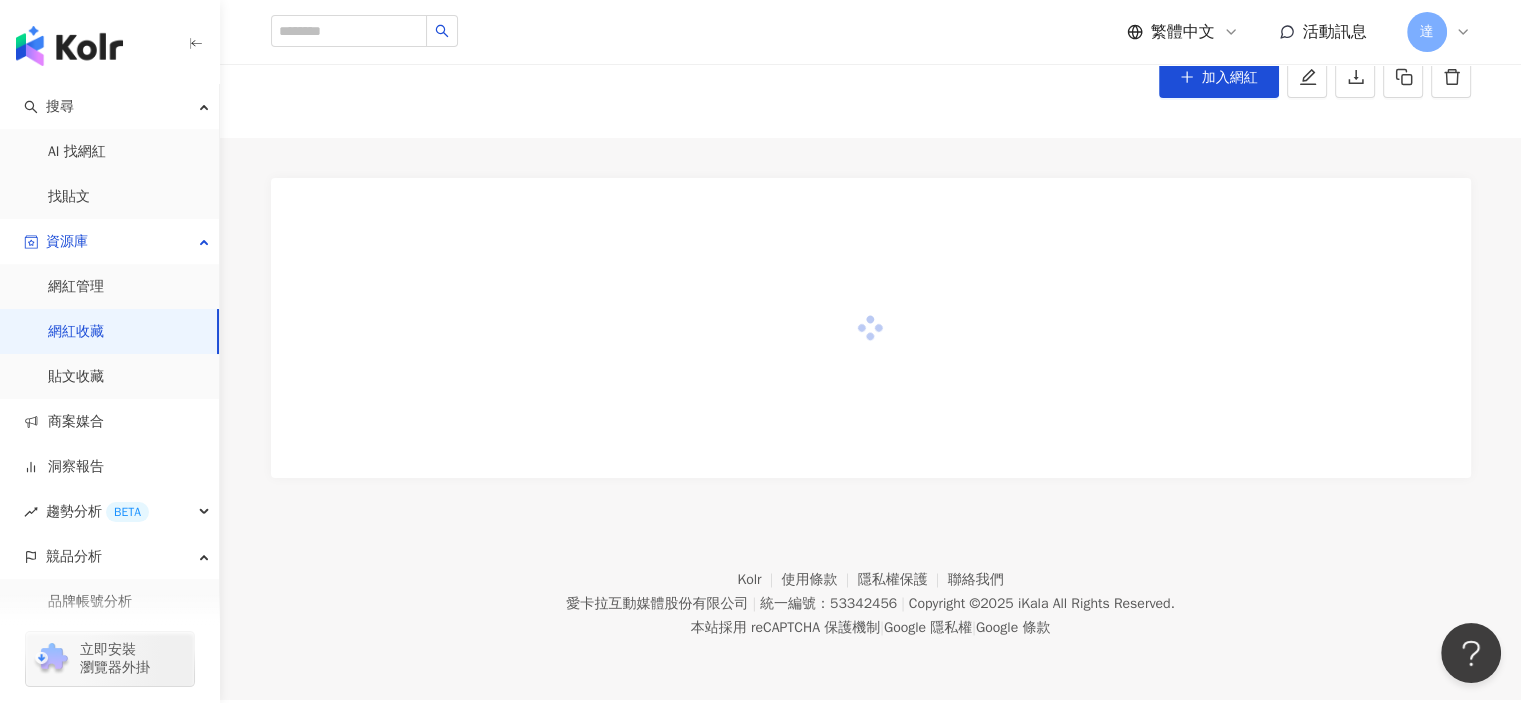 scroll, scrollTop: 0, scrollLeft: 0, axis: both 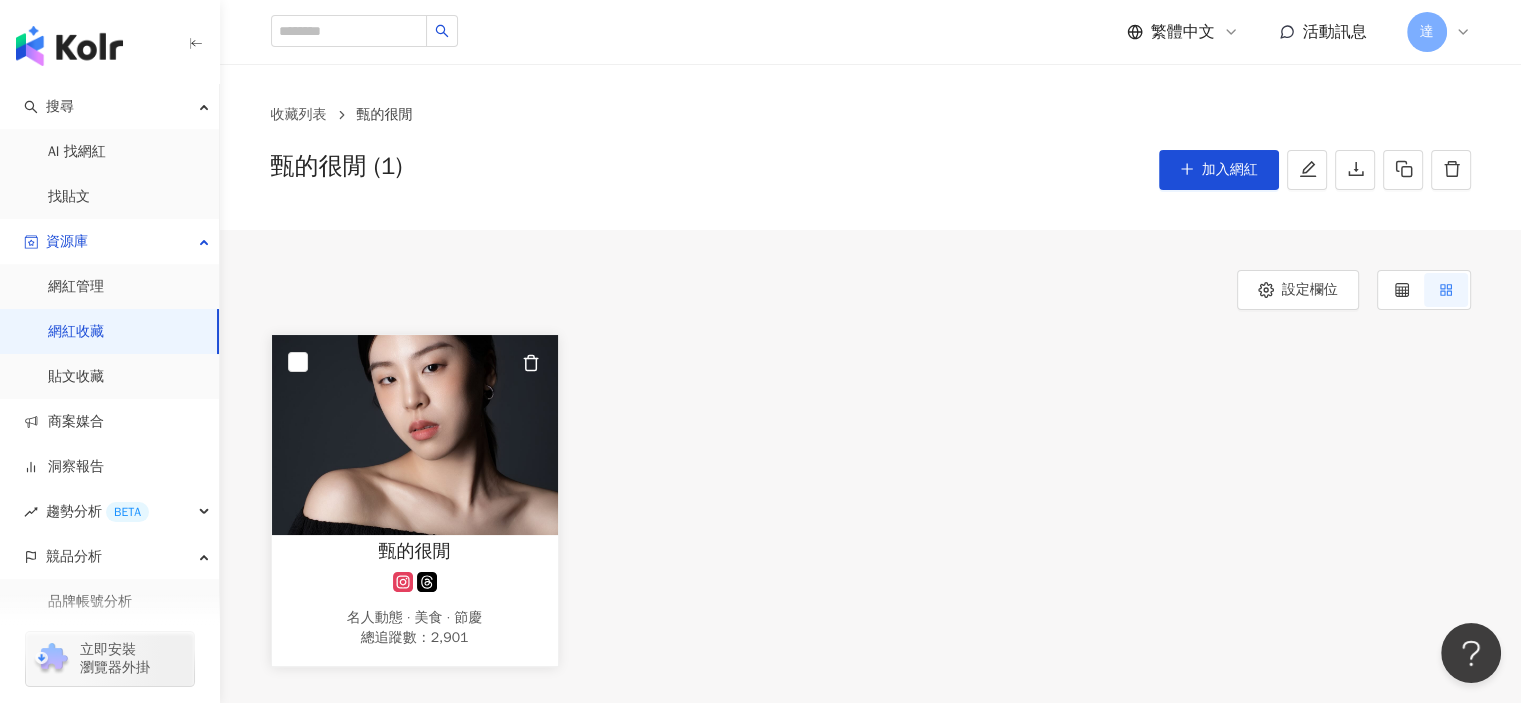 click at bounding box center [415, 582] 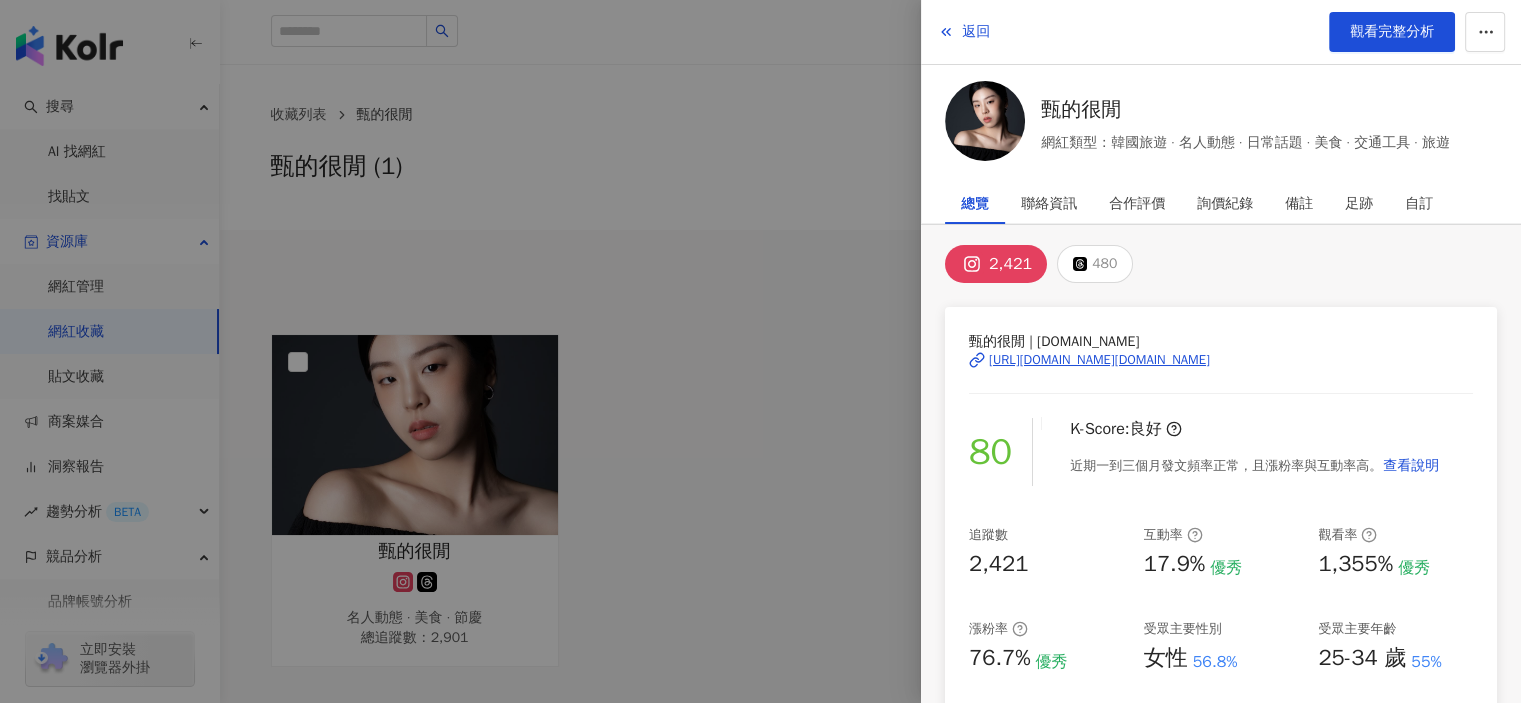 scroll, scrollTop: 0, scrollLeft: 0, axis: both 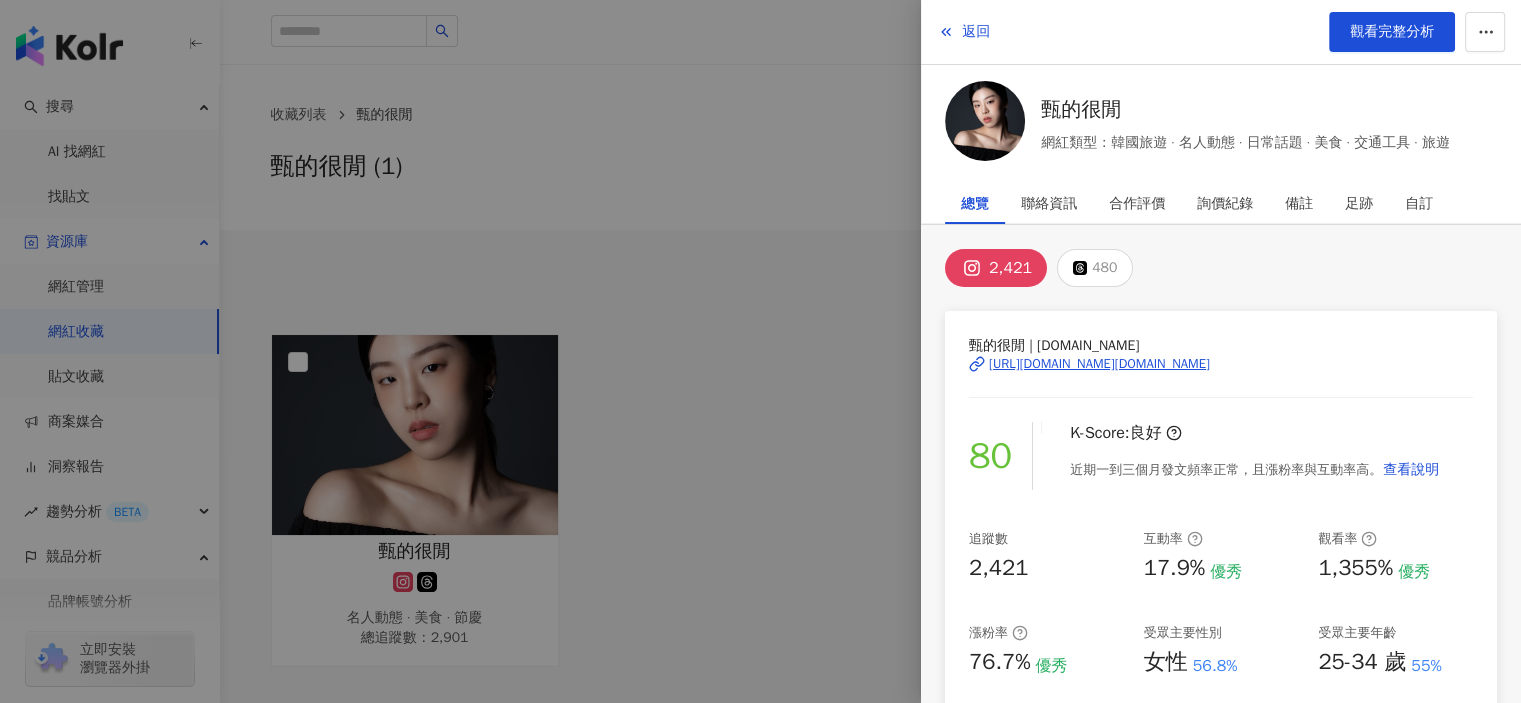 click on "https://www.instagram.com/jjhen.tw/" at bounding box center [1099, 364] 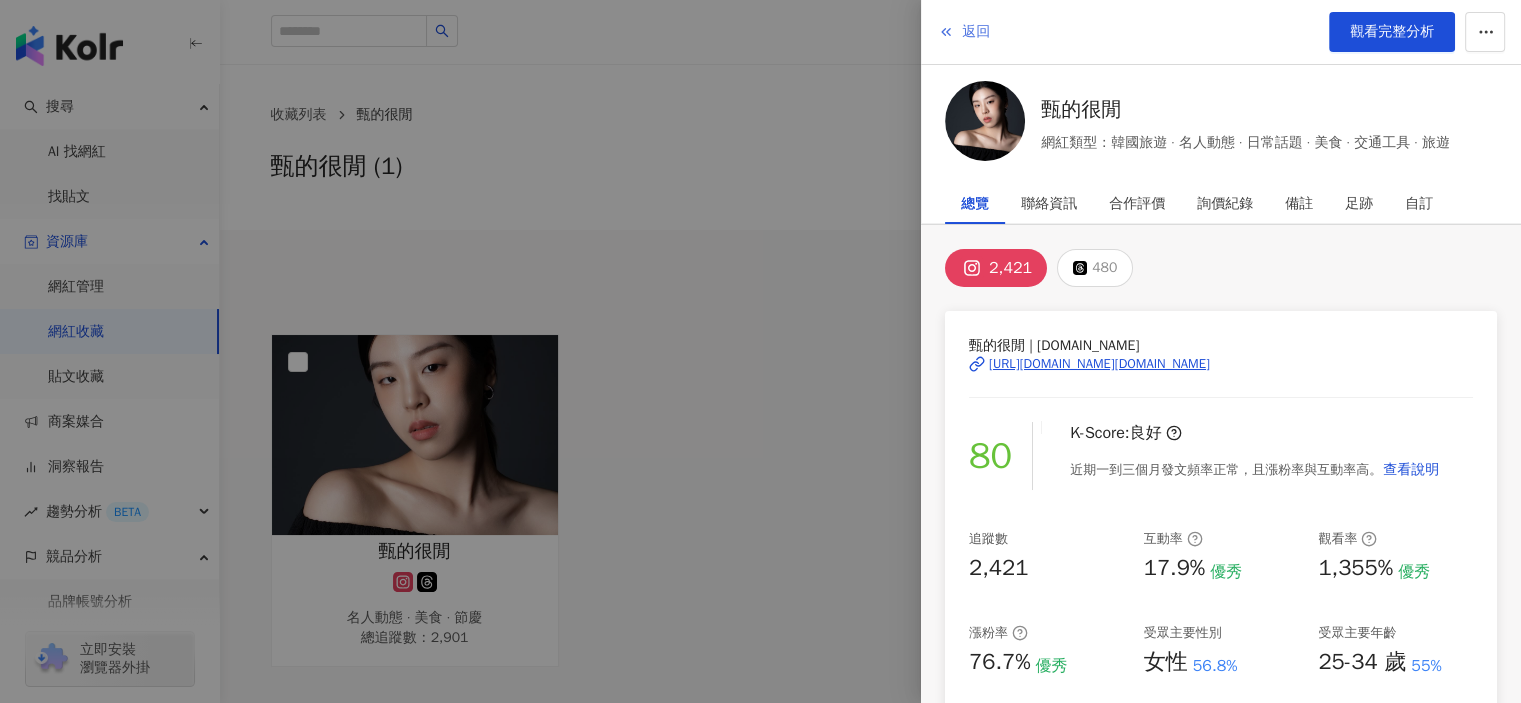 click on "返回" at bounding box center (976, 32) 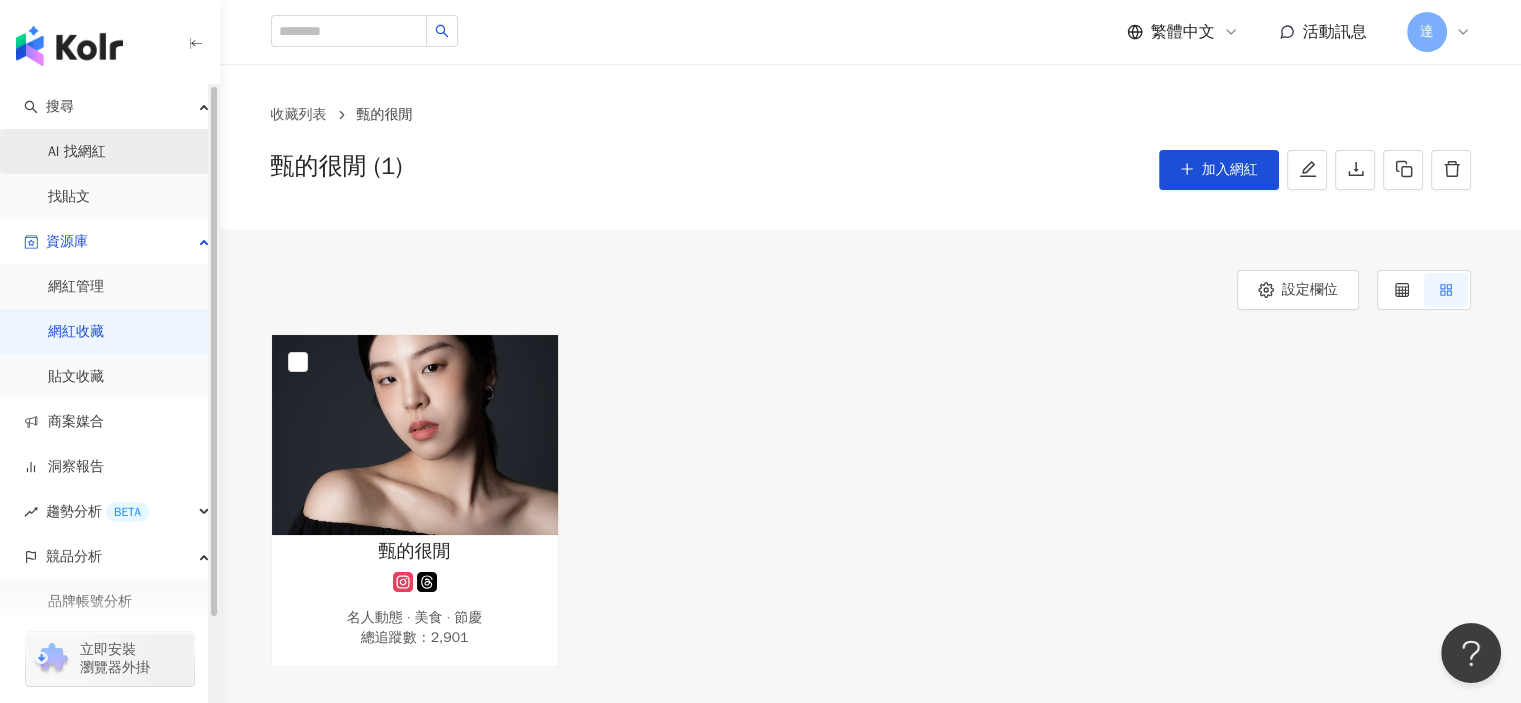 click on "AI 找網紅" at bounding box center [77, 152] 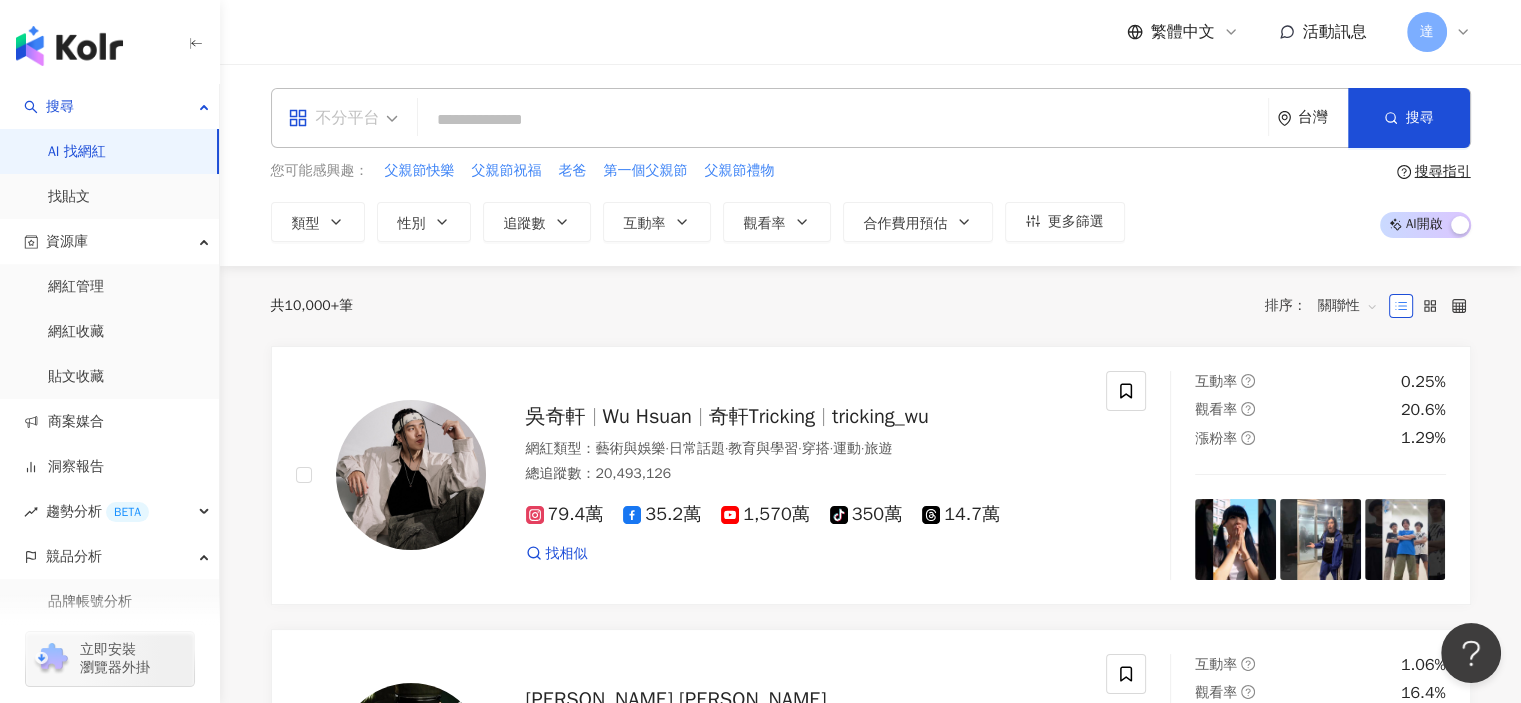 click on "不分平台" at bounding box center [334, 118] 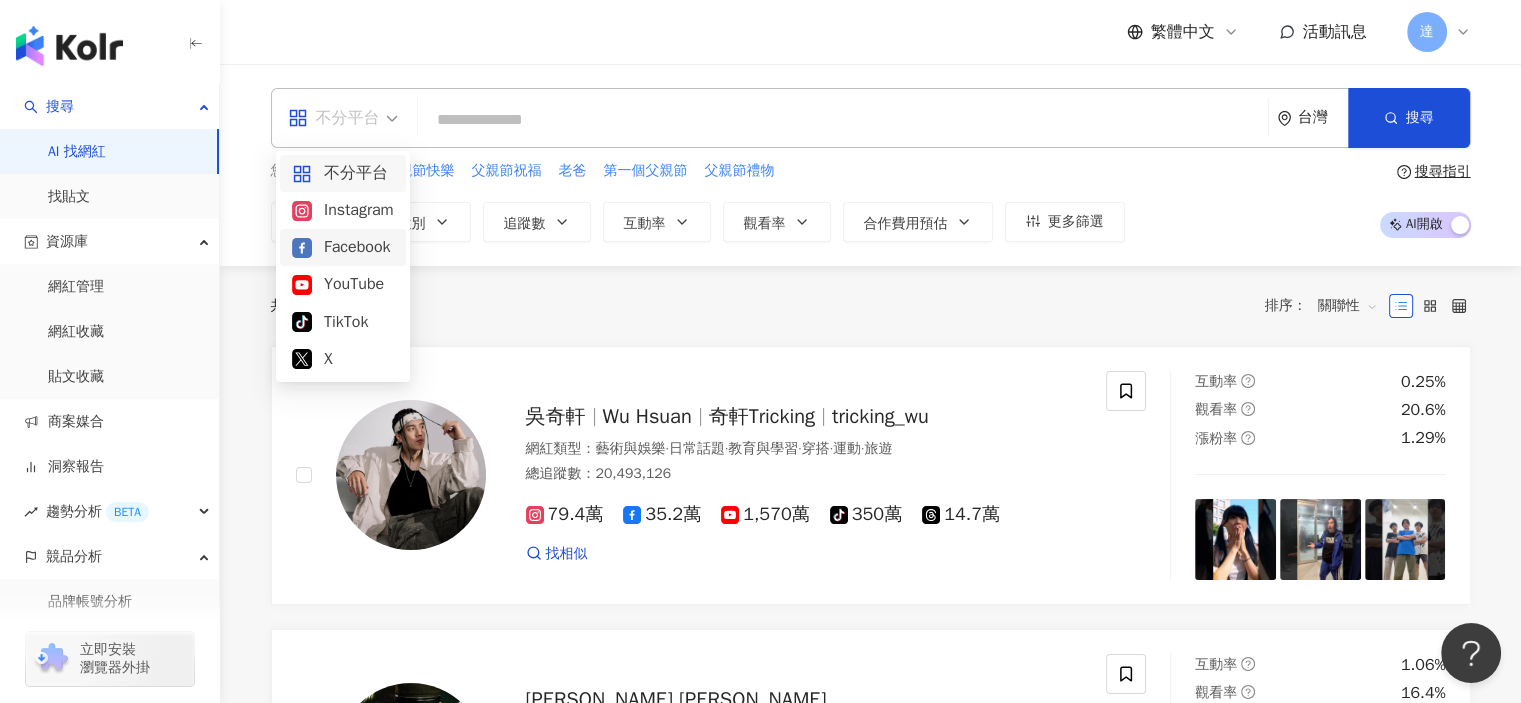 click on "Facebook" at bounding box center (343, 247) 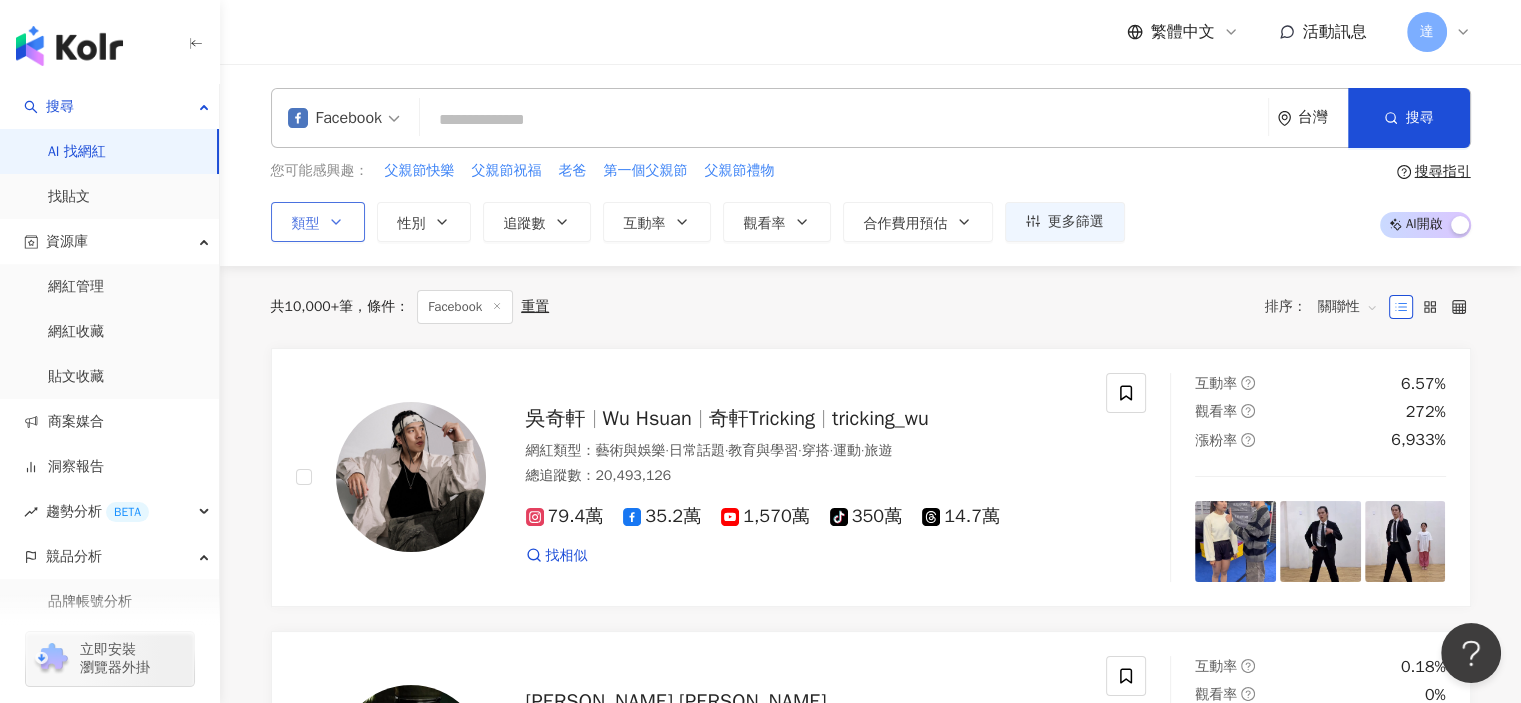 click 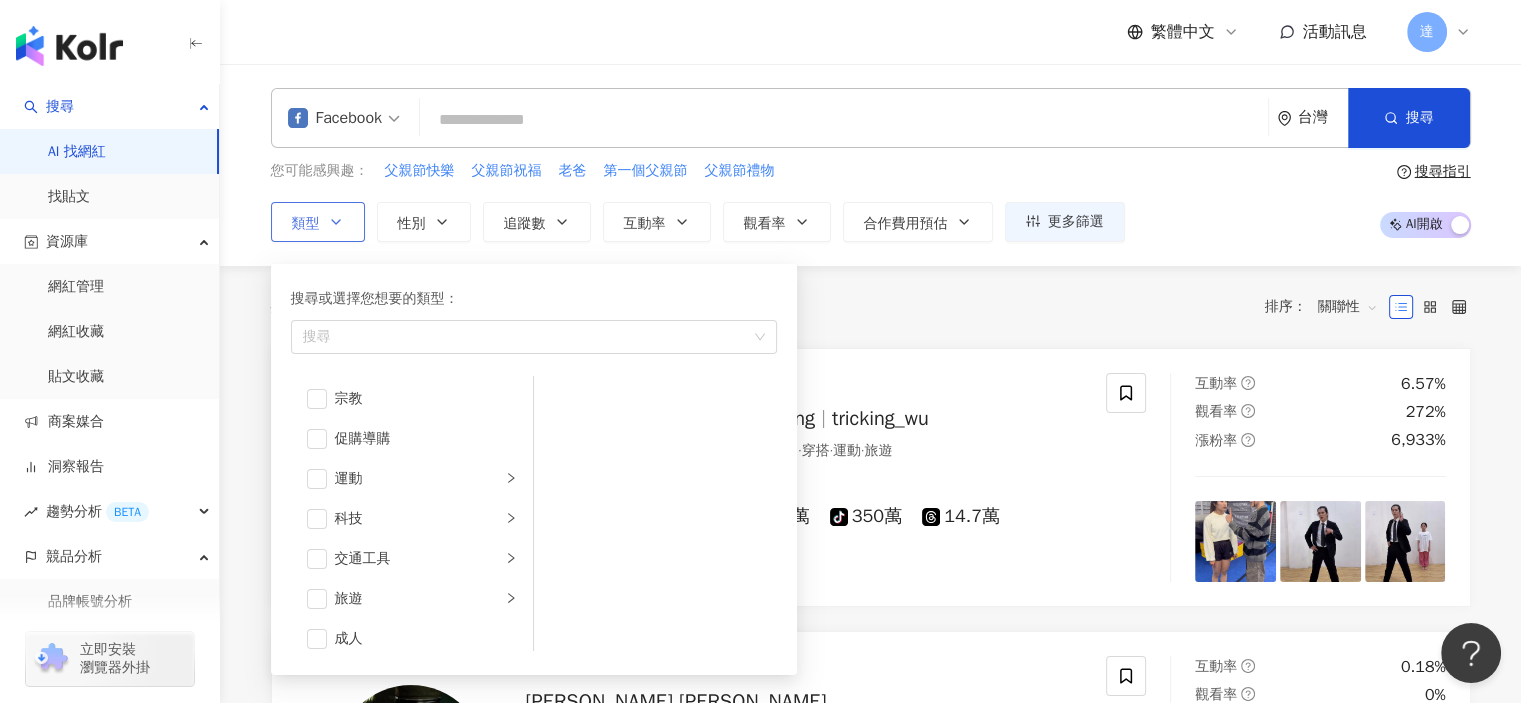 scroll, scrollTop: 692, scrollLeft: 0, axis: vertical 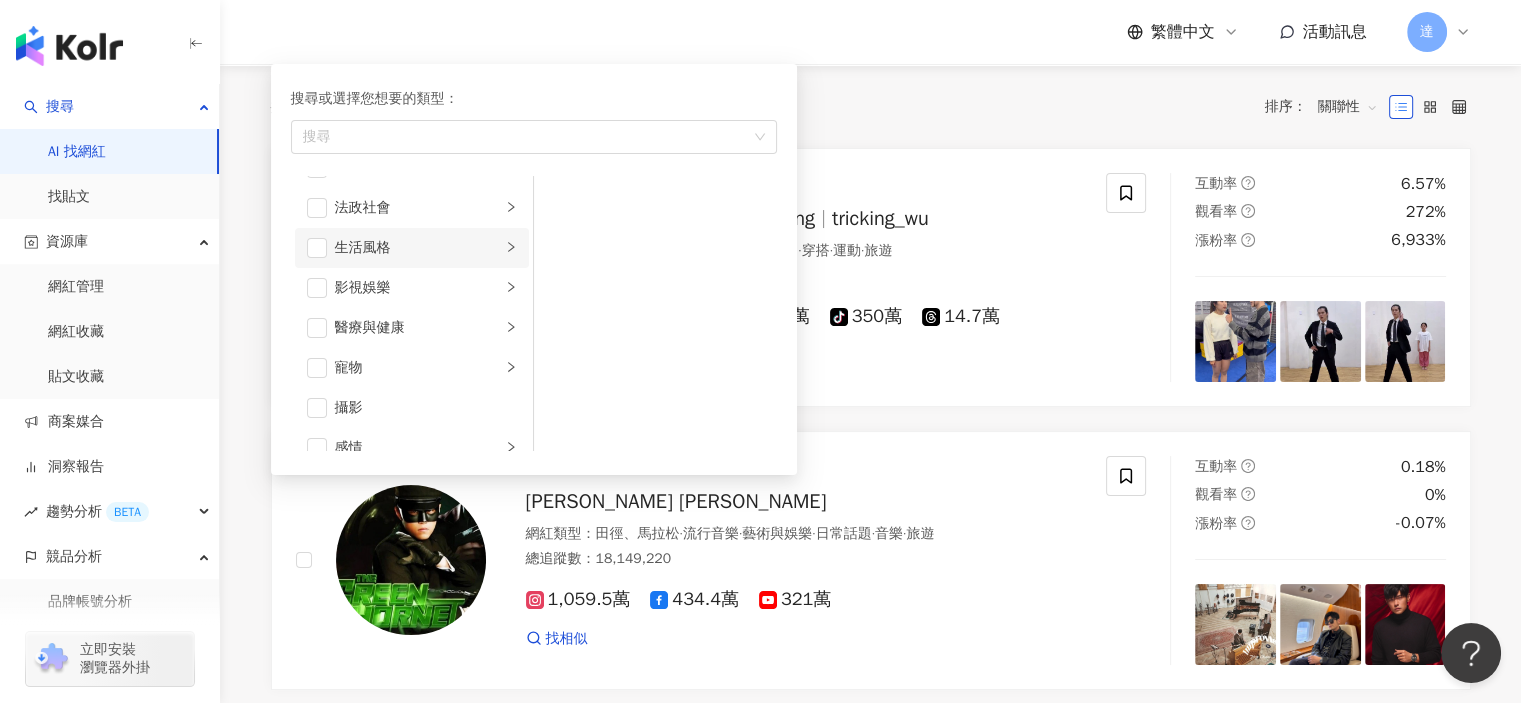 click on "生活風格" at bounding box center [418, 248] 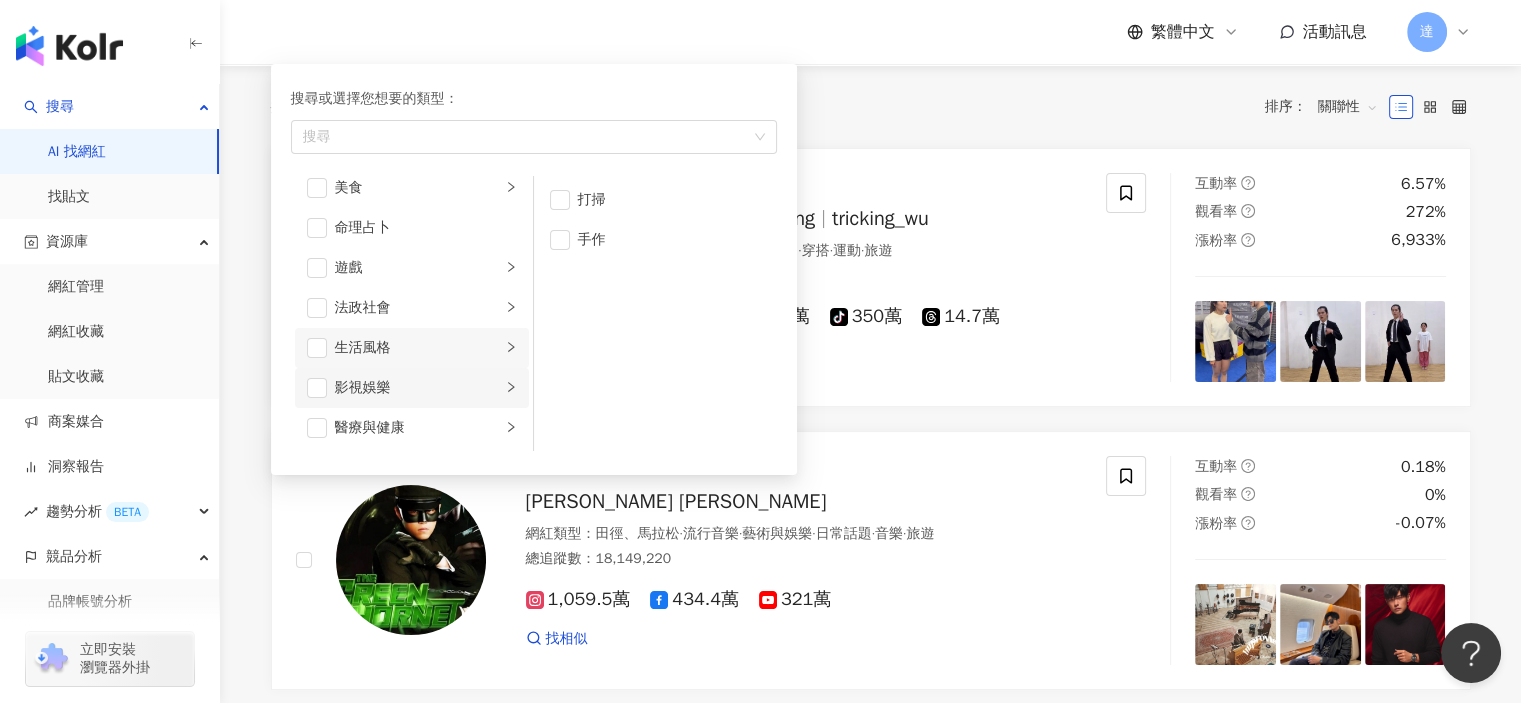 scroll, scrollTop: 192, scrollLeft: 0, axis: vertical 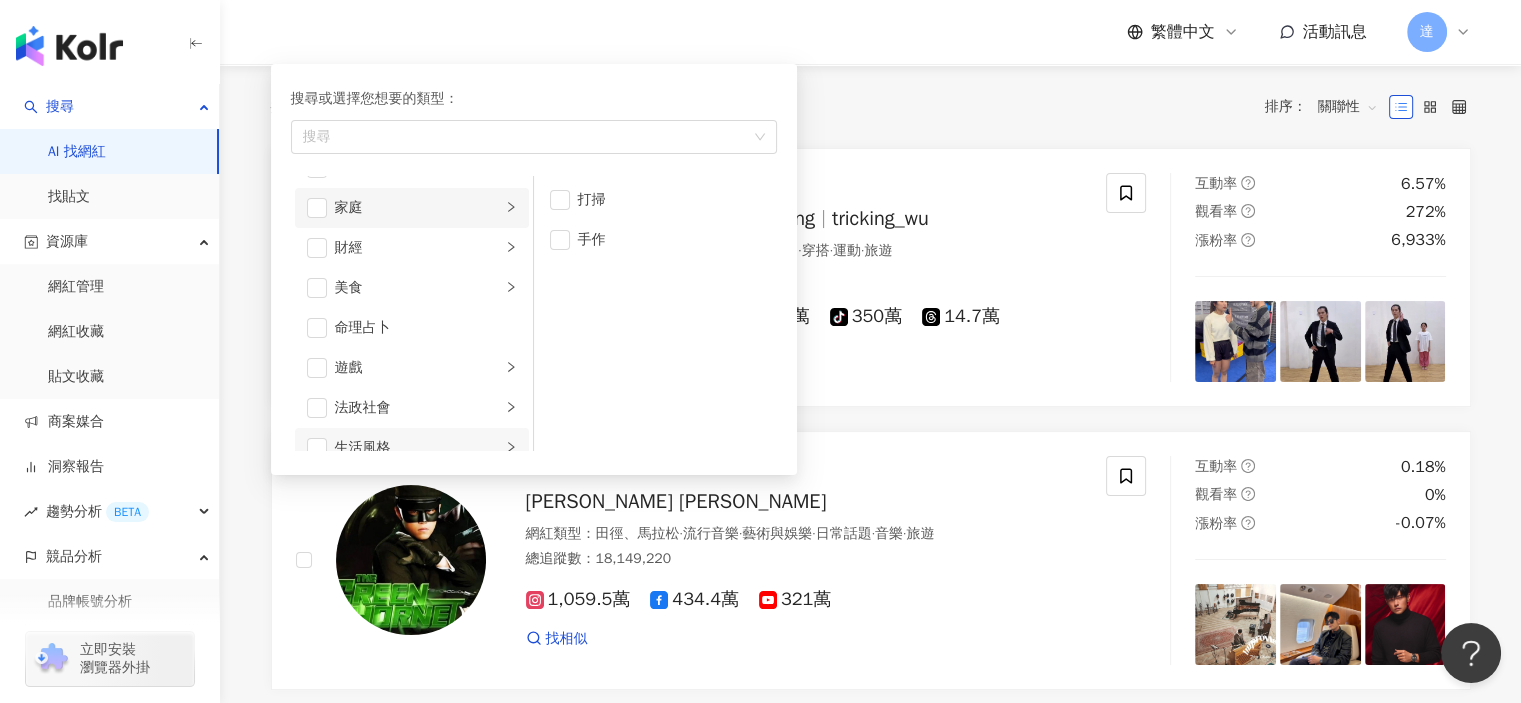 click on "家庭" at bounding box center [418, 208] 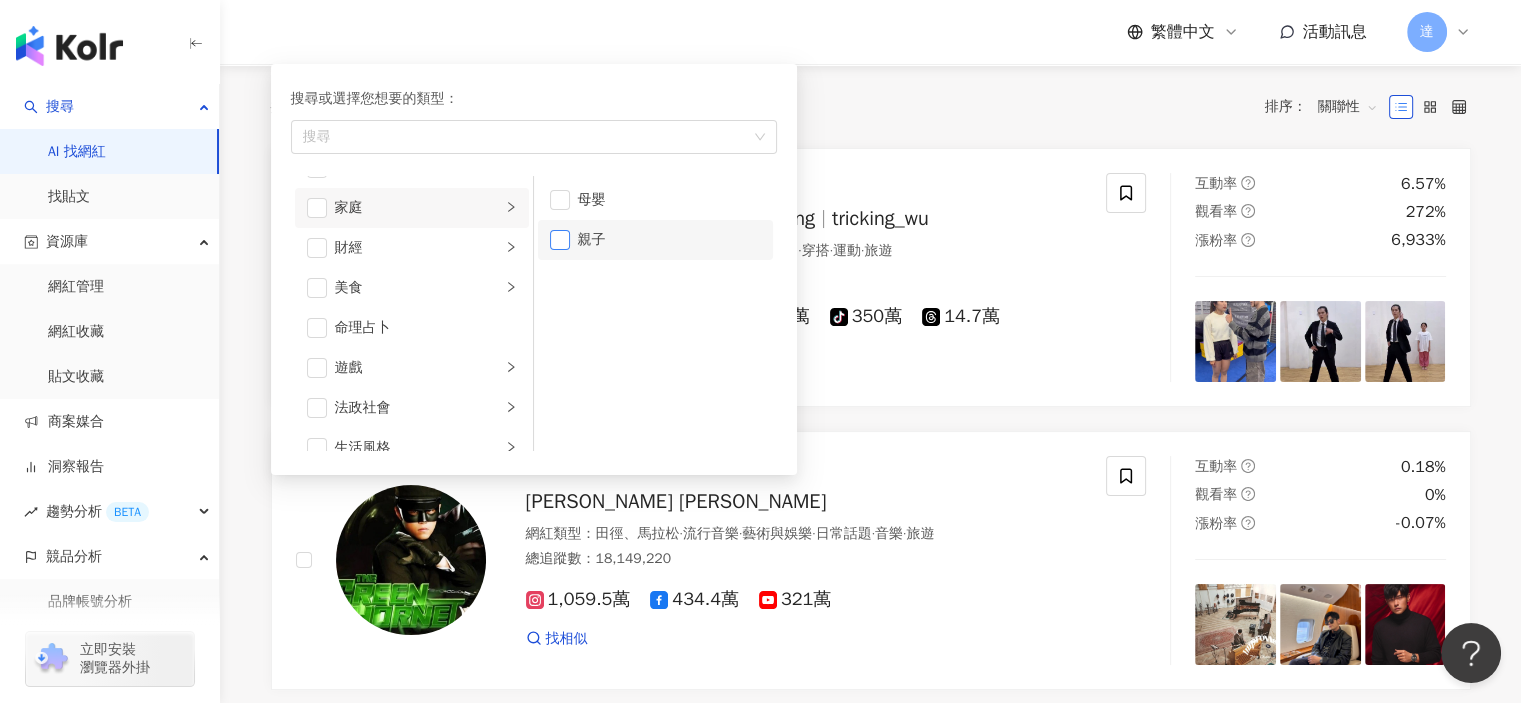 click at bounding box center (560, 240) 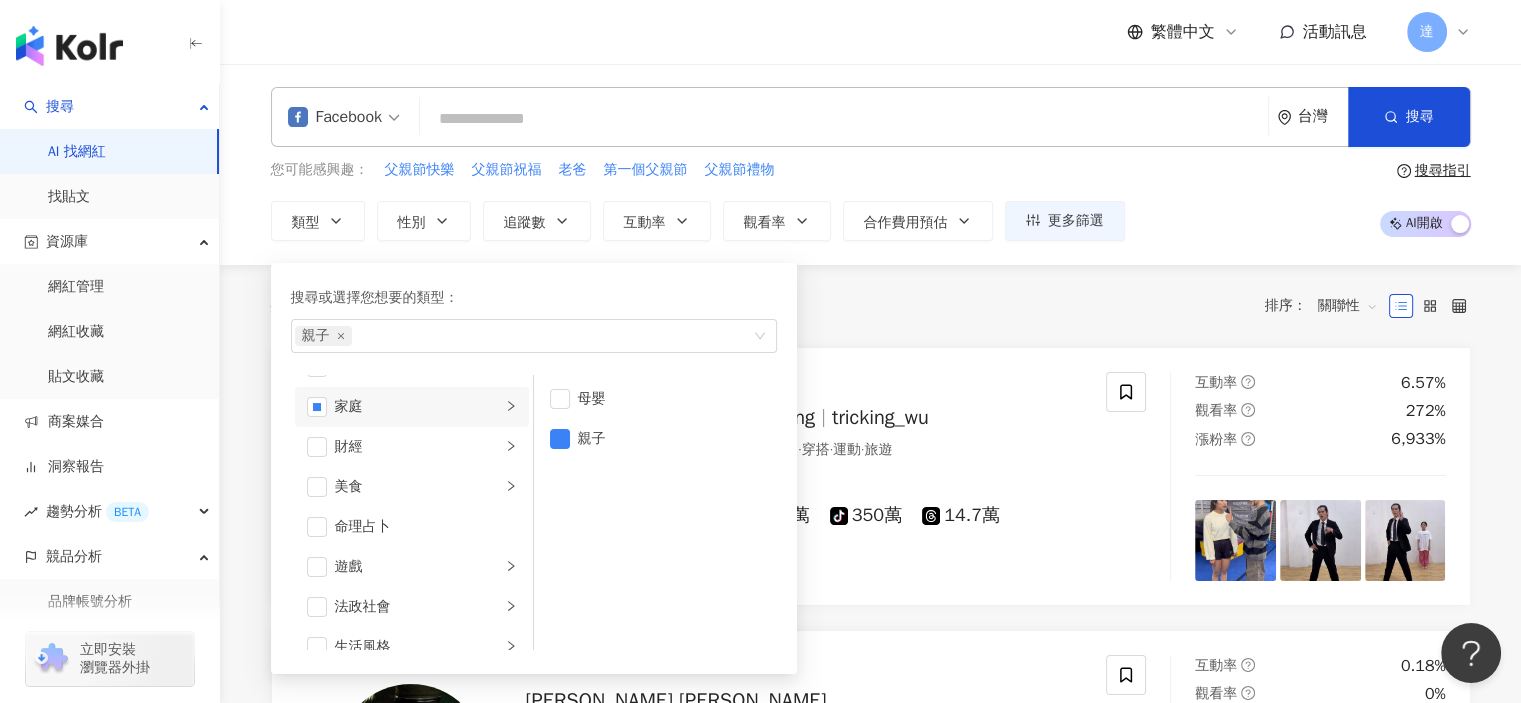 scroll, scrollTop: 0, scrollLeft: 0, axis: both 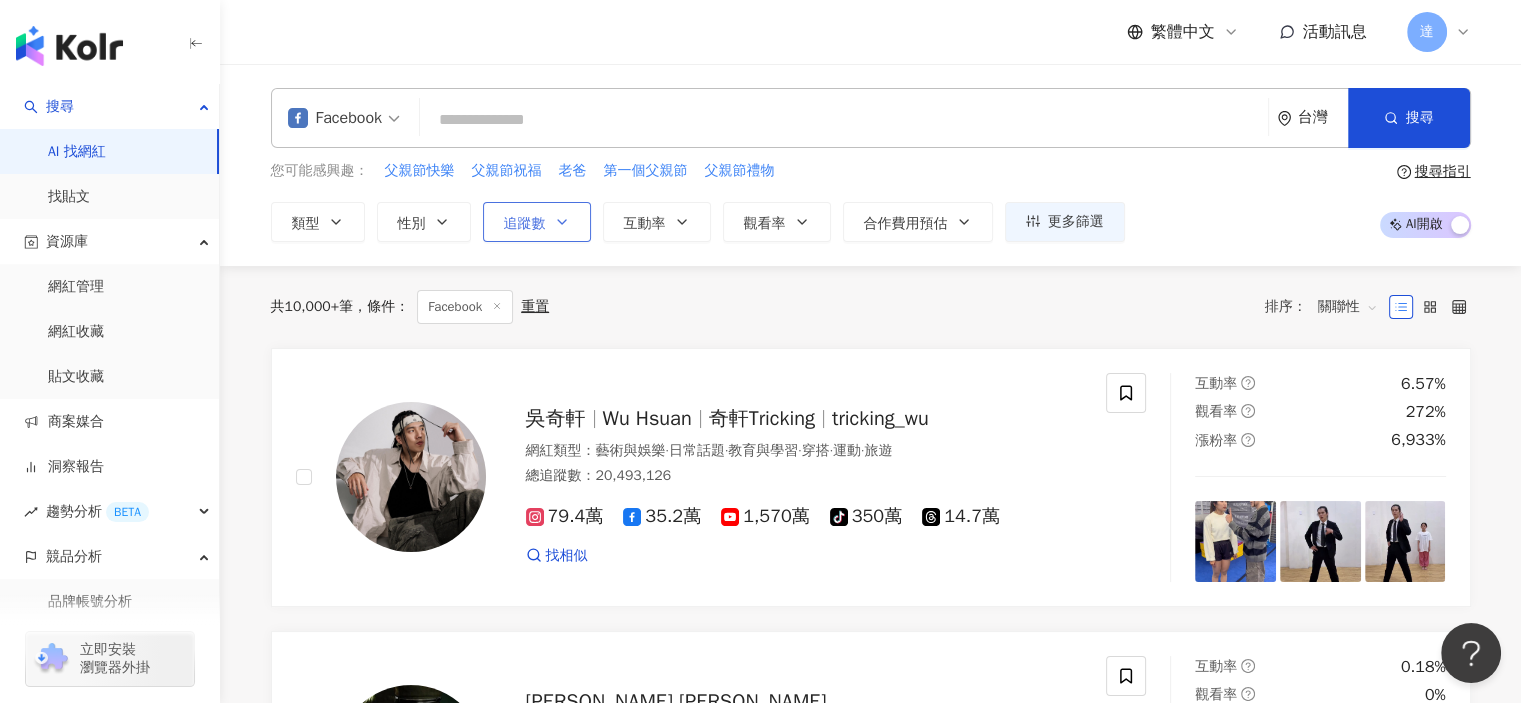 click on "追蹤數" at bounding box center (525, 224) 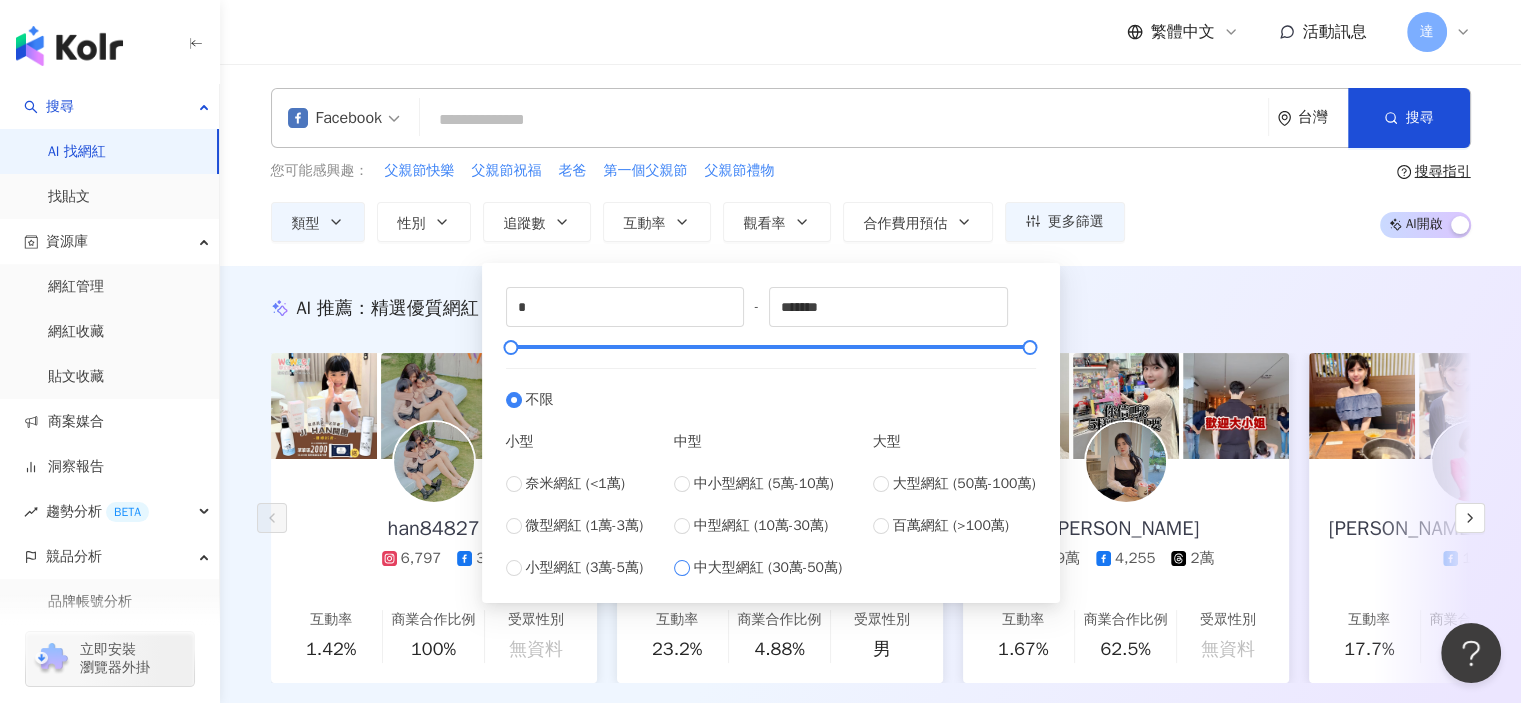 type on "******" 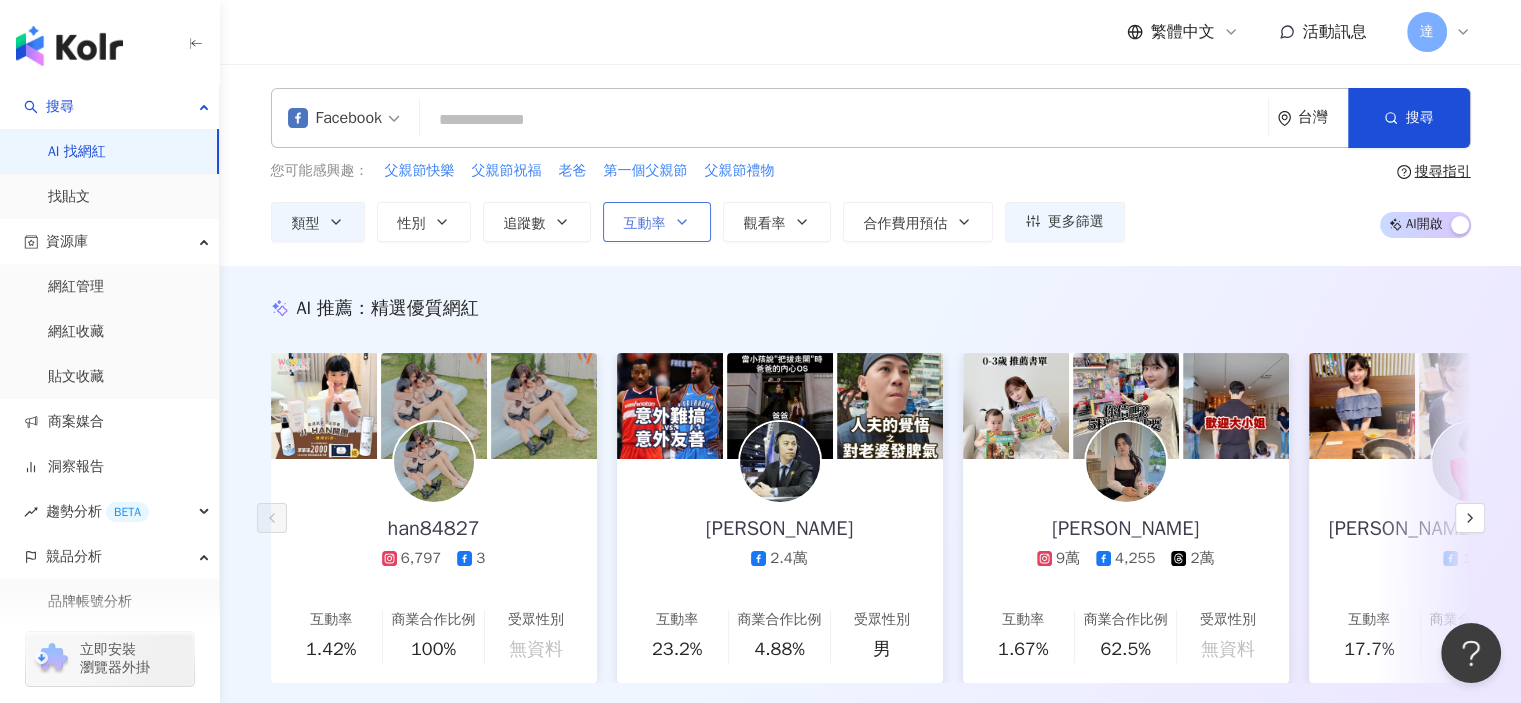 click on "互動率" at bounding box center (657, 222) 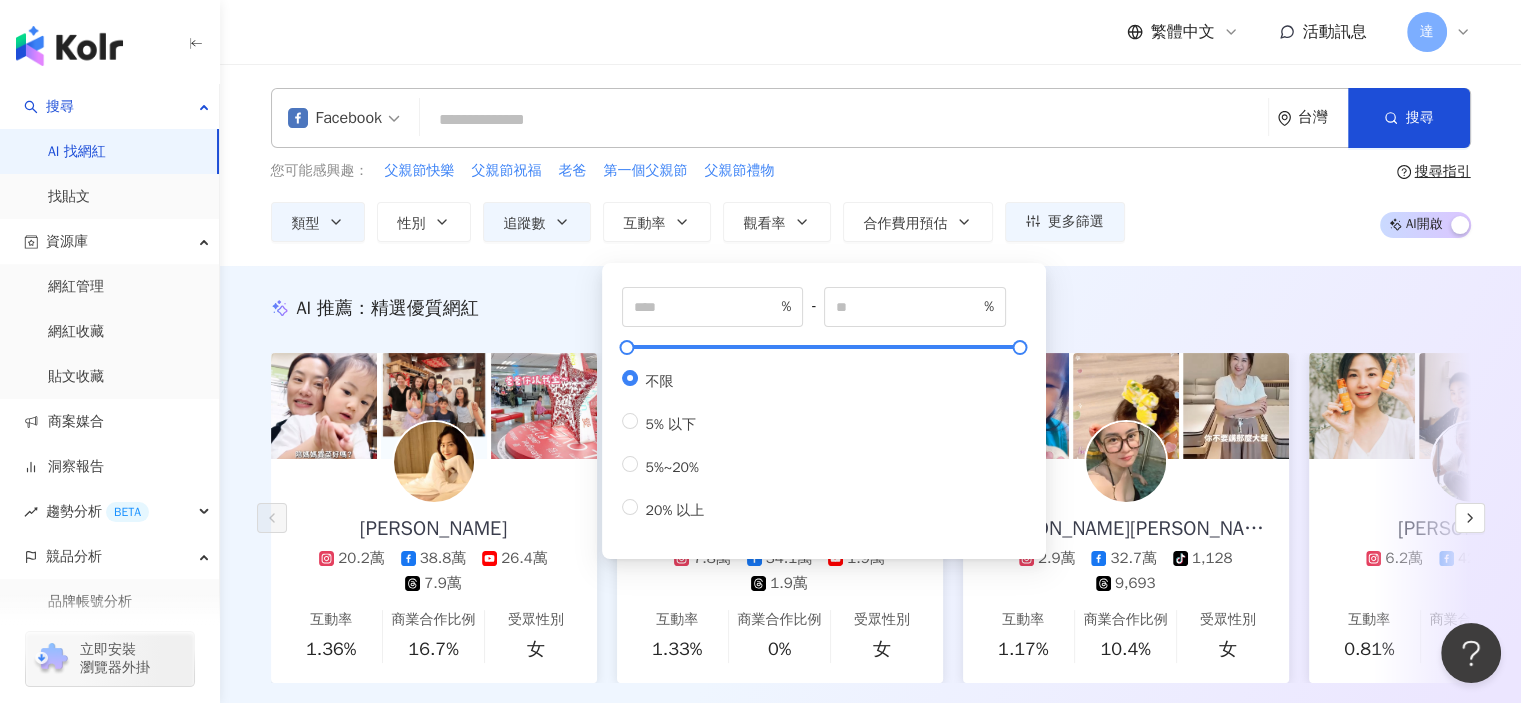 type on "*" 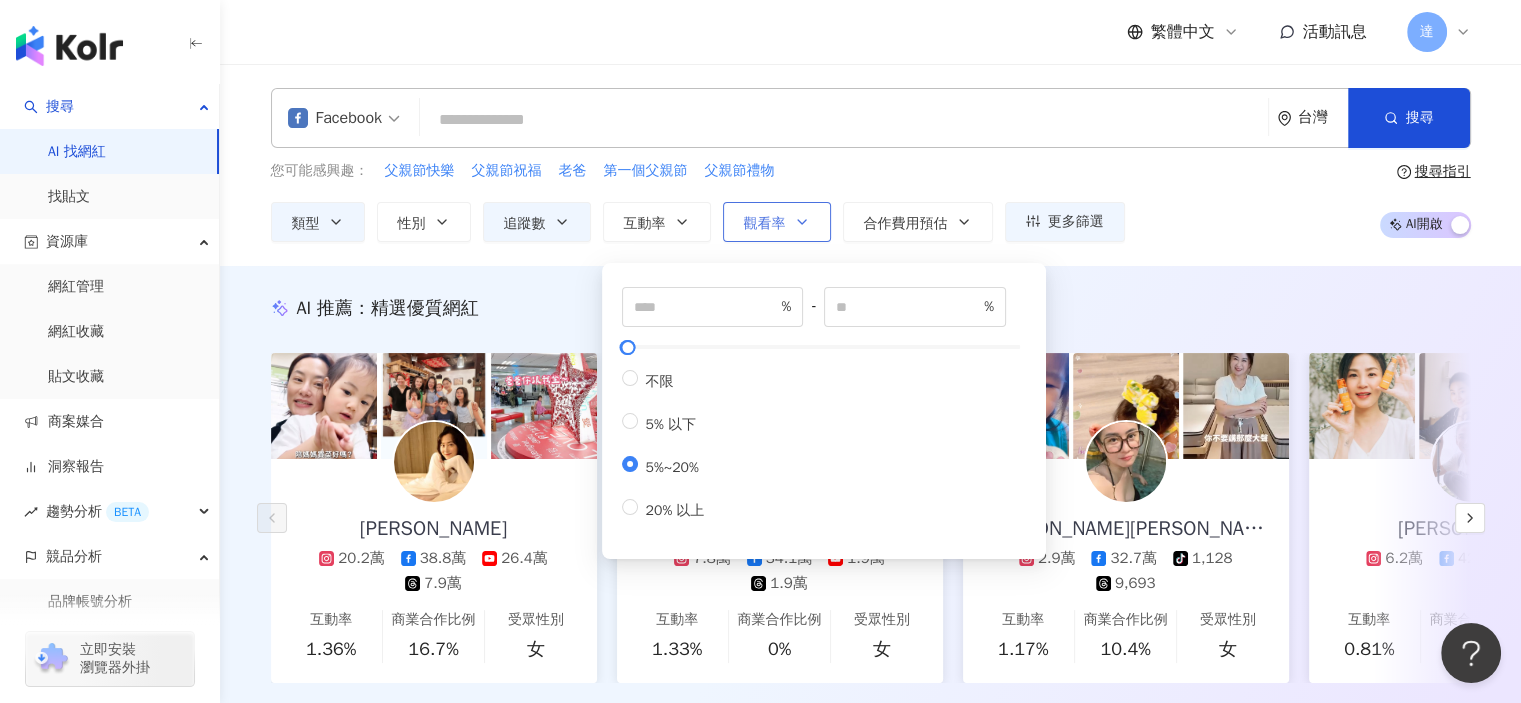 click on "觀看率" at bounding box center [777, 222] 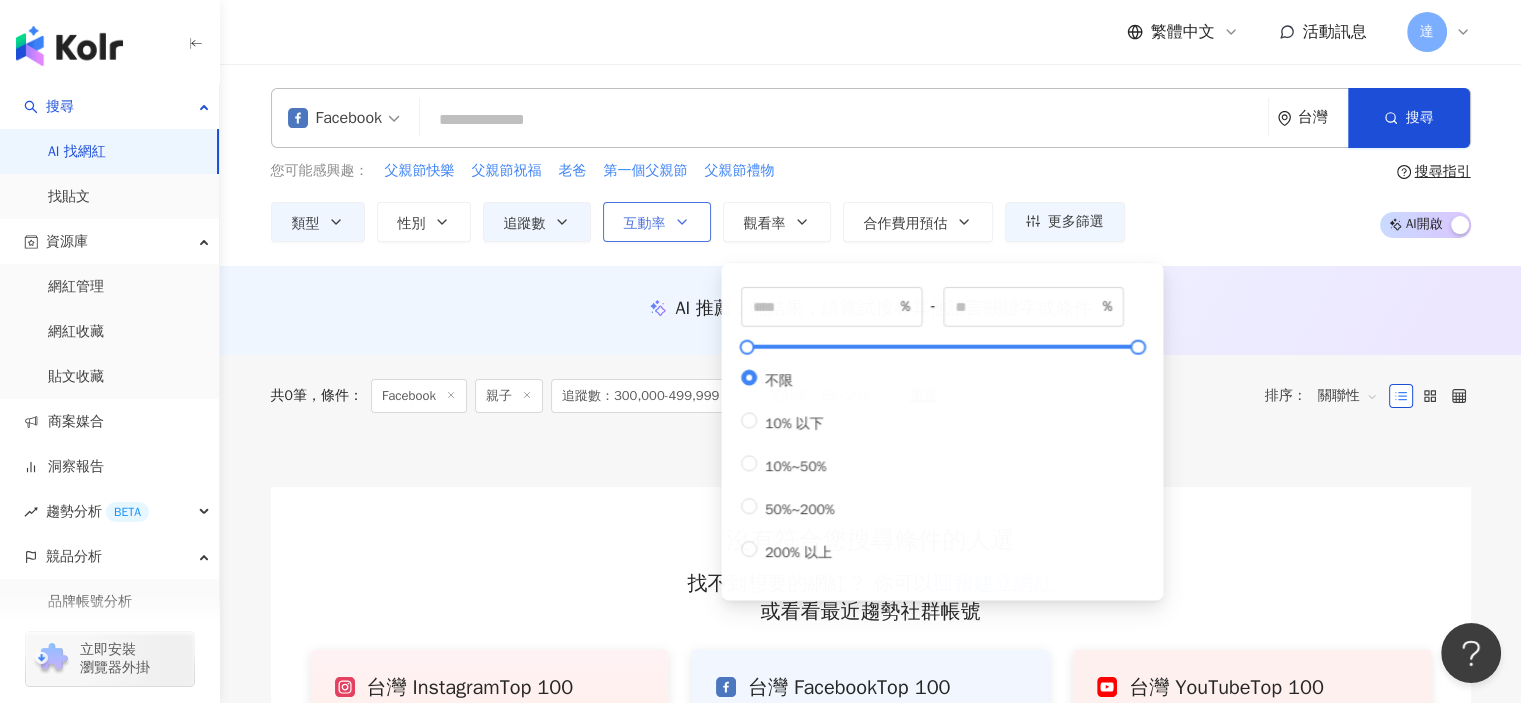 click 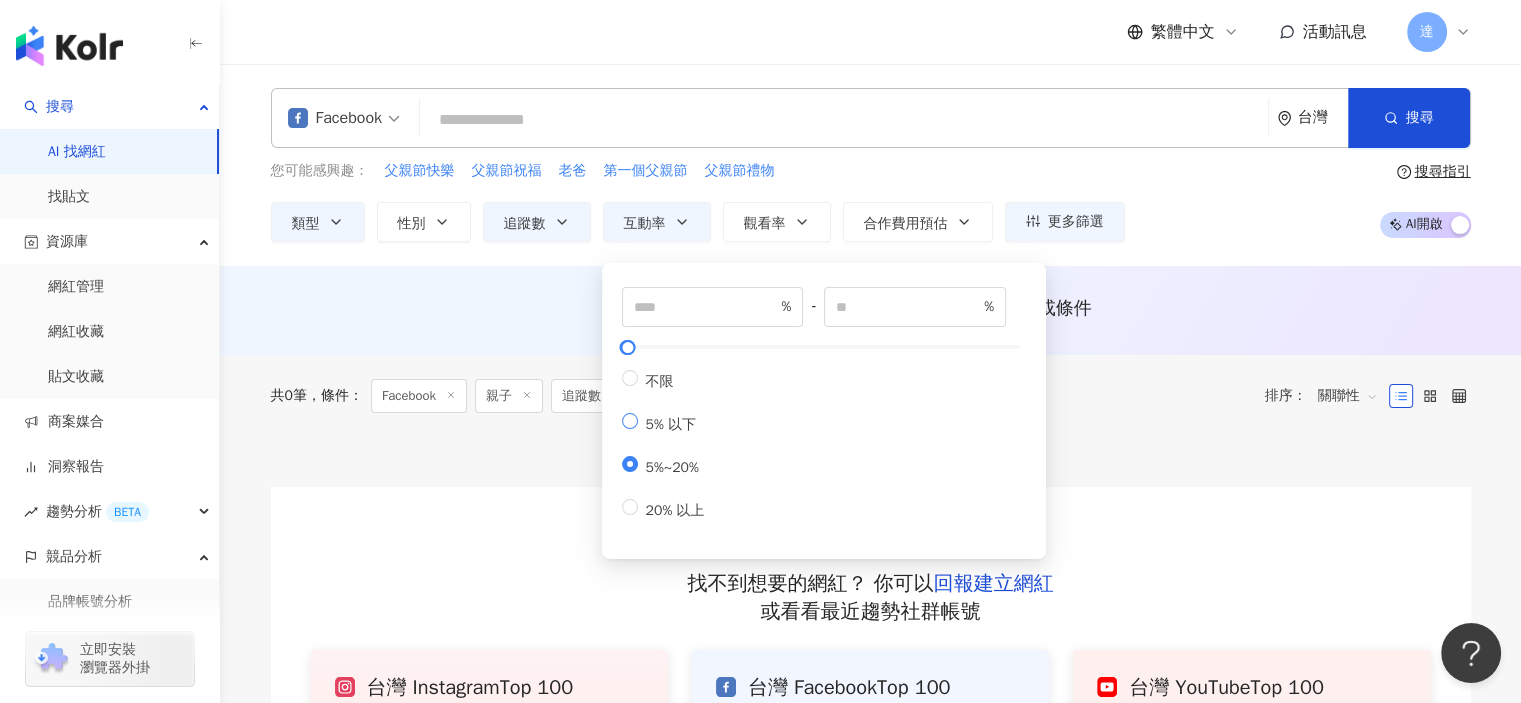 click on "5% 以下" at bounding box center (671, 424) 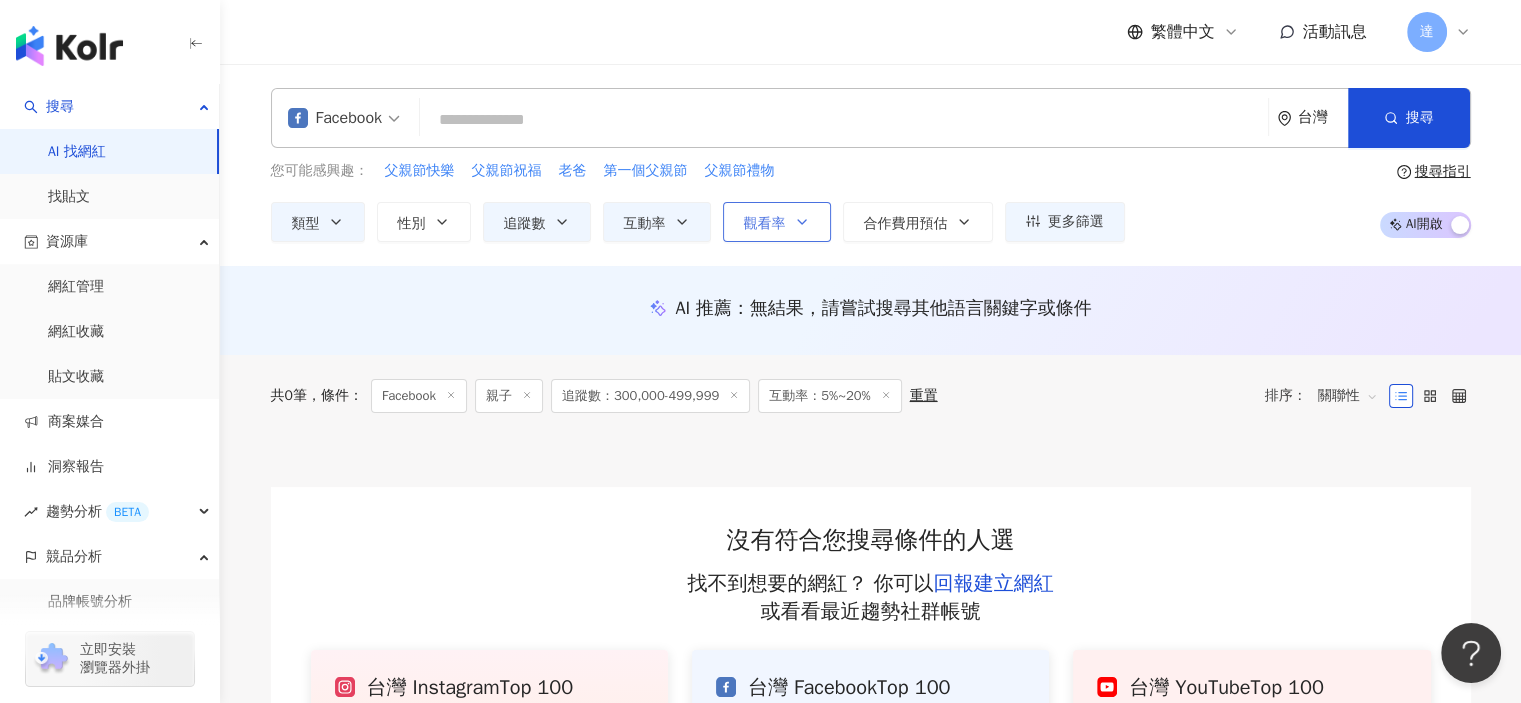 click on "觀看率" at bounding box center [765, 224] 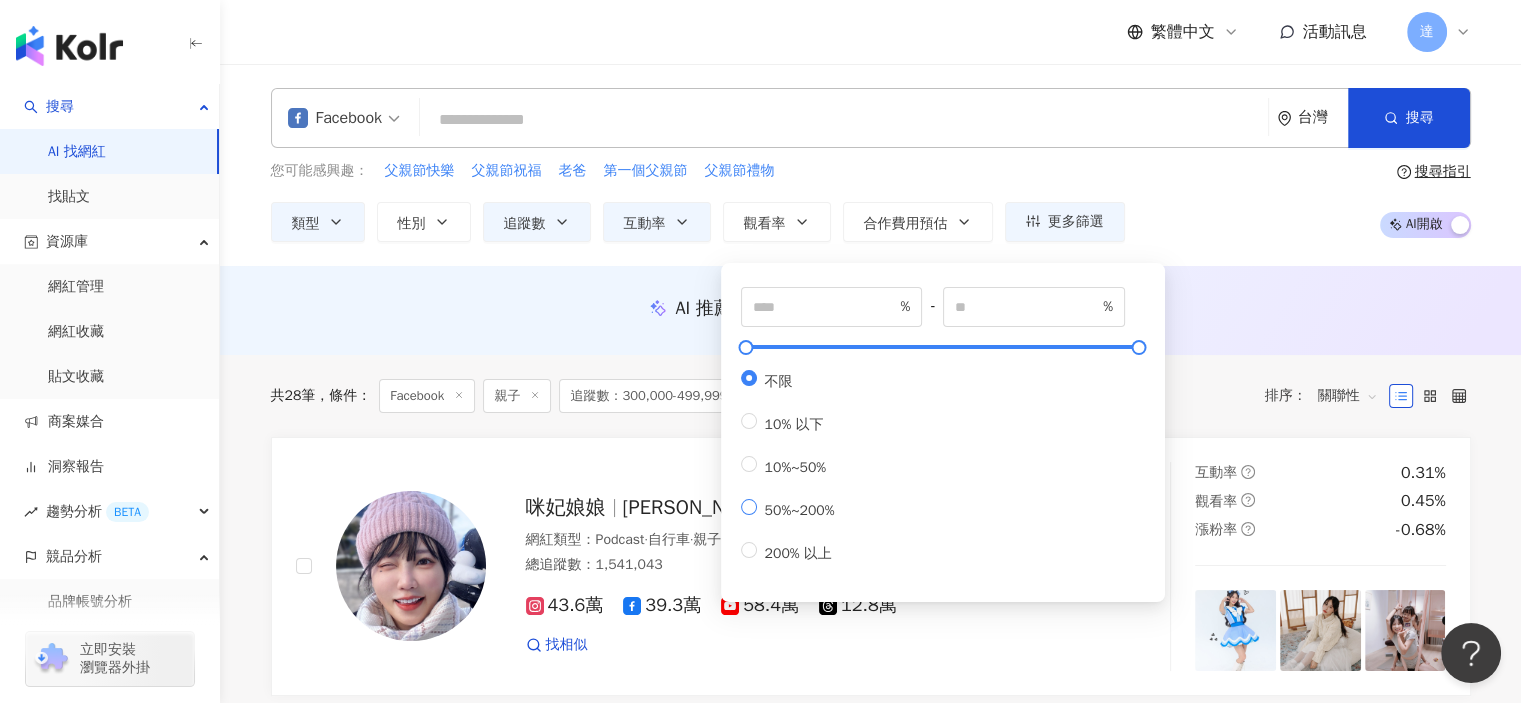 type on "**" 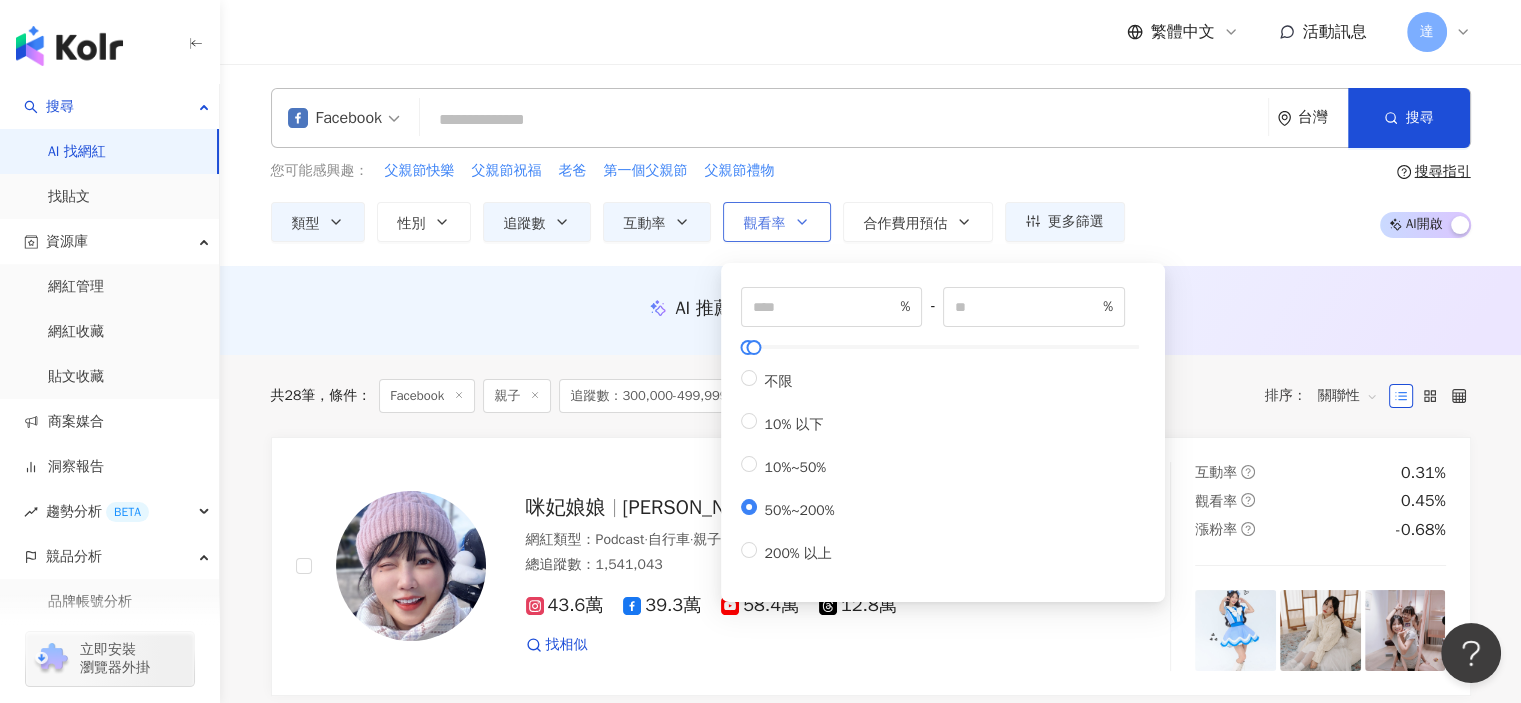 click on "觀看率" at bounding box center [777, 222] 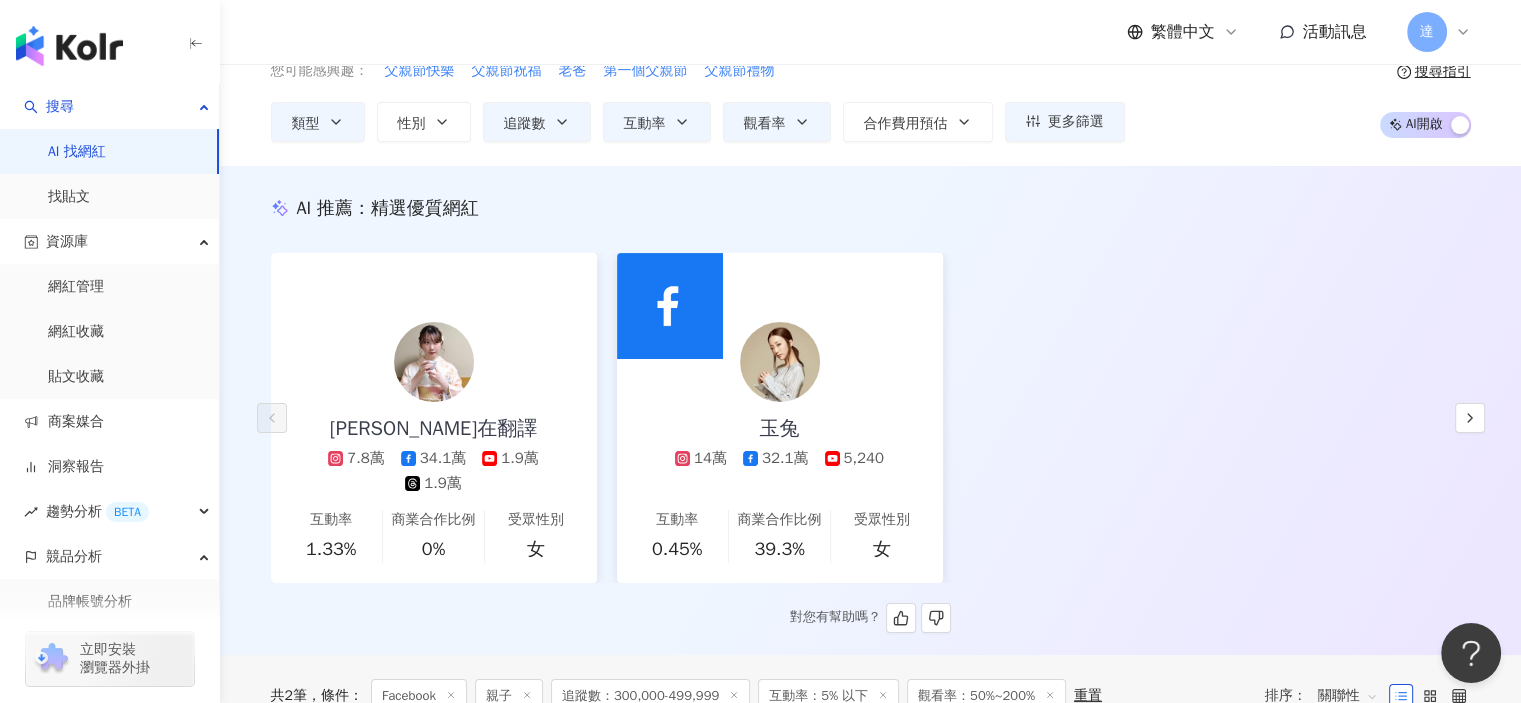 scroll, scrollTop: 0, scrollLeft: 0, axis: both 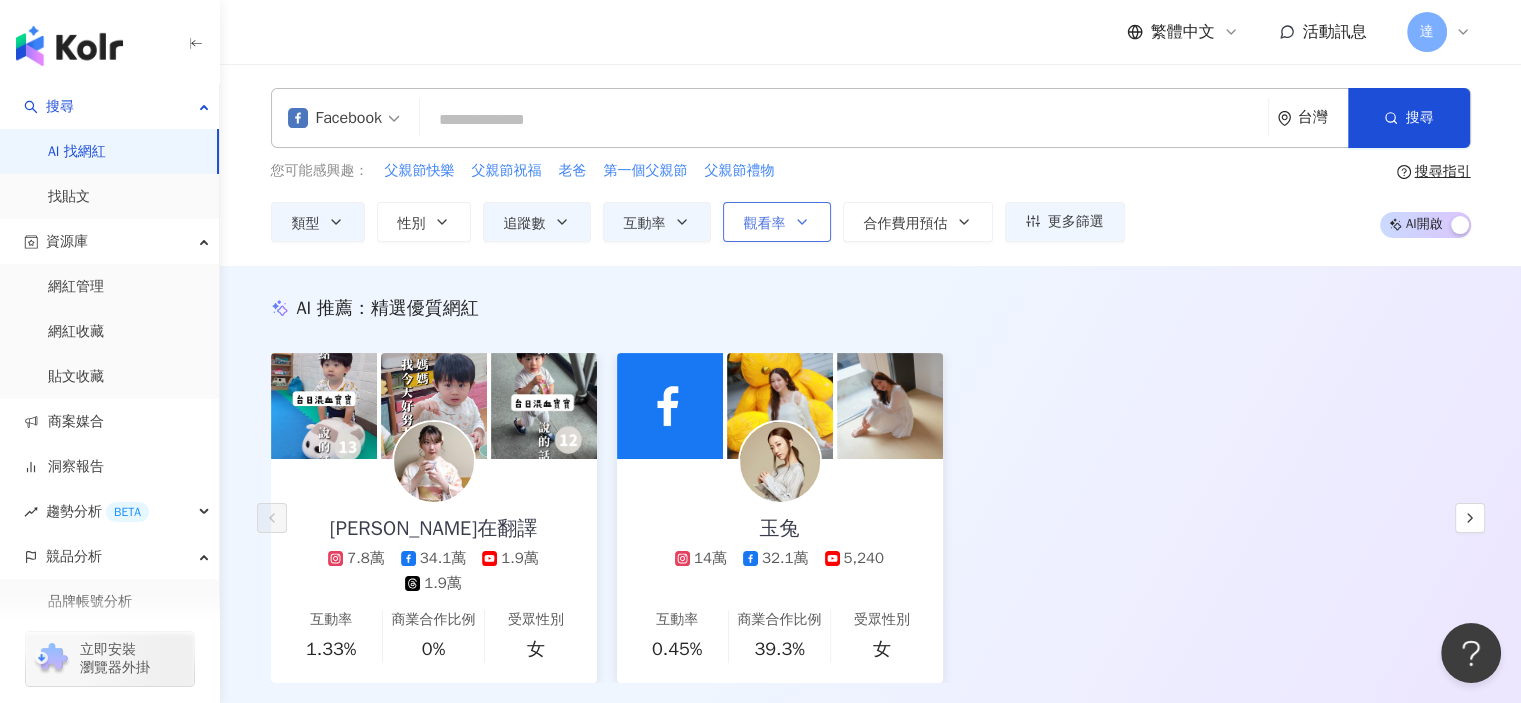 click on "觀看率" at bounding box center (765, 224) 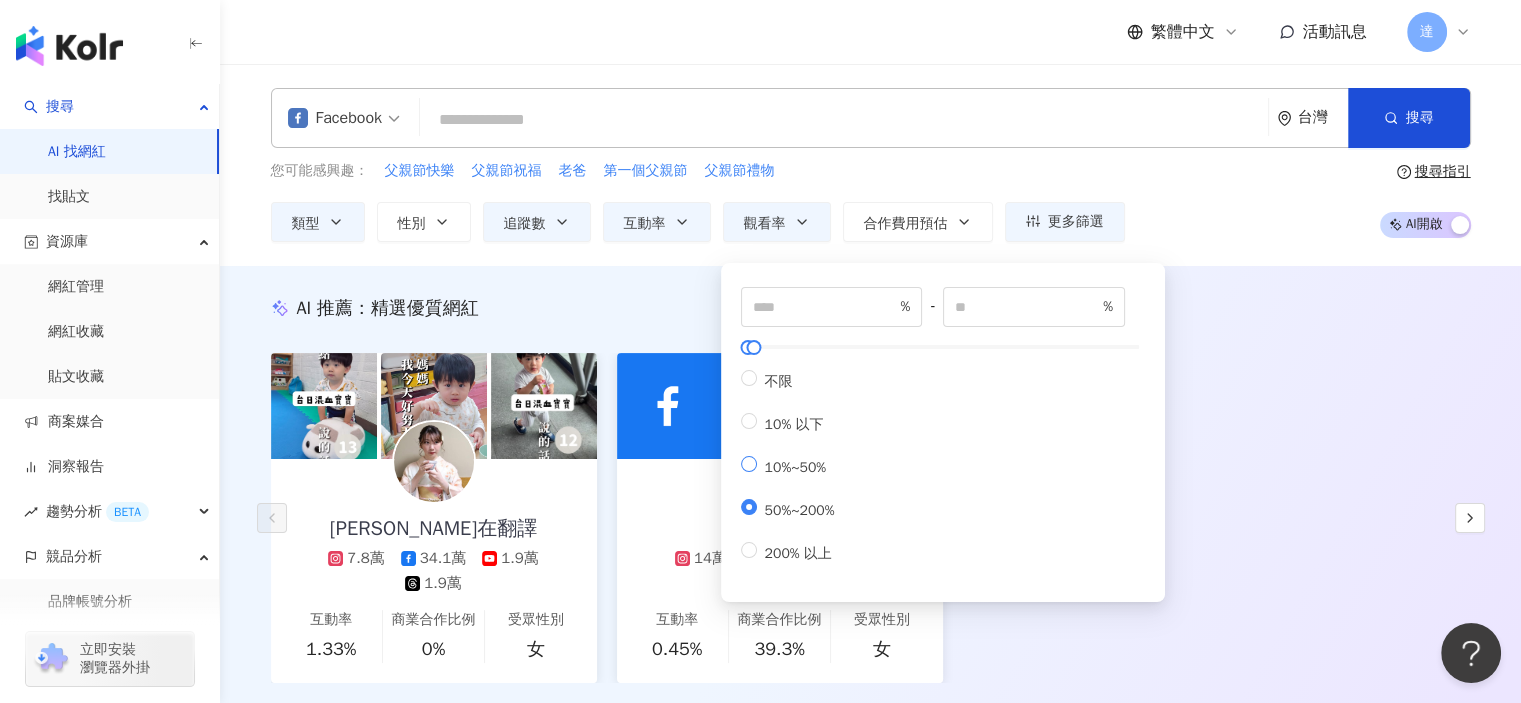 type on "**" 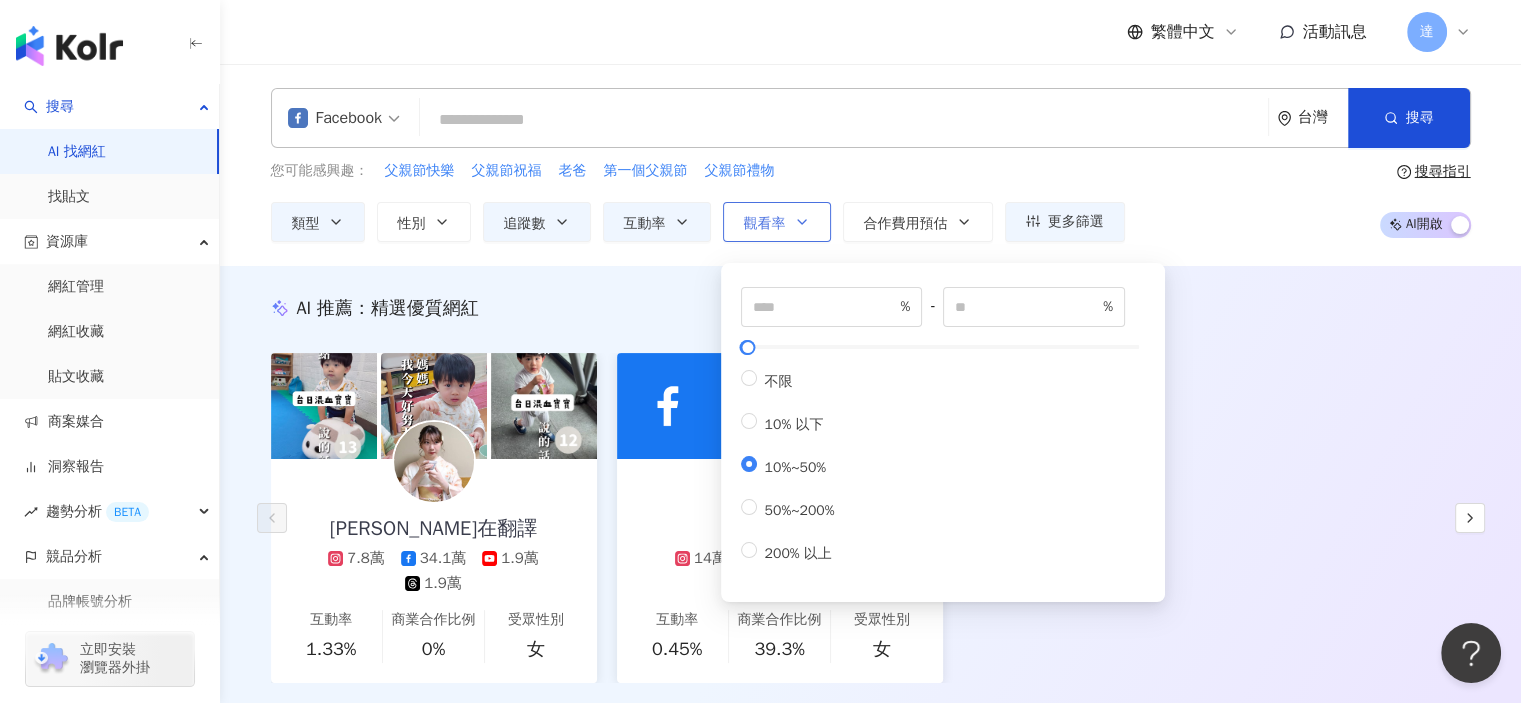 click 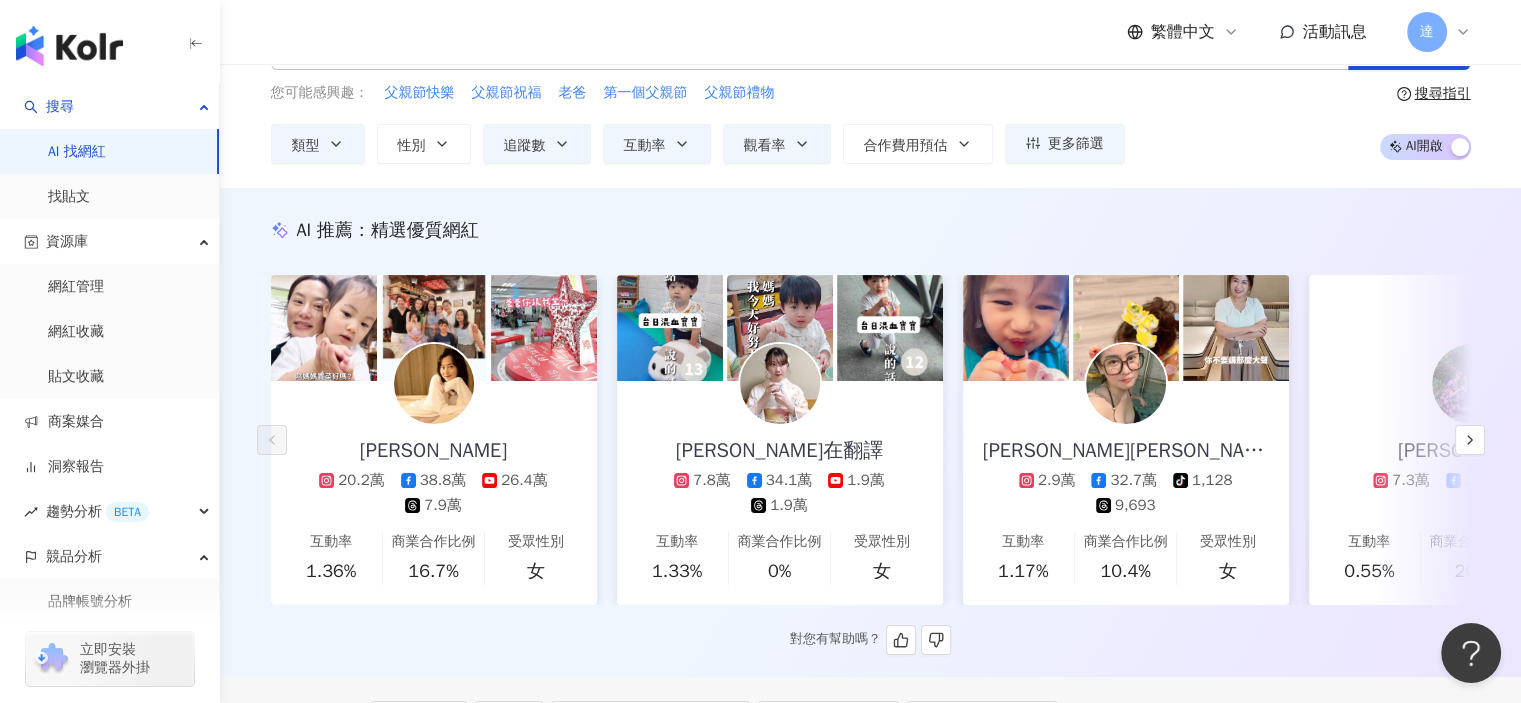 scroll, scrollTop: 100, scrollLeft: 0, axis: vertical 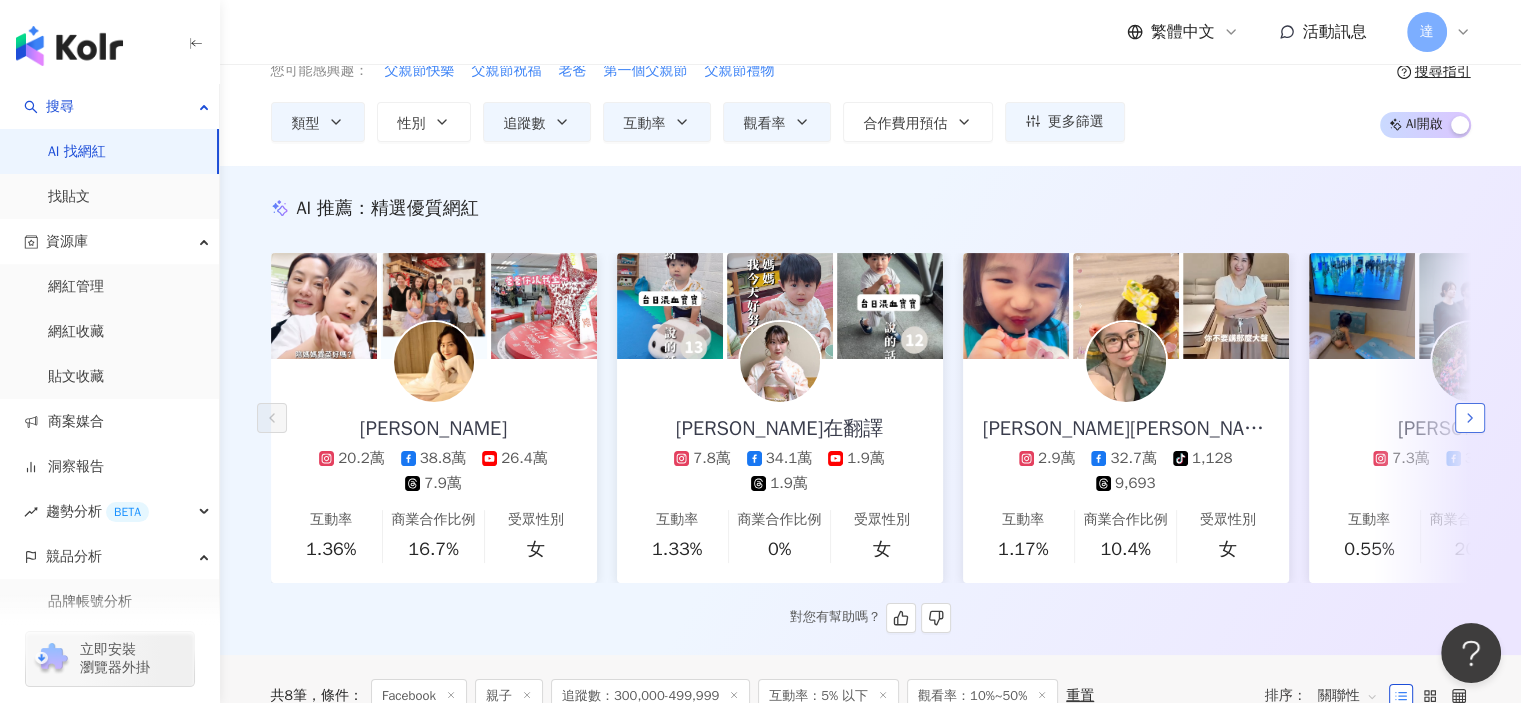 click 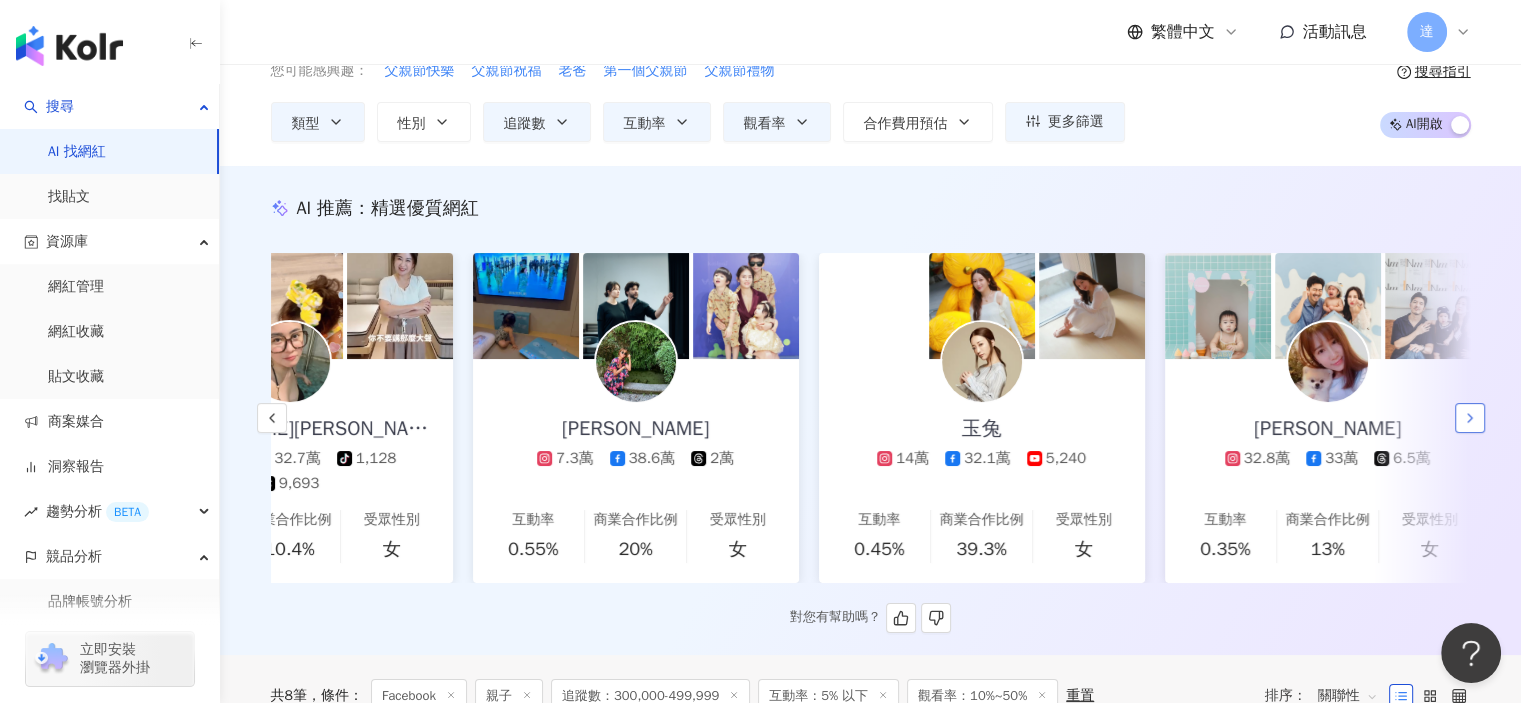scroll, scrollTop: 0, scrollLeft: 1038, axis: horizontal 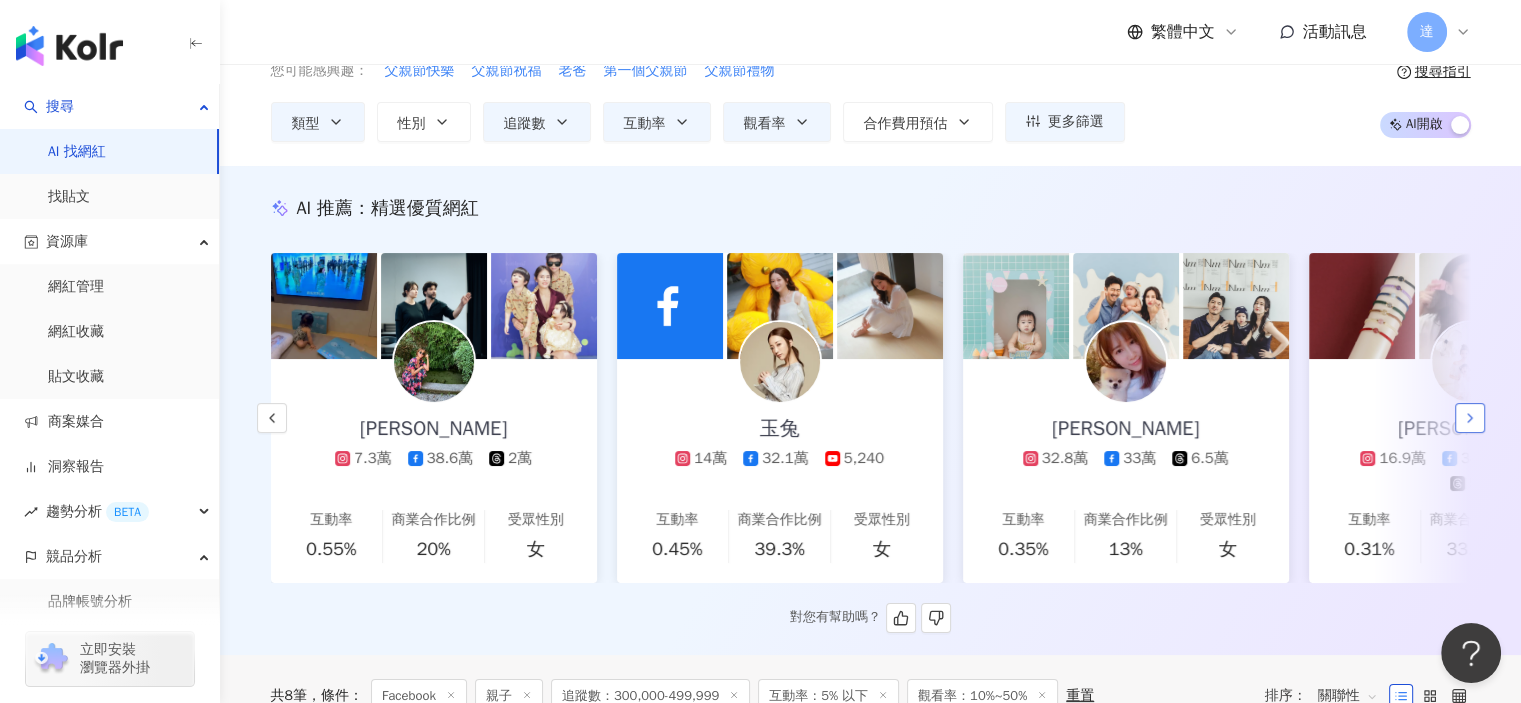 click 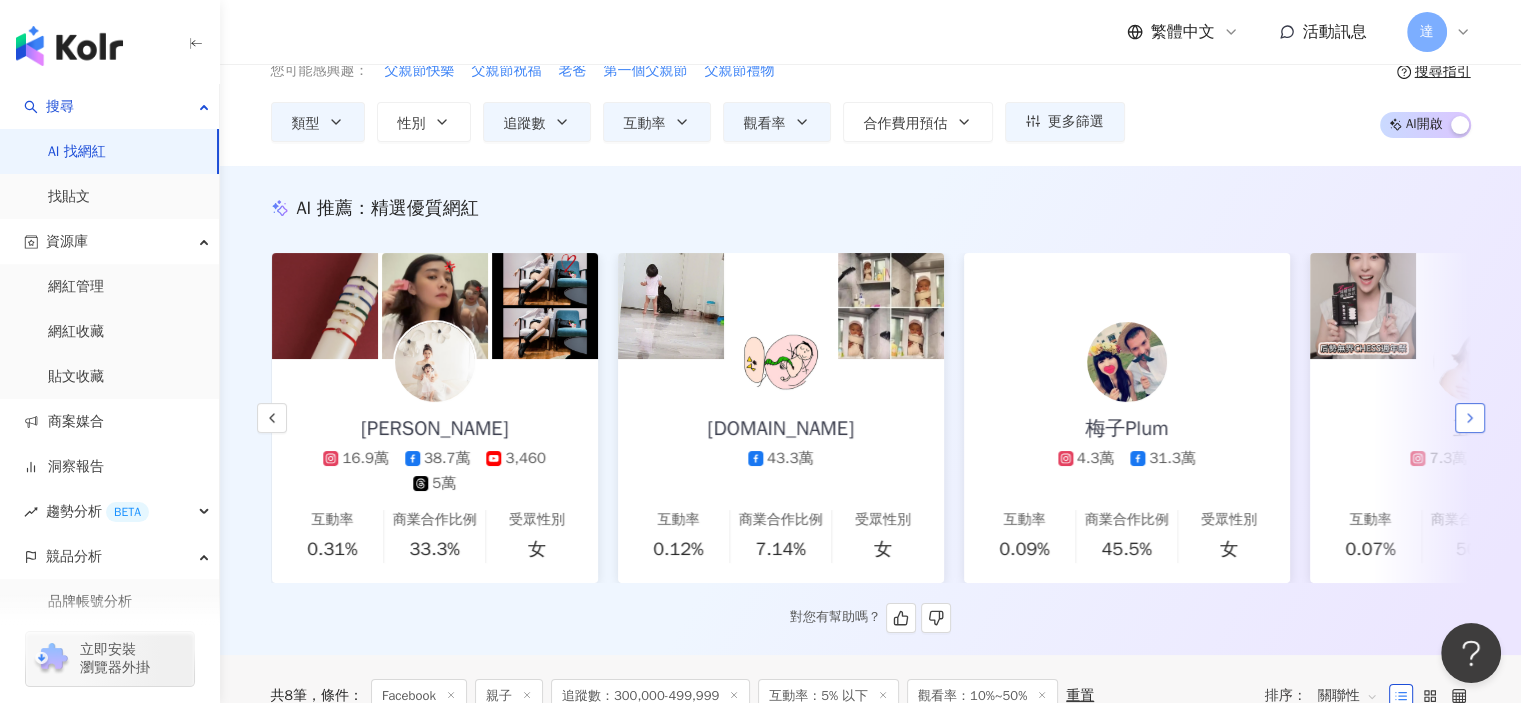 scroll, scrollTop: 0, scrollLeft: 2076, axis: horizontal 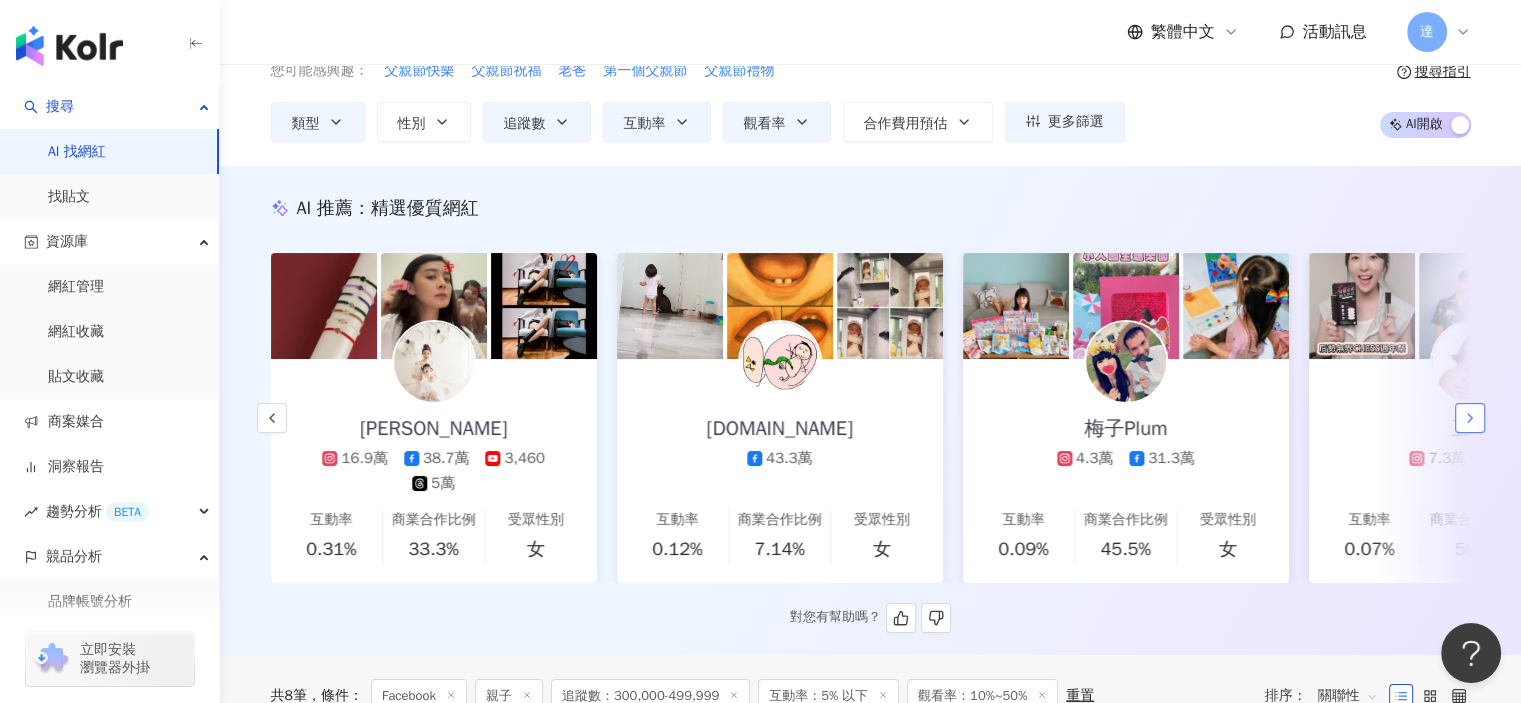 click 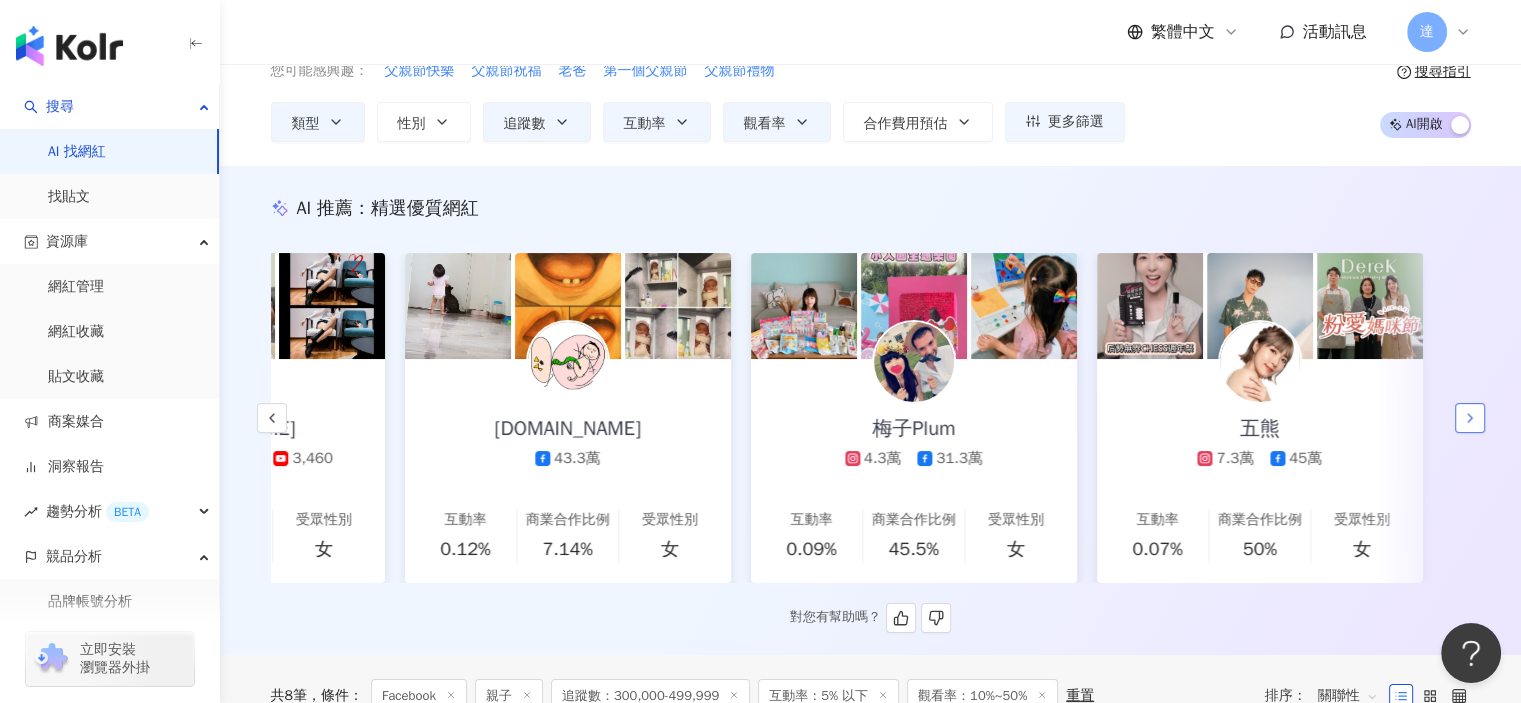 scroll, scrollTop: 0, scrollLeft: 2300, axis: horizontal 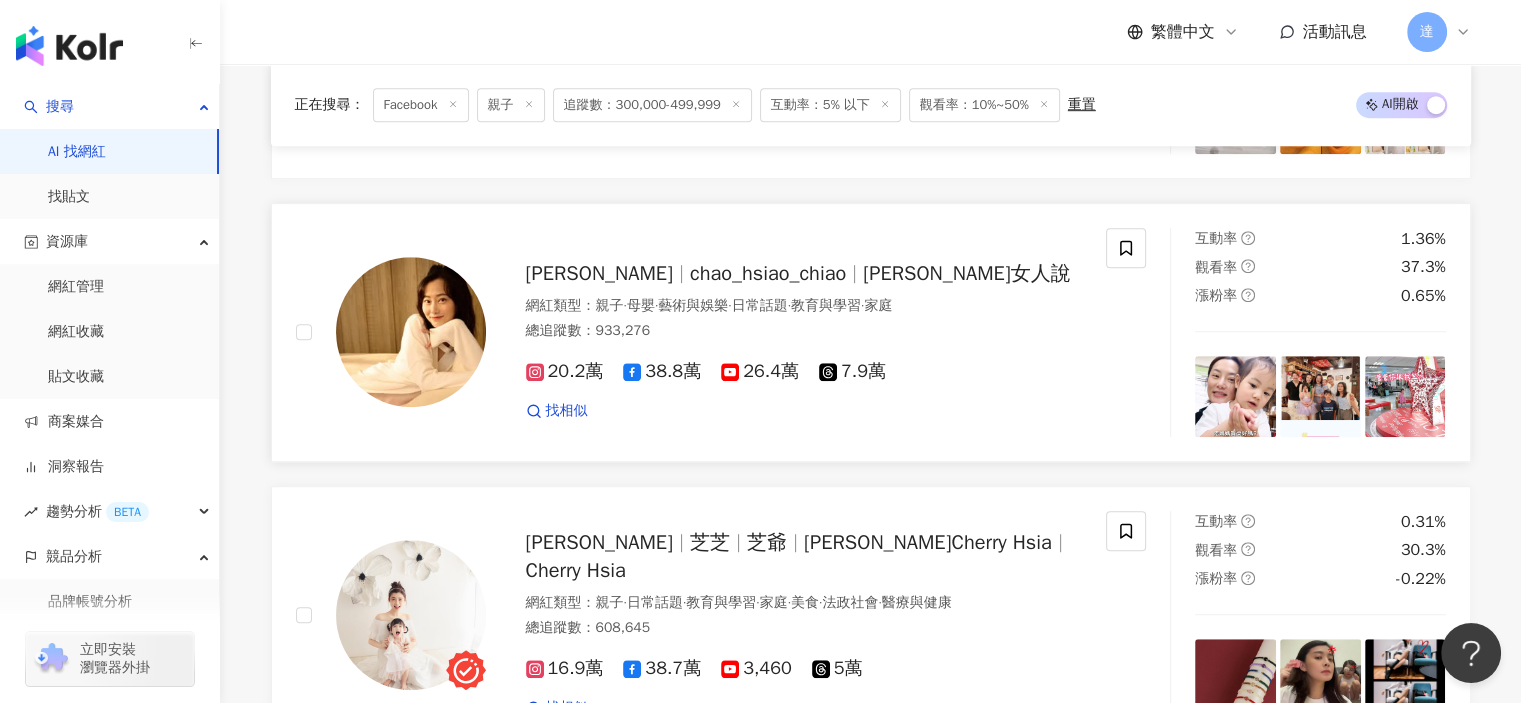 click on "總追蹤數 ： 933,276" at bounding box center (804, 331) 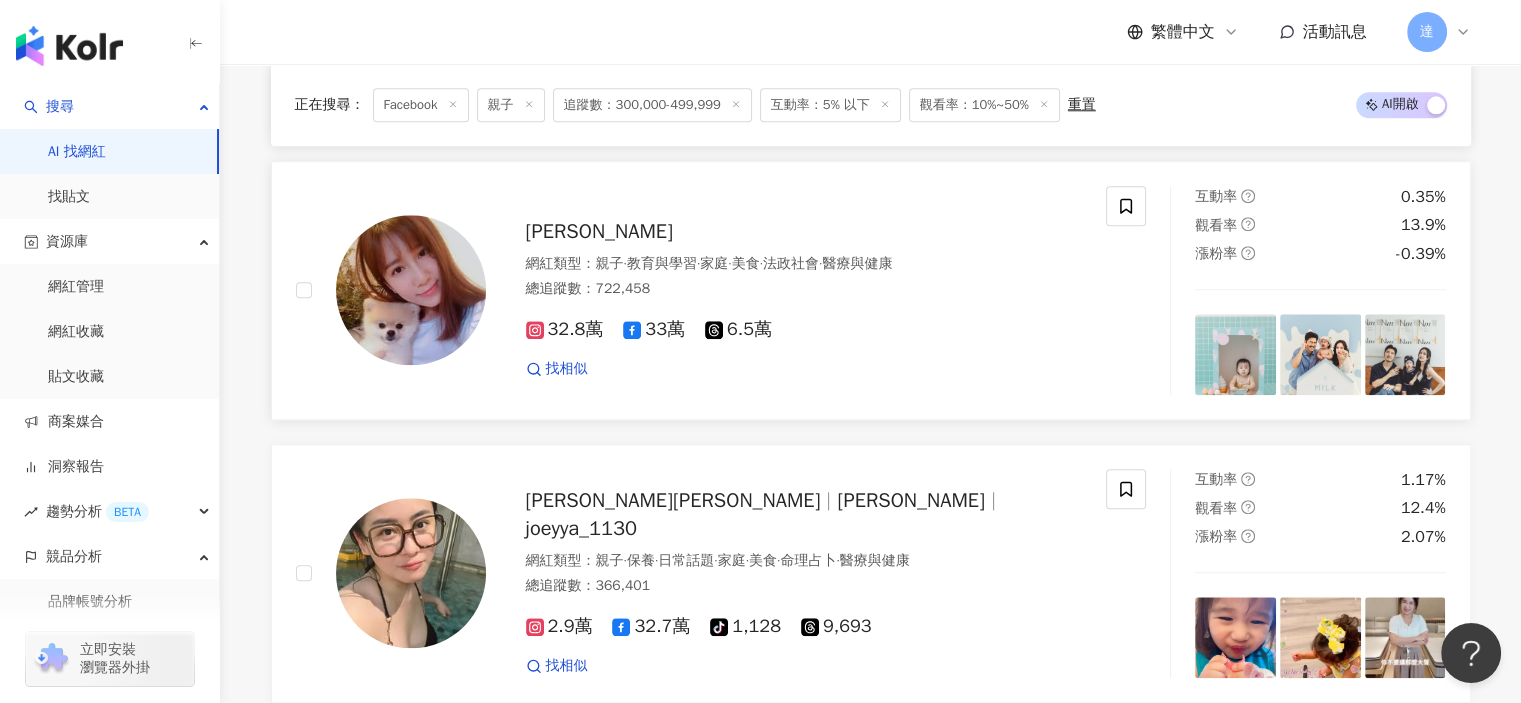 scroll, scrollTop: 2300, scrollLeft: 0, axis: vertical 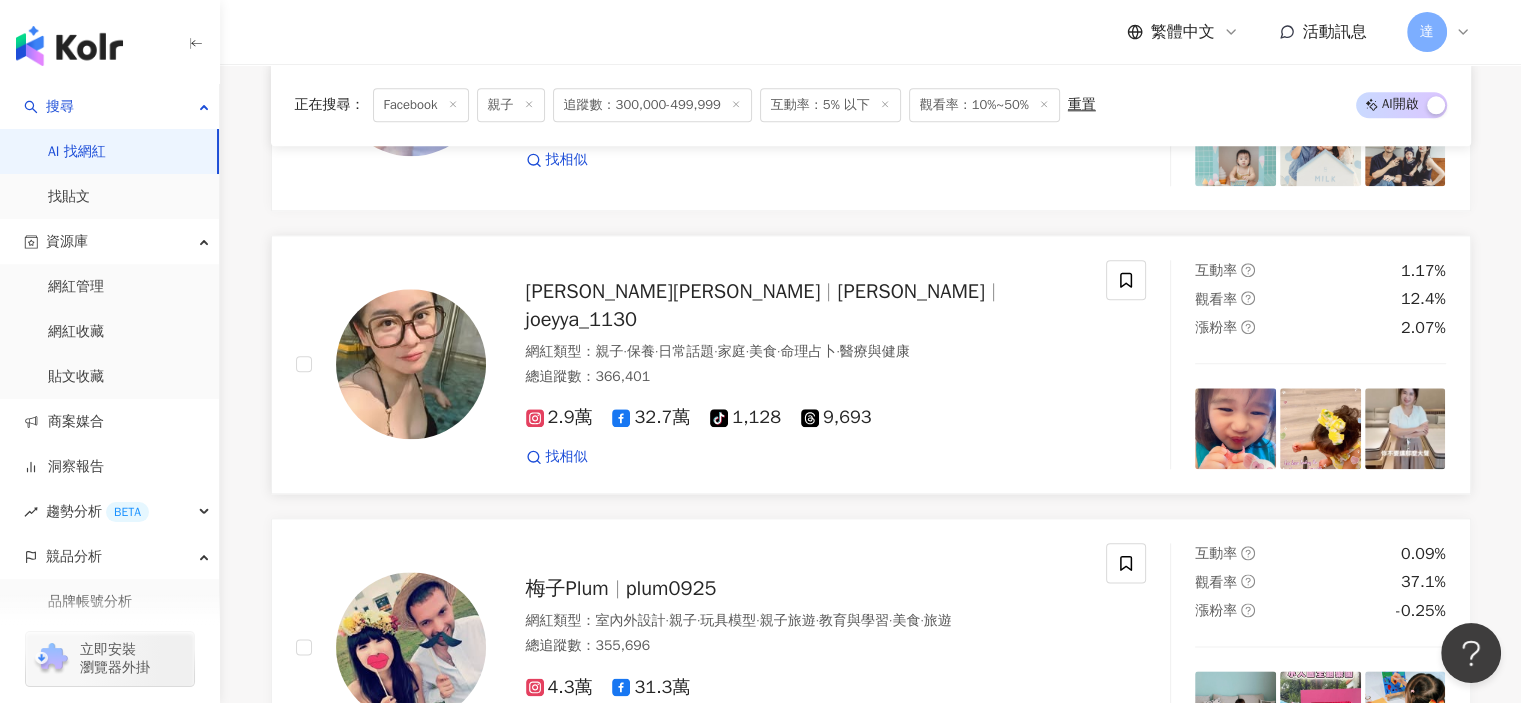 click on "網紅類型 ： 親子  ·  保養  ·  日常話題  ·  家庭  ·  美食  ·  命理占卜  ·  醫療與健康" at bounding box center (804, 352) 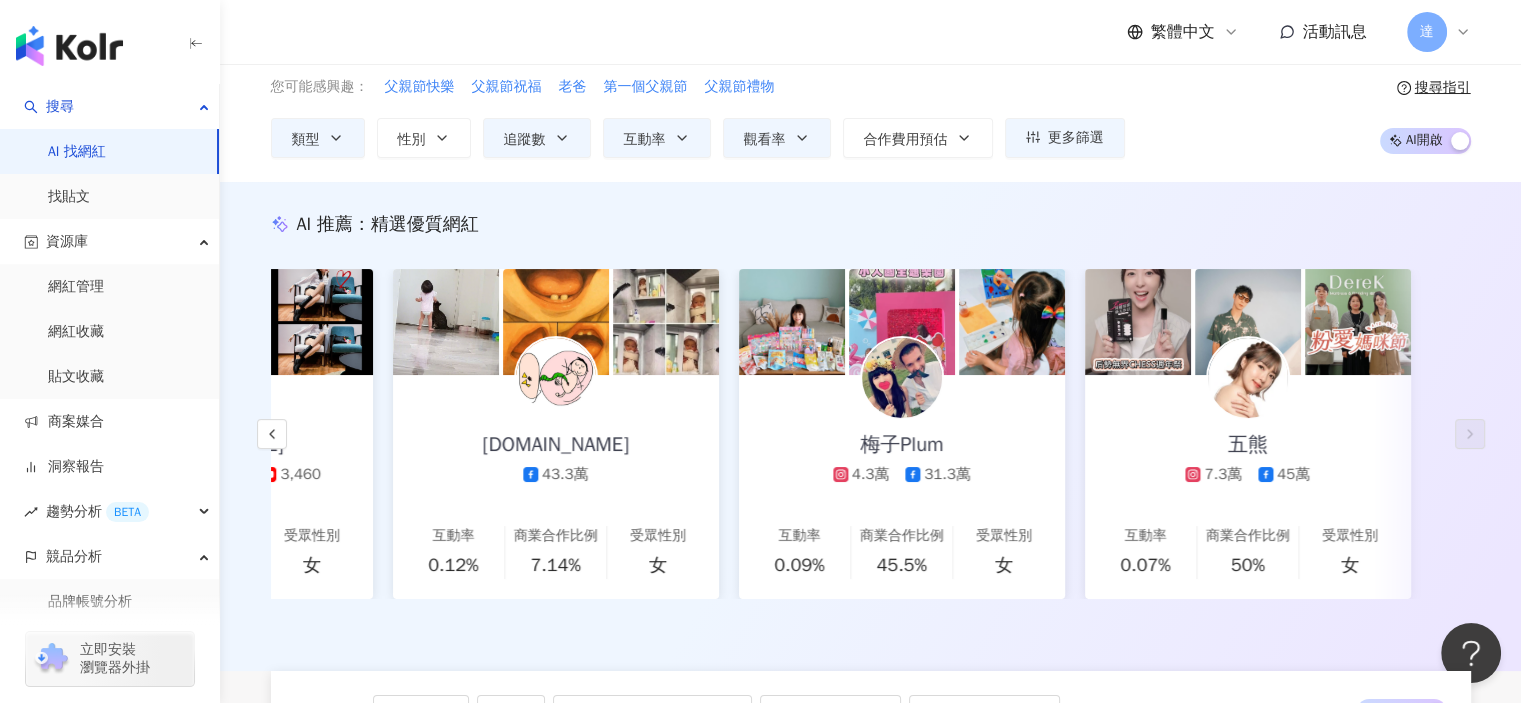 scroll, scrollTop: 0, scrollLeft: 0, axis: both 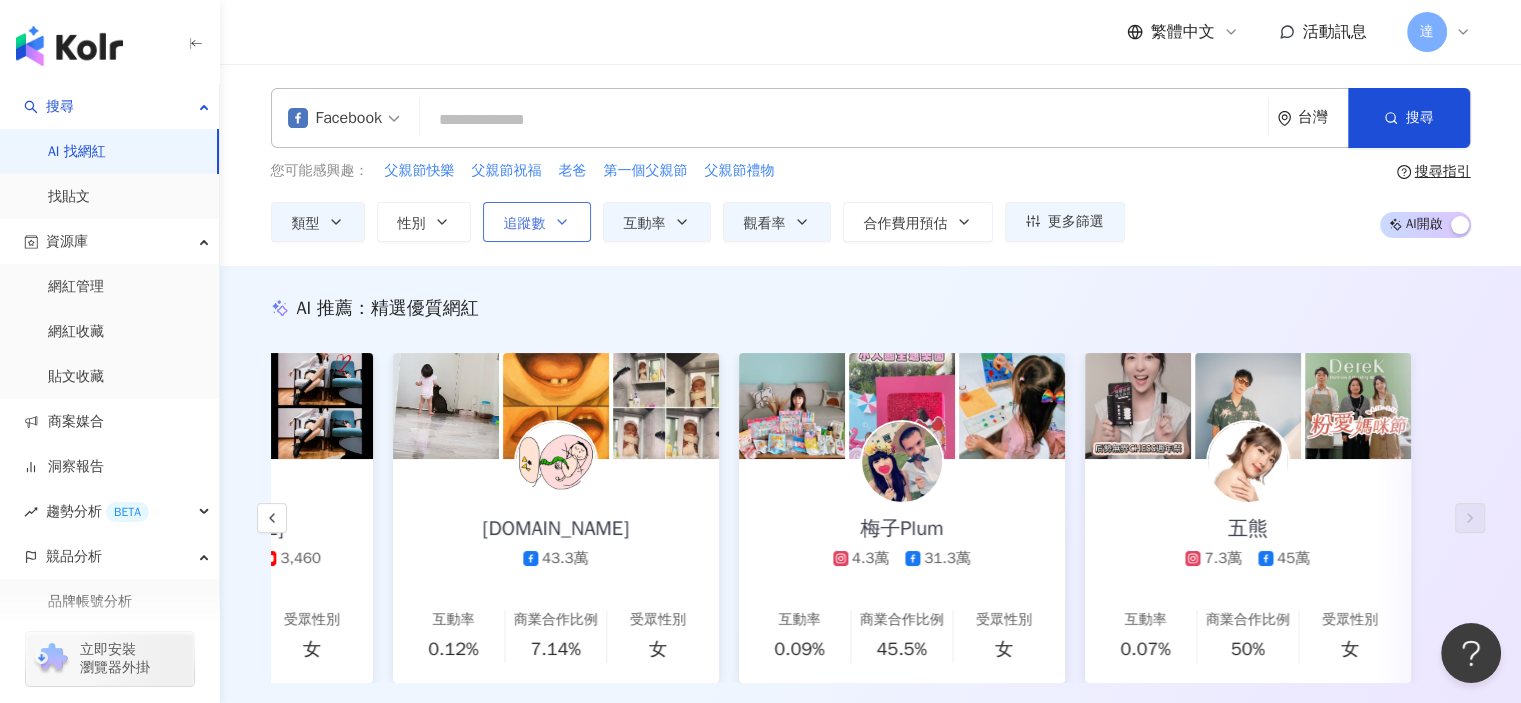 click on "追蹤數" at bounding box center [525, 224] 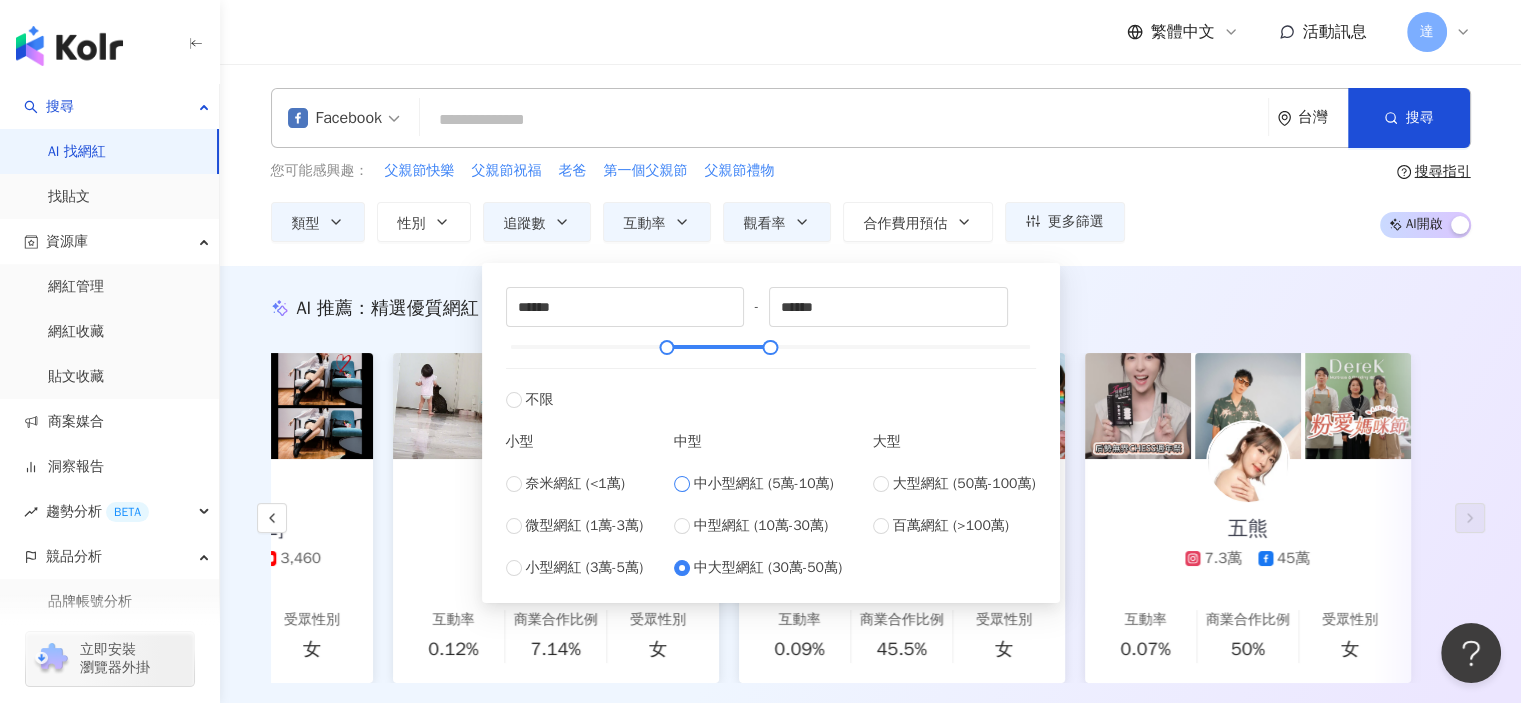 type on "*****" 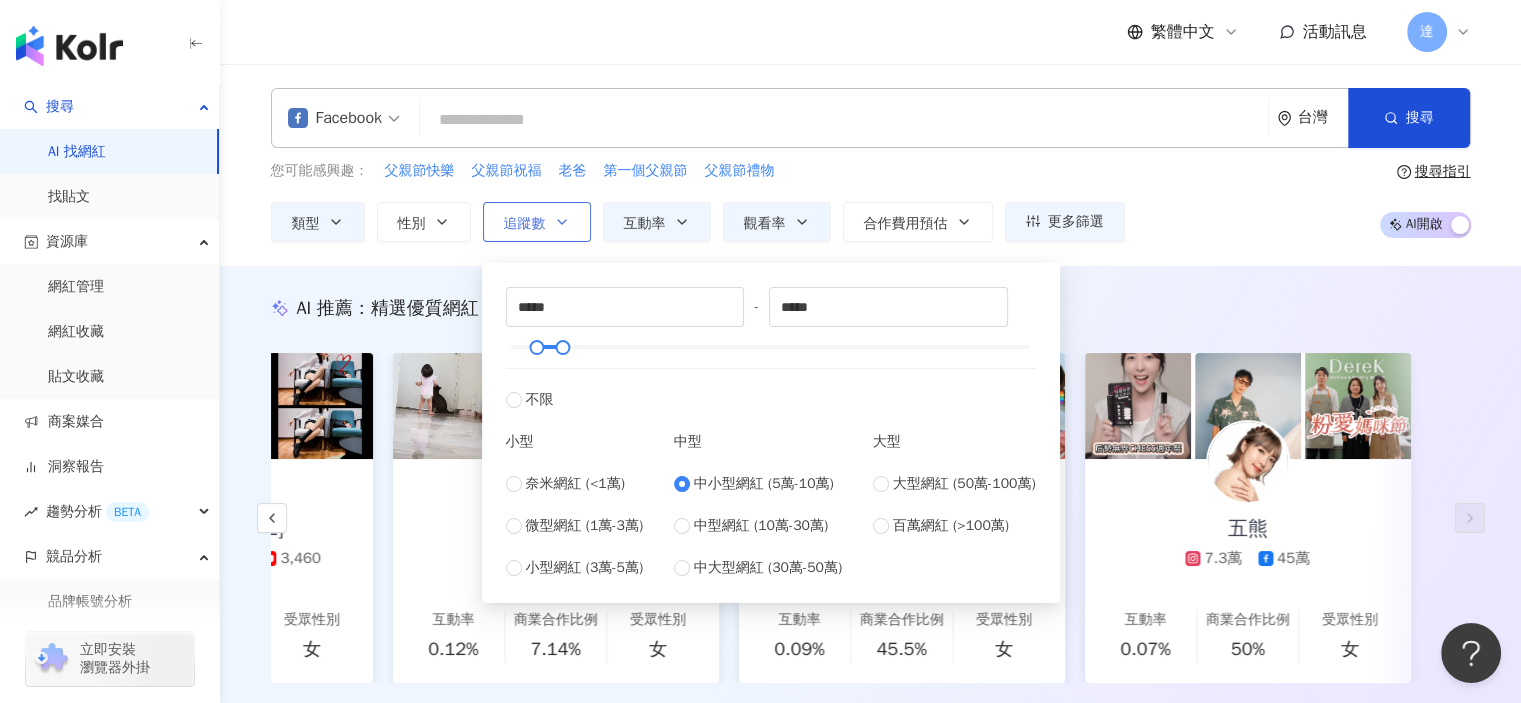 click 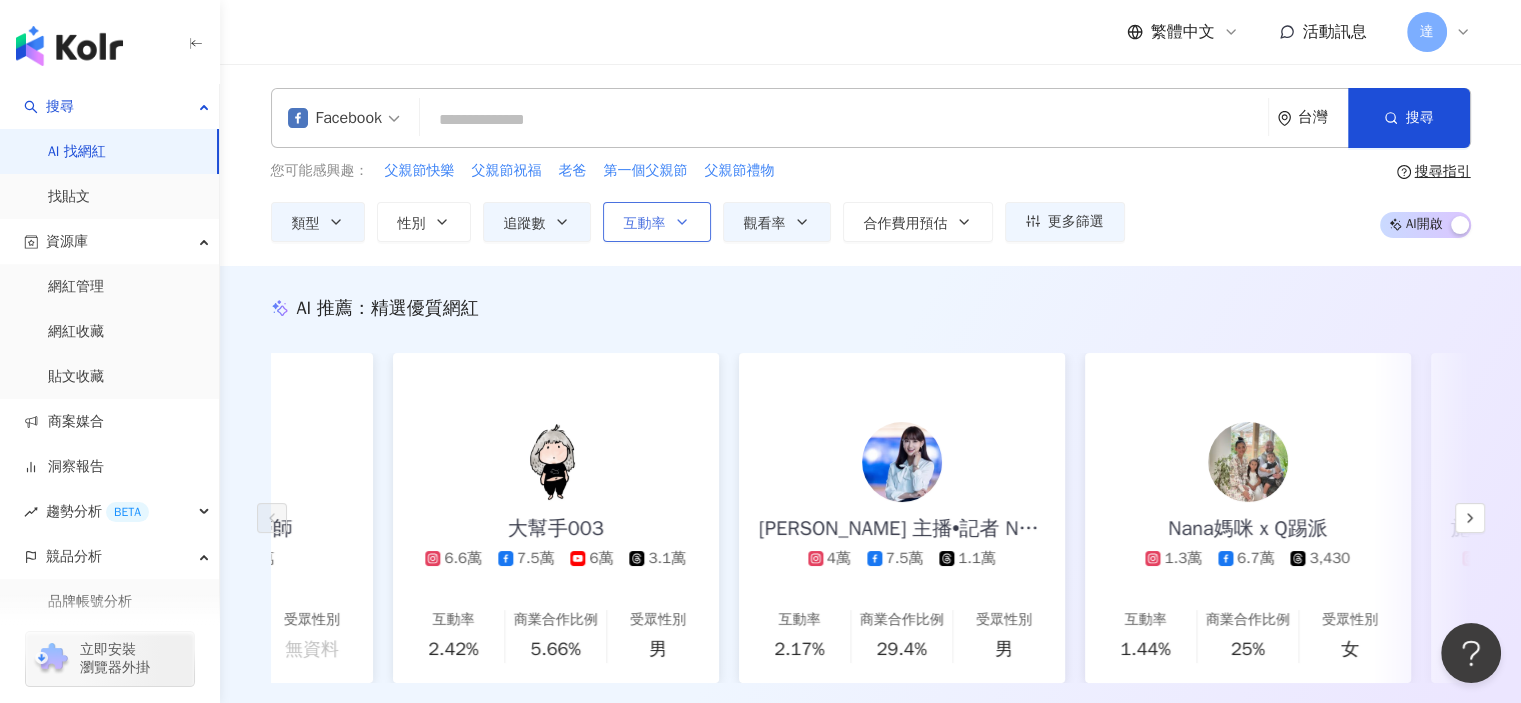 scroll, scrollTop: 0, scrollLeft: 0, axis: both 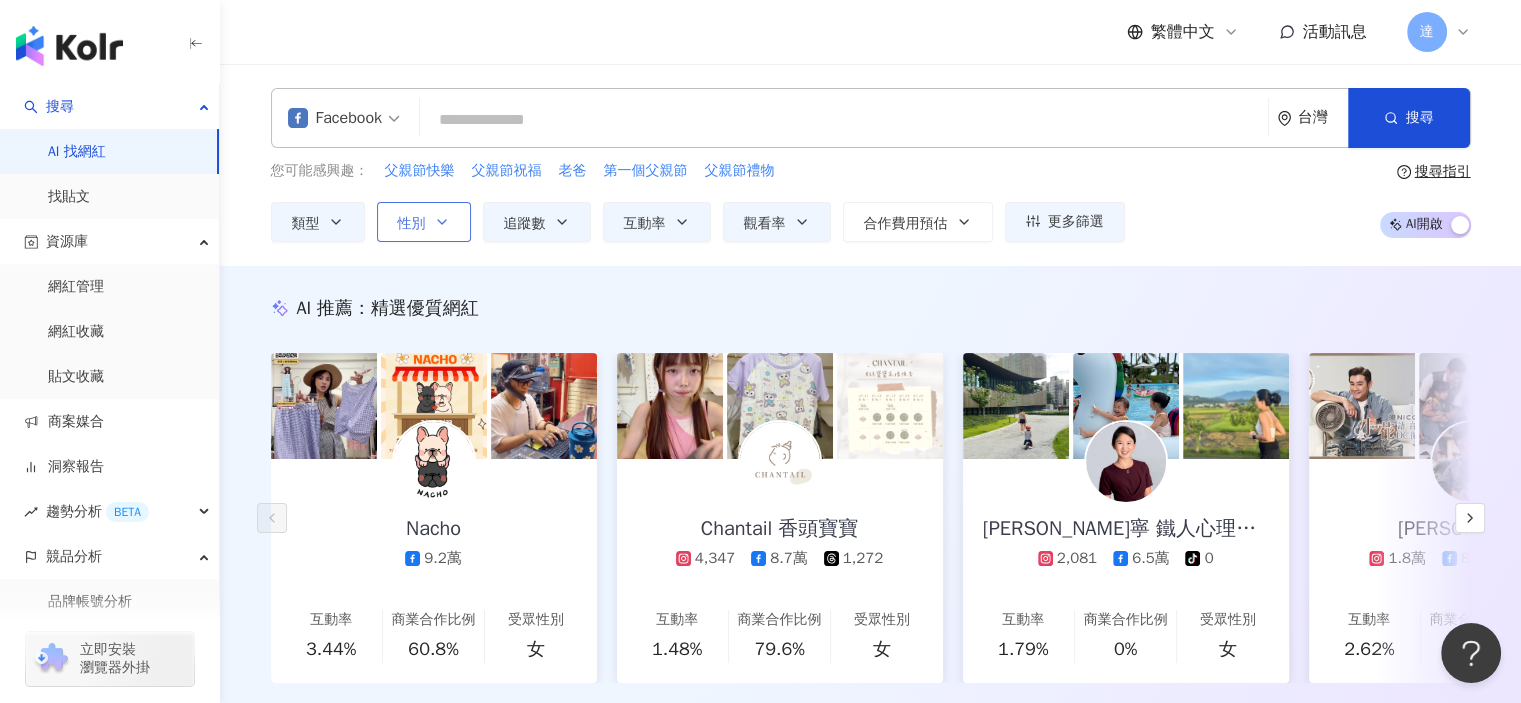 click 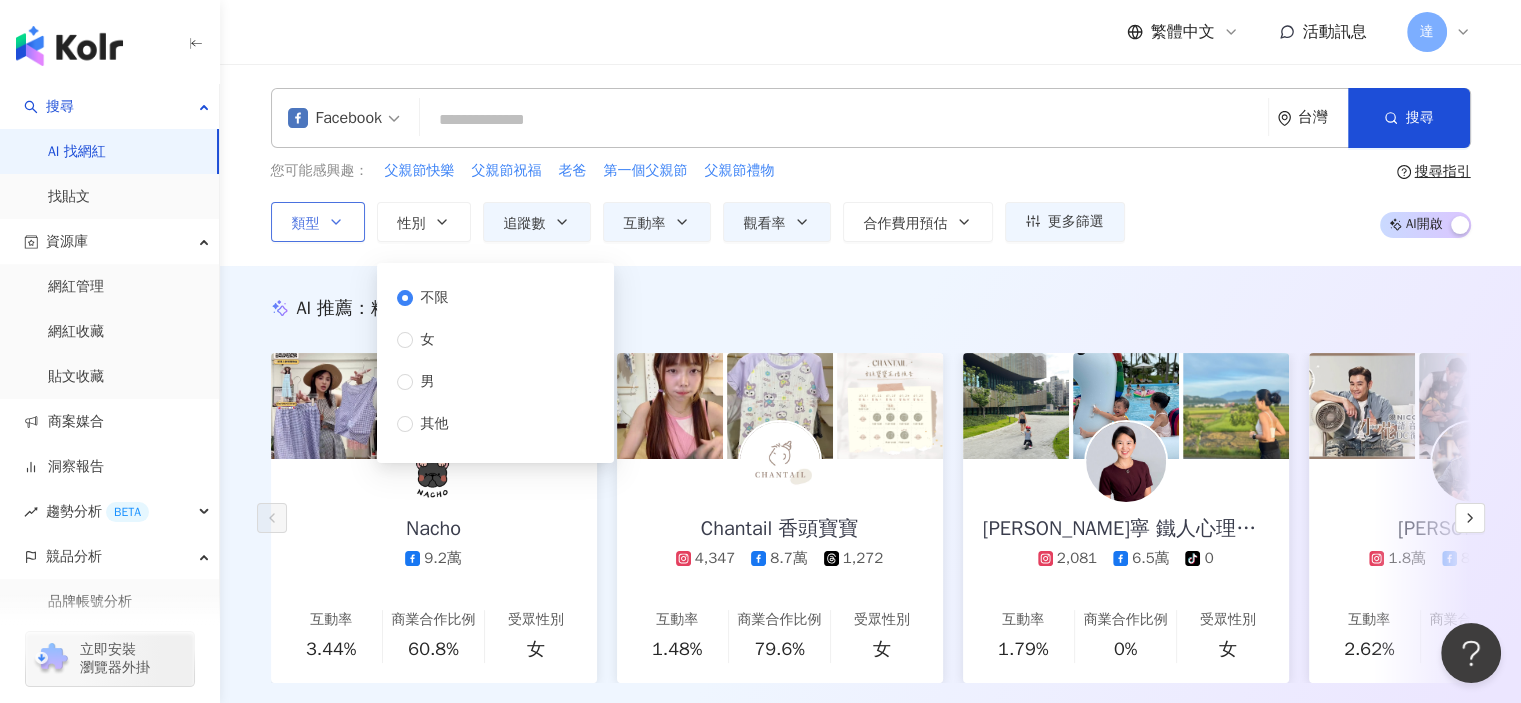 click on "類型" at bounding box center (306, 224) 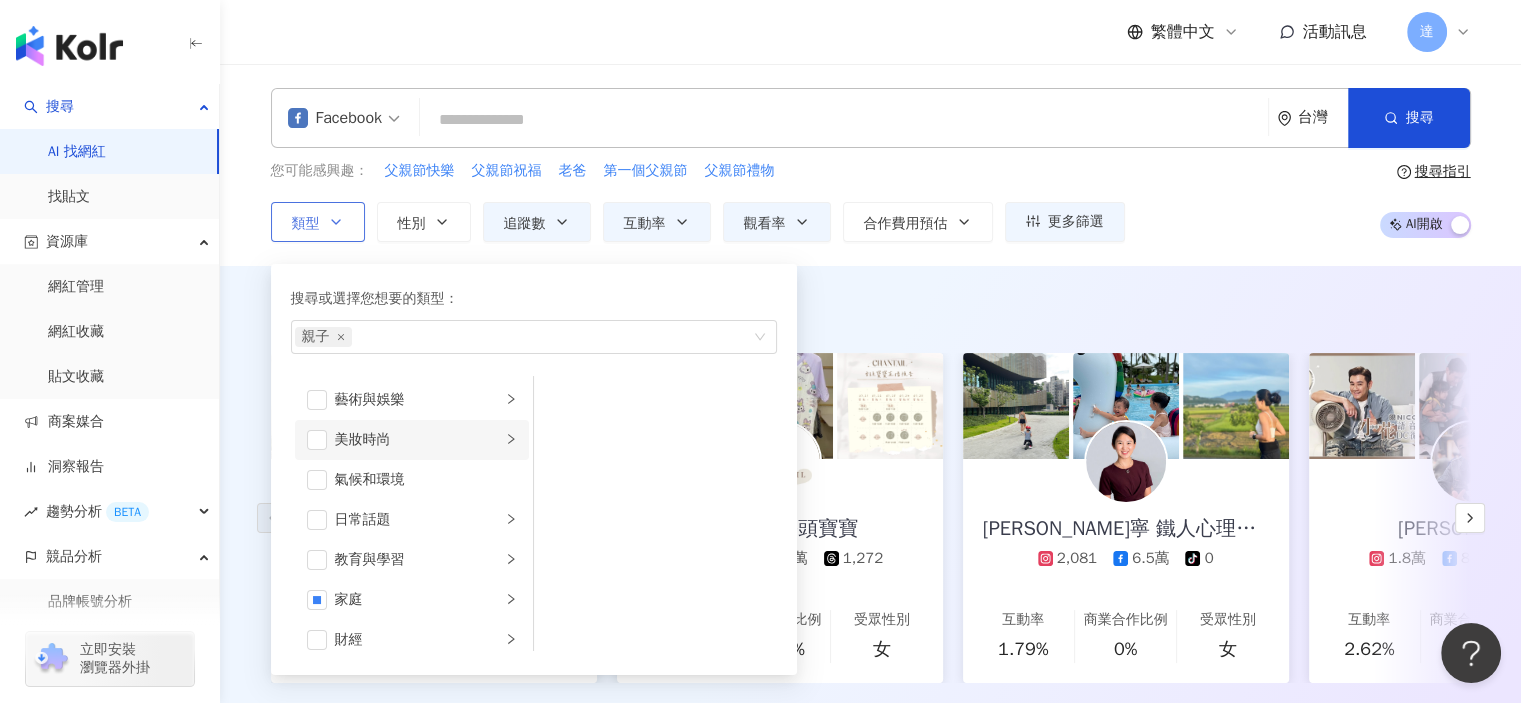 click on "美妝時尚" at bounding box center (418, 440) 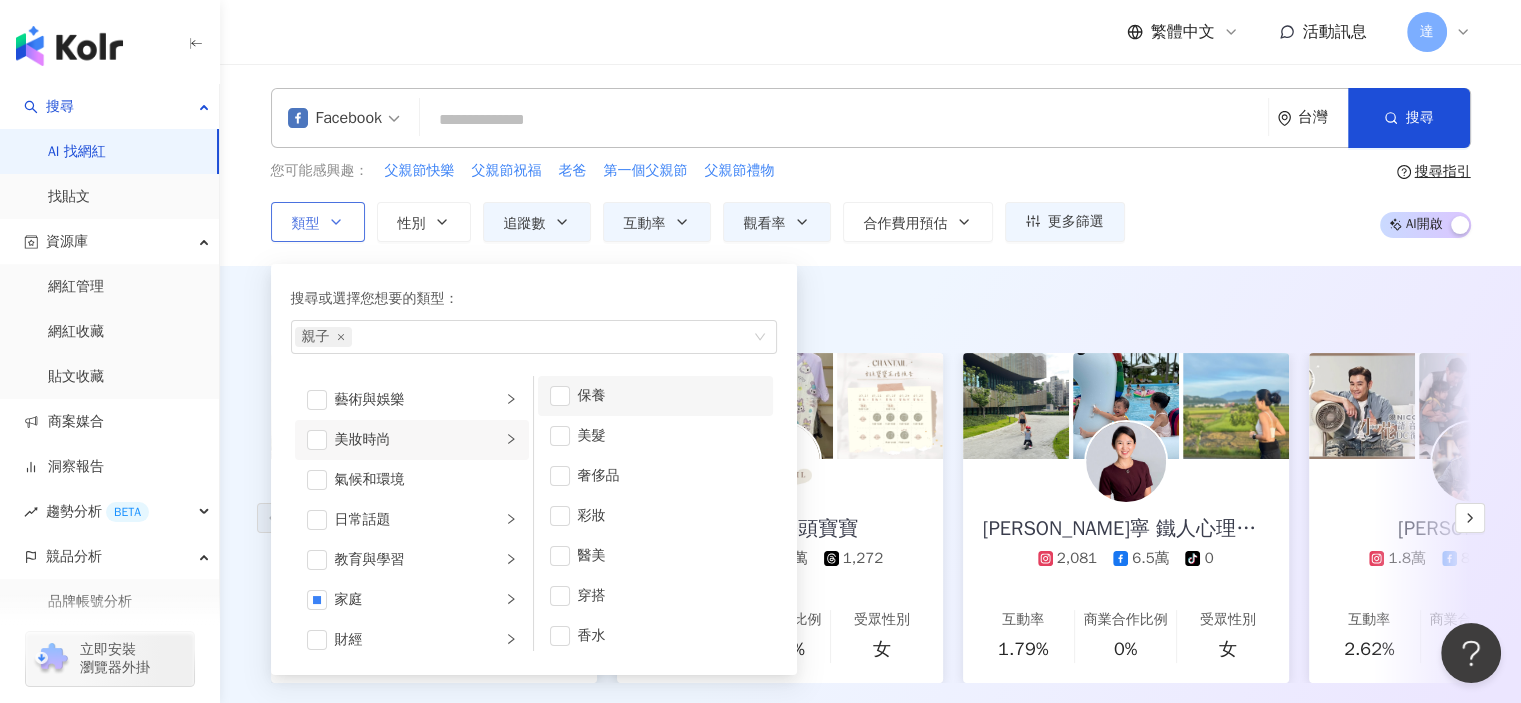 scroll, scrollTop: 0, scrollLeft: 0, axis: both 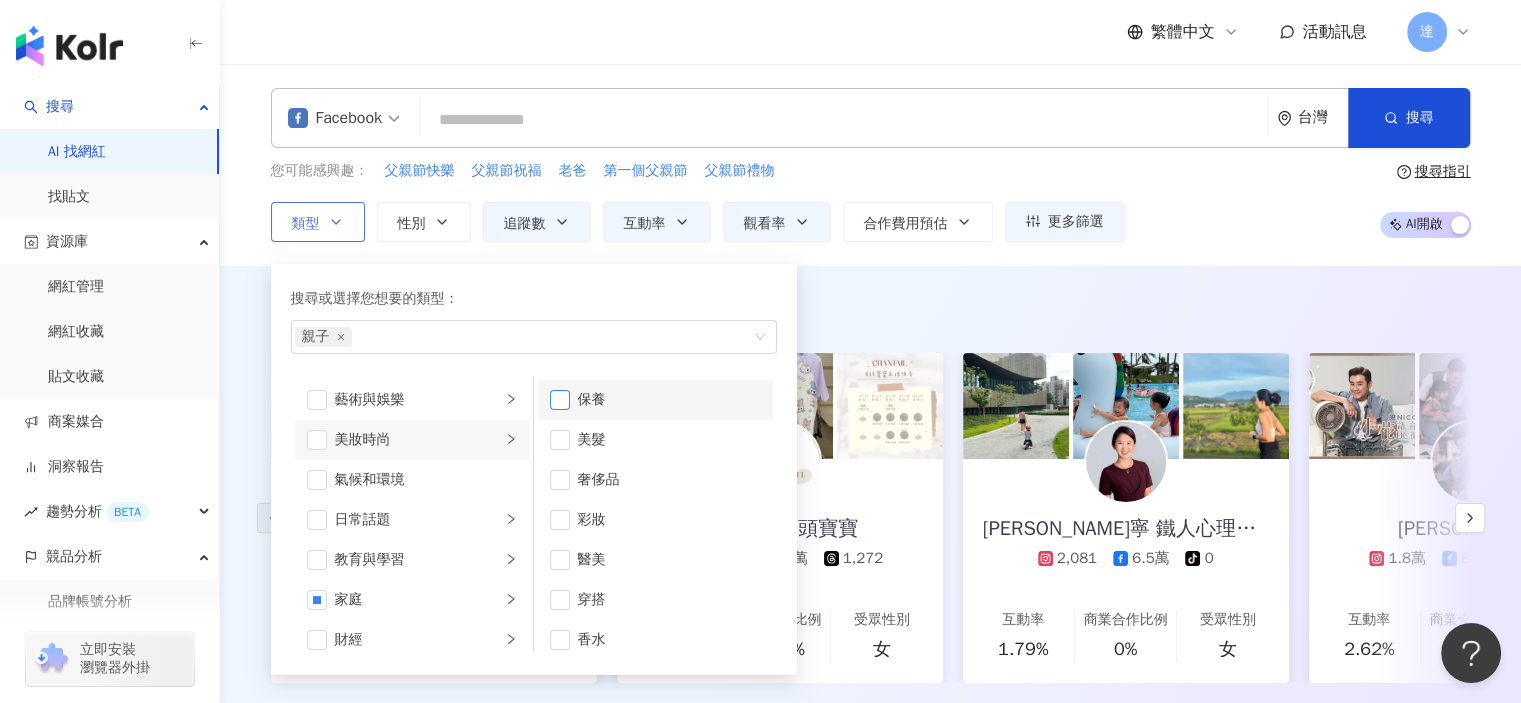 click at bounding box center (560, 400) 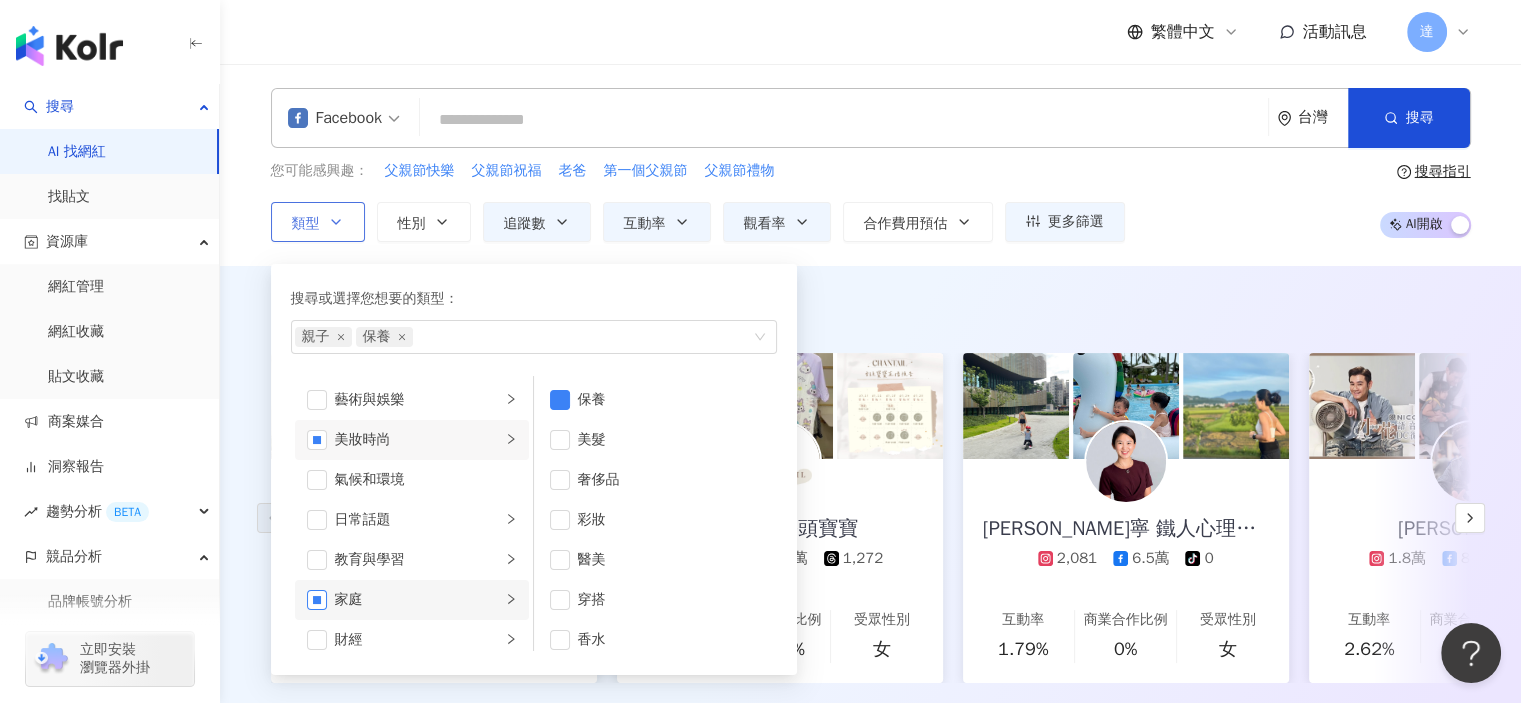 click at bounding box center [317, 600] 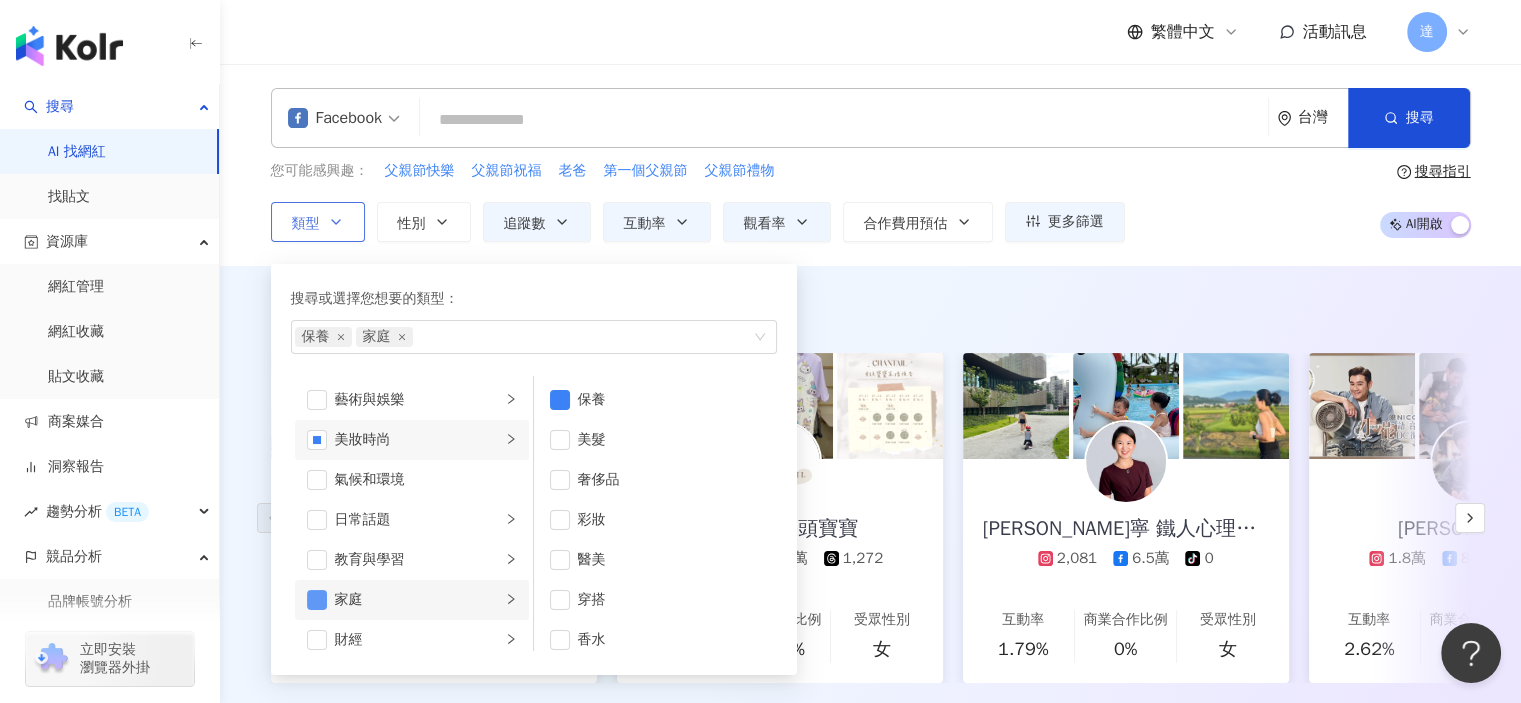click at bounding box center [317, 600] 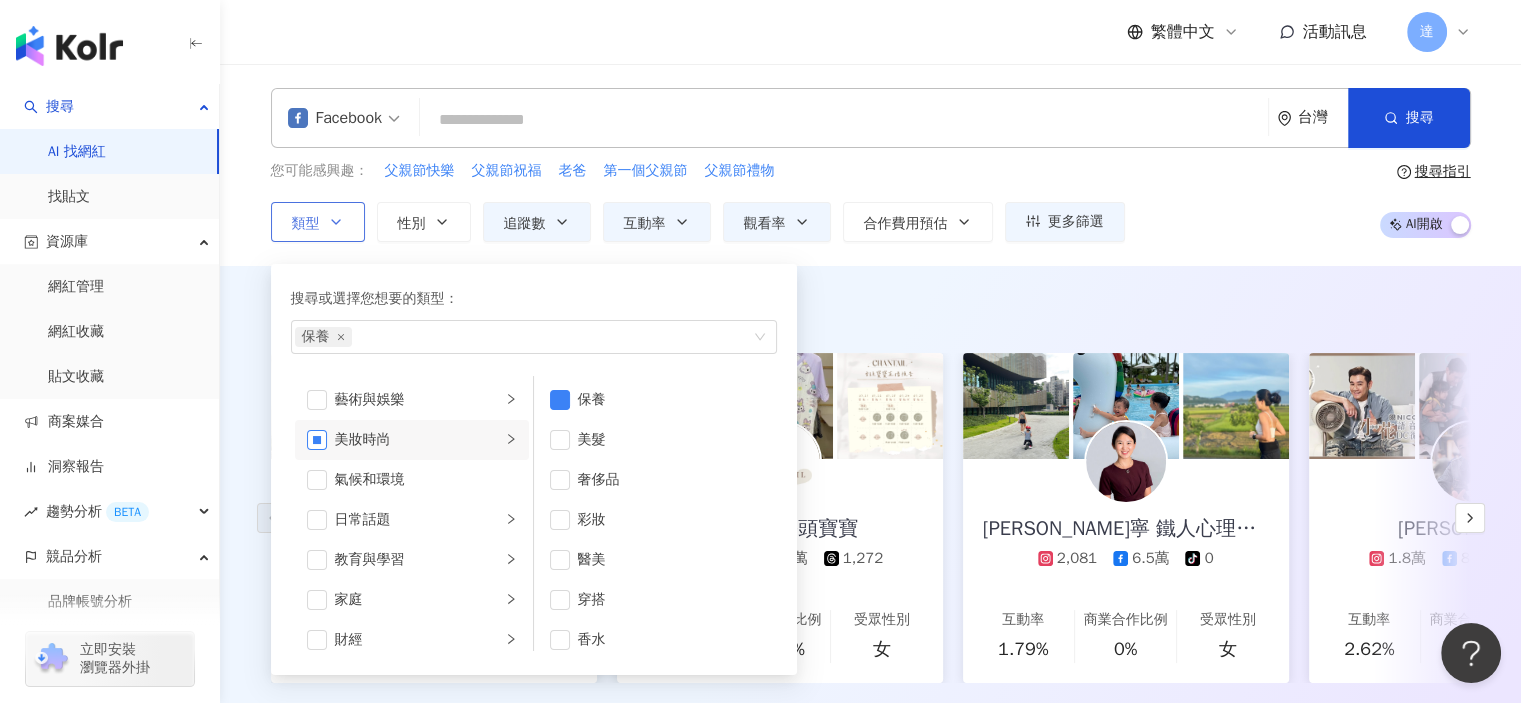 click at bounding box center (317, 440) 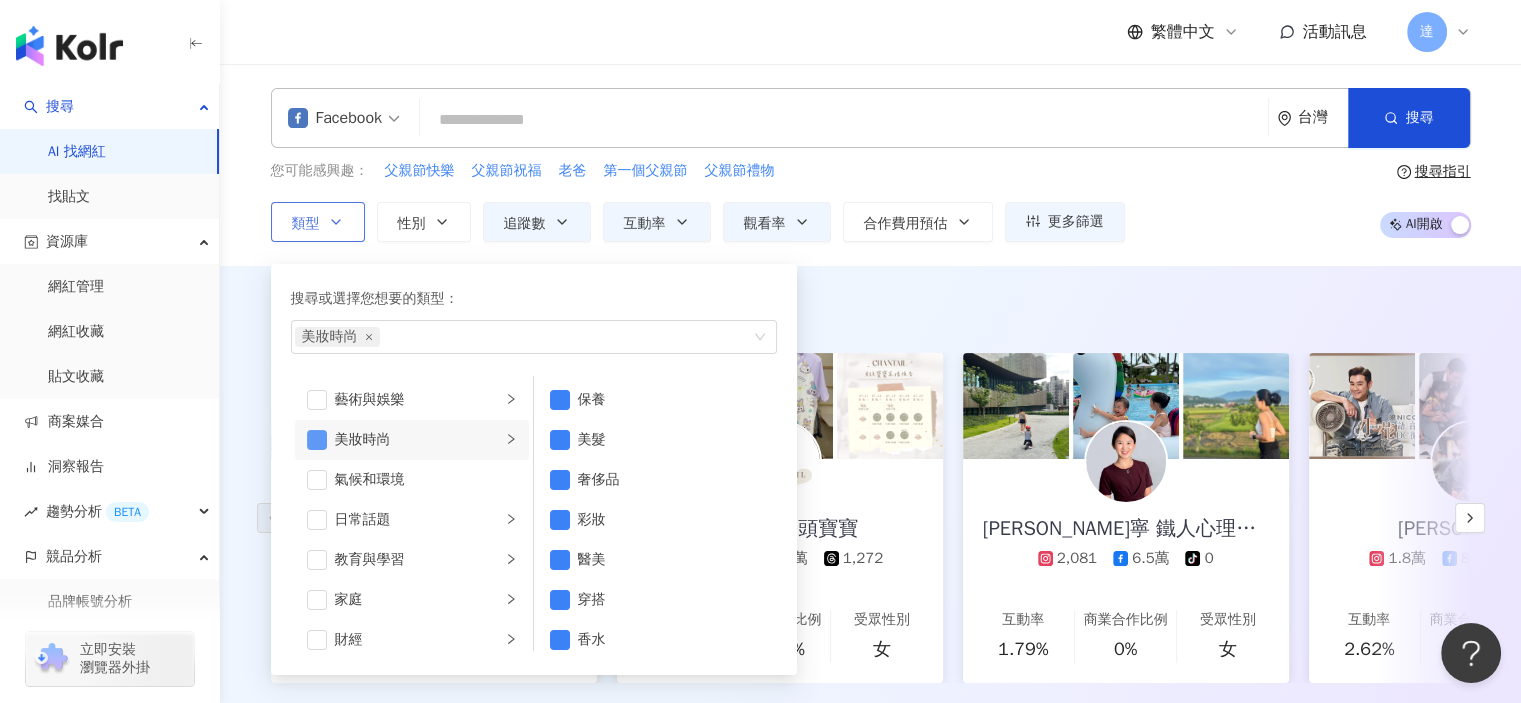 click at bounding box center [317, 440] 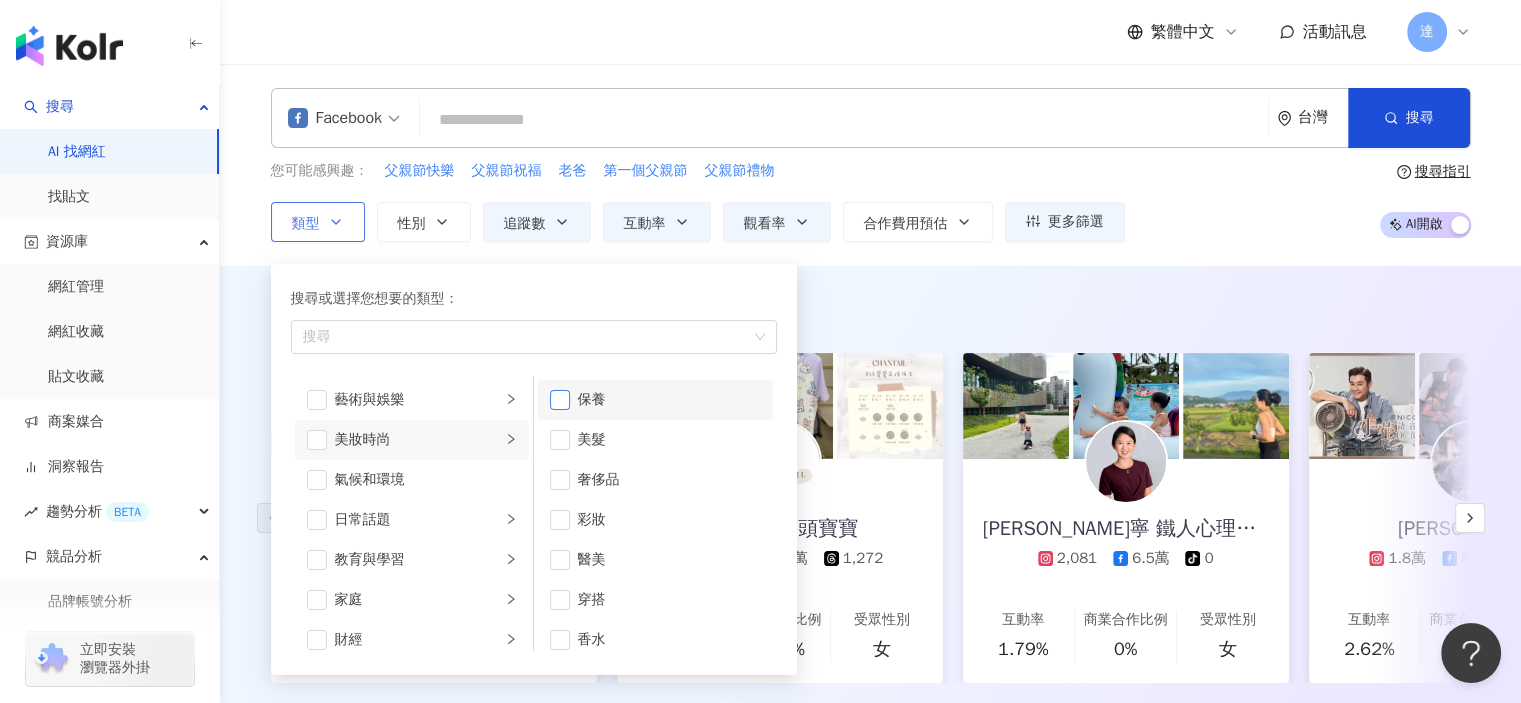 click at bounding box center [560, 400] 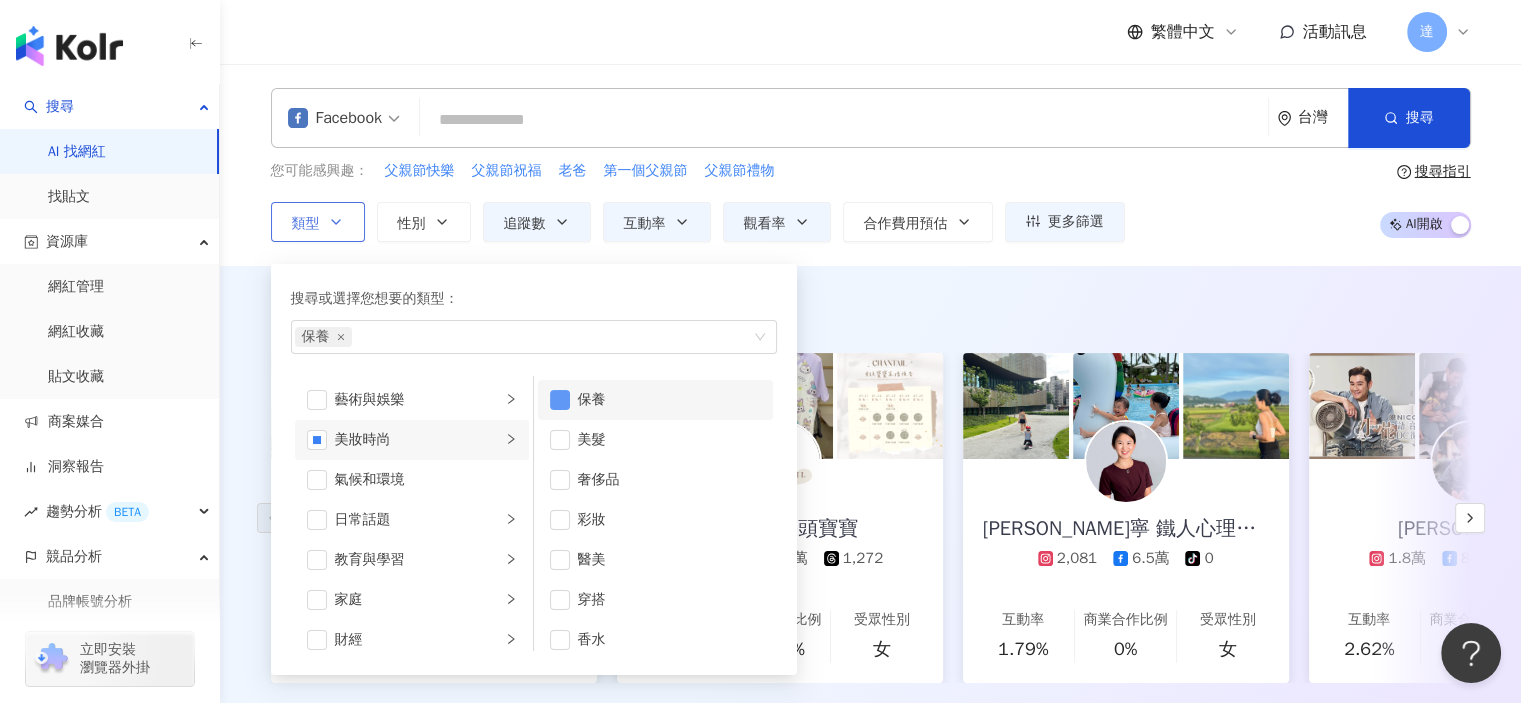 click at bounding box center (560, 400) 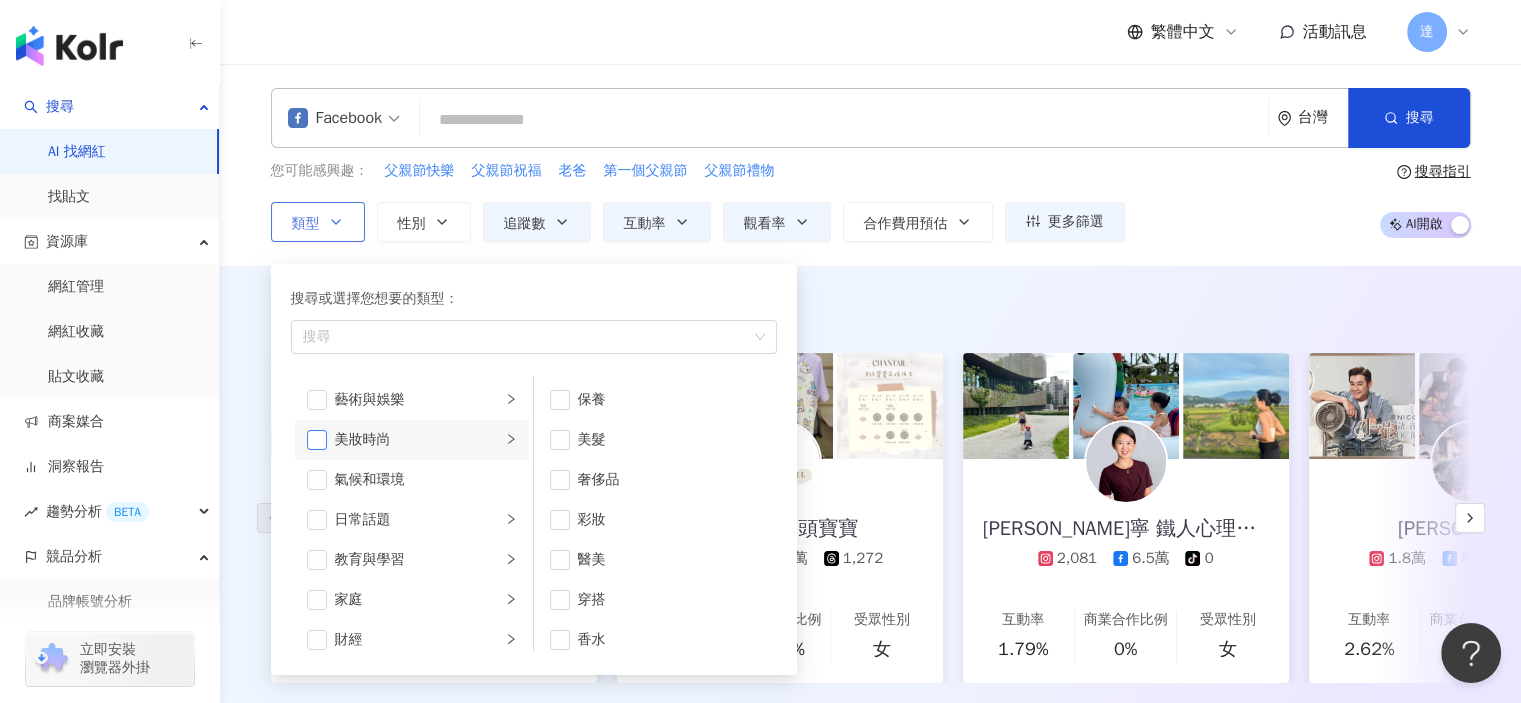 click at bounding box center [317, 440] 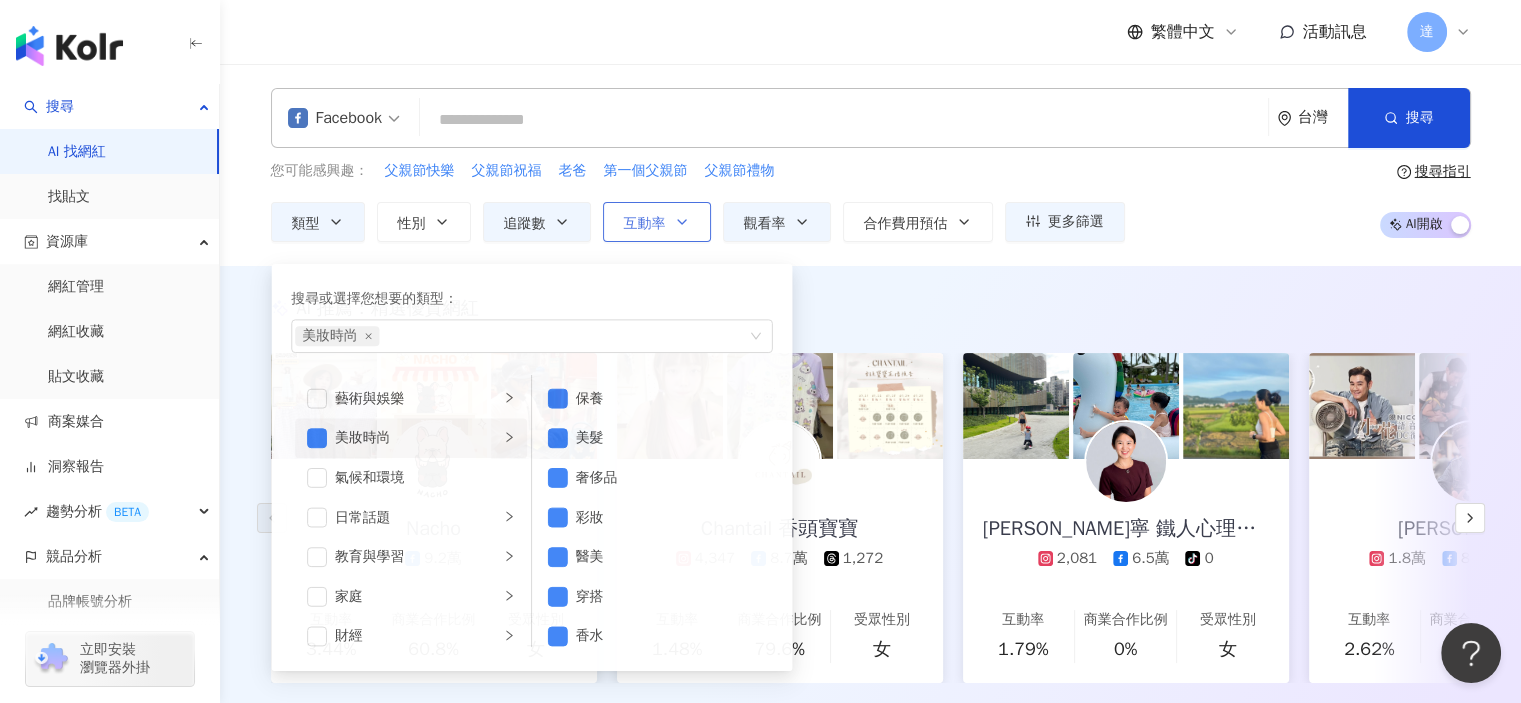 click on "互動率" at bounding box center (645, 224) 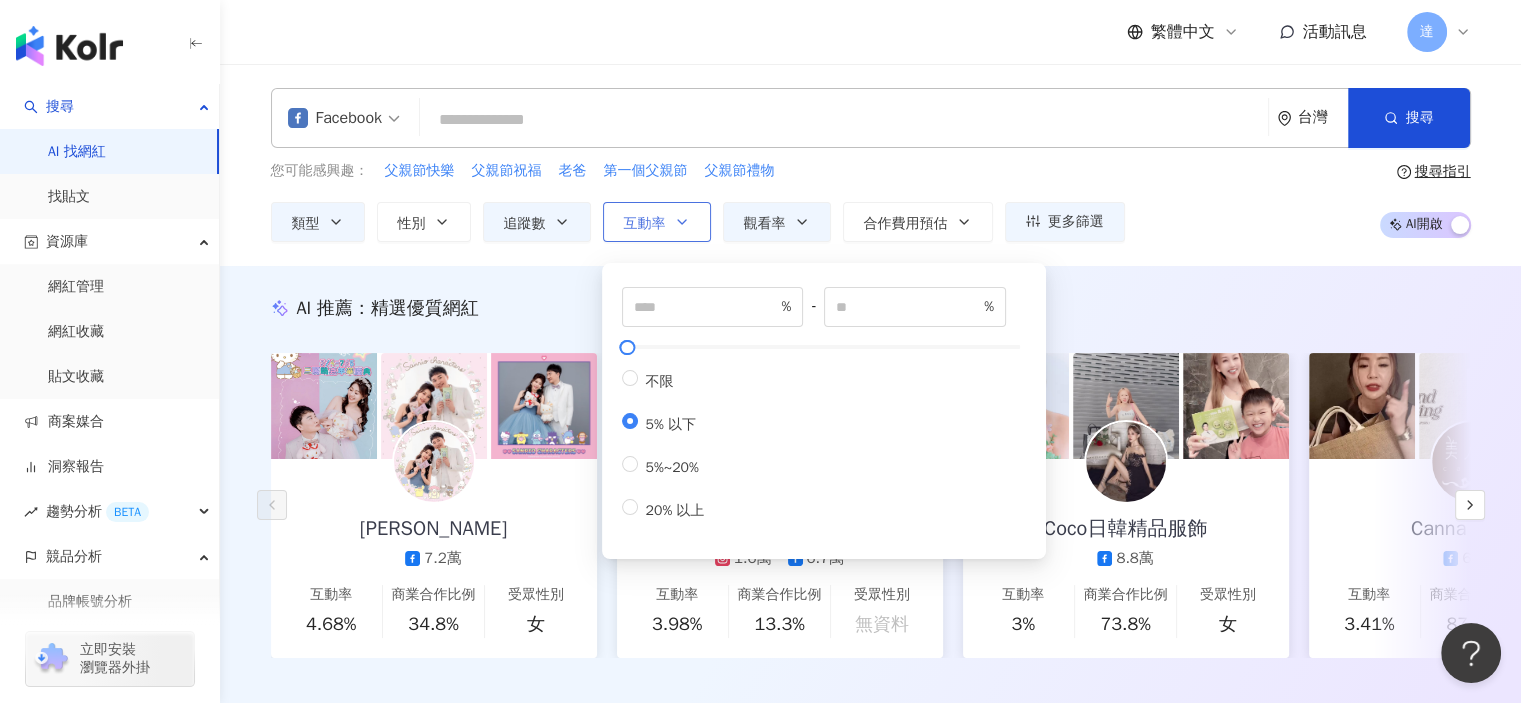 type on "*" 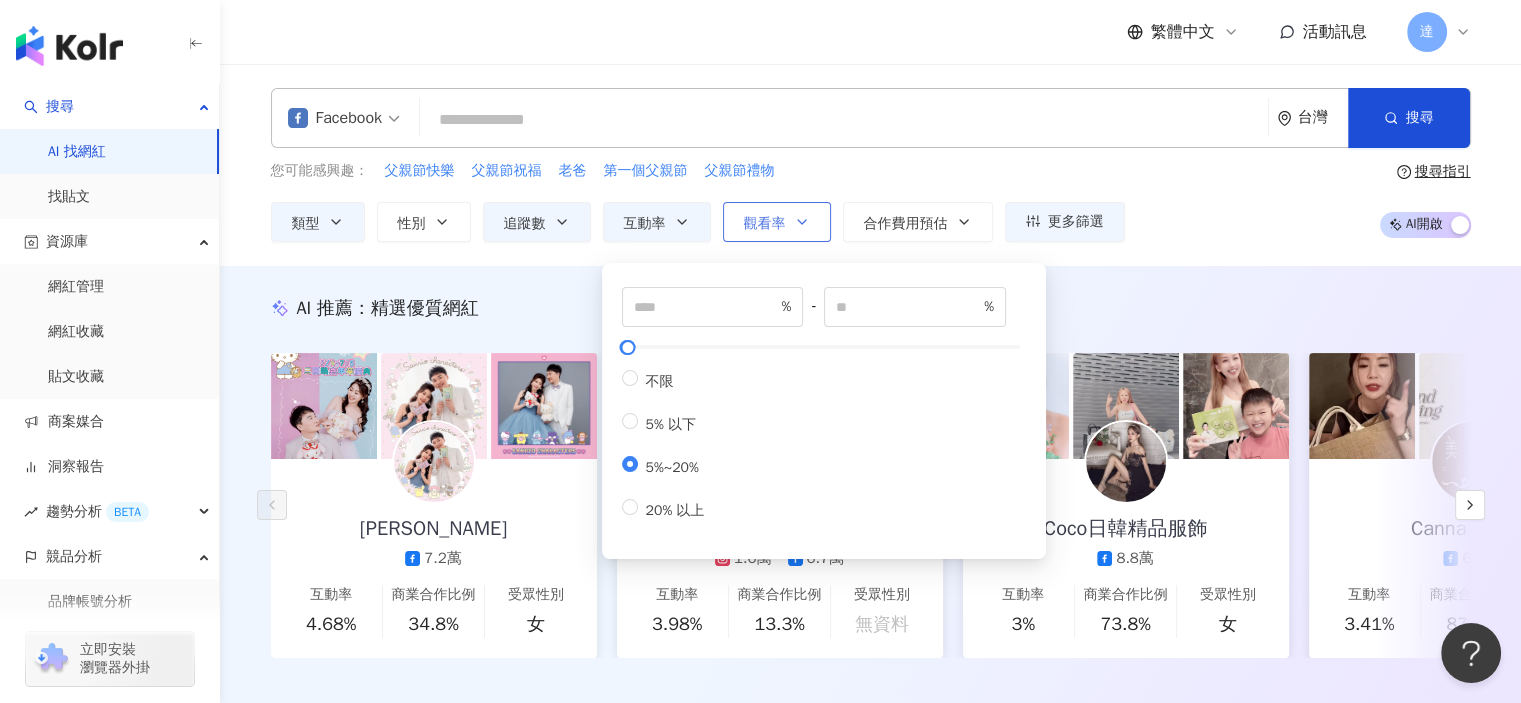click on "觀看率" at bounding box center (765, 224) 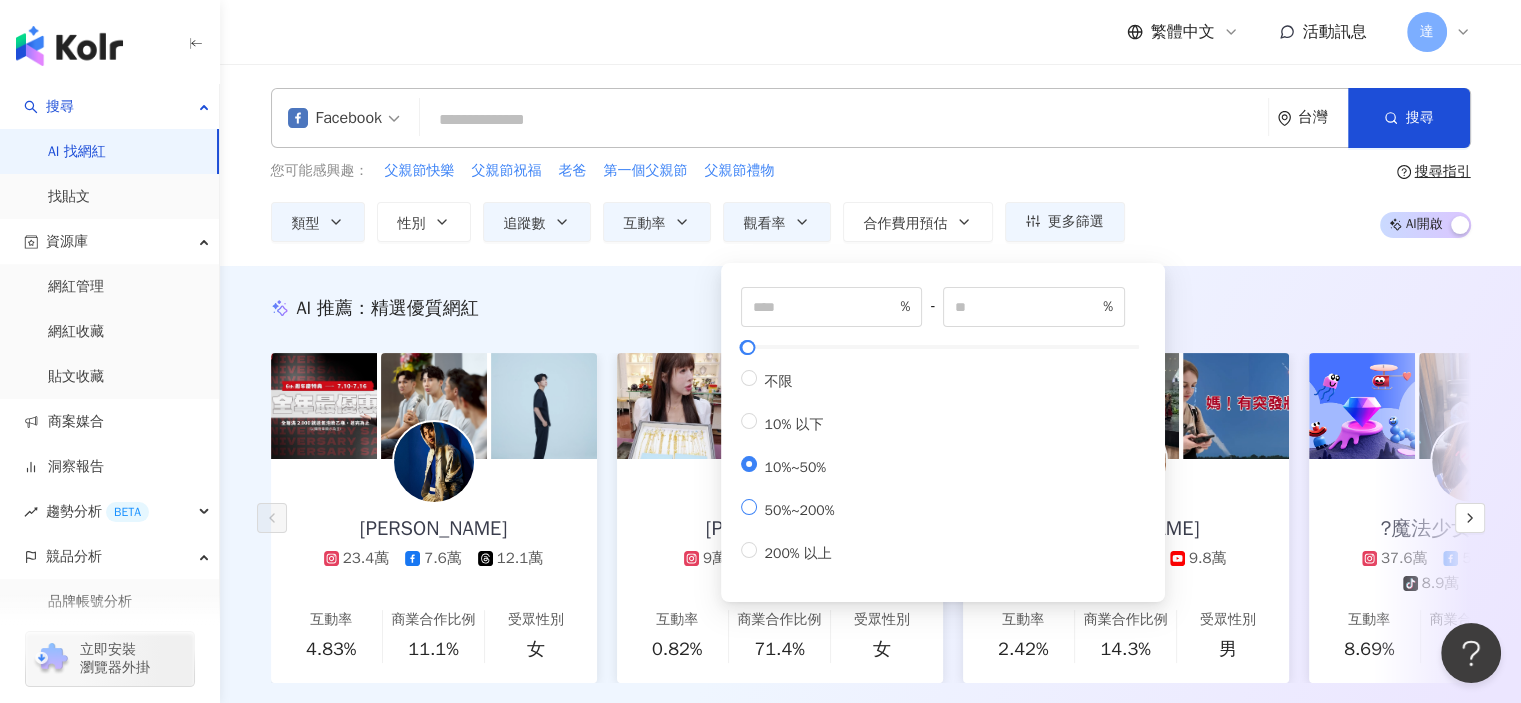 type on "**" 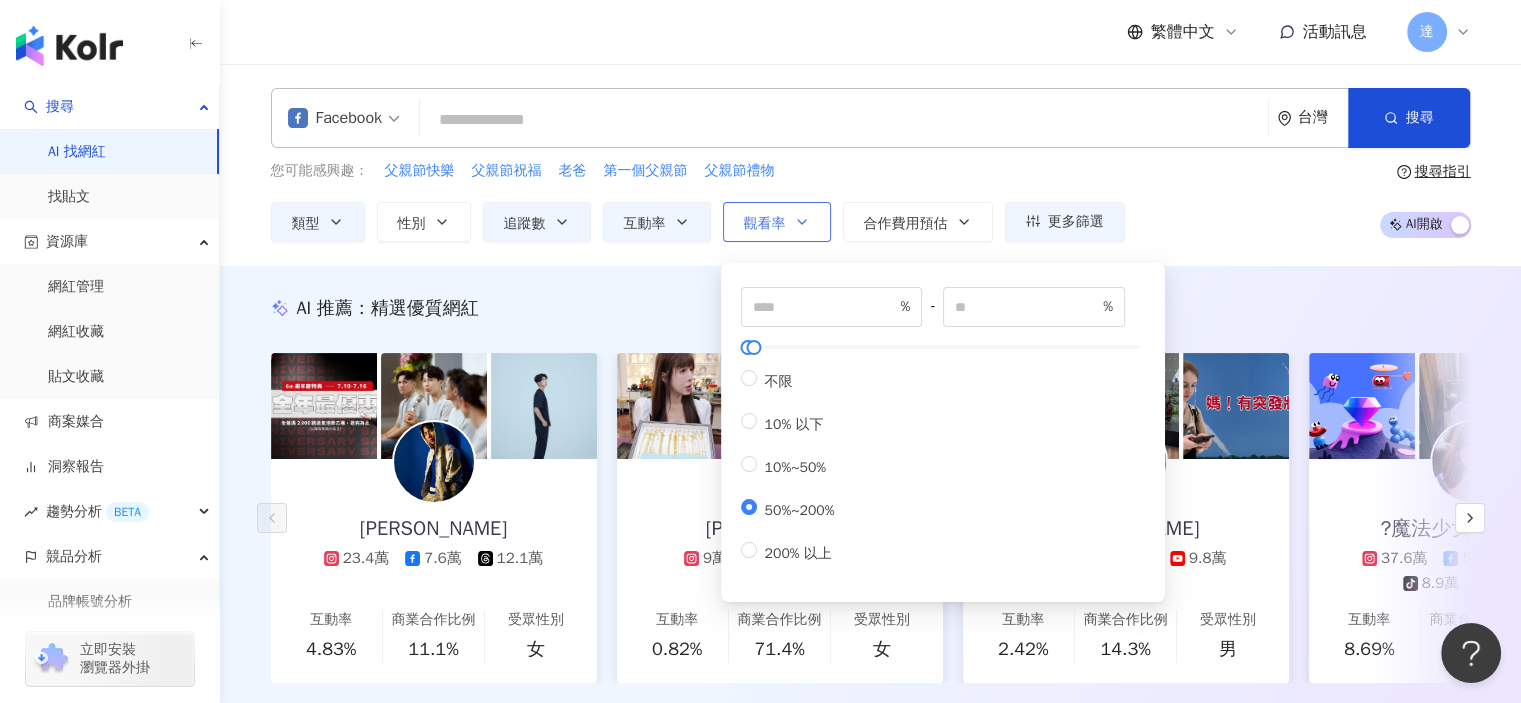 click on "觀看率" at bounding box center [777, 222] 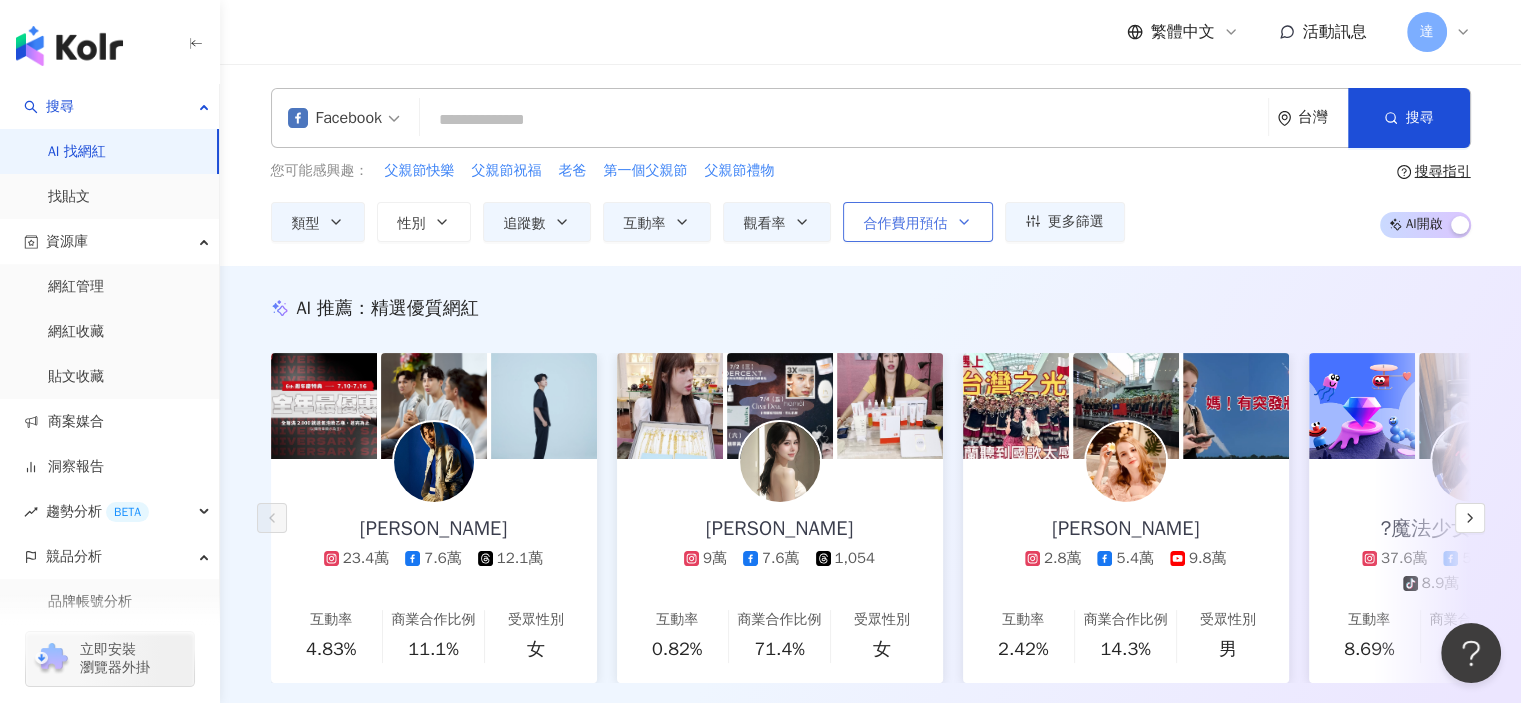 click on "合作費用預估" at bounding box center (906, 224) 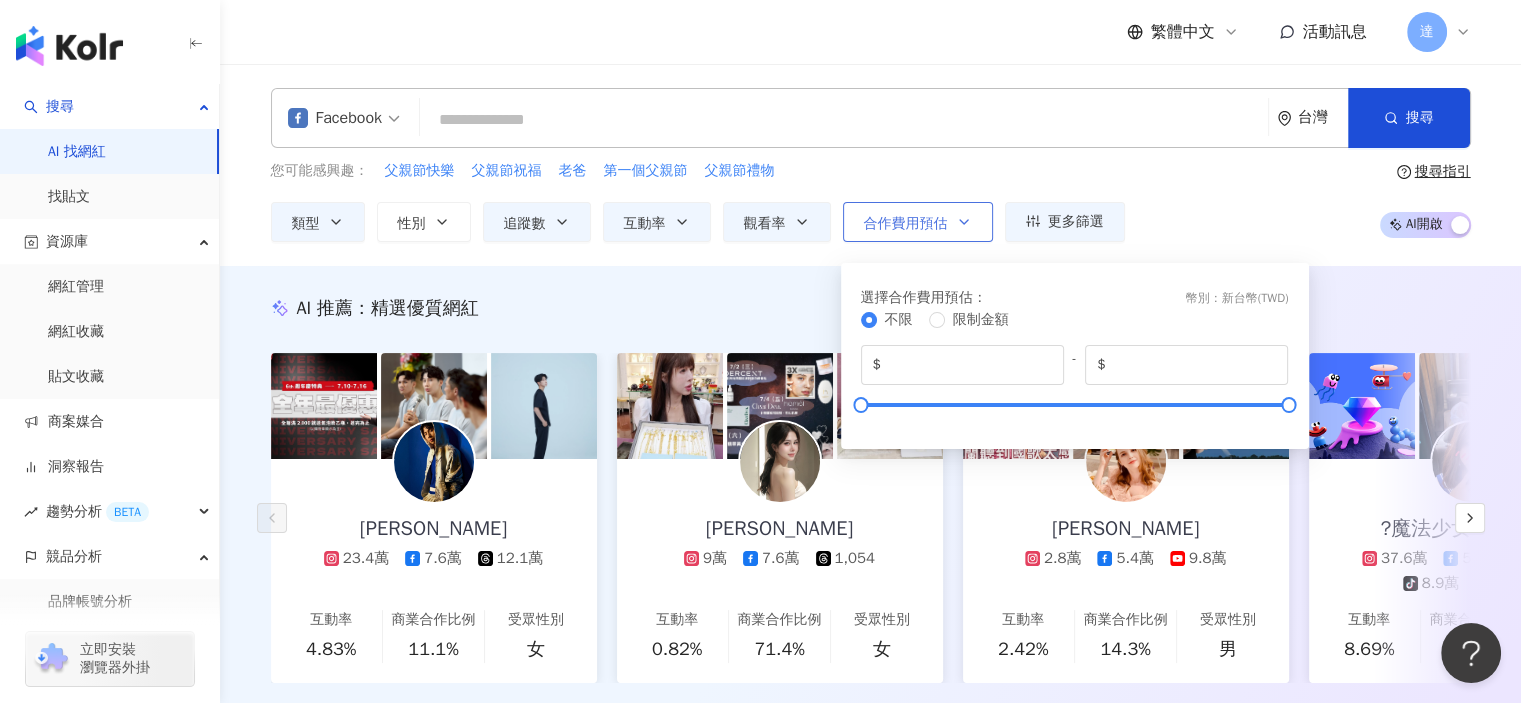 click on "合作費用預估" at bounding box center (906, 224) 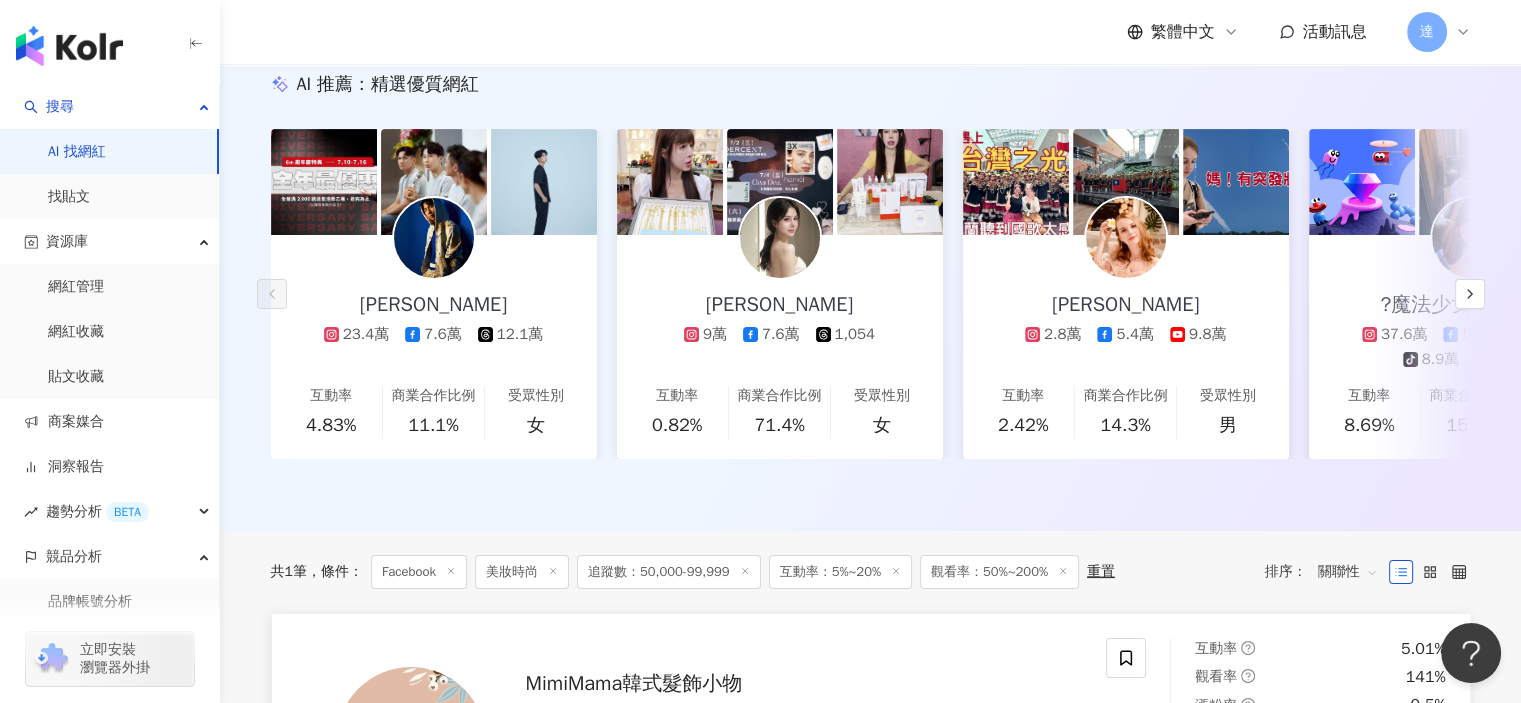 scroll, scrollTop: 200, scrollLeft: 0, axis: vertical 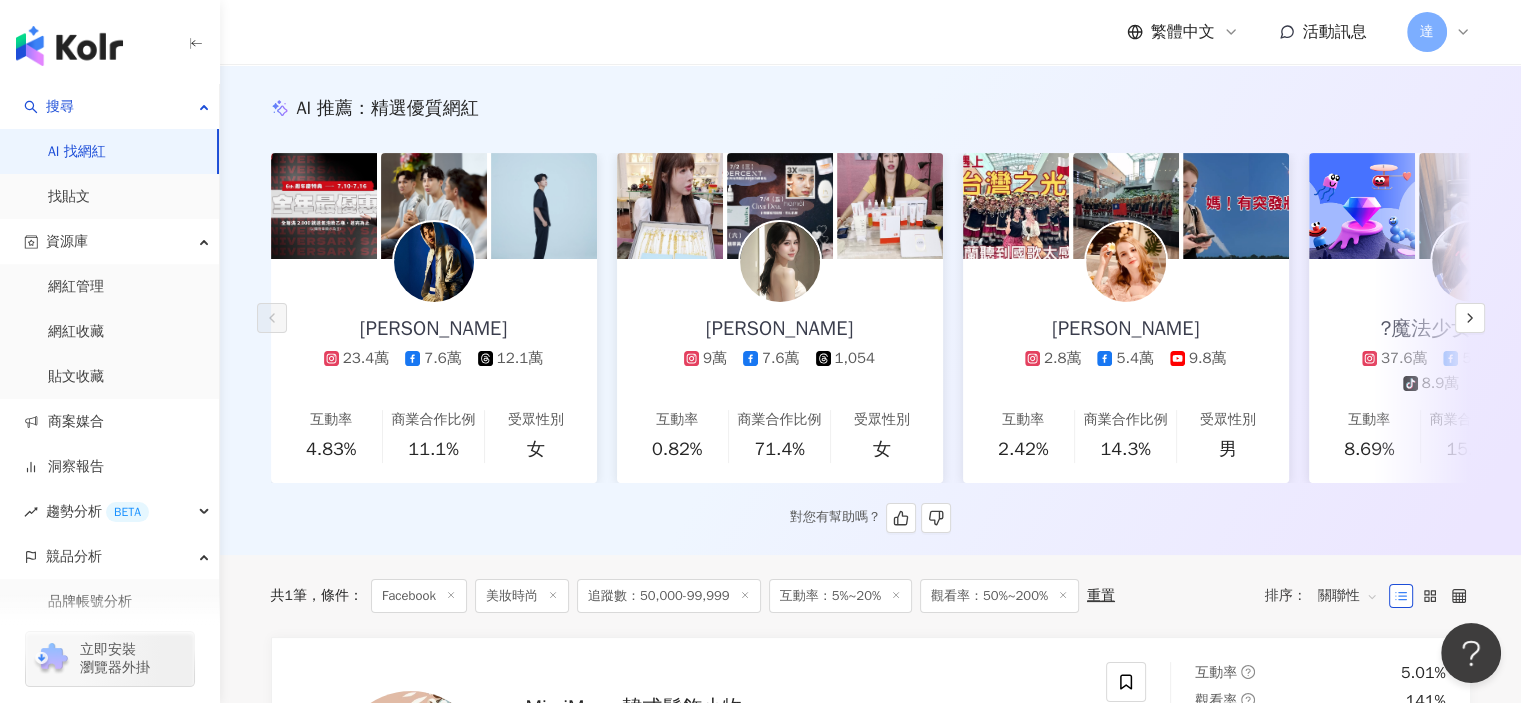 click on "Lin-yuting 23.4萬 7.6萬 12.1萬" at bounding box center (433, 314) 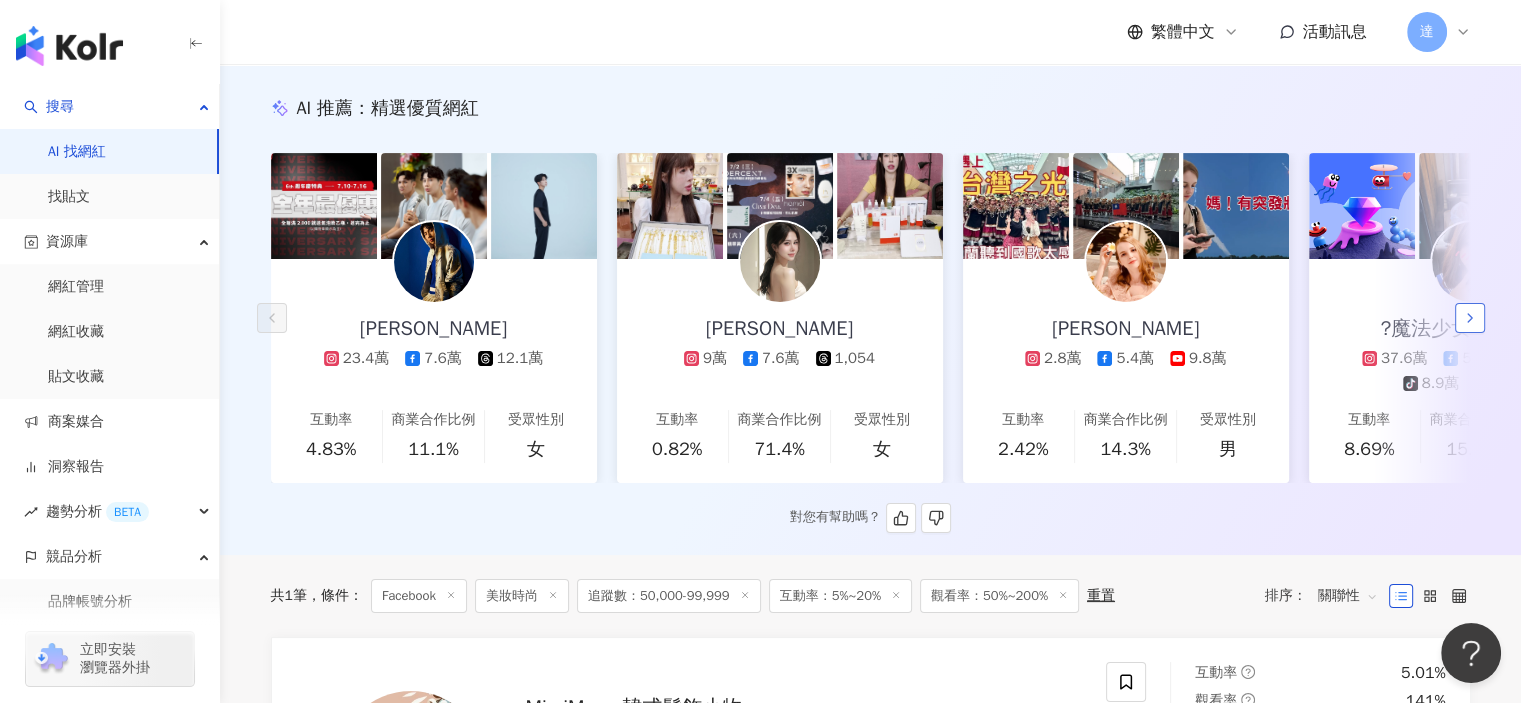 click at bounding box center (1470, 318) 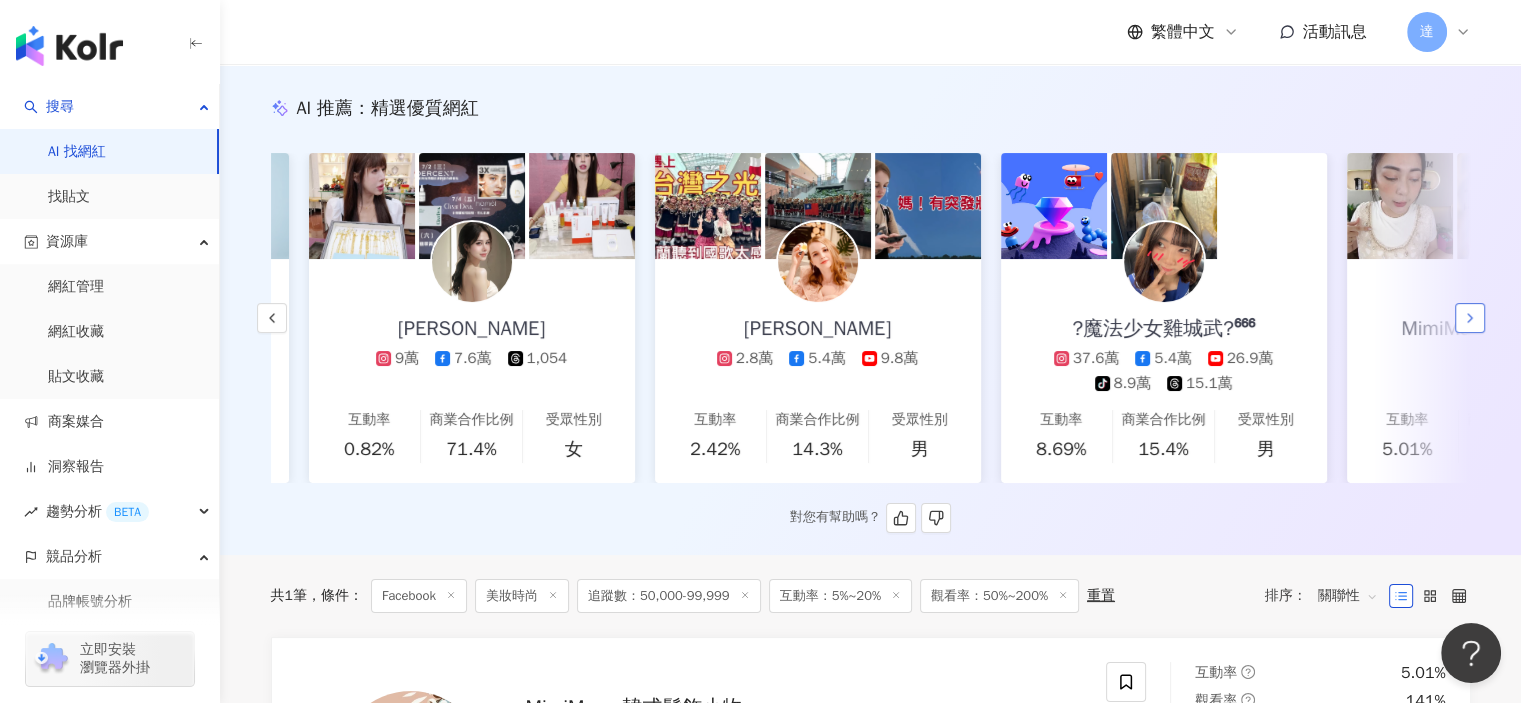 scroll, scrollTop: 0, scrollLeft: 570, axis: horizontal 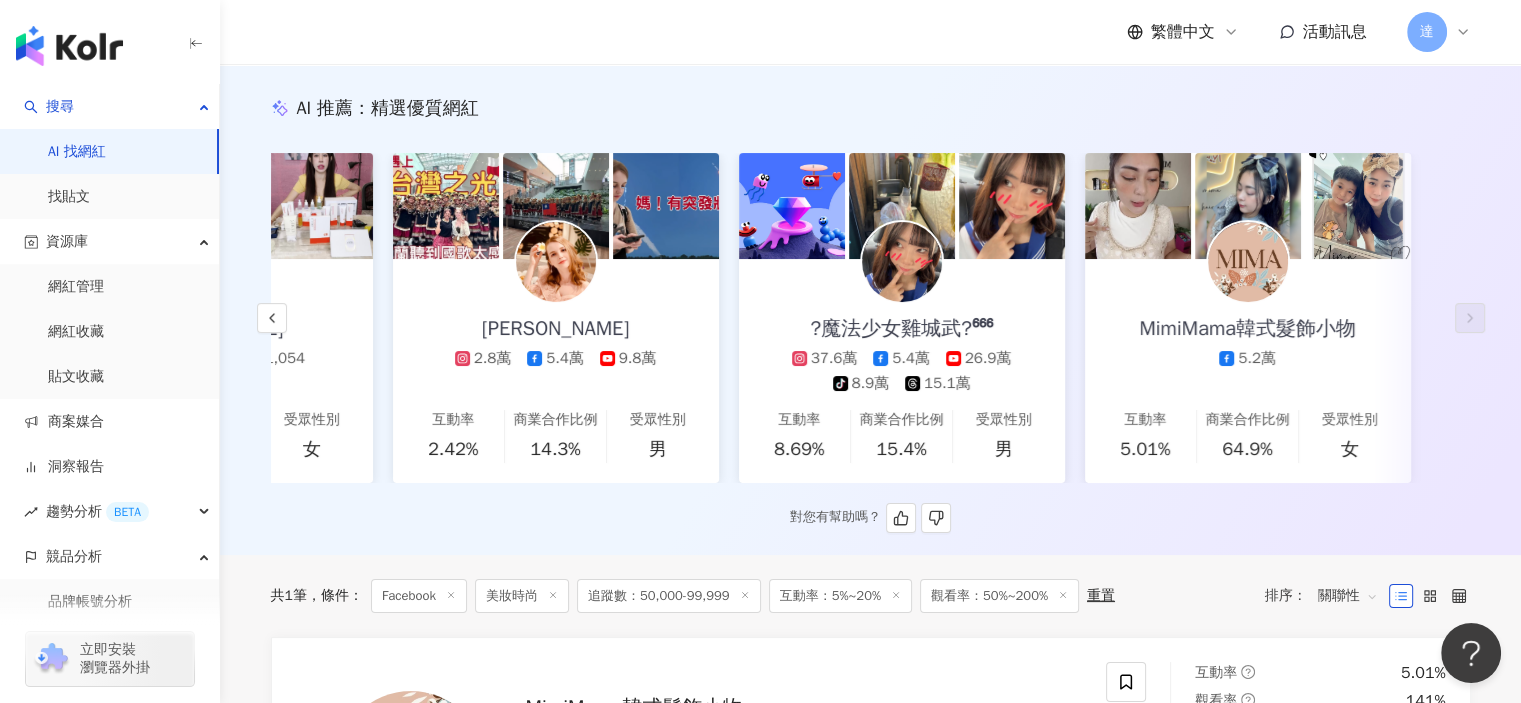 click on "MimiMama韓式髮飾小物 5.2萬 互動率 5.01% 商業合作比例 64.9% 受眾性別 女" at bounding box center [1248, 371] 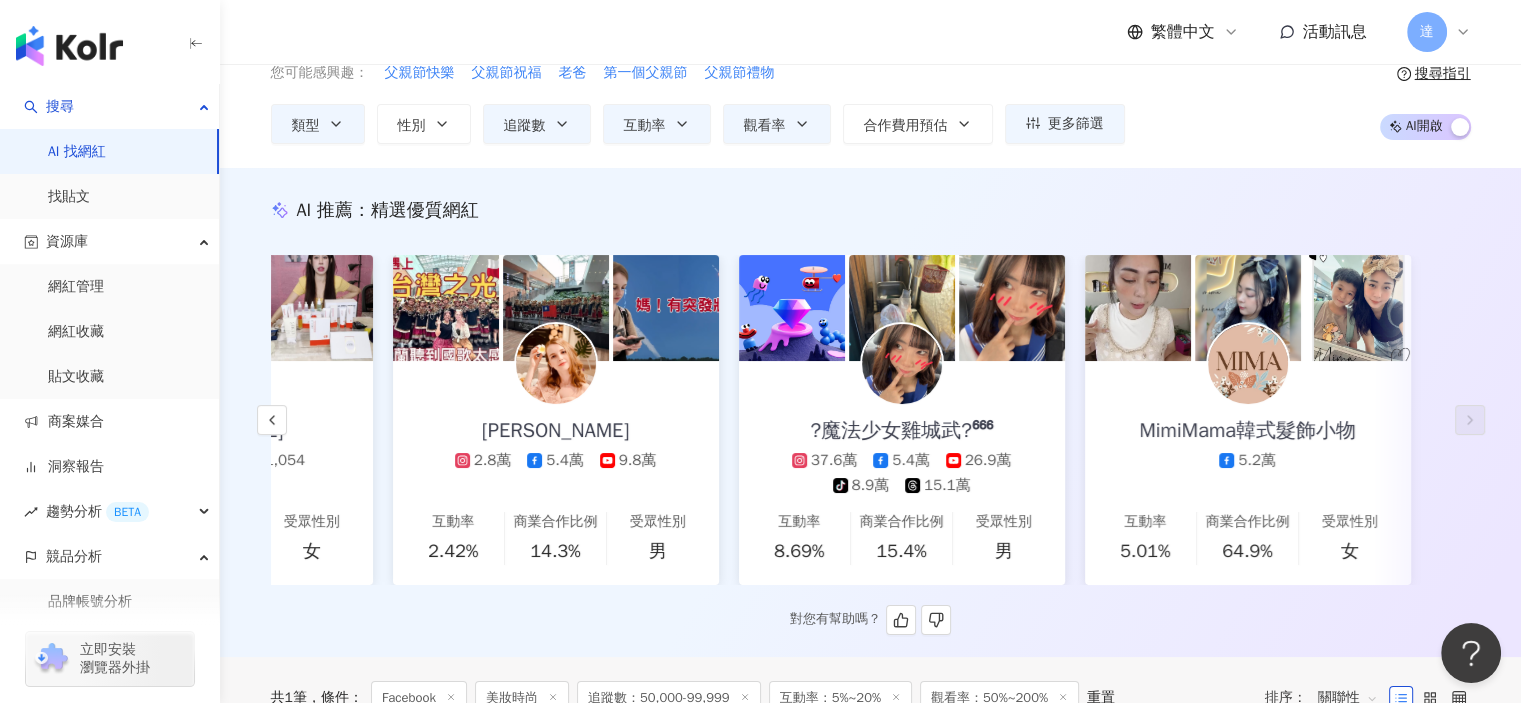 scroll, scrollTop: 0, scrollLeft: 0, axis: both 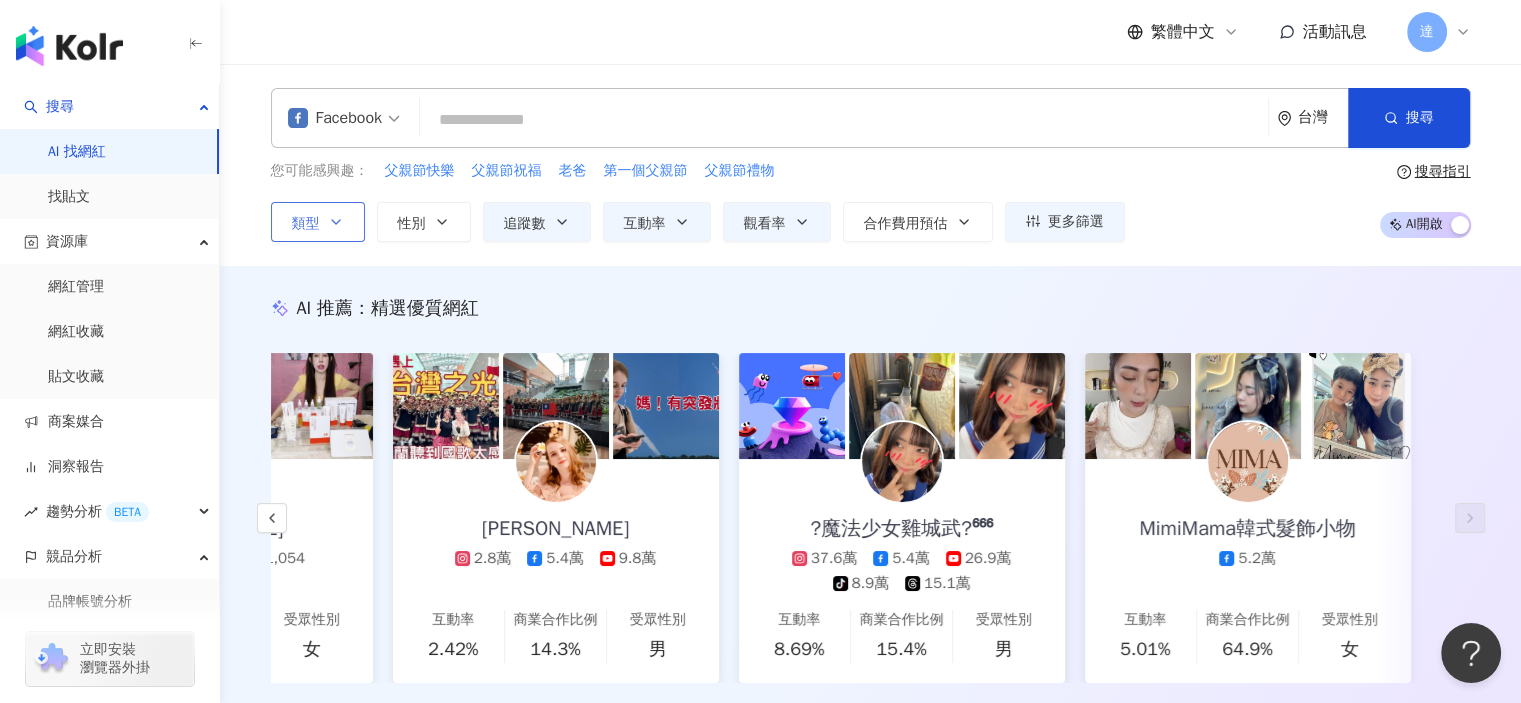 click on "類型" at bounding box center [318, 222] 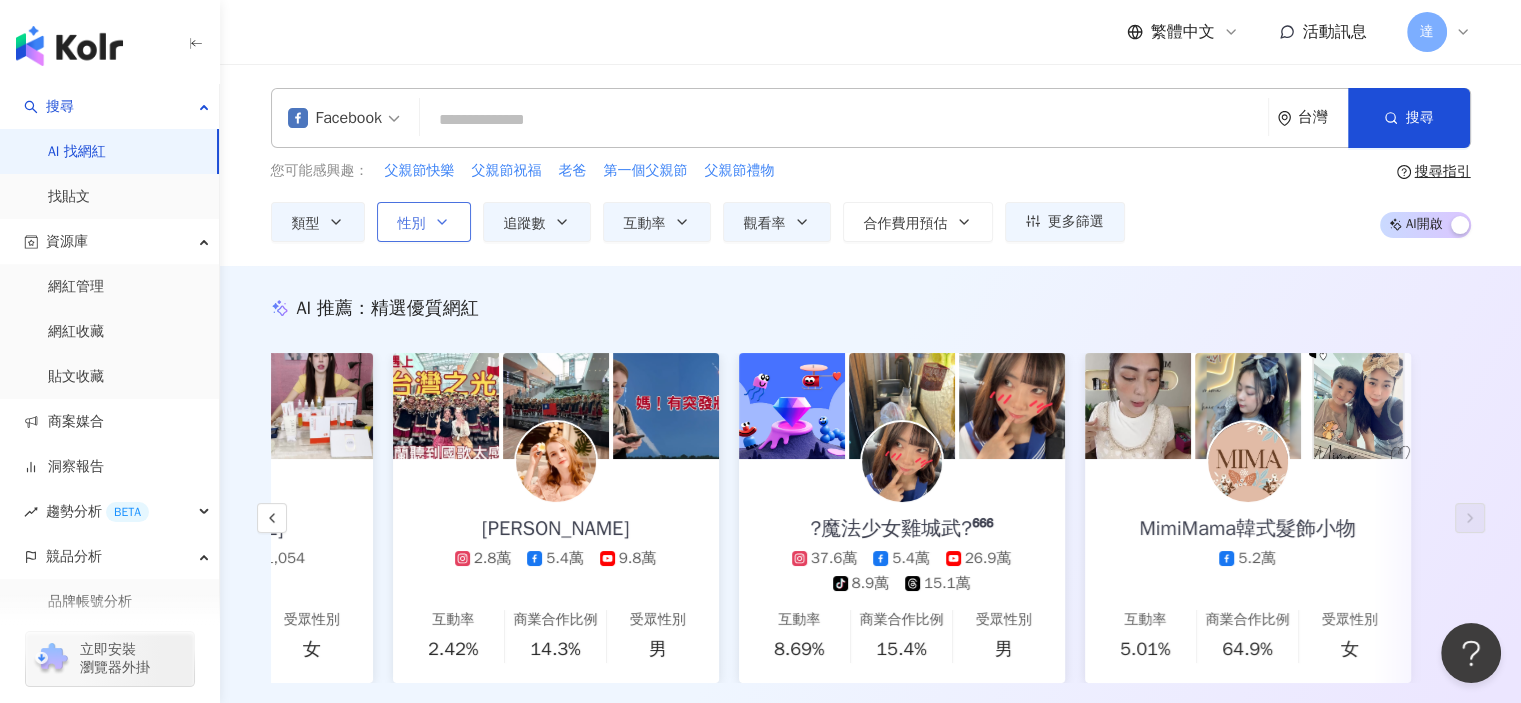 click on "性別" at bounding box center (412, 224) 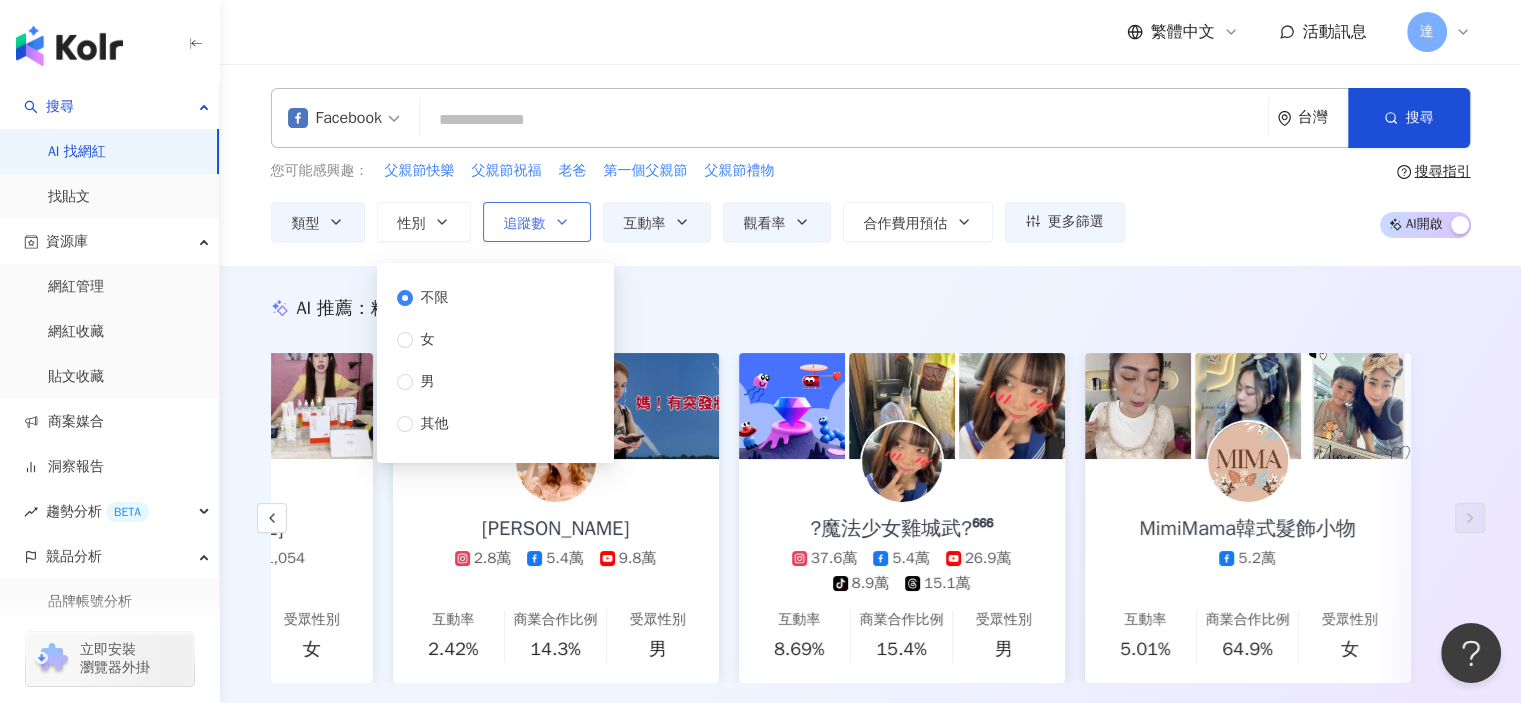 click on "追蹤數" at bounding box center (525, 224) 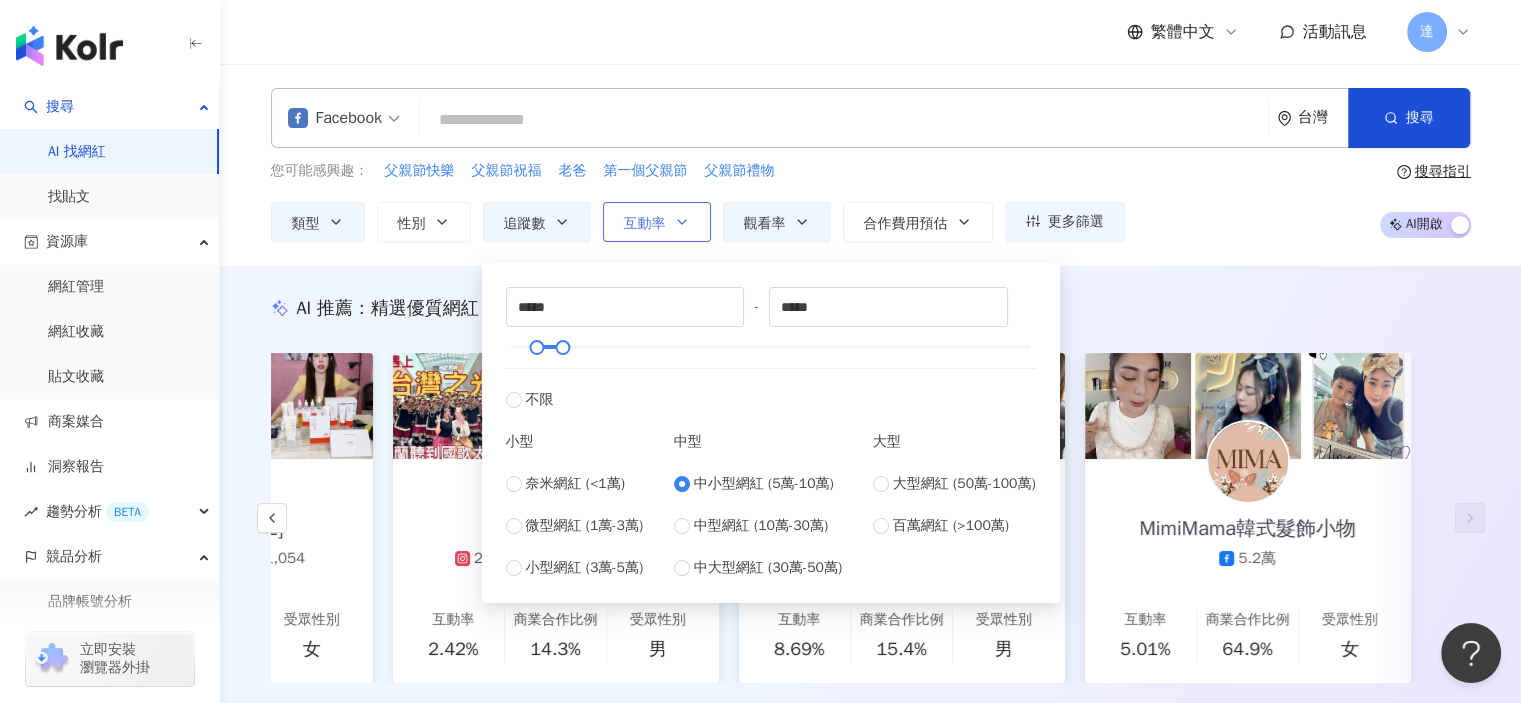 click 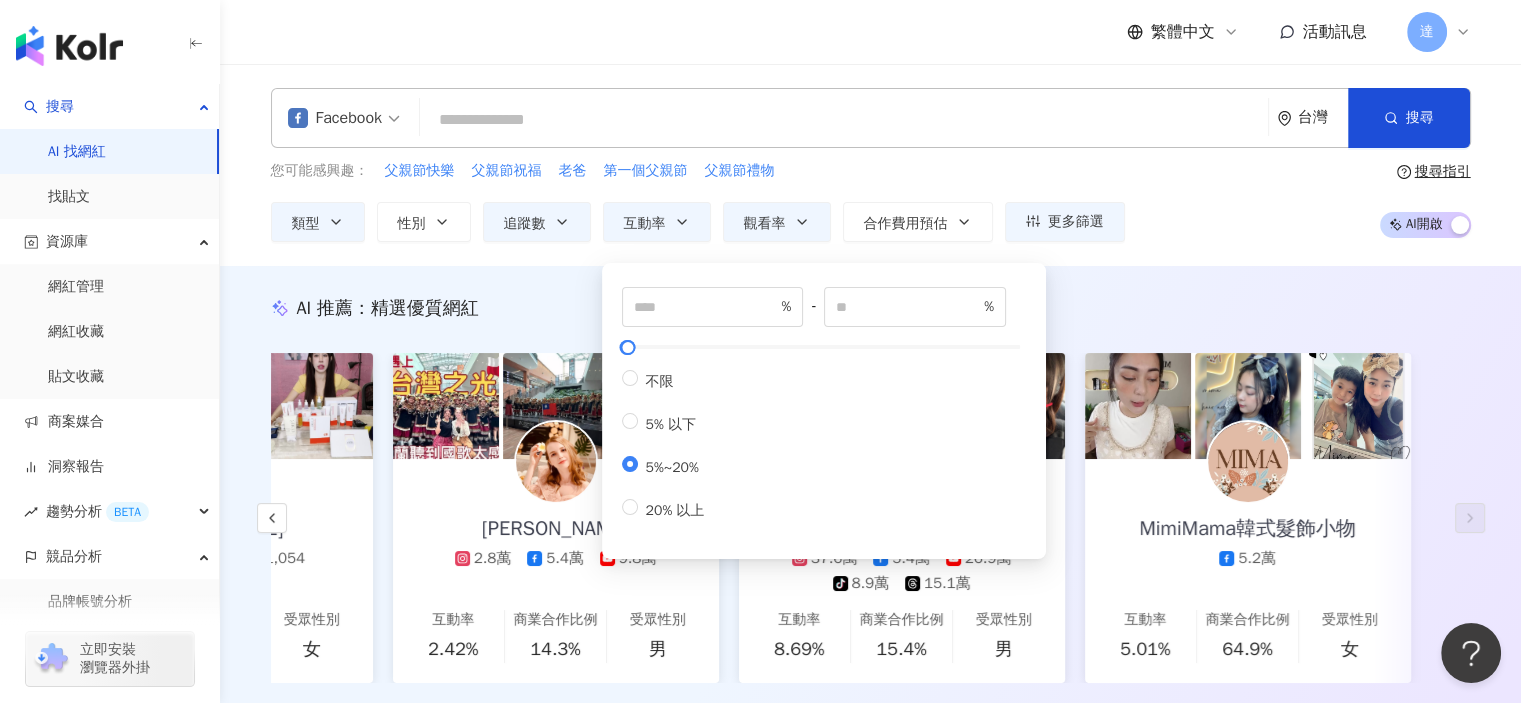 type 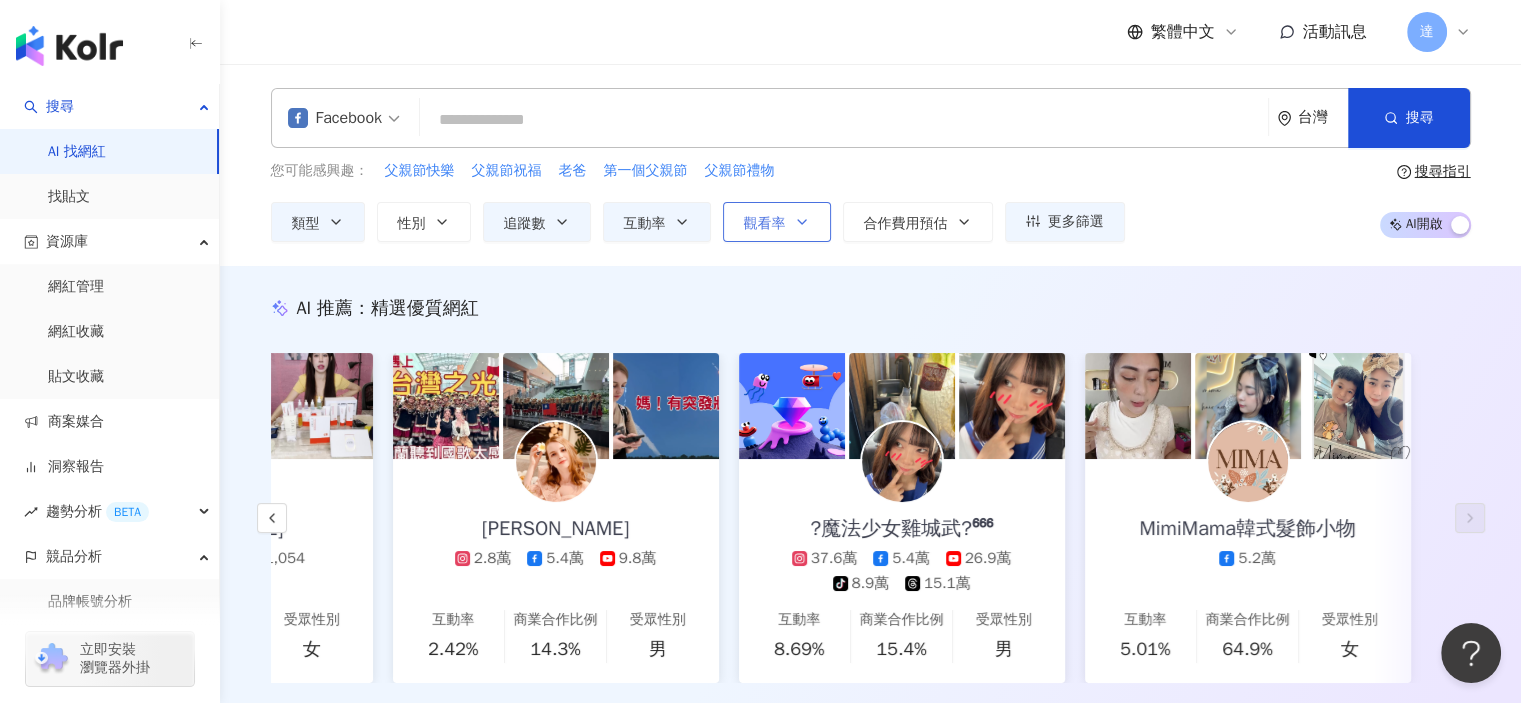 click on "觀看率" at bounding box center (777, 222) 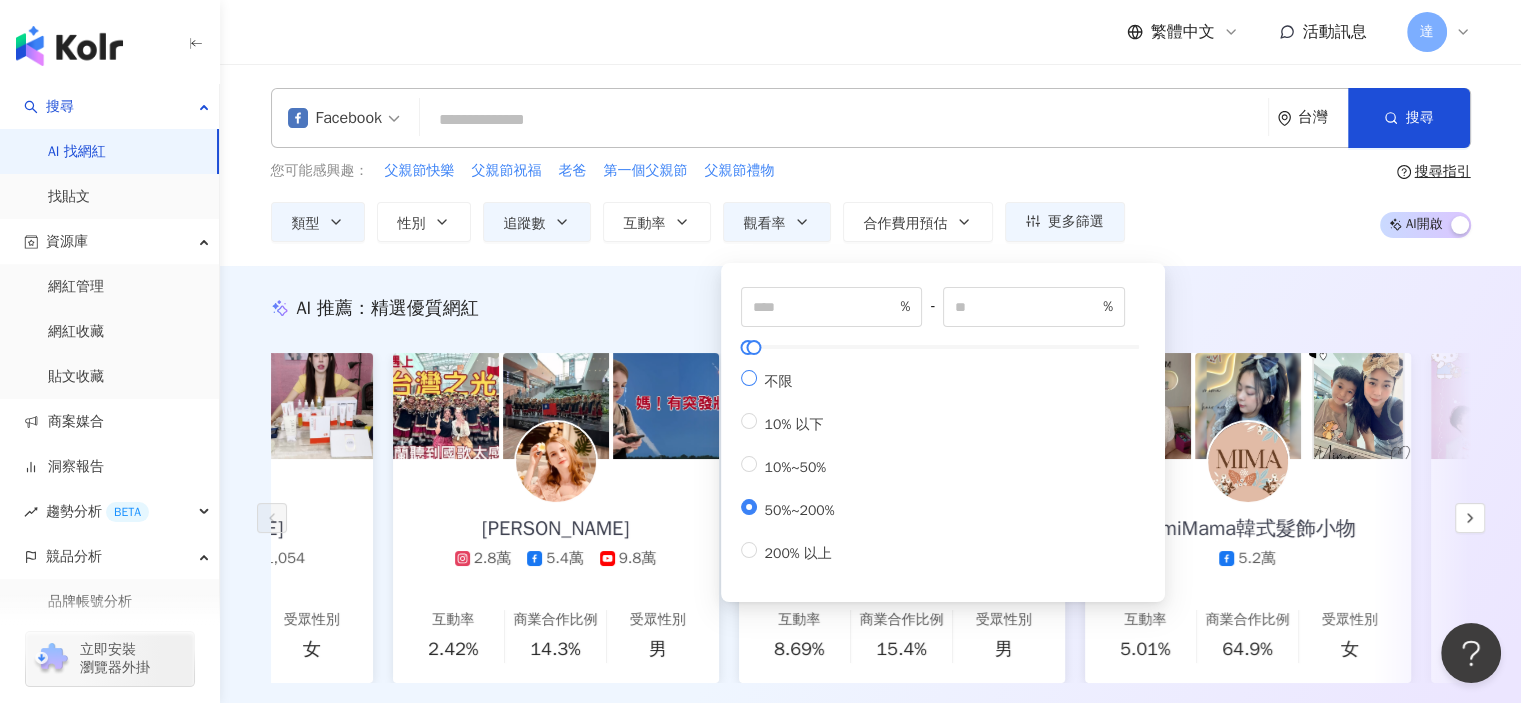 scroll, scrollTop: 0, scrollLeft: 0, axis: both 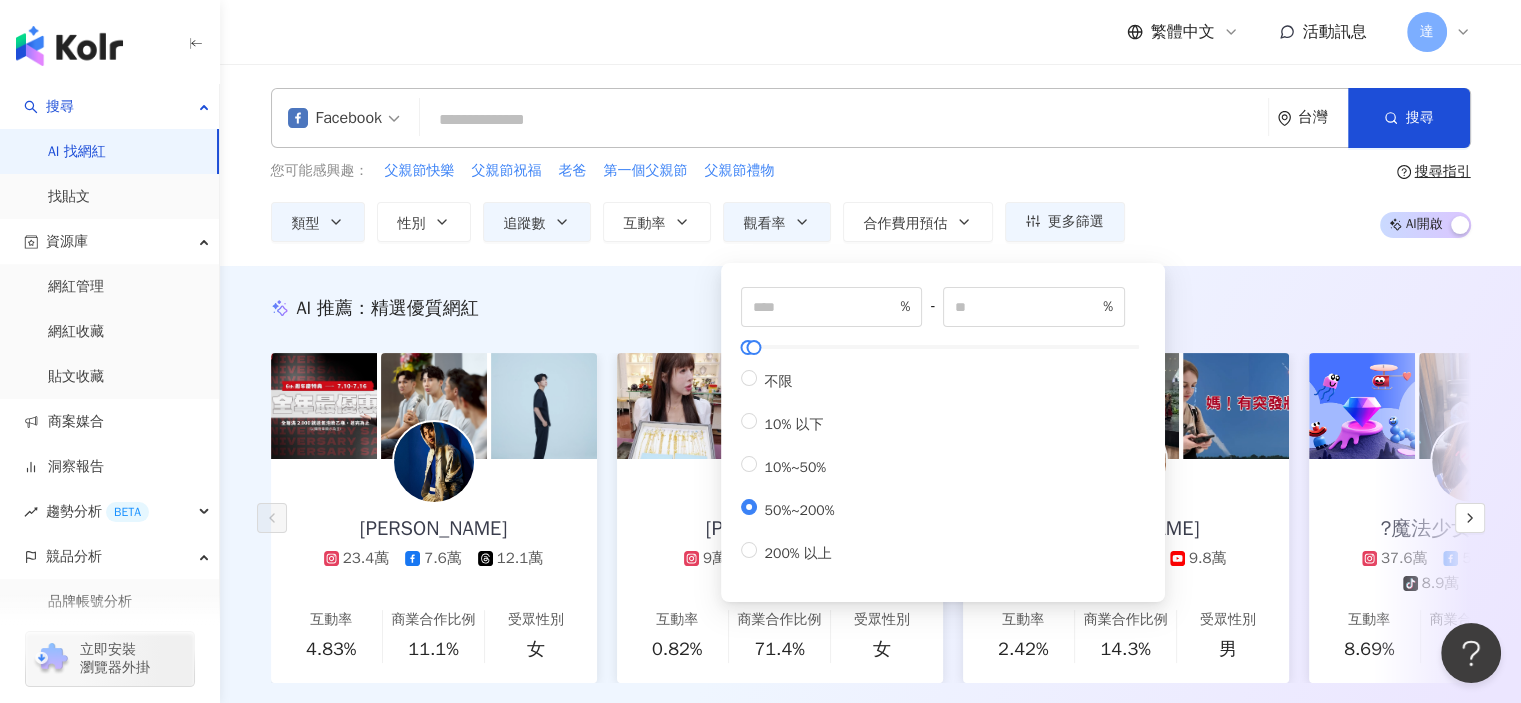 type on "**" 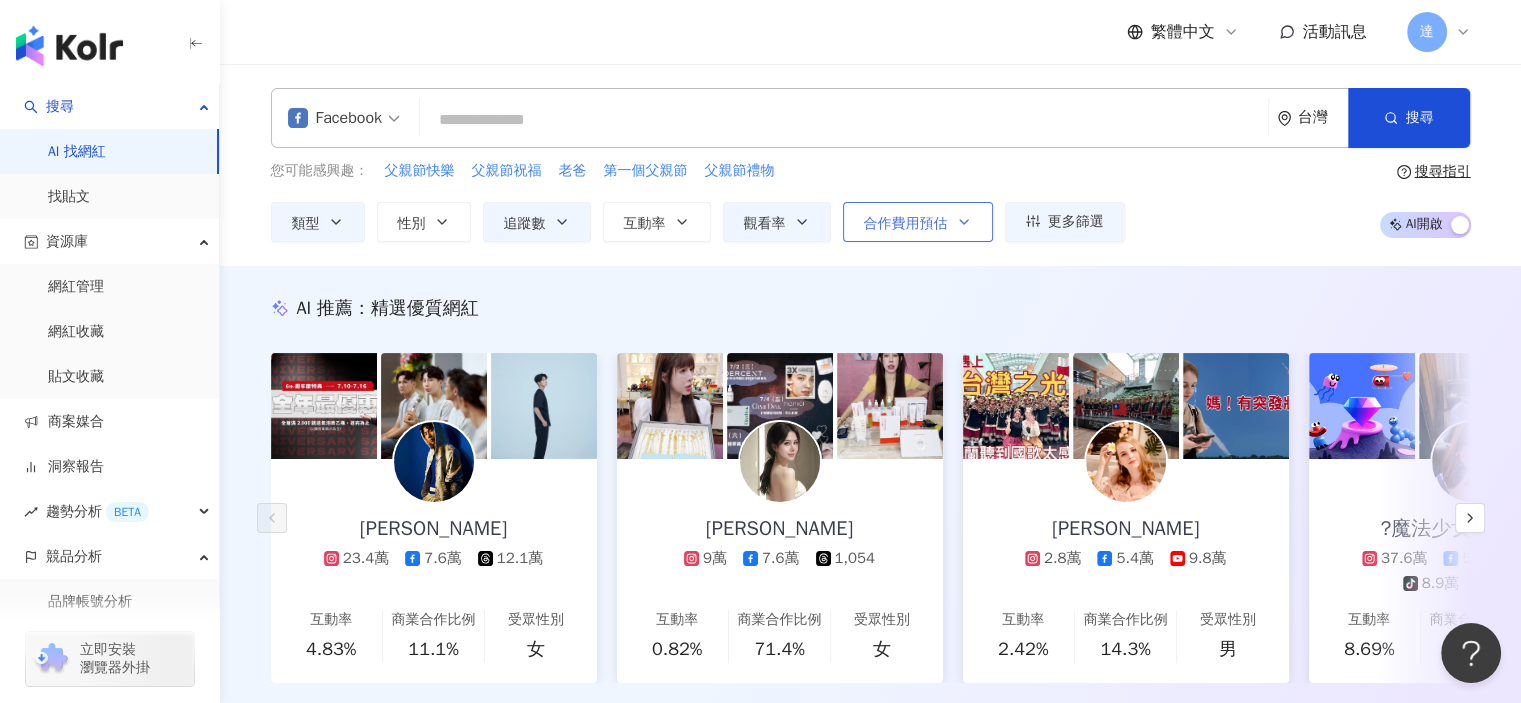 click on "合作費用預估" at bounding box center (906, 224) 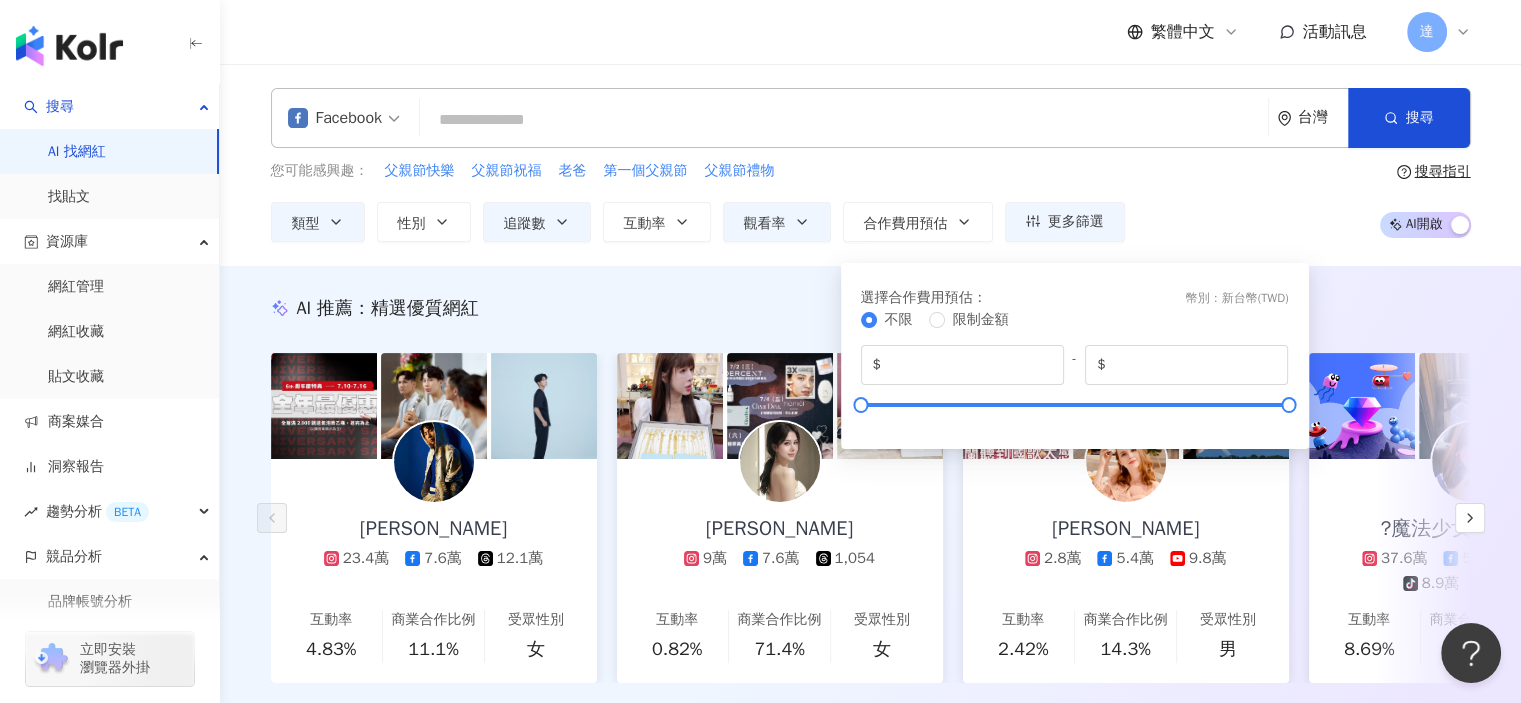 click on "您可能感興趣： 父親節快樂  父親節祝福  老爸  第一個父親節  父親節禮物  類型 性別 追蹤數 互動率 觀看率 合作費用預估  更多篩選 *****  -  ***** 不限 小型 奈米網紅 (<1萬) 微型網紅 (1萬-3萬) 小型網紅 (3萬-5萬) 中型 中小型網紅 (5萬-10萬) 中型網紅 (10萬-30萬) 中大型網紅 (30萬-50萬) 大型 大型網紅 (50萬-100萬) 百萬網紅 (>100萬) %  -  % 不限 5% 以下 5%~20% 20% 以上 ** %  -  ** % 不限 10% 以下 10%~50% 50%~200% 200% 以上 不限 女 男 其他 選擇合作費用預估  ： 幣別 ： 新台幣 ( TWD ) 不限 限制金額 $ *  -  $ ******* 搜尋指引 AI  開啟 AI  關閉" at bounding box center [871, 201] 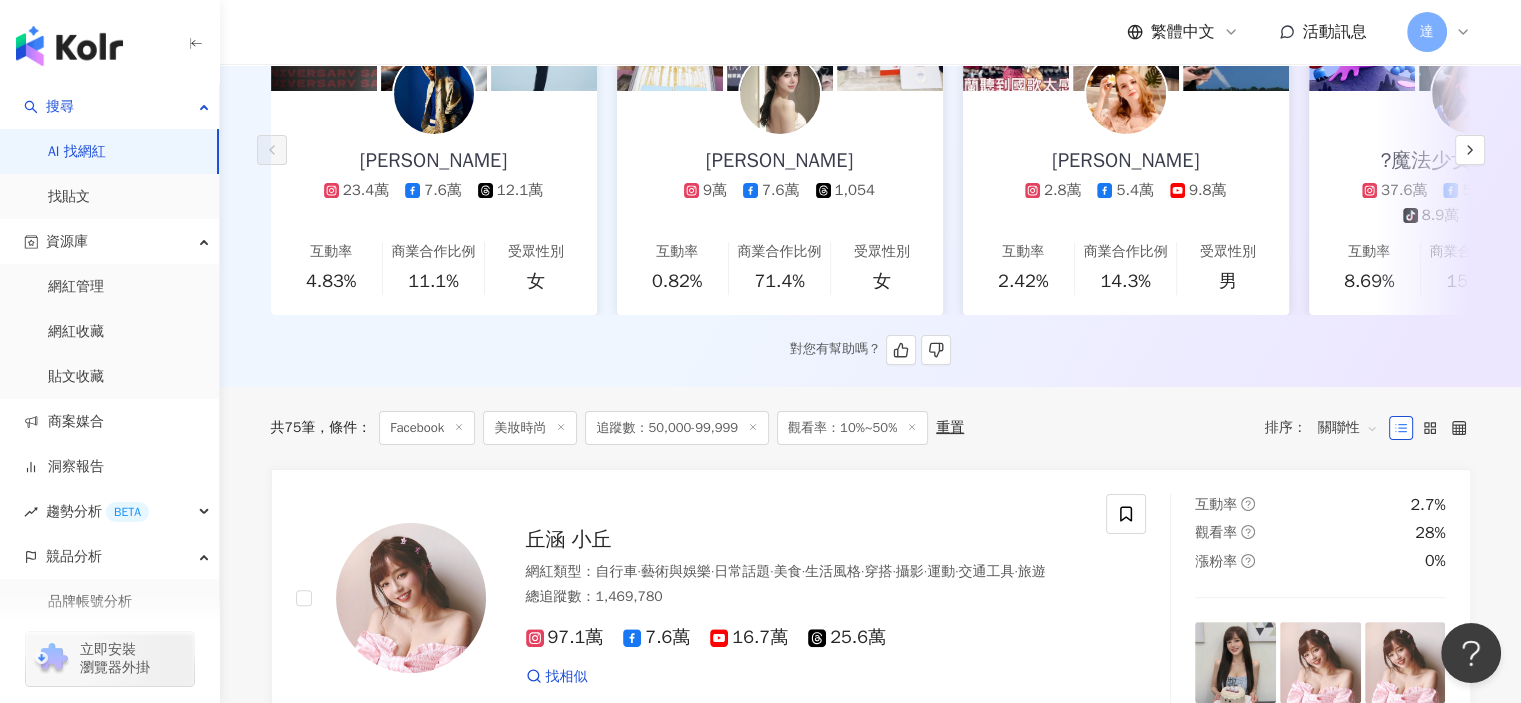 scroll, scrollTop: 400, scrollLeft: 0, axis: vertical 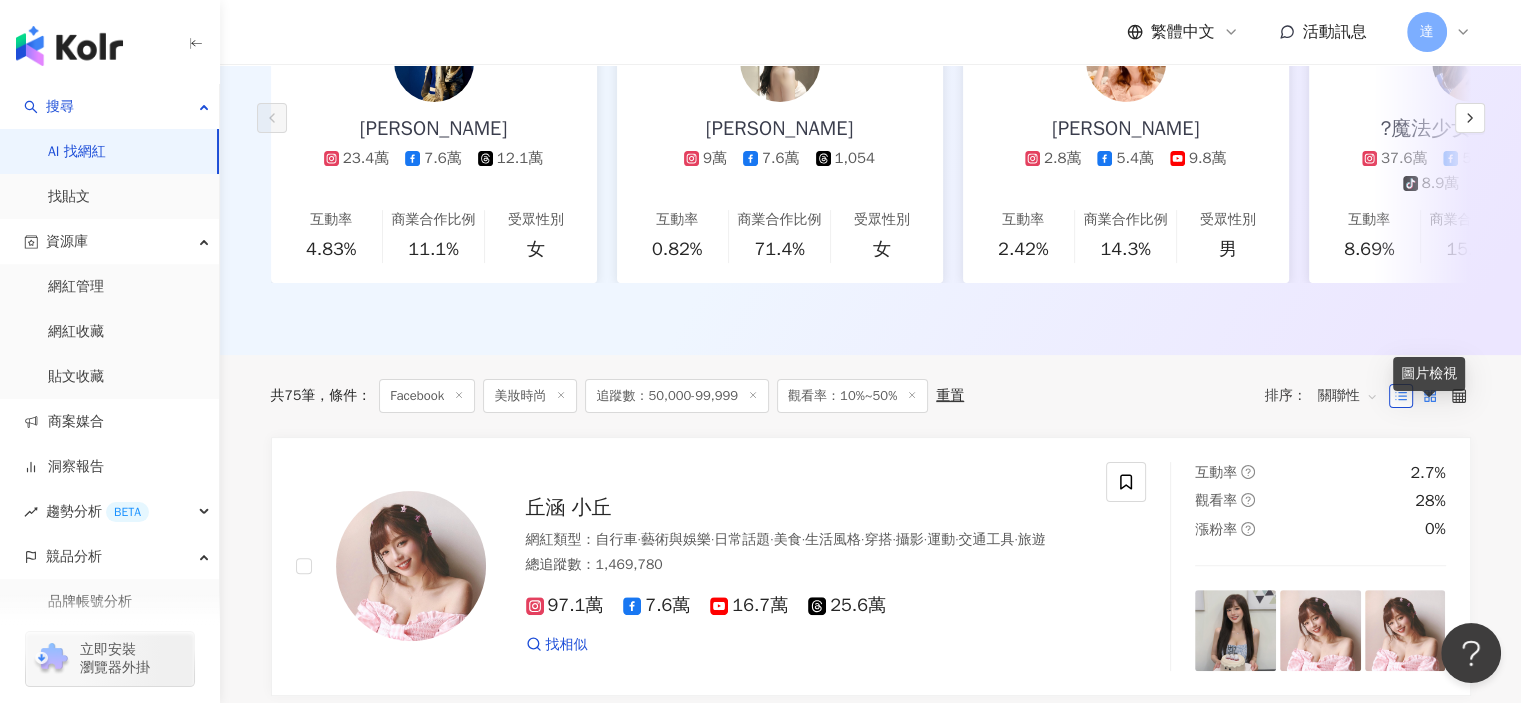 click 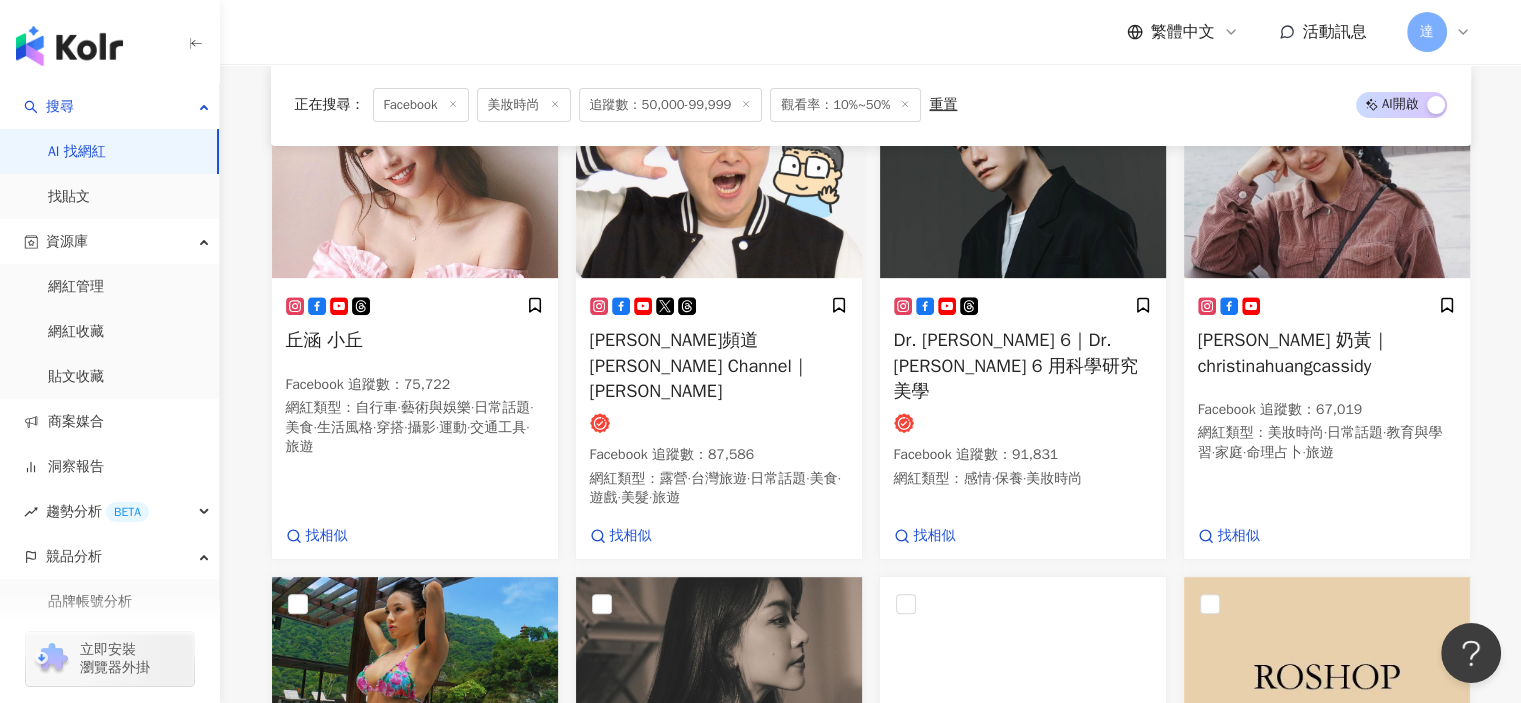 scroll, scrollTop: 700, scrollLeft: 0, axis: vertical 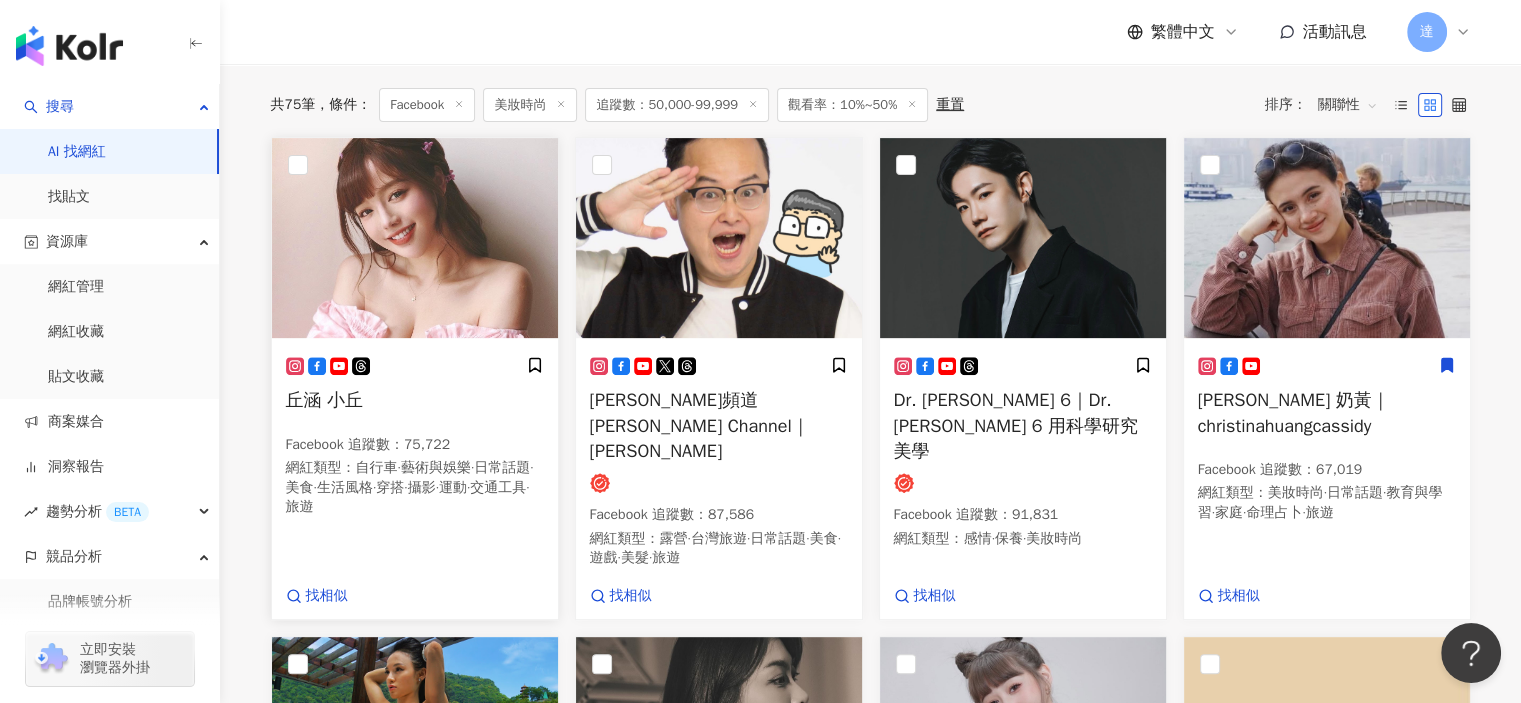 click on "丘涵 小丘 Facebook   追蹤數 ： 75,722 網紅類型 ： 自行車  ·  藝術與娛樂  ·  日常話題  ·  美食  ·  生活風格  ·  穿搭  ·  攝影  ·  運動  ·  交通工具  ·  旅遊" at bounding box center [415, 445] 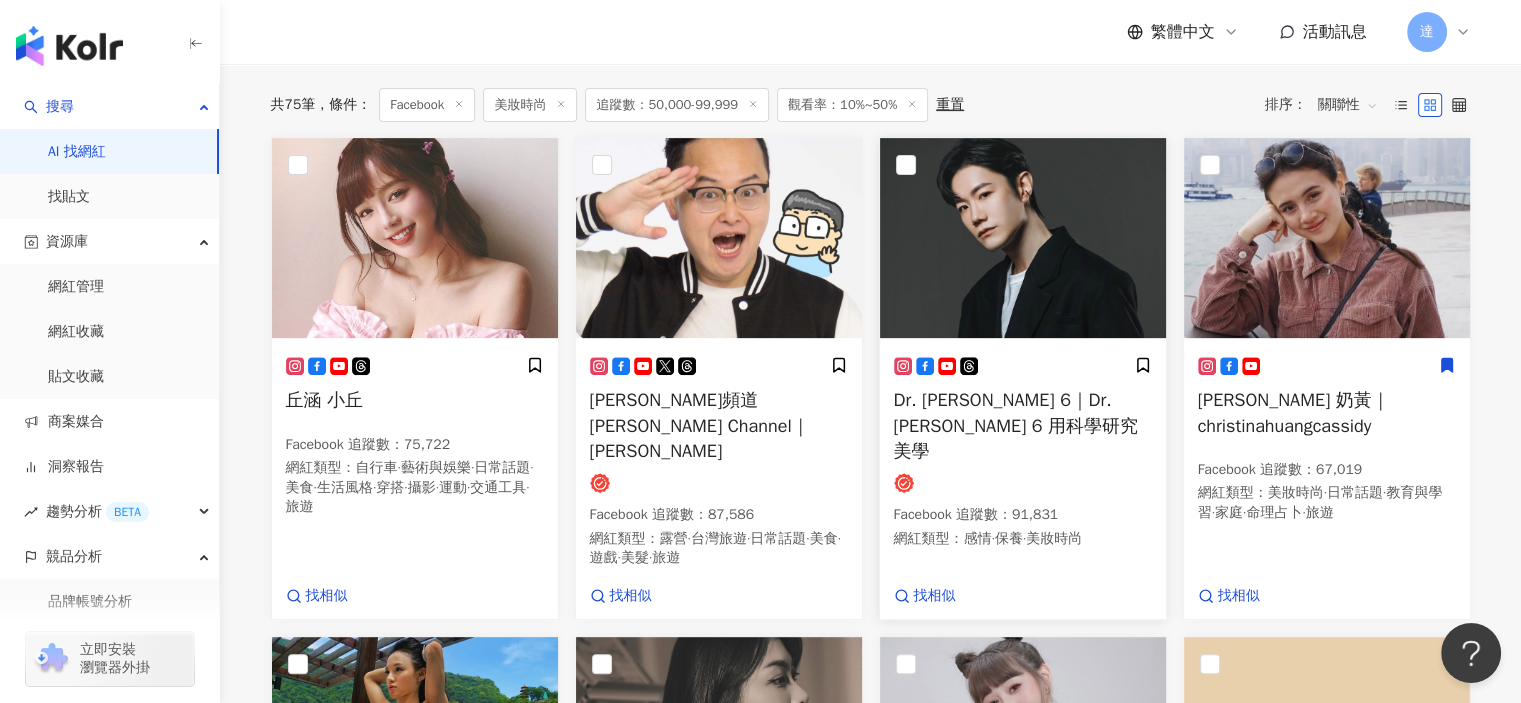 click on "Dr. Ivan 6｜Dr. Ivan 6 用科學研究美學" at bounding box center (1023, 426) 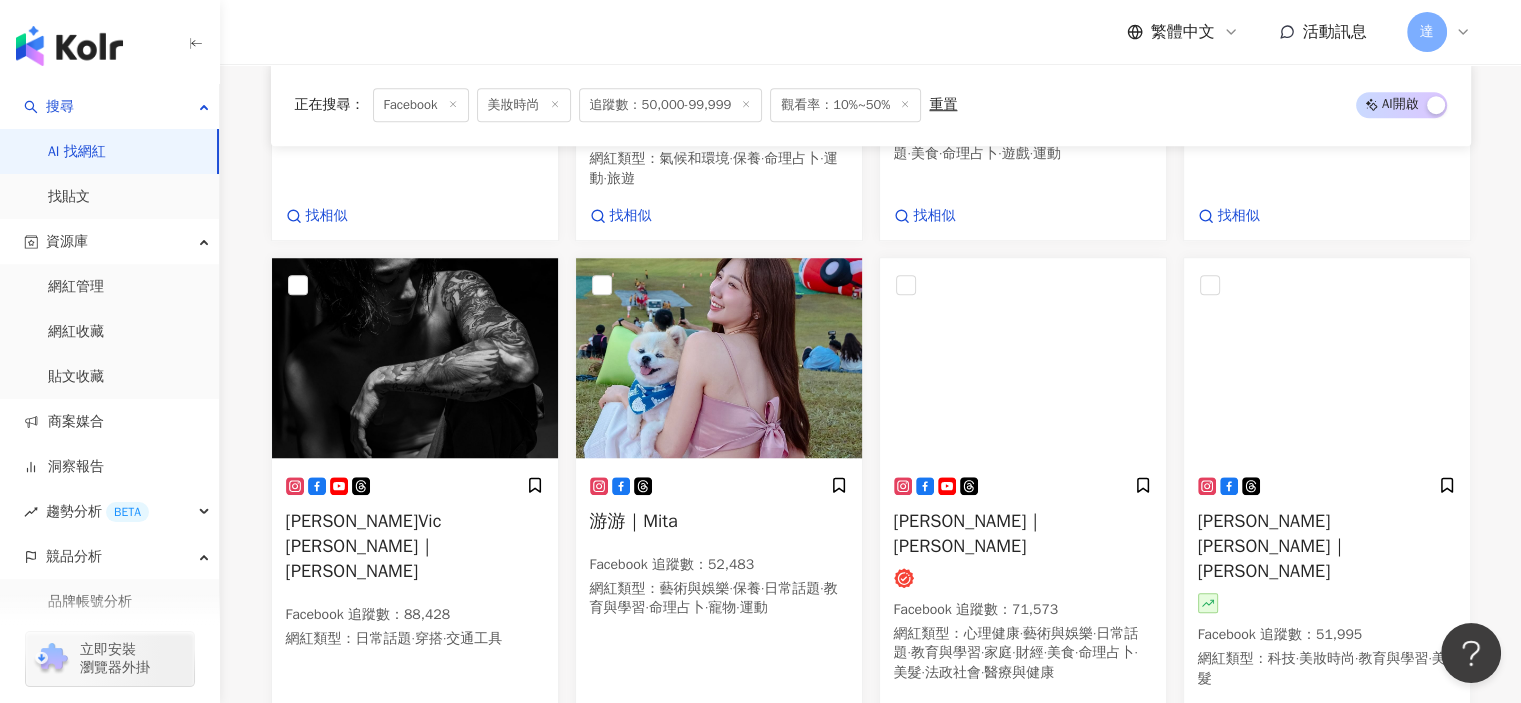scroll, scrollTop: 1600, scrollLeft: 0, axis: vertical 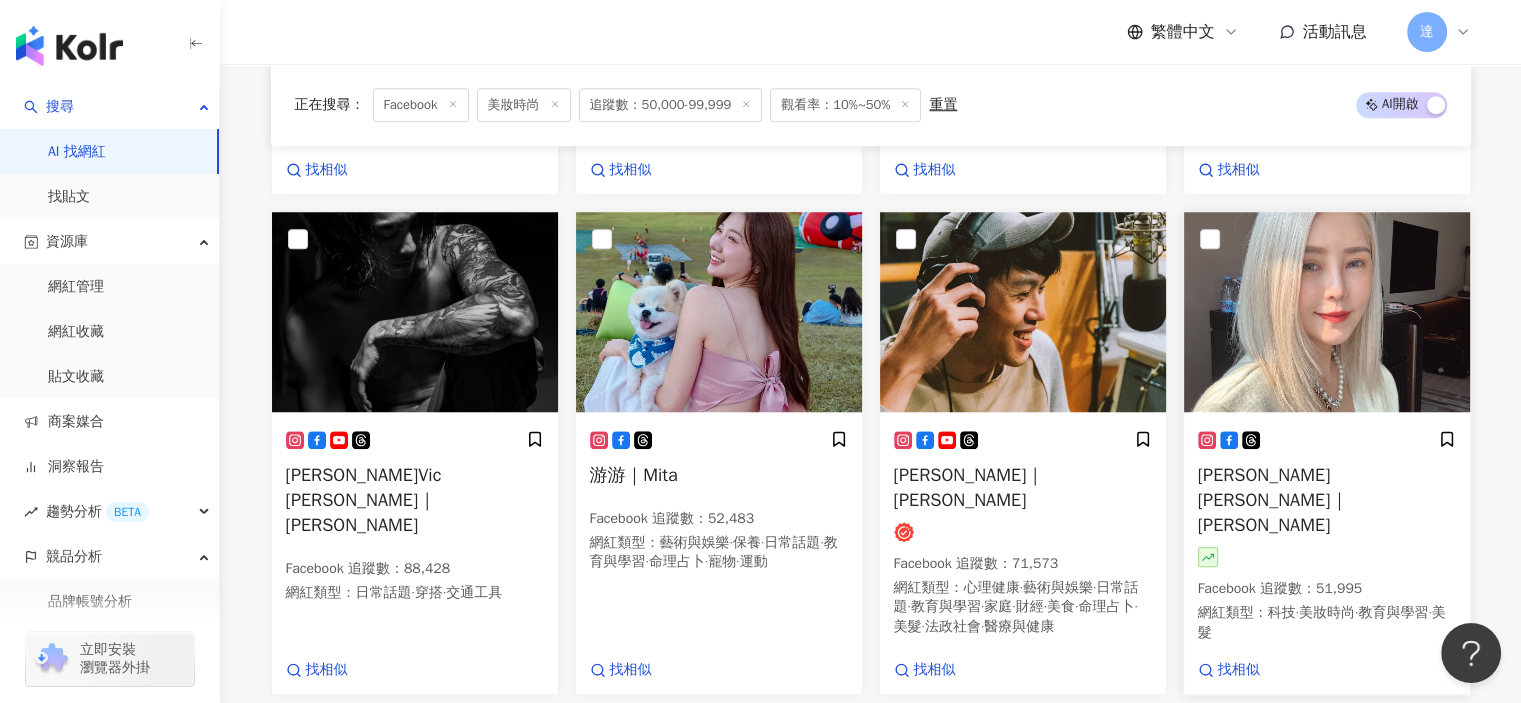 click at bounding box center (1327, 557) 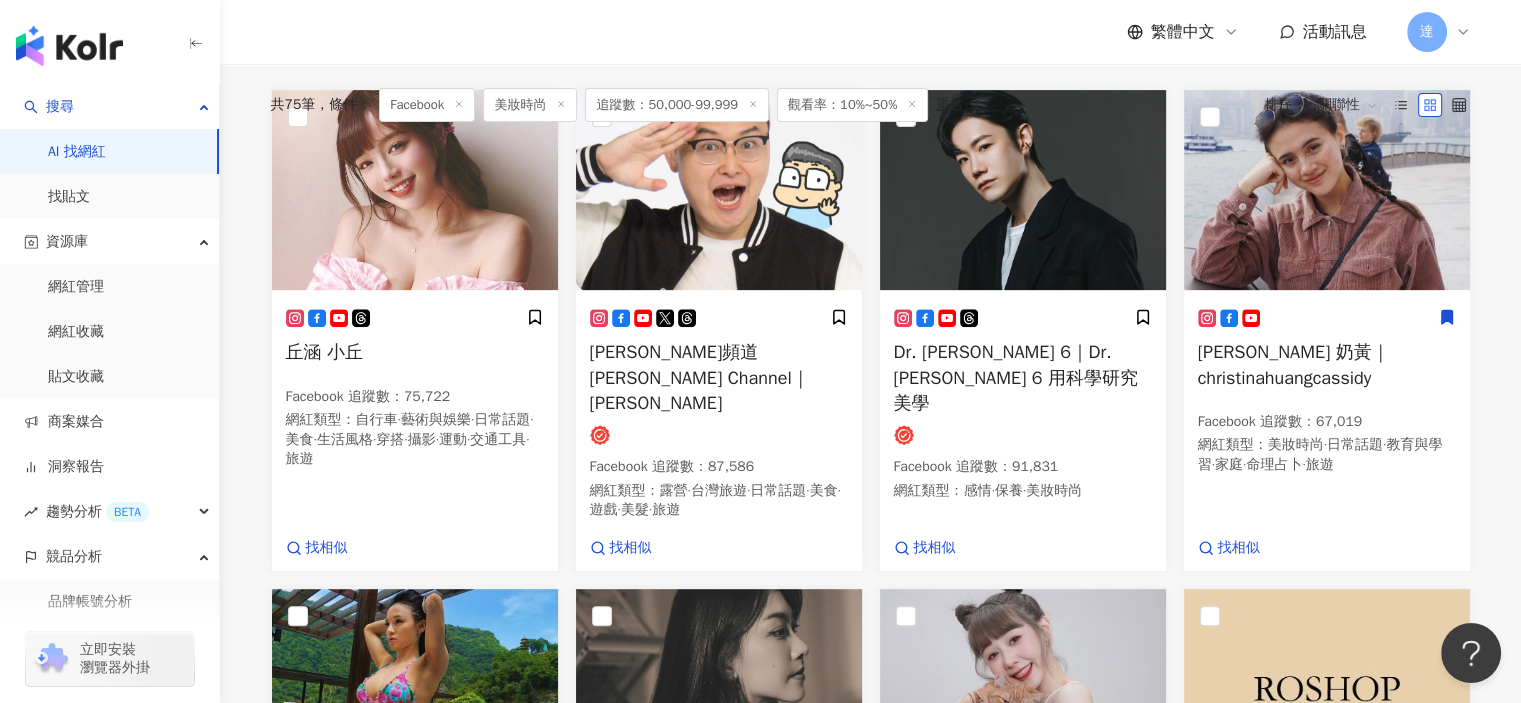 scroll, scrollTop: 700, scrollLeft: 0, axis: vertical 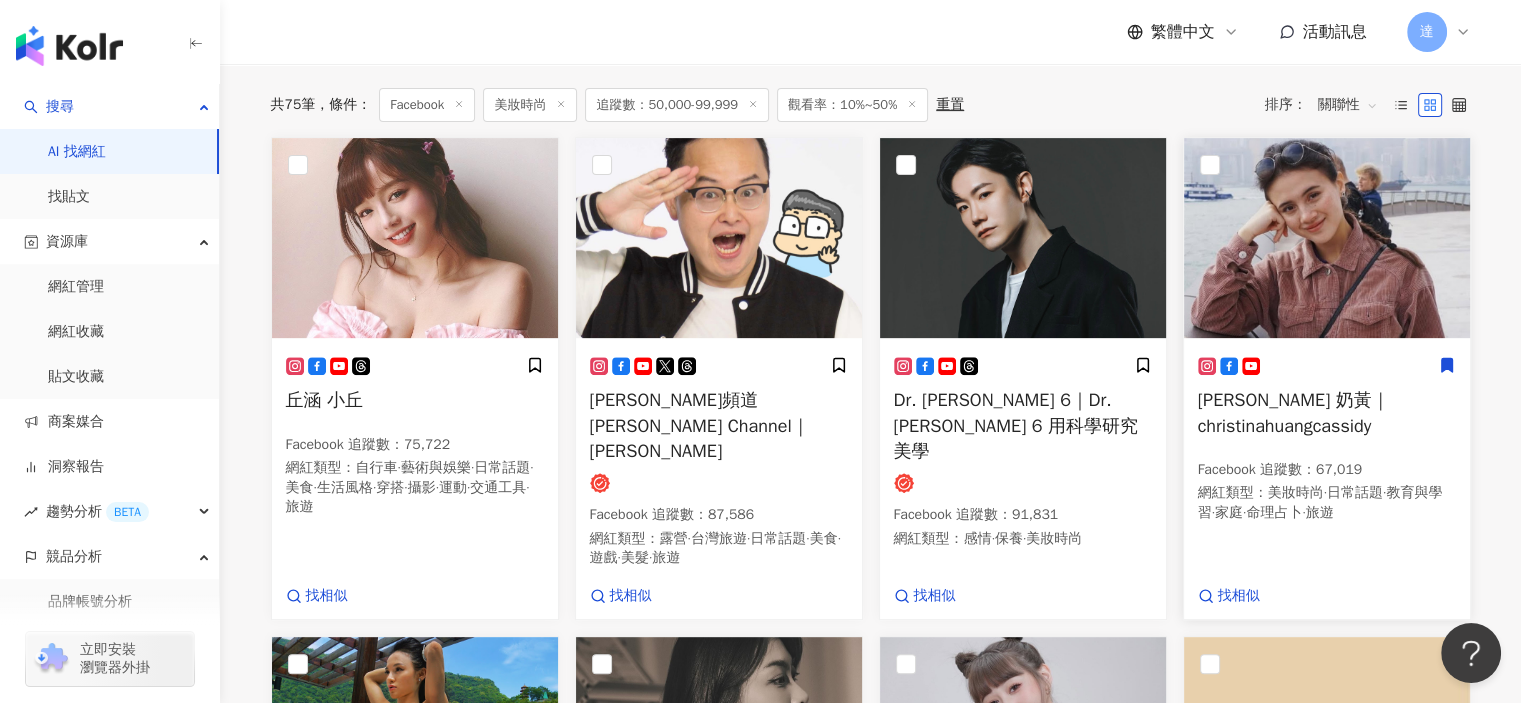 click on "Christina Huang 奶黃｜christinahuangcassidy Facebook   追蹤數 ： 67,019 網紅類型 ： 美妝時尚  ·  日常話題  ·  教育與學習  ·  家庭  ·  命理占卜  ·  旅遊" at bounding box center (1327, 448) 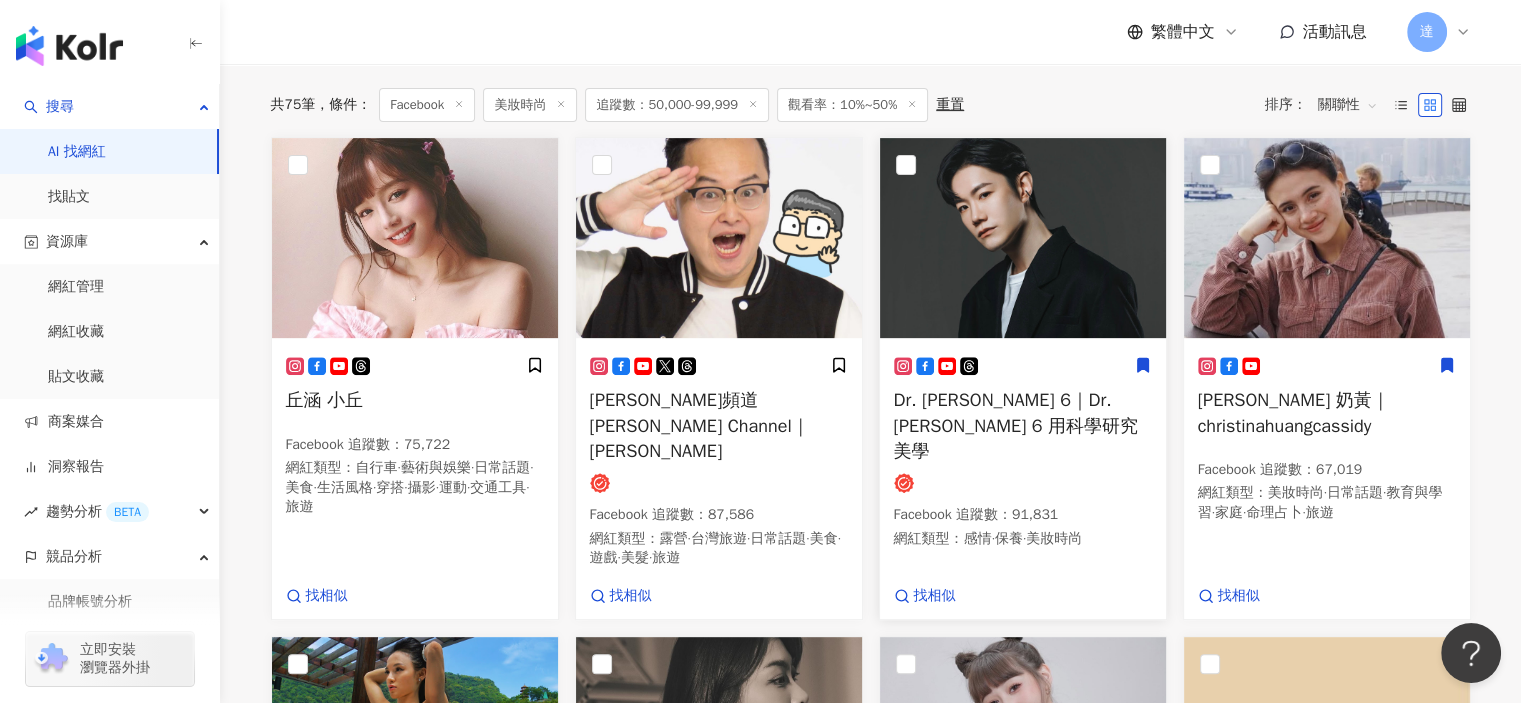 click 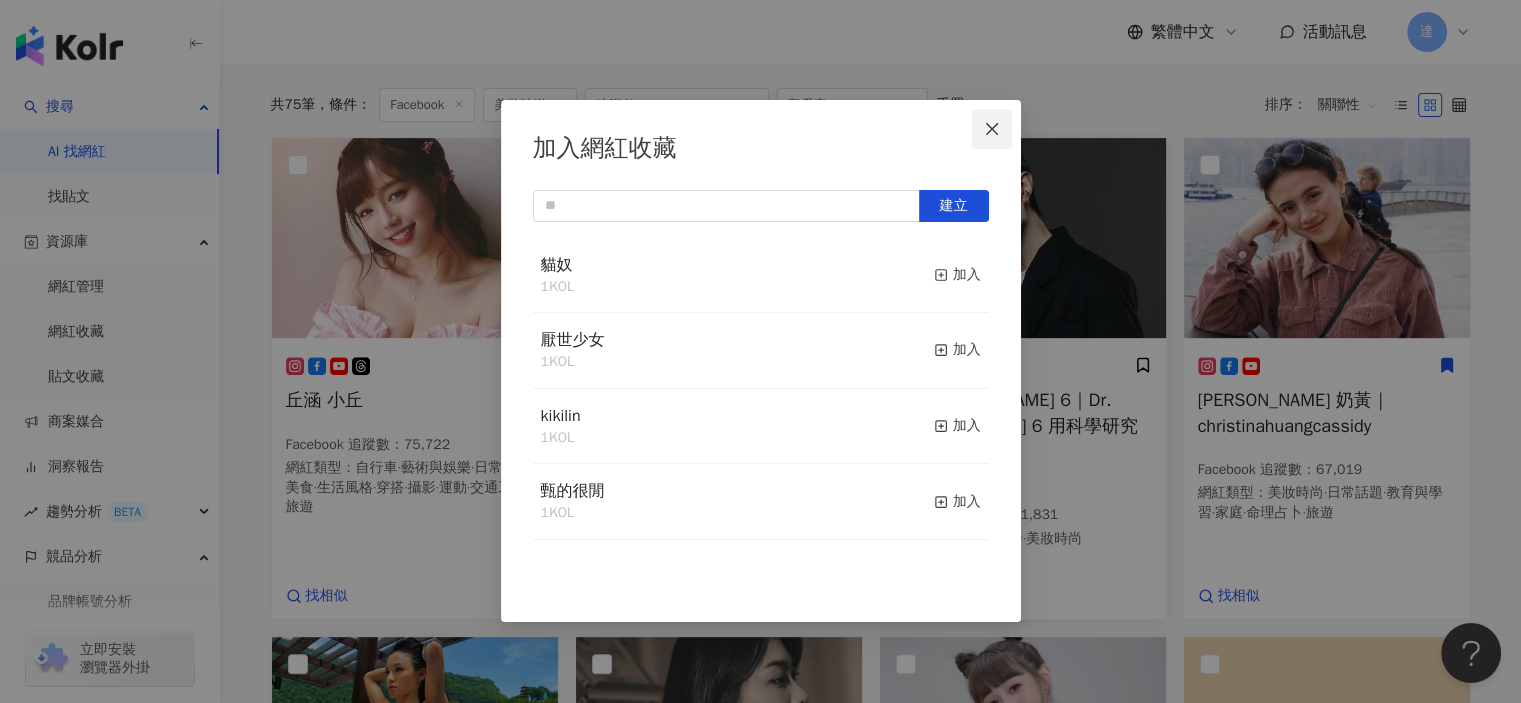 click 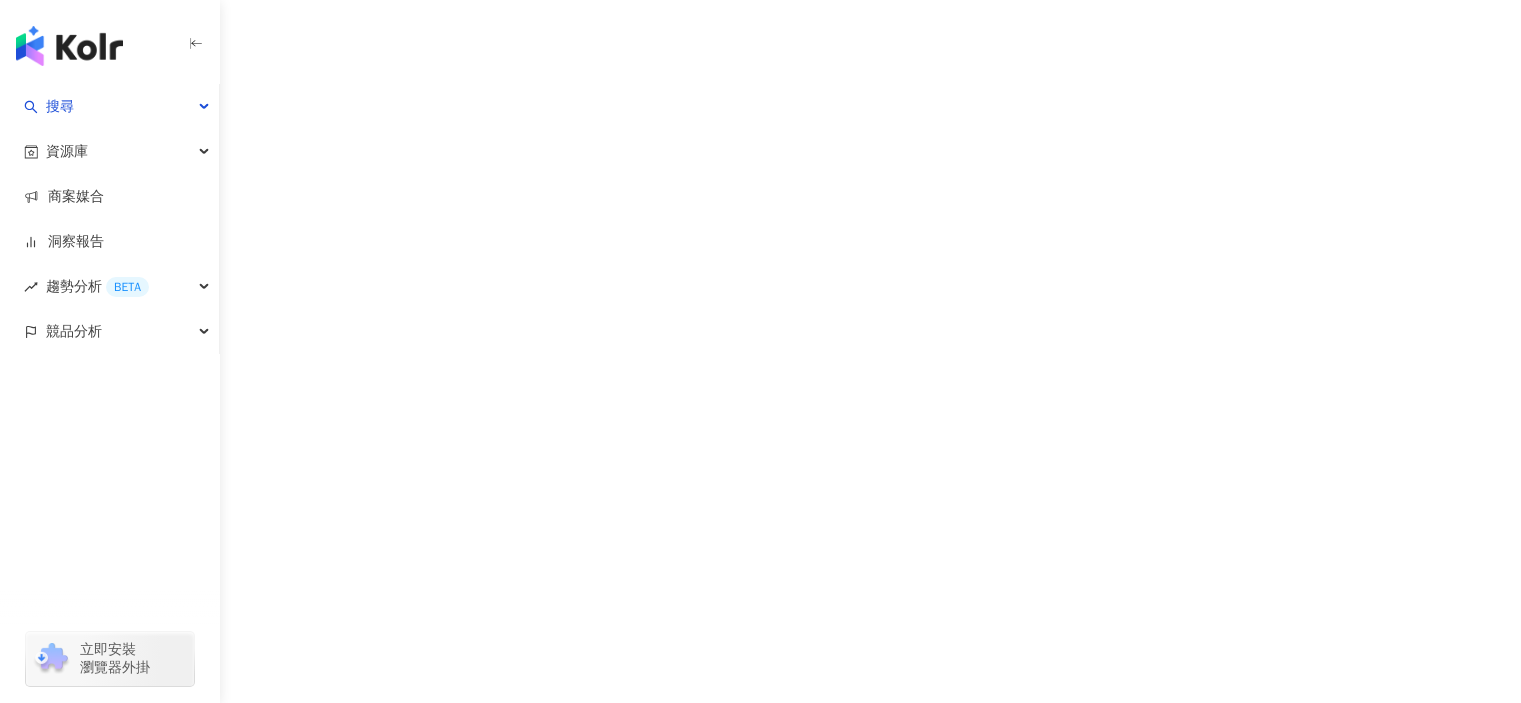 scroll, scrollTop: 0, scrollLeft: 0, axis: both 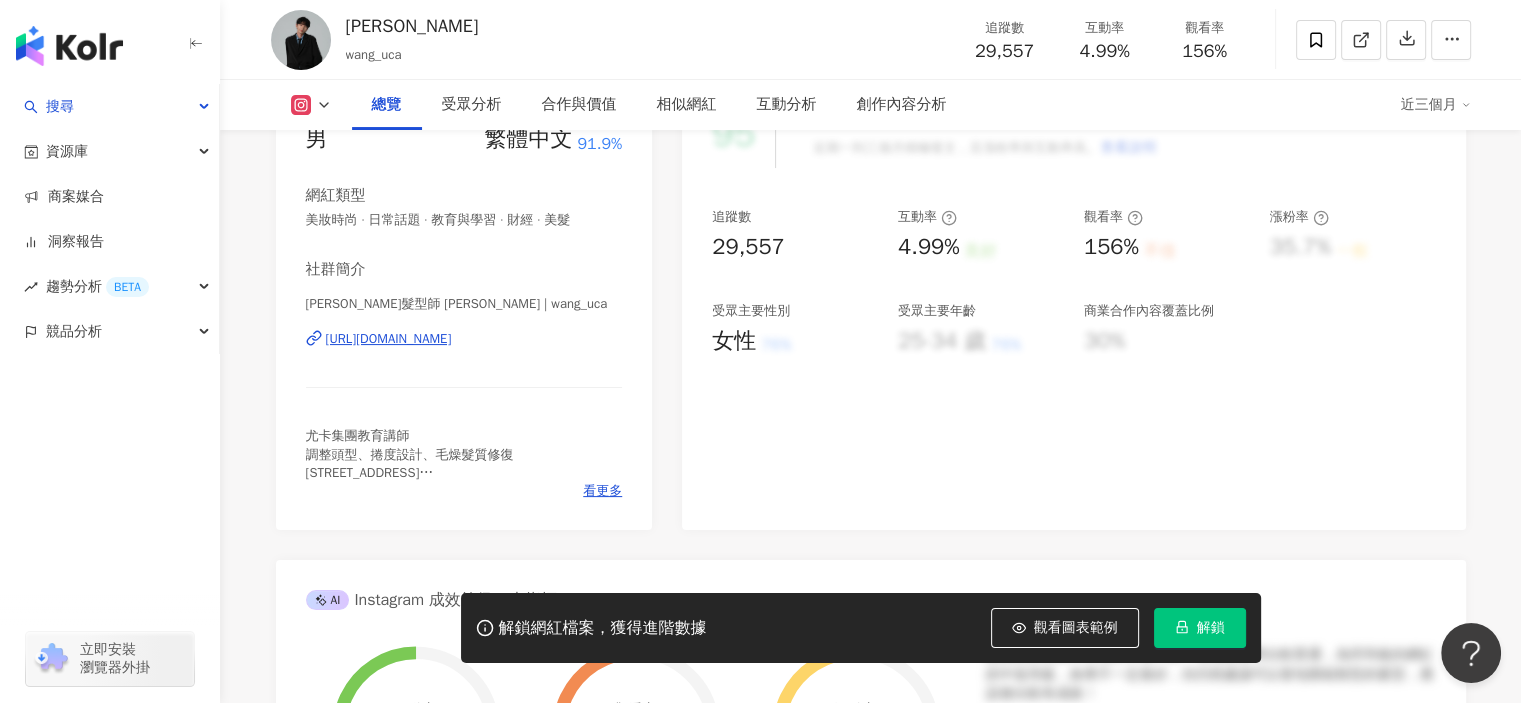 click on "https://www.instagram.com/wang_uca/" at bounding box center (389, 339) 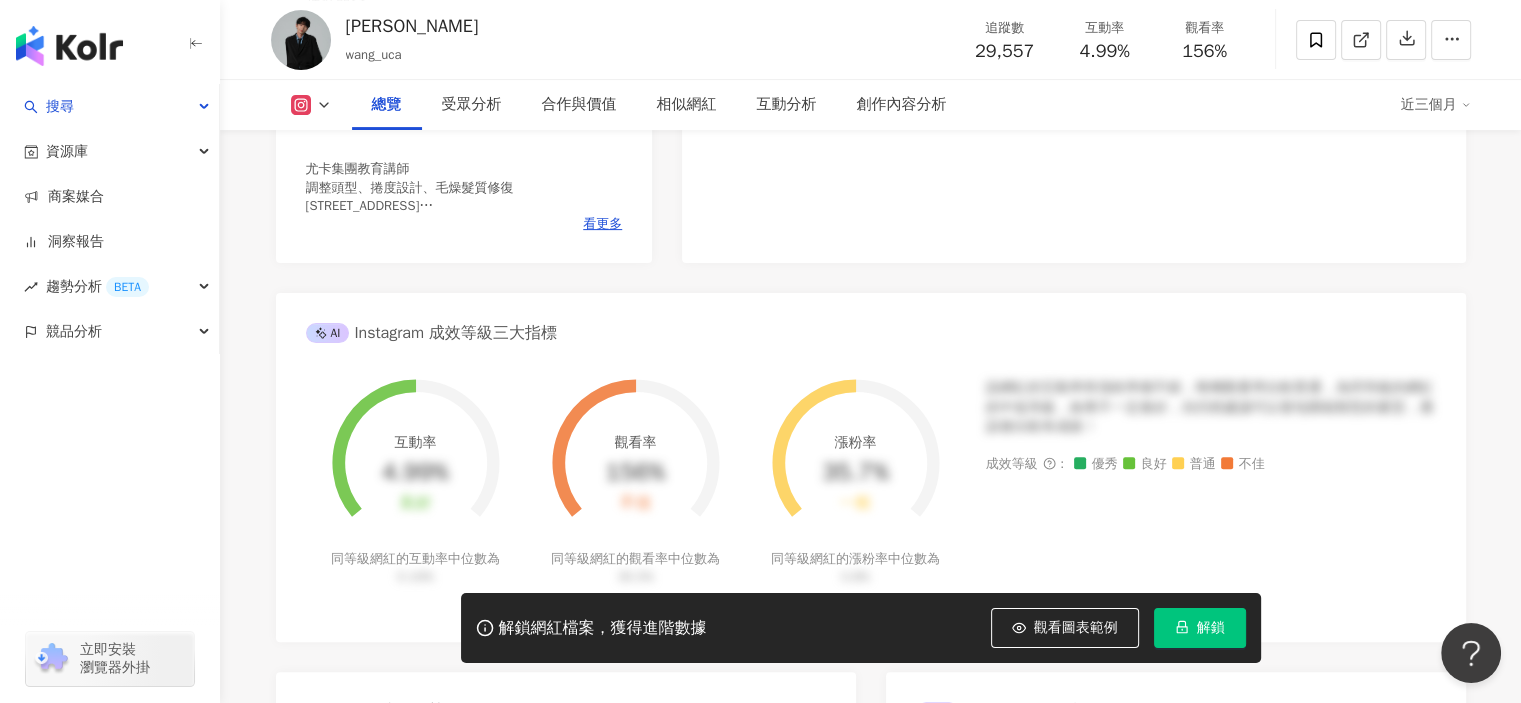 scroll, scrollTop: 600, scrollLeft: 0, axis: vertical 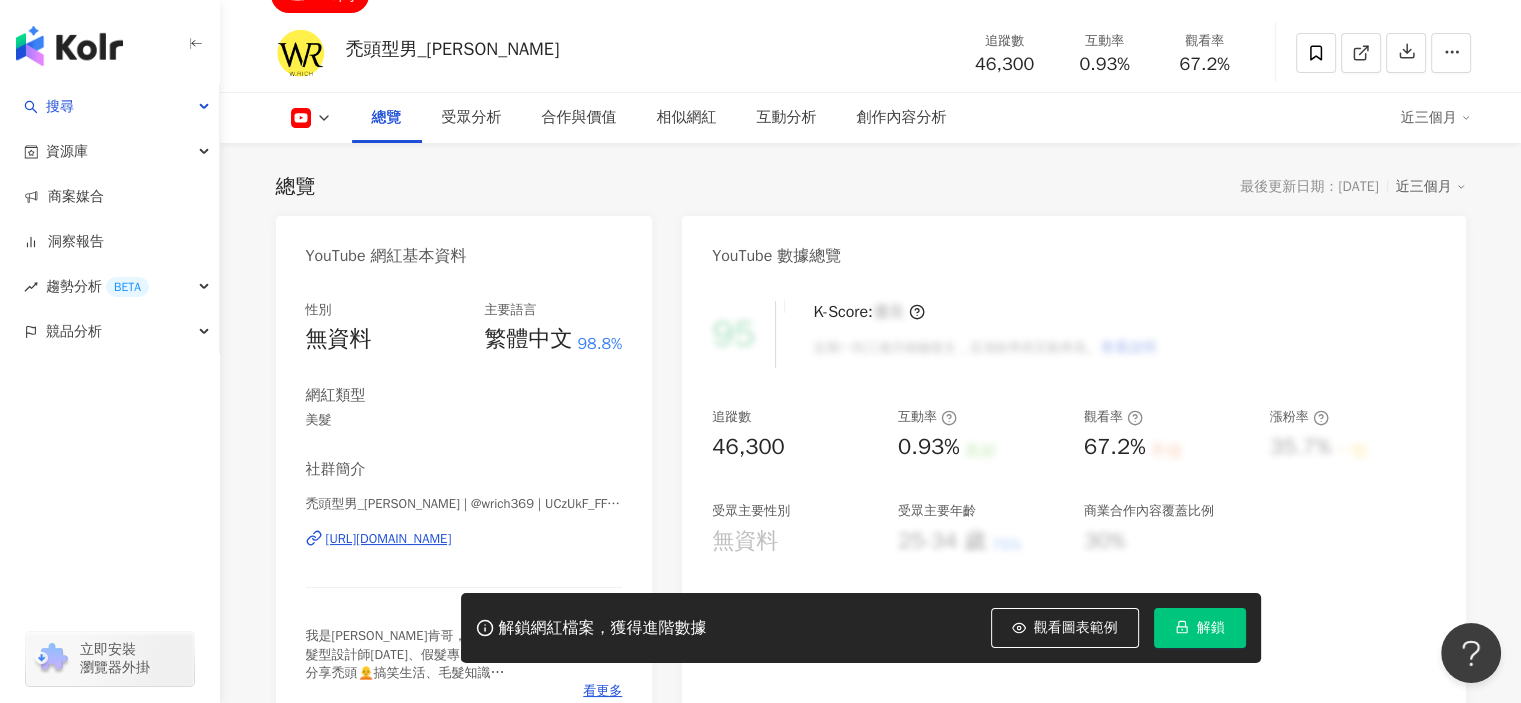 click on "https://www.youtube.com/channel/UCzUkF_FFfpI2hRcYSx4u_Yw" at bounding box center [389, 539] 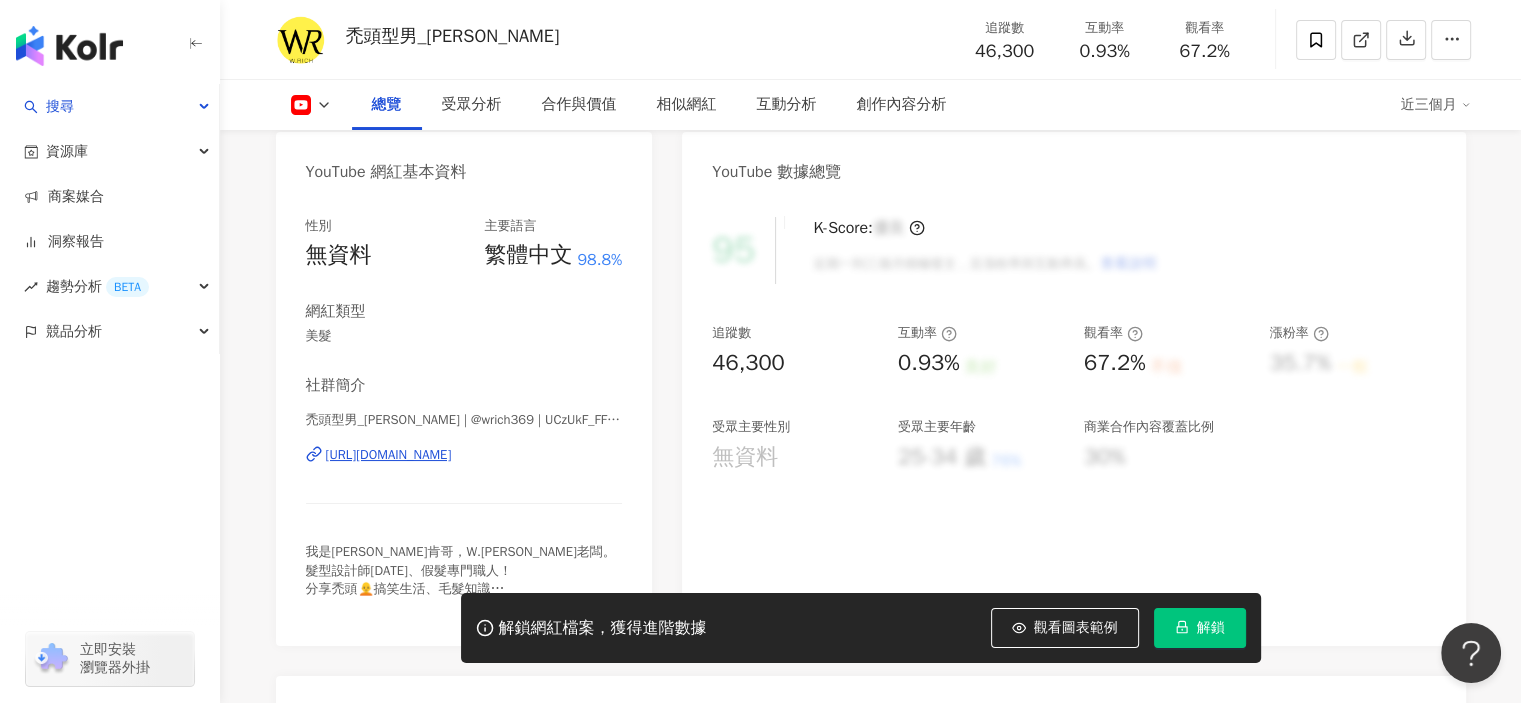 scroll, scrollTop: 300, scrollLeft: 0, axis: vertical 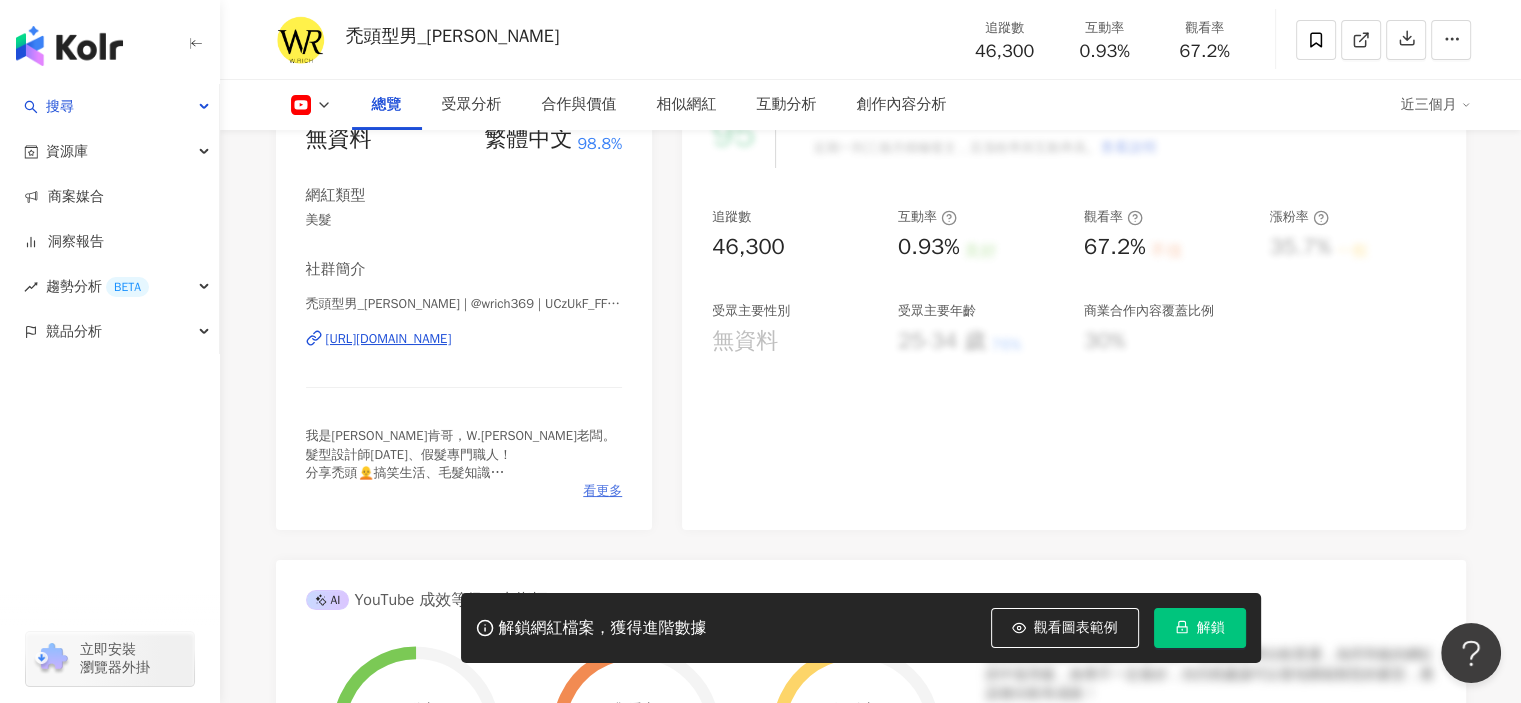 click on "看更多" at bounding box center [602, 491] 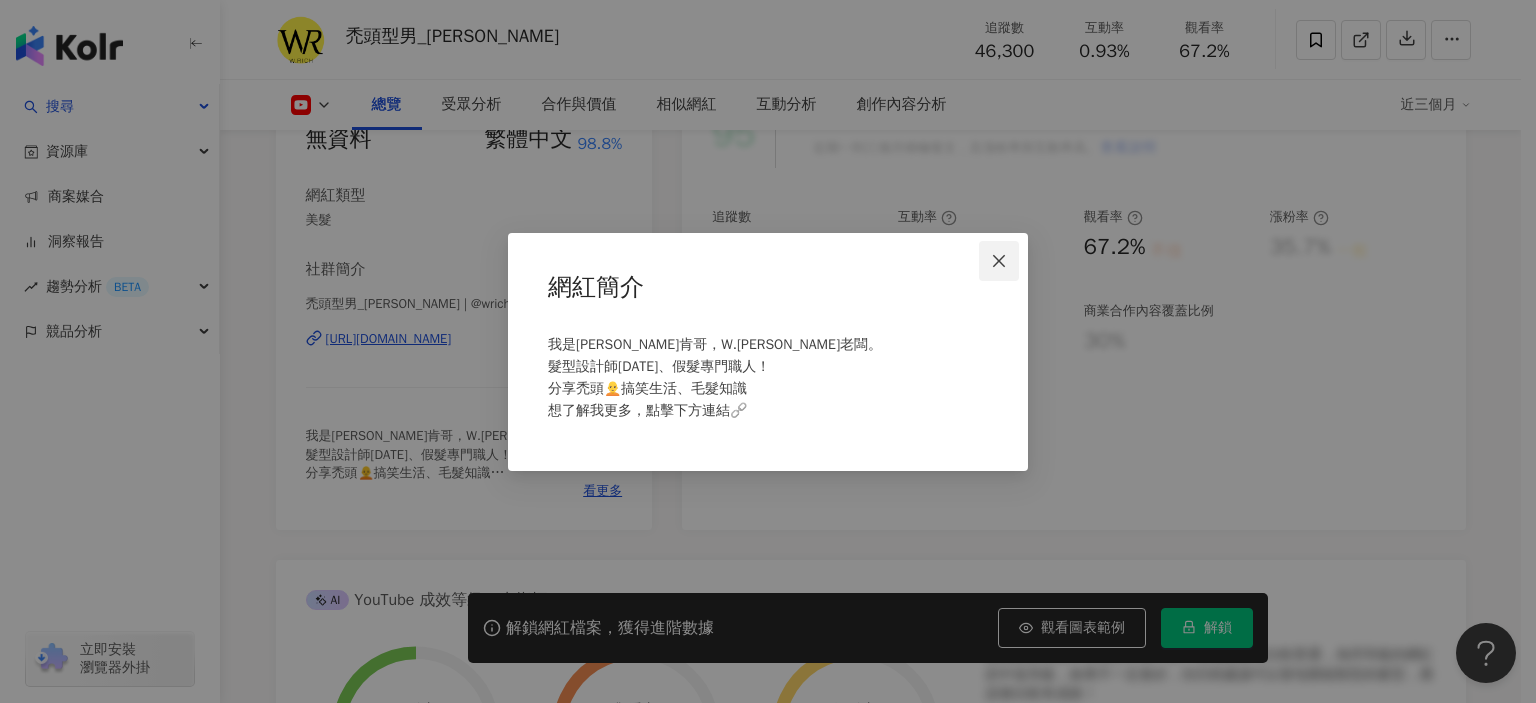 click 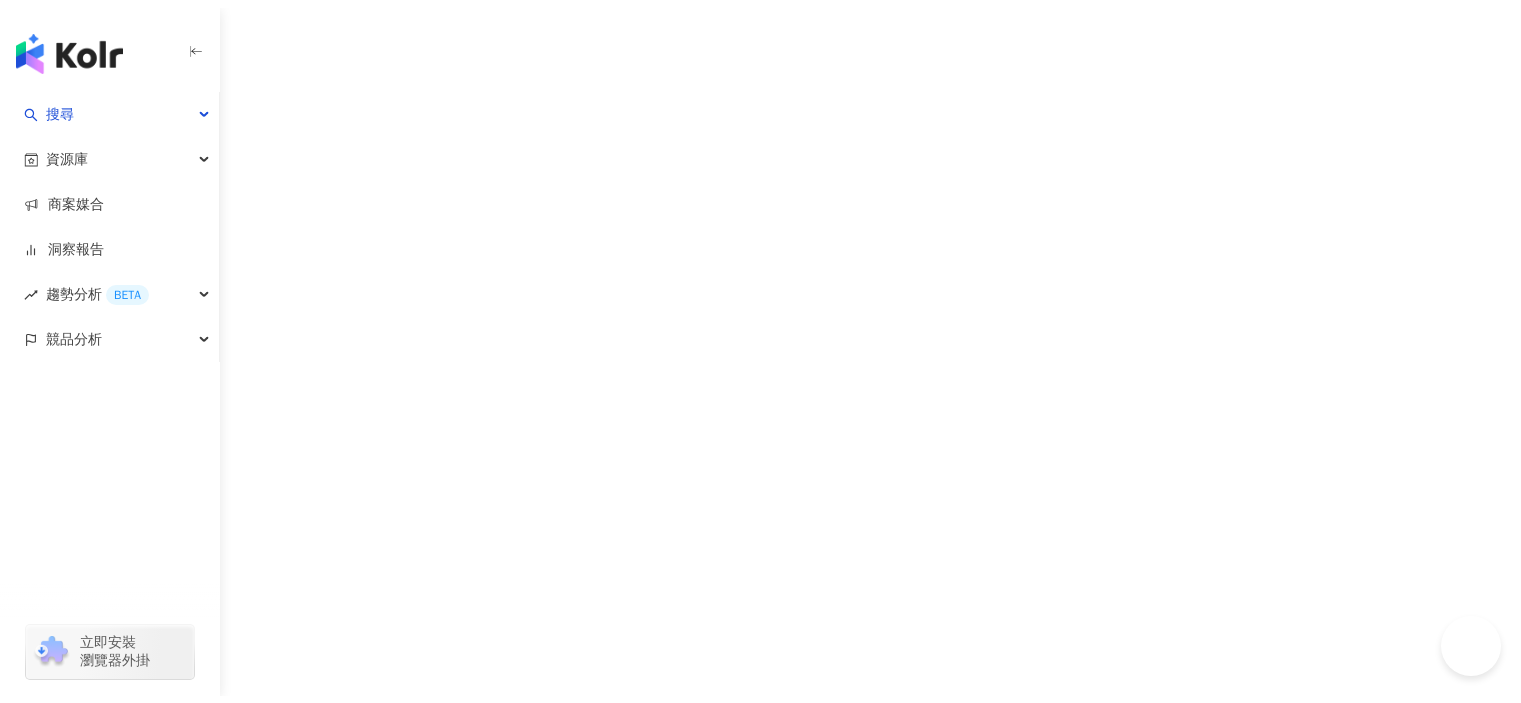 scroll, scrollTop: 0, scrollLeft: 0, axis: both 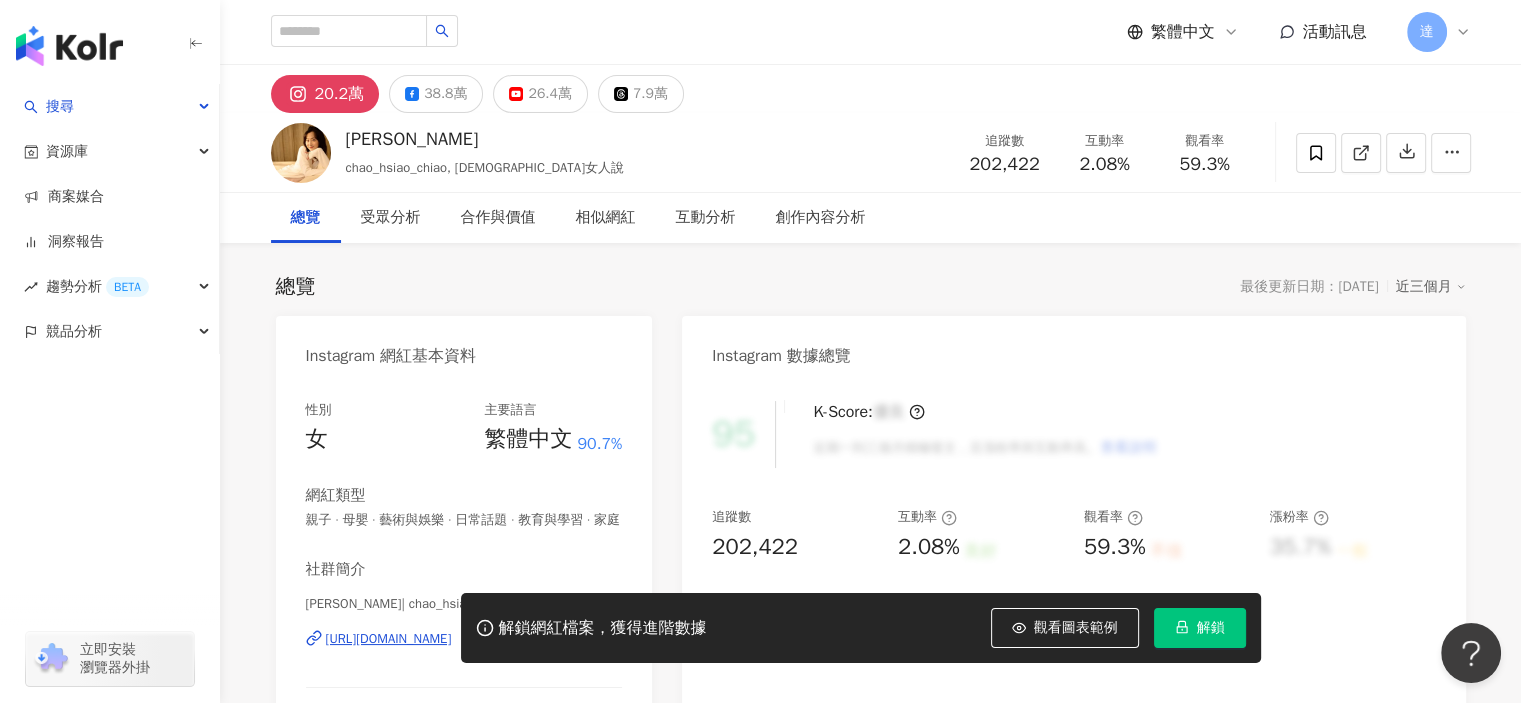 click on "解鎖網紅檔案，獲得進階數據 觀看圖表範例 解鎖" at bounding box center [760, 628] 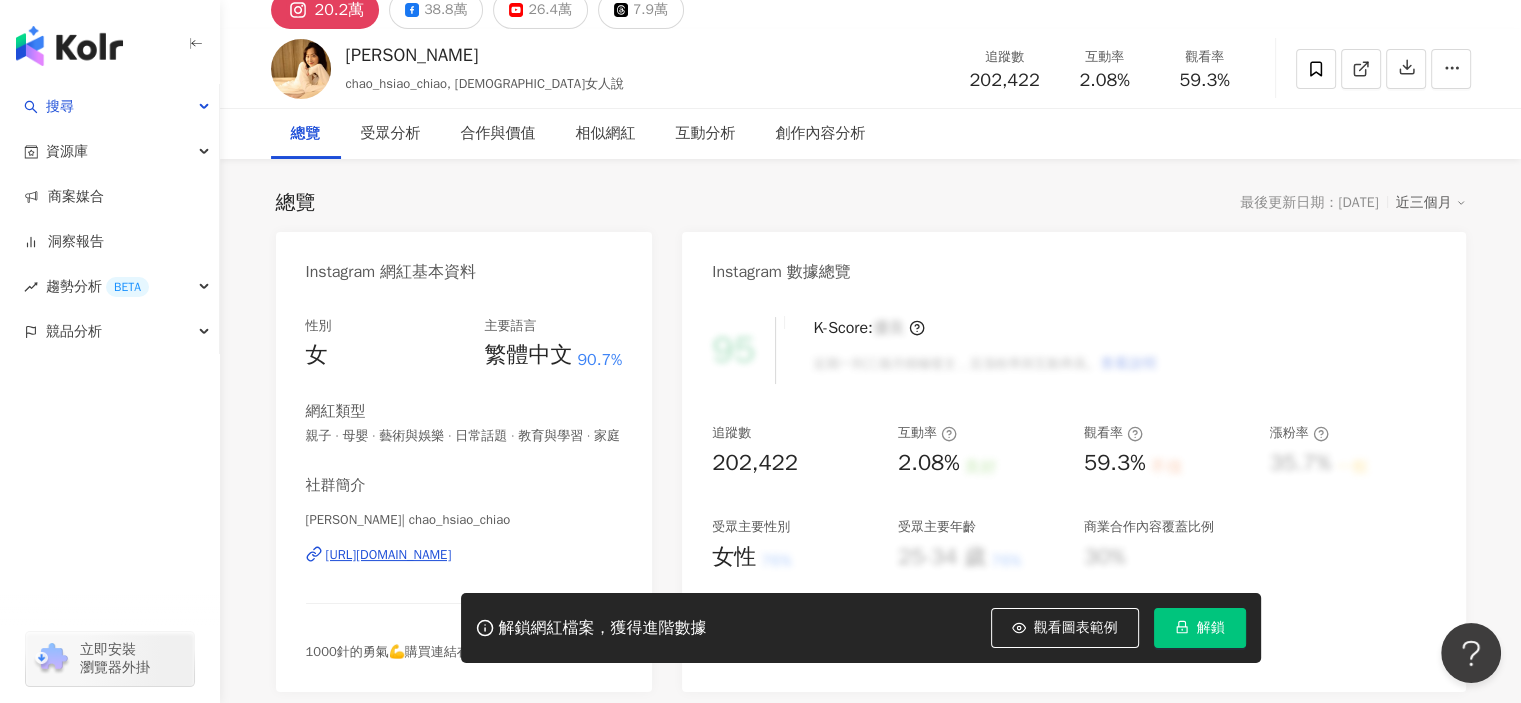 scroll, scrollTop: 200, scrollLeft: 0, axis: vertical 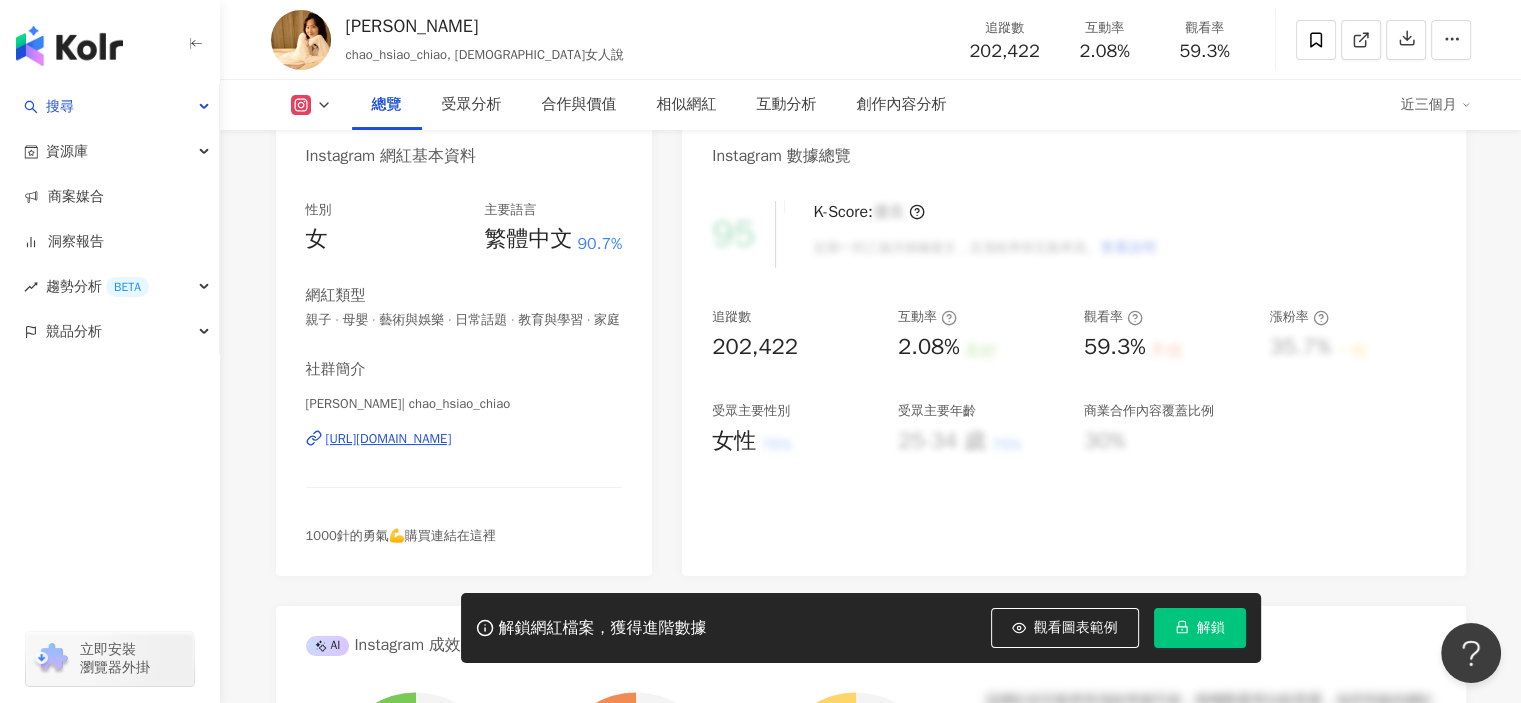 click on "https://www.instagram.com/chao_hsiao_chiao/" at bounding box center [389, 439] 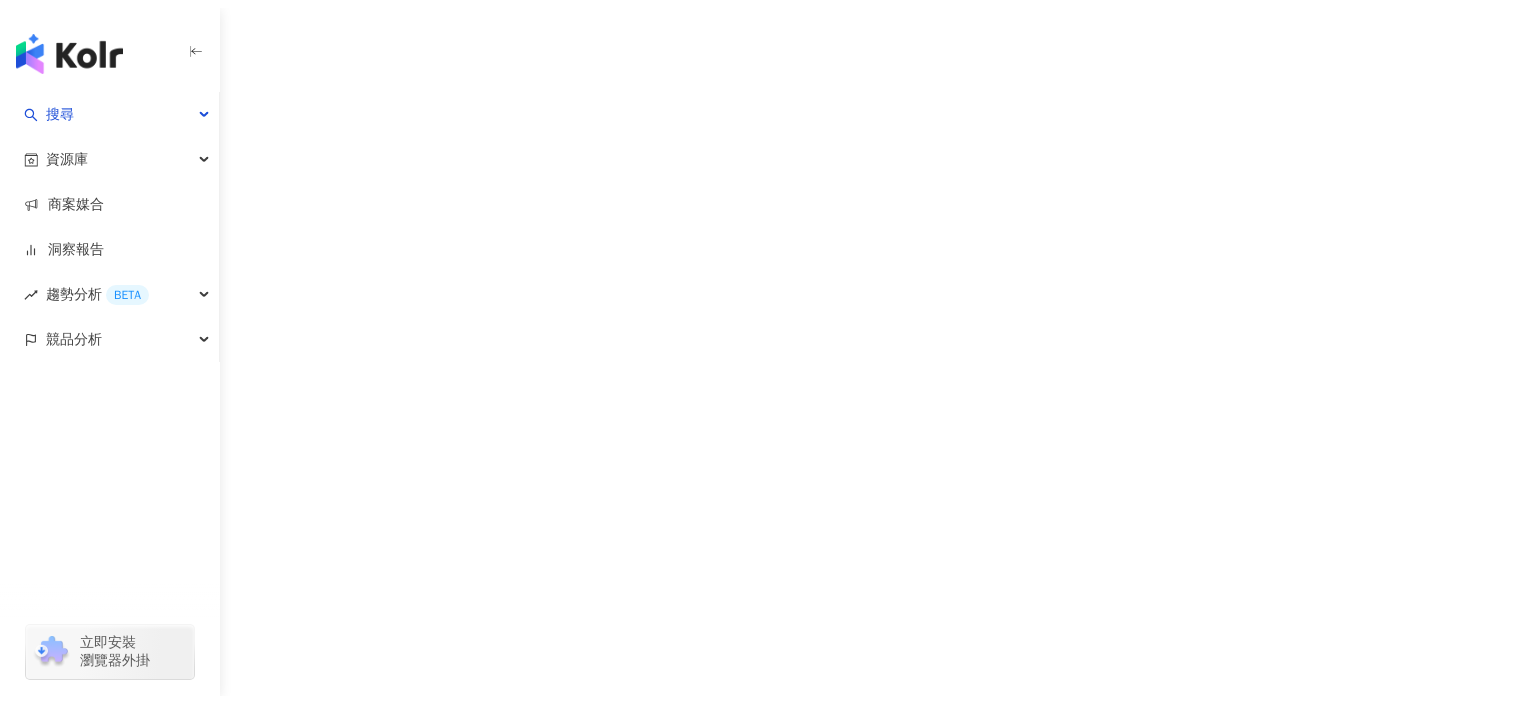 scroll, scrollTop: 0, scrollLeft: 0, axis: both 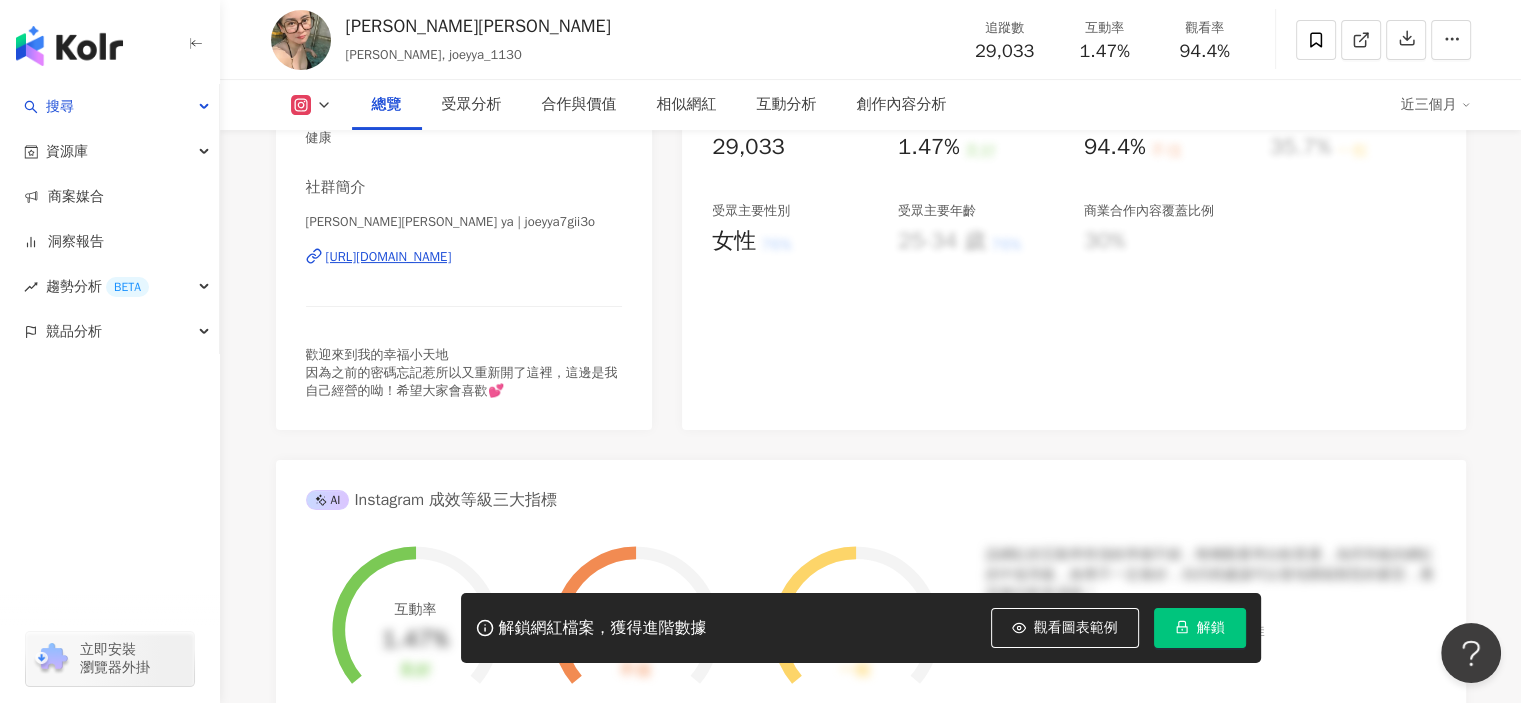 click on "https://www.instagram.com/joeyya7gii3o/" at bounding box center [389, 257] 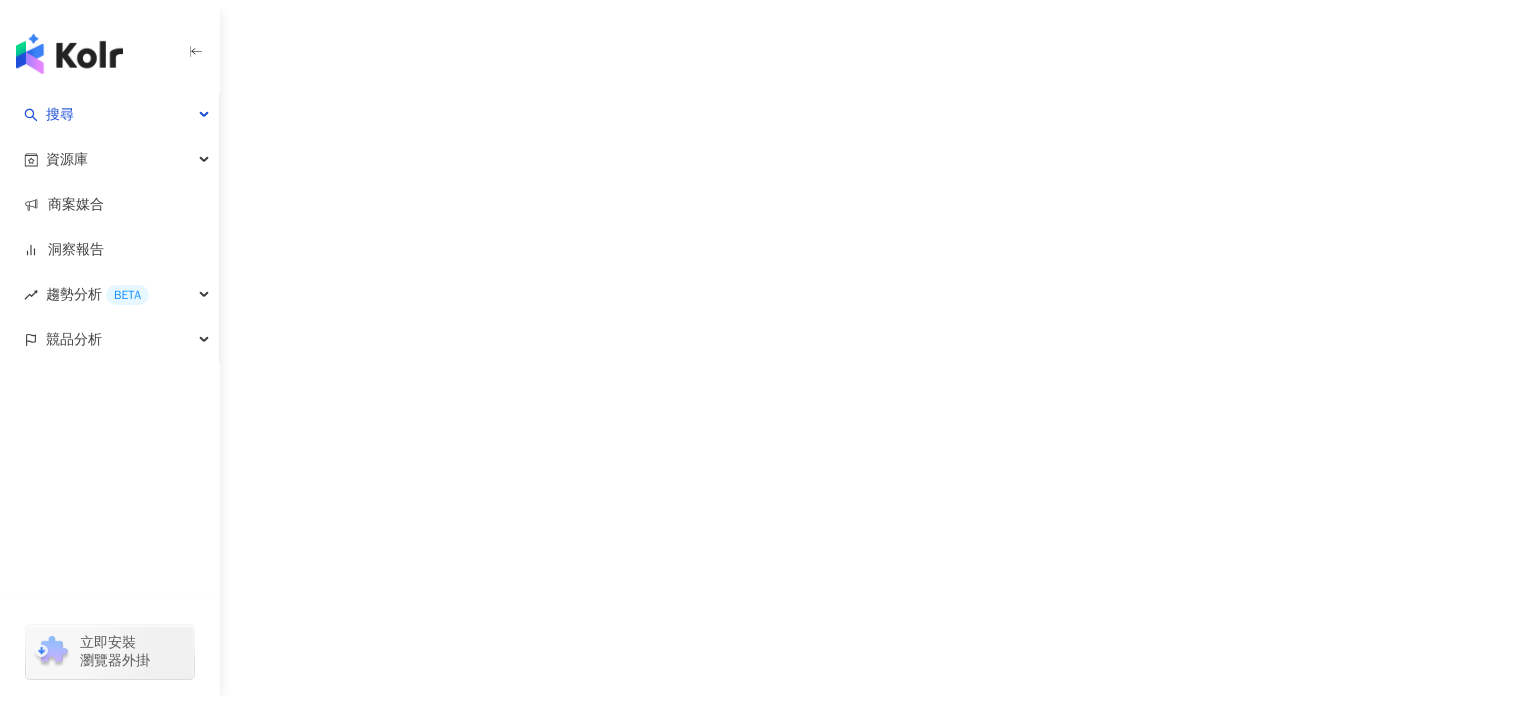 scroll, scrollTop: 0, scrollLeft: 0, axis: both 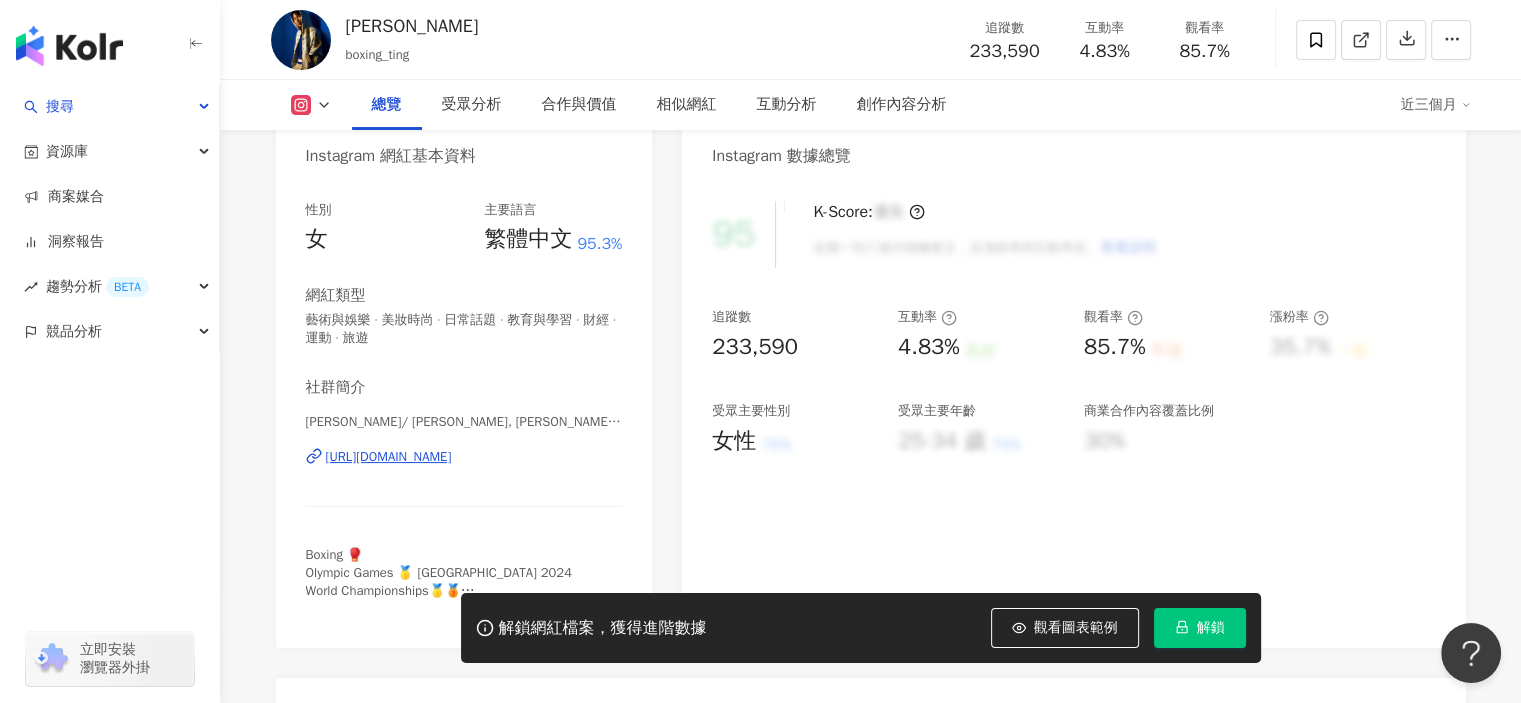 click on "[URL][DOMAIN_NAME]" at bounding box center [389, 457] 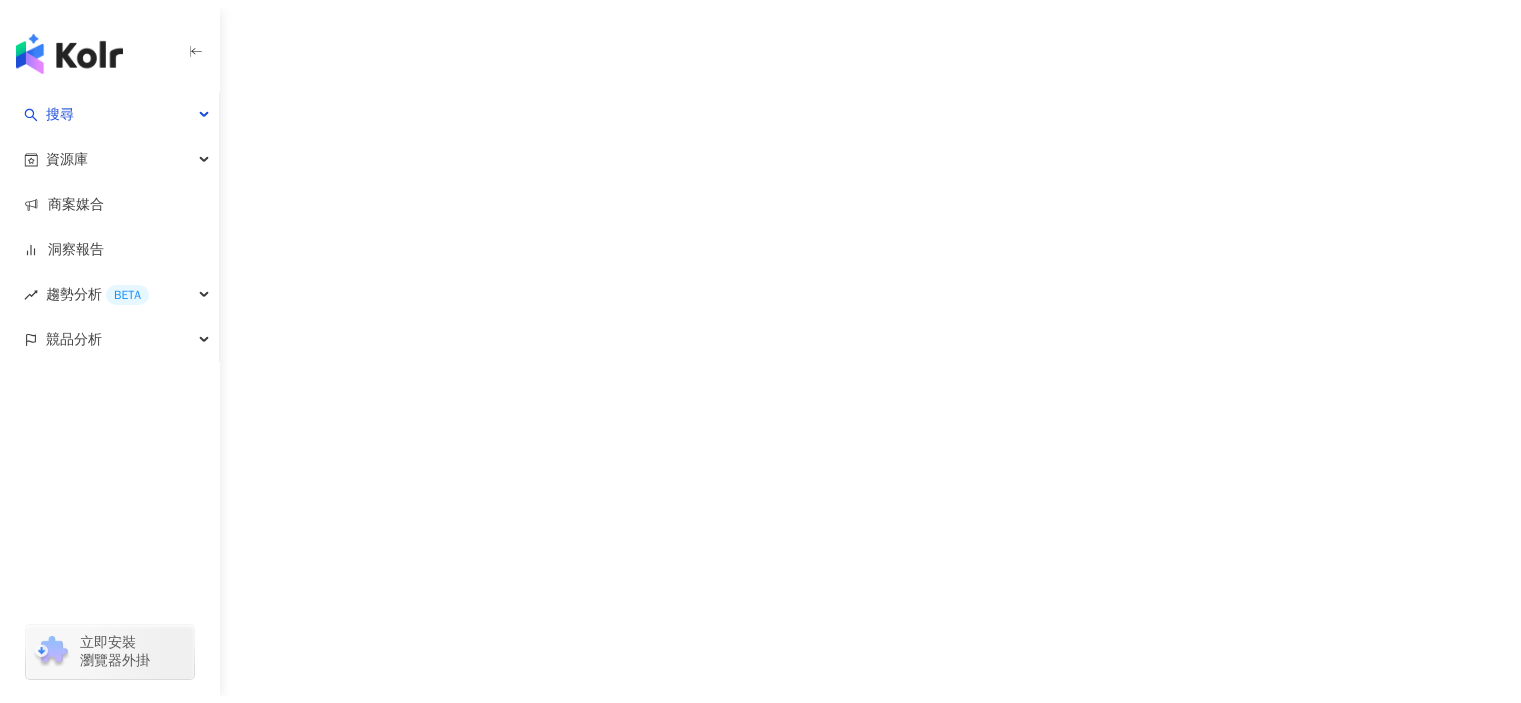 scroll, scrollTop: 0, scrollLeft: 0, axis: both 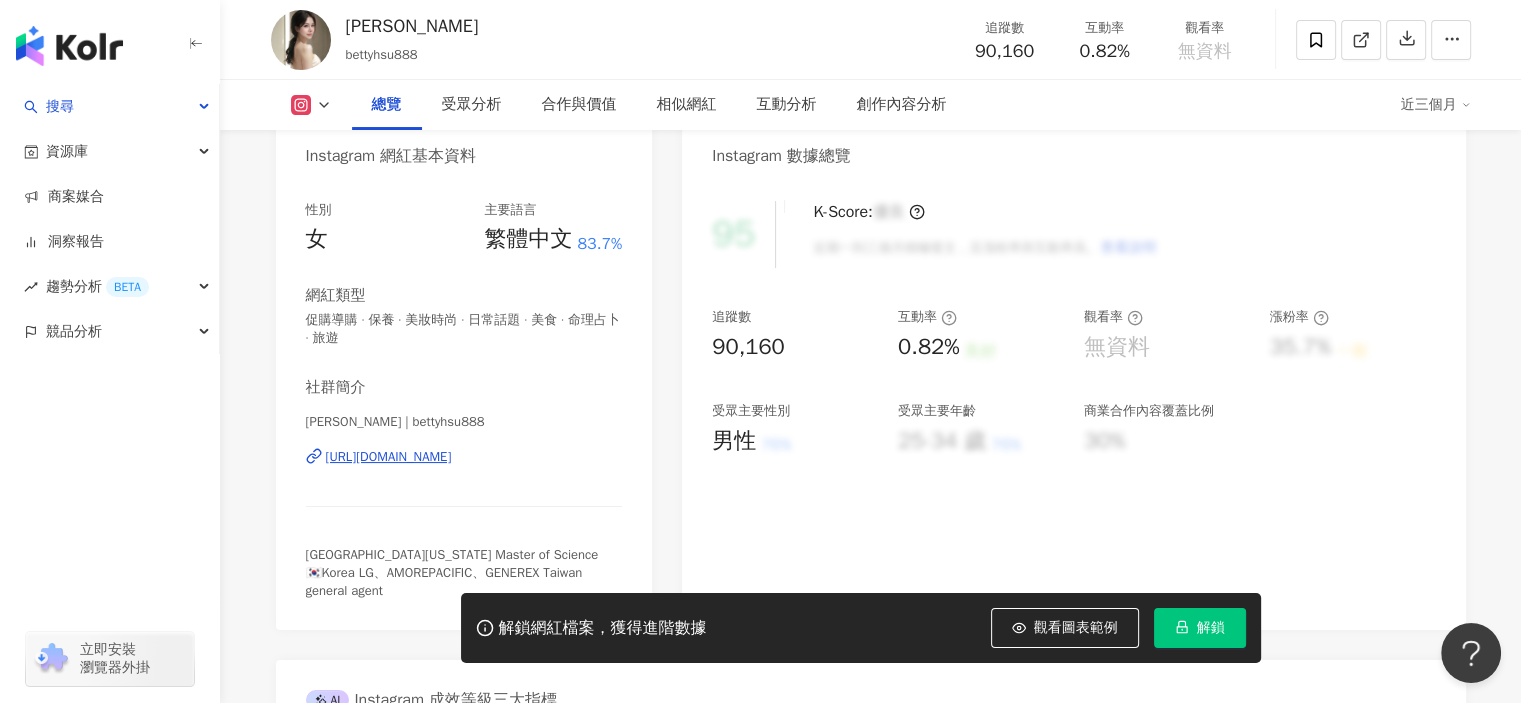 click on "https://www.instagram.com/bettyhsu888/" at bounding box center [389, 457] 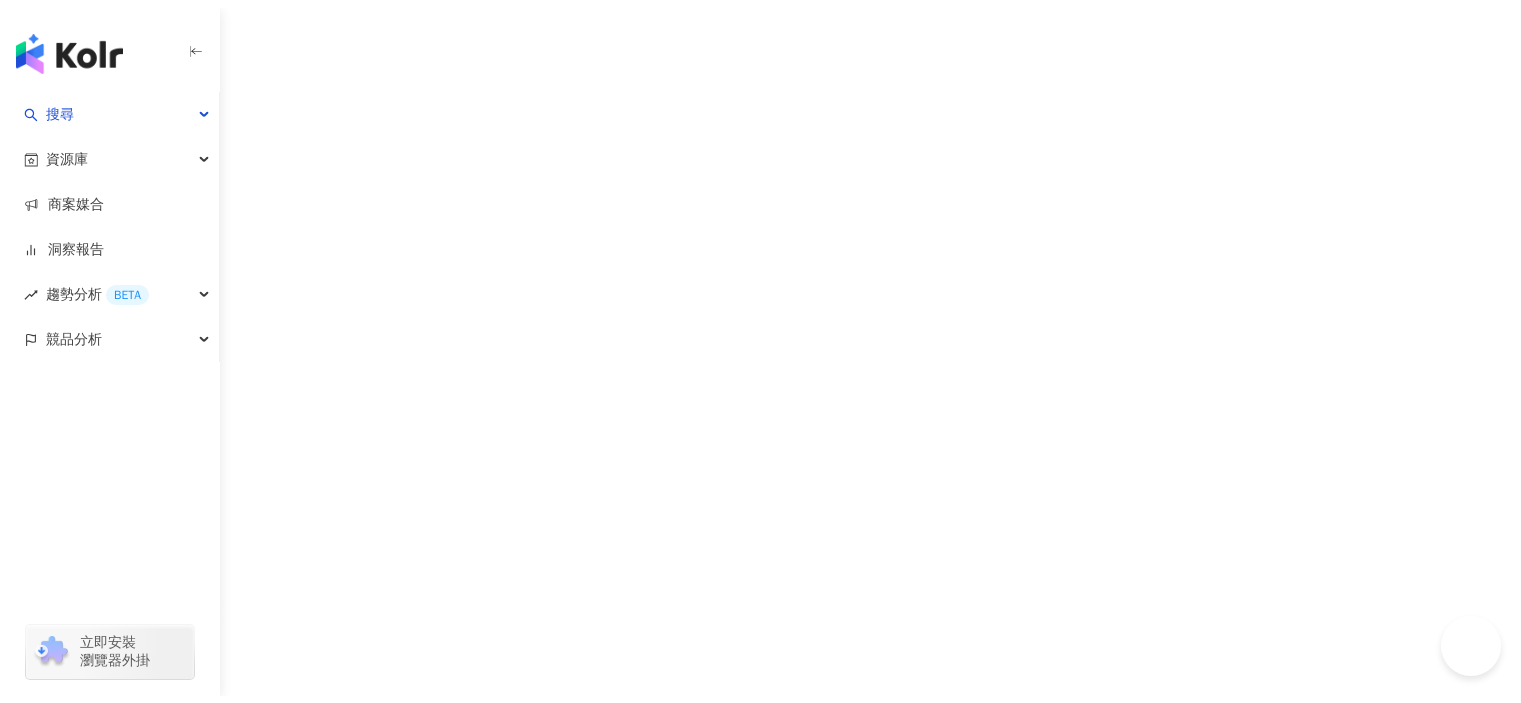 scroll, scrollTop: 0, scrollLeft: 0, axis: both 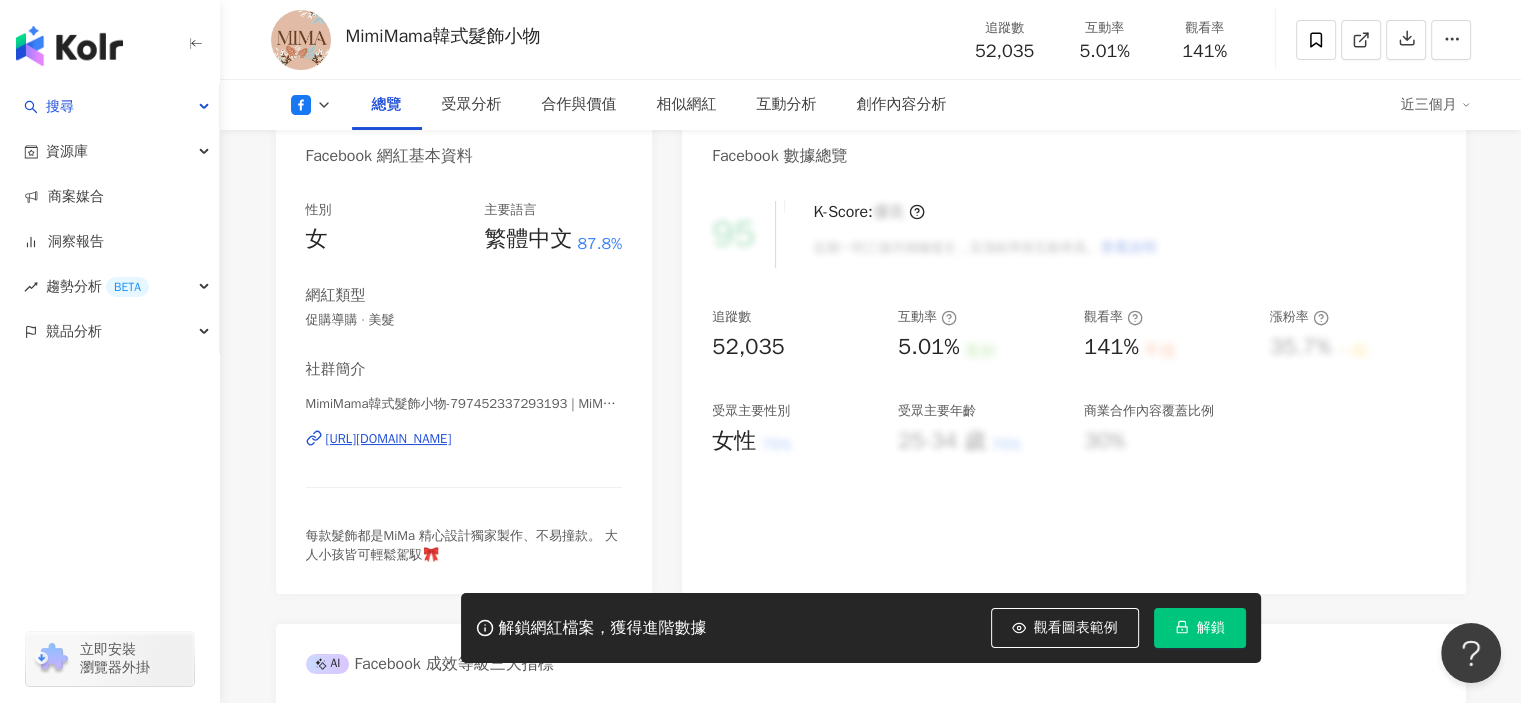 click on "https://www.facebook.com/797452337293193" at bounding box center (389, 439) 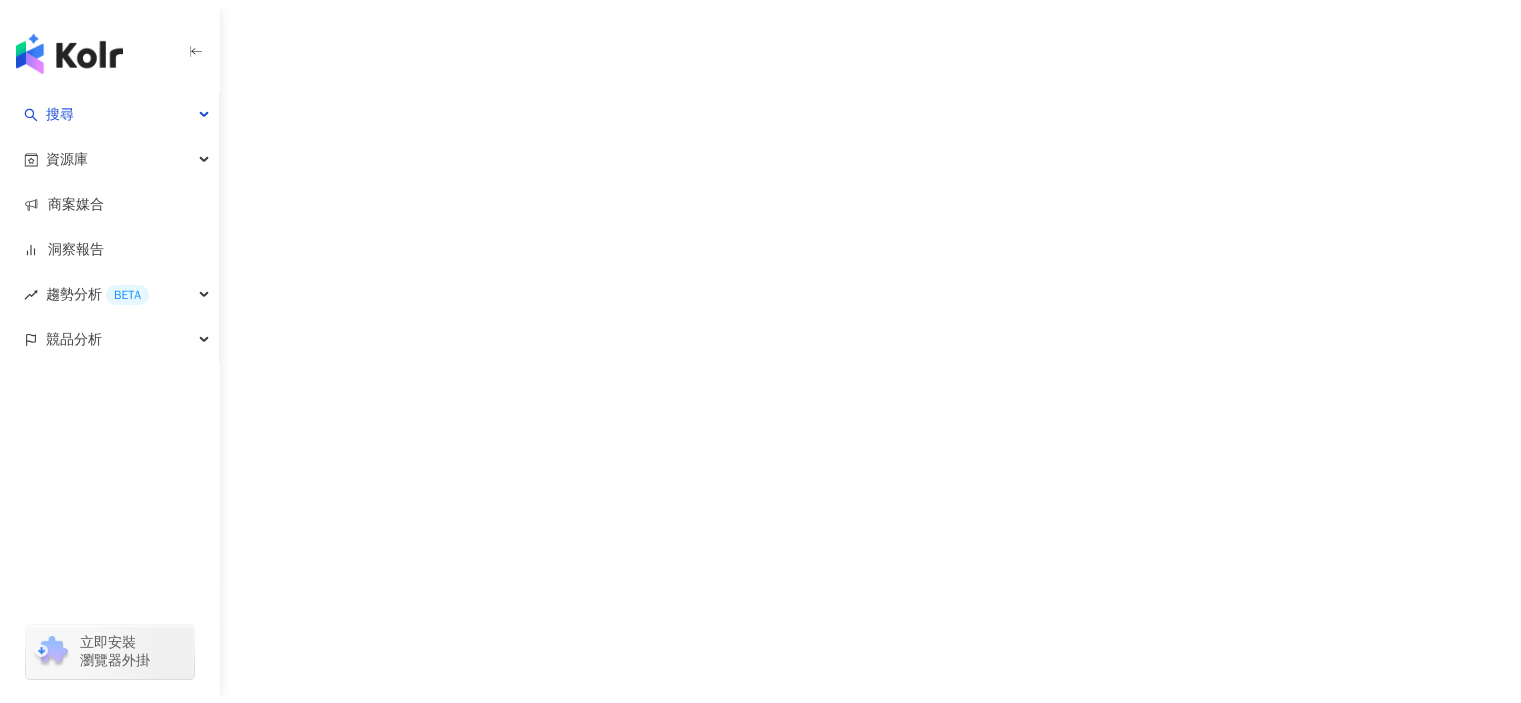 scroll, scrollTop: 0, scrollLeft: 0, axis: both 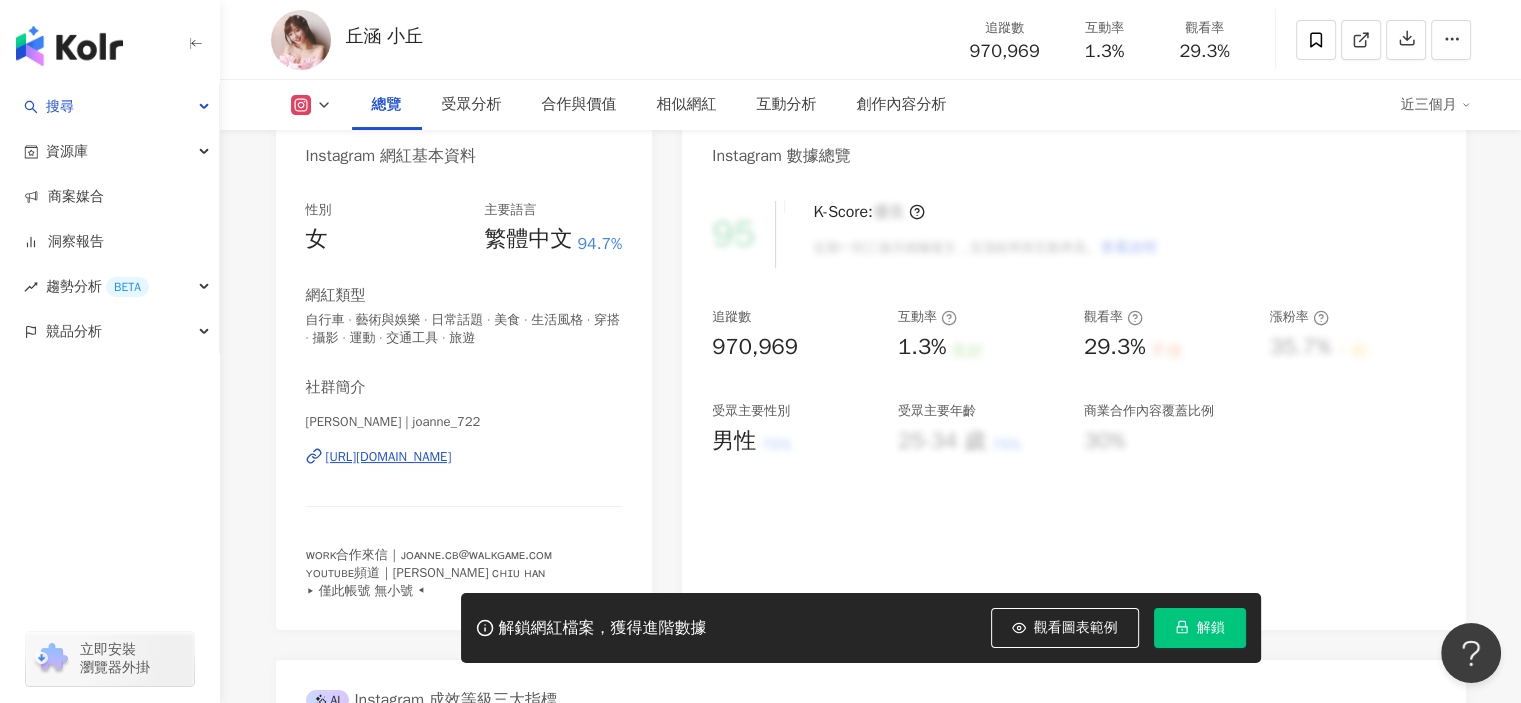 click on "https://www.instagram.com/joanne_722/" at bounding box center [389, 457] 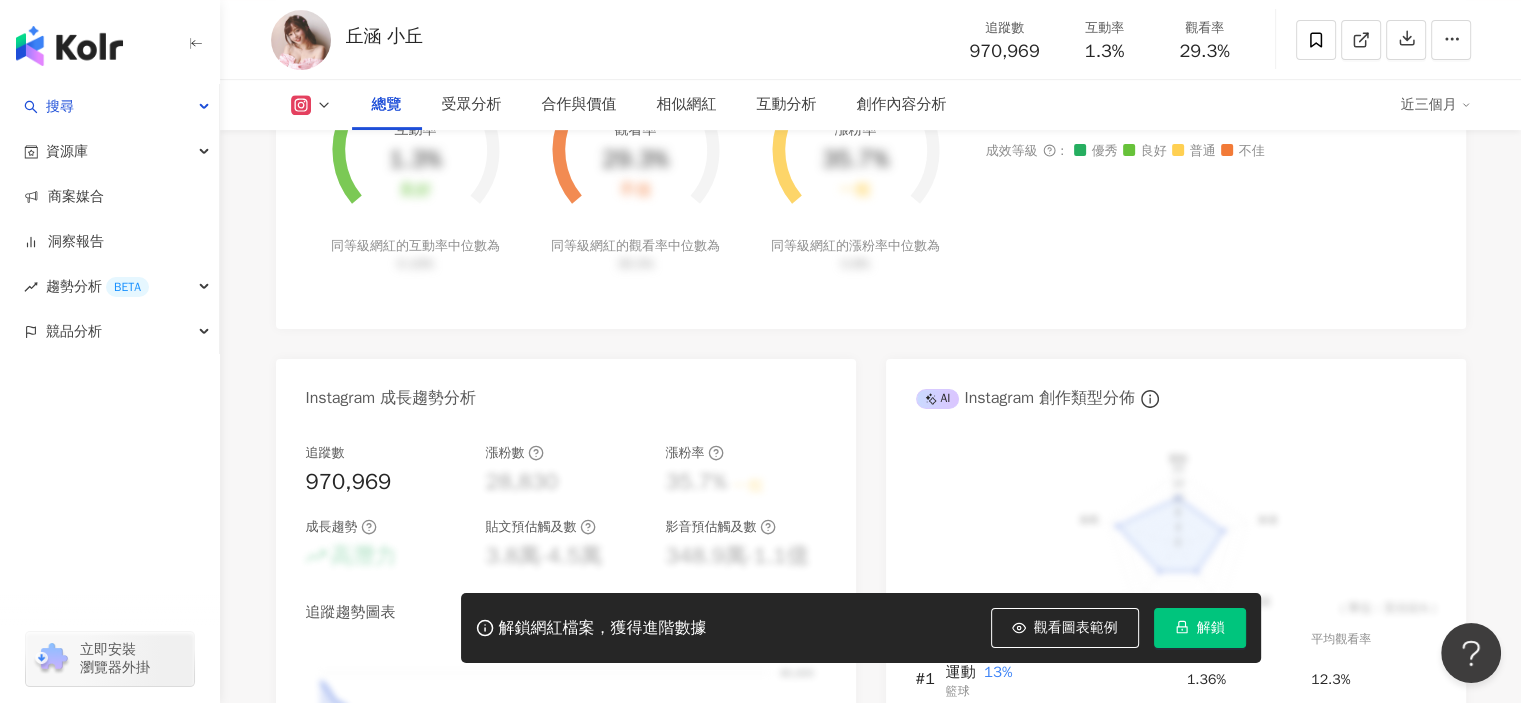scroll, scrollTop: 1000, scrollLeft: 0, axis: vertical 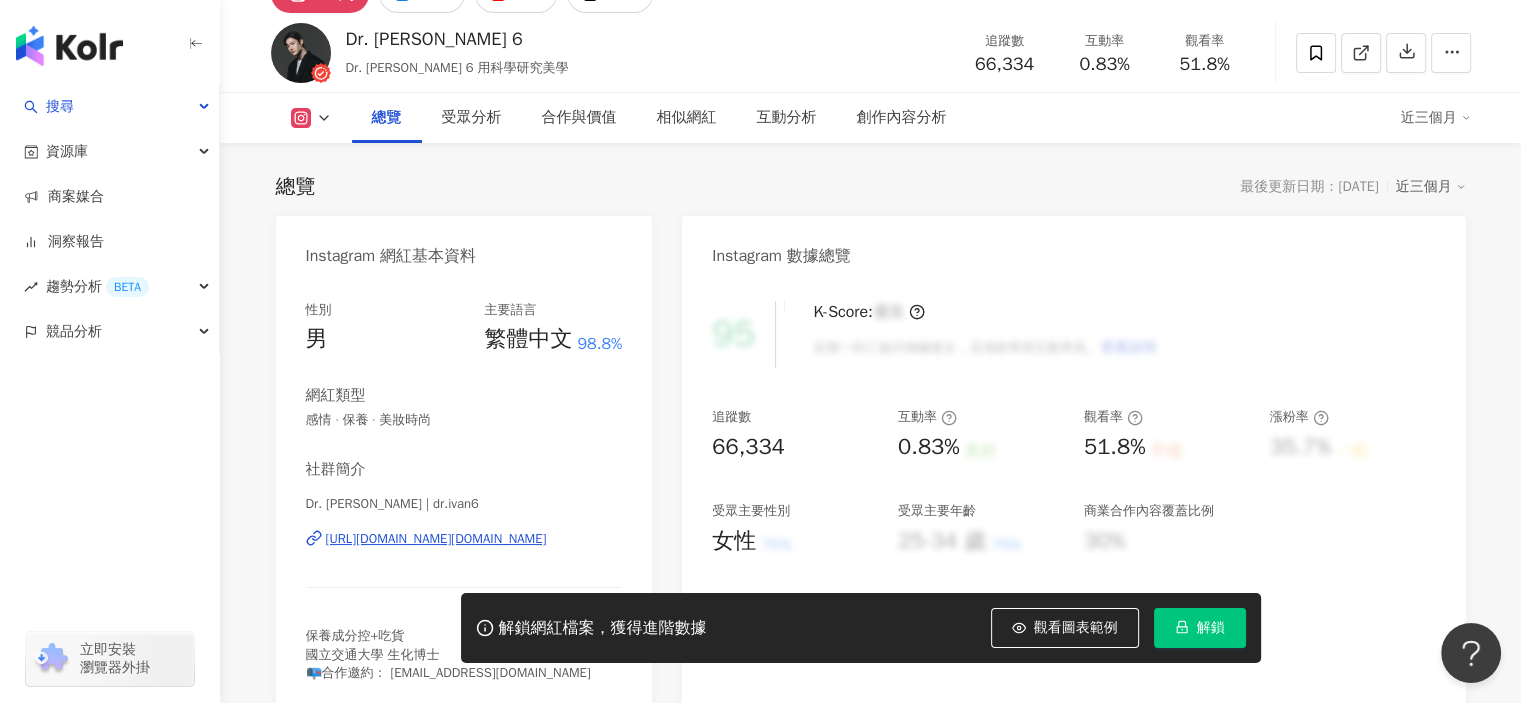 click on "https://www.instagram.com/dr.ivan6/" at bounding box center (436, 539) 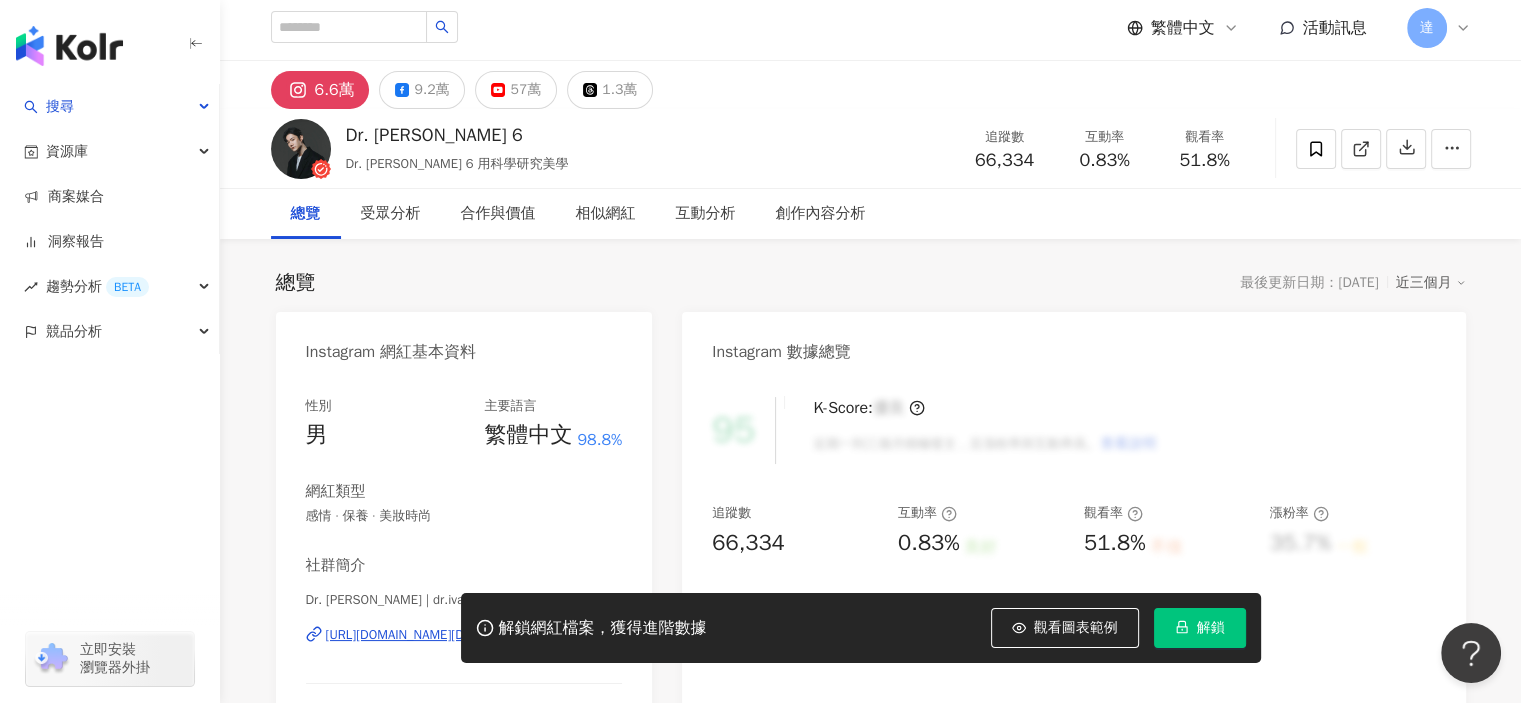 scroll, scrollTop: 0, scrollLeft: 0, axis: both 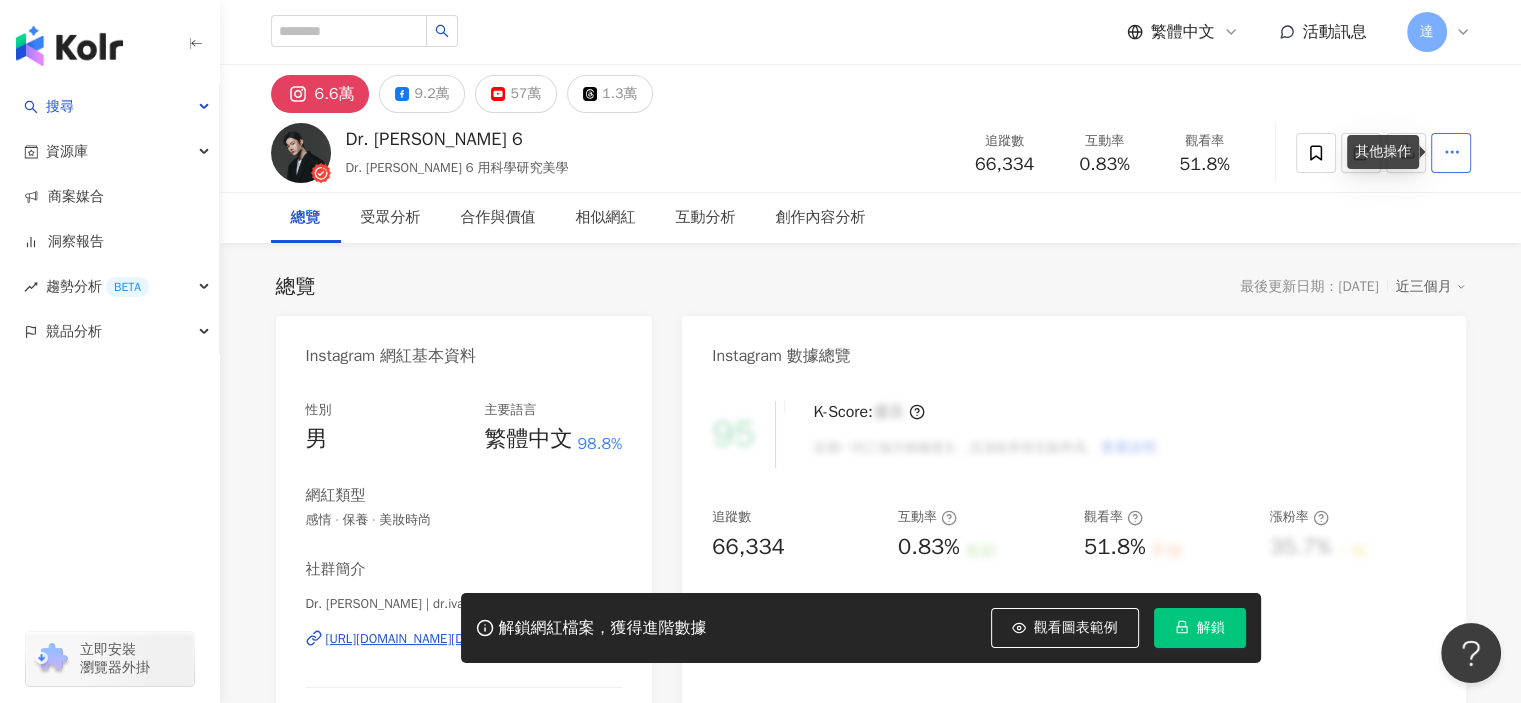 click 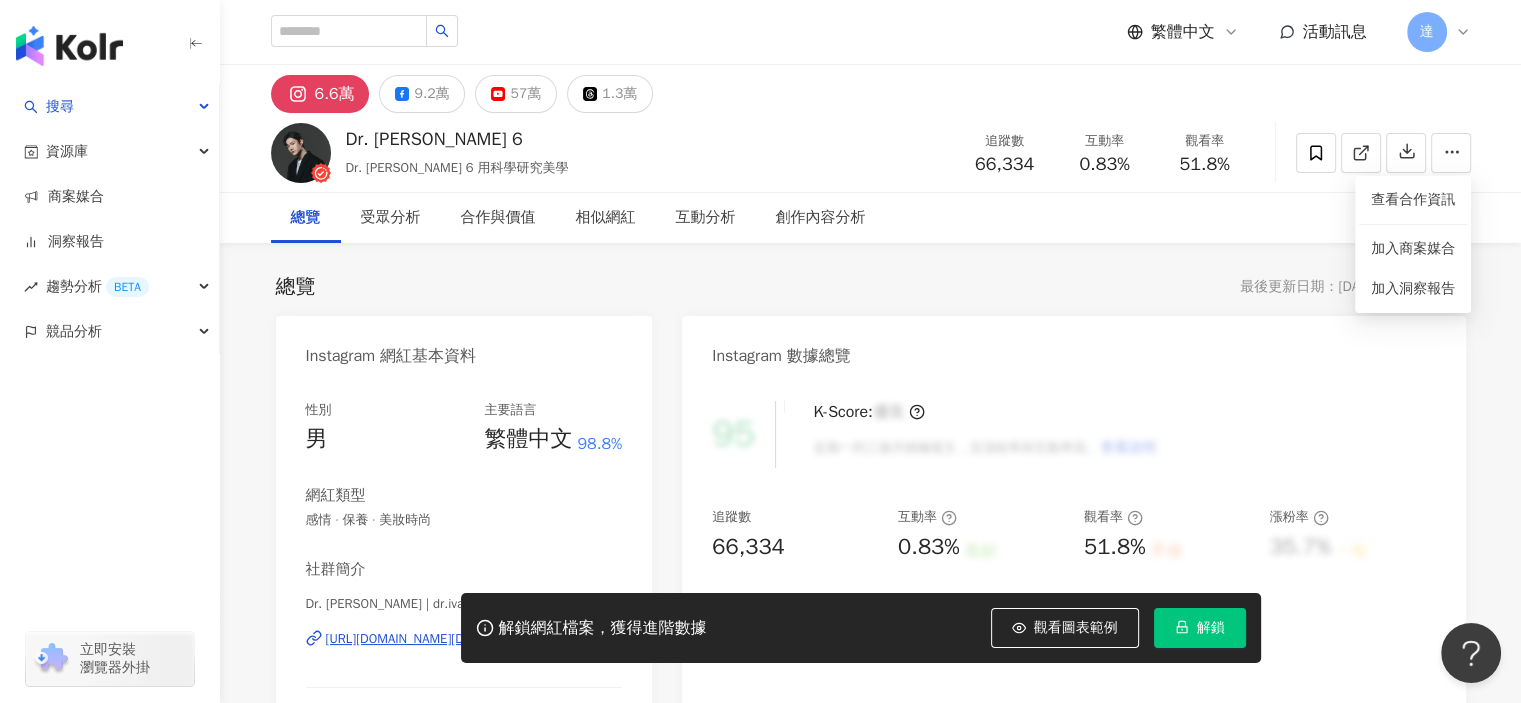 click on "總覽 最後更新日期：2025/7/30 近三個月 Instagram 網紅基本資料 性別   男 主要語言   繁體中文 98.8% 網紅類型 感情 · 保養 · 美妝時尚 社群簡介 Dr. Ivan | dr.ivan6 https://www.instagram.com/dr.ivan6/ 保養成分控+吃貨
國立交通大學 生化博士
📭合作邀約： siambay001@gmail.com Instagram 數據總覽 95 K-Score :   優良 近期一到三個月積極發文，且漲粉率與互動率高。 查看說明 追蹤數   66,334 互動率   0.83% 良好 觀看率   51.8% 不佳 漲粉率   35.7% 一般 受眾主要性別   女性 76% 受眾主要年齡   25-34 歲 76% 商業合作內容覆蓋比例   30% AI Instagram 成效等級三大指標 互動率 0.83% 良好 同等級網紅的互動率中位數為  0.19% 觀看率 51.8% 不佳 同等級網紅的觀看率中位數為  35.5% 漲粉率 35.7% 一般 同等級網紅的漲粉率中位數為  0.8% 成效等級 ： 優秀 良好 普通 不佳 Instagram 成長趨勢分析 追蹤數   66,334 漲粉數   28,830" at bounding box center (871, 3500) 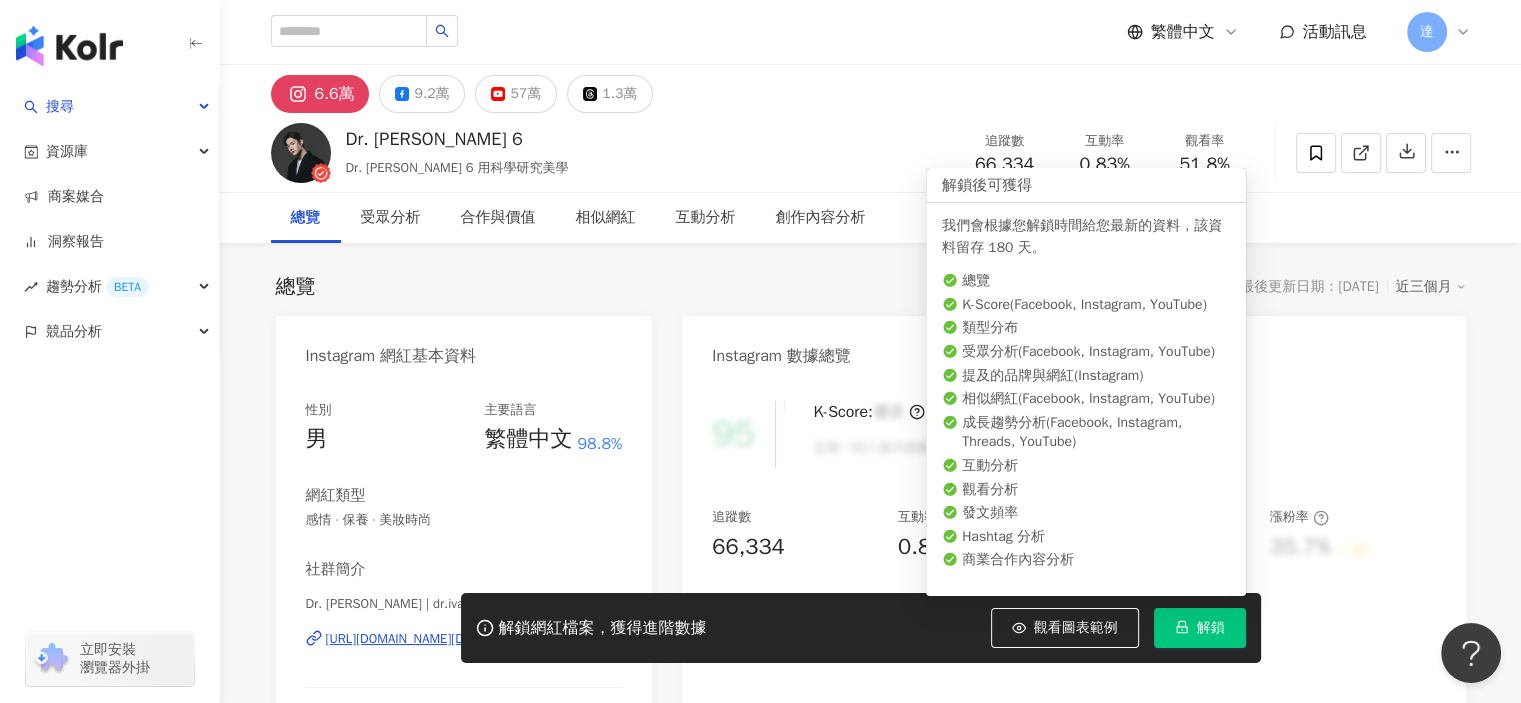 click on "解鎖" at bounding box center (1211, 628) 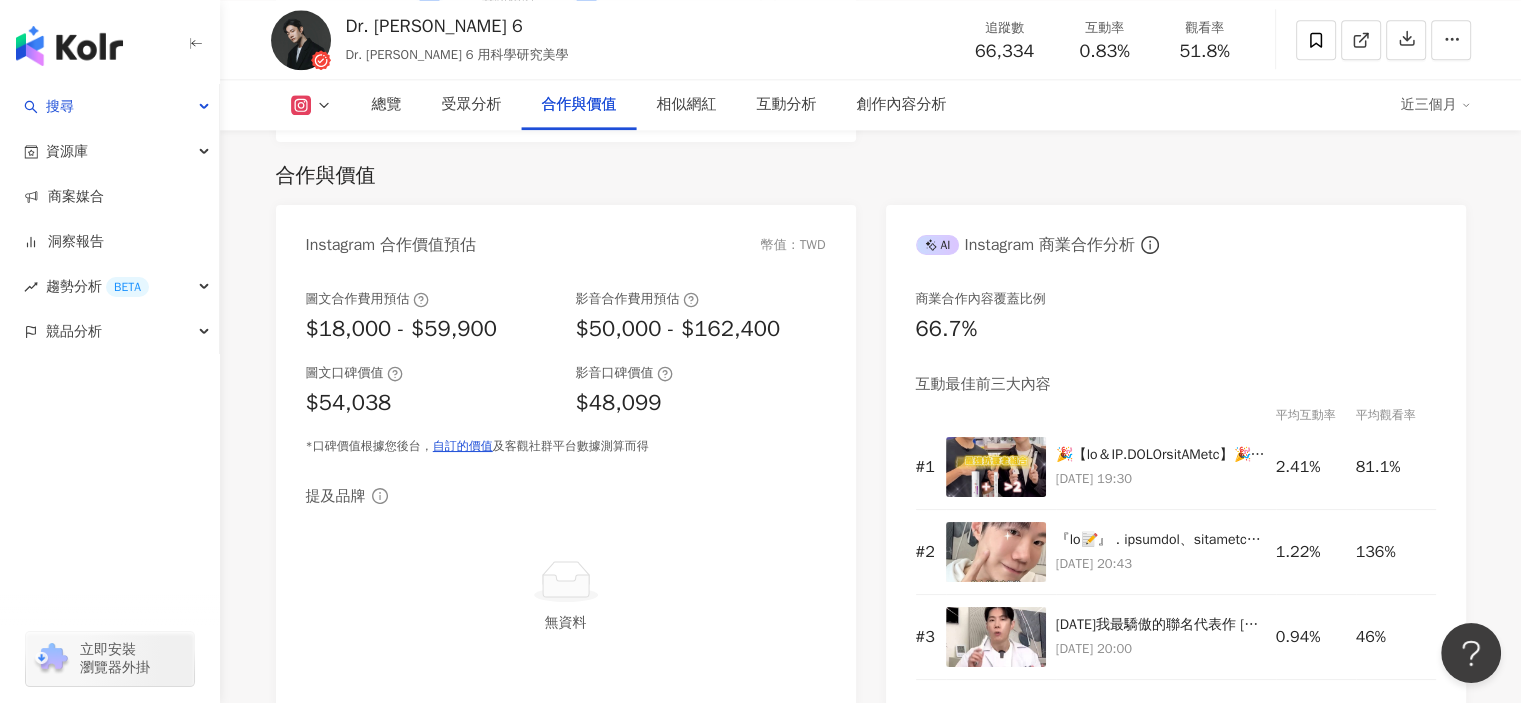 scroll, scrollTop: 2700, scrollLeft: 0, axis: vertical 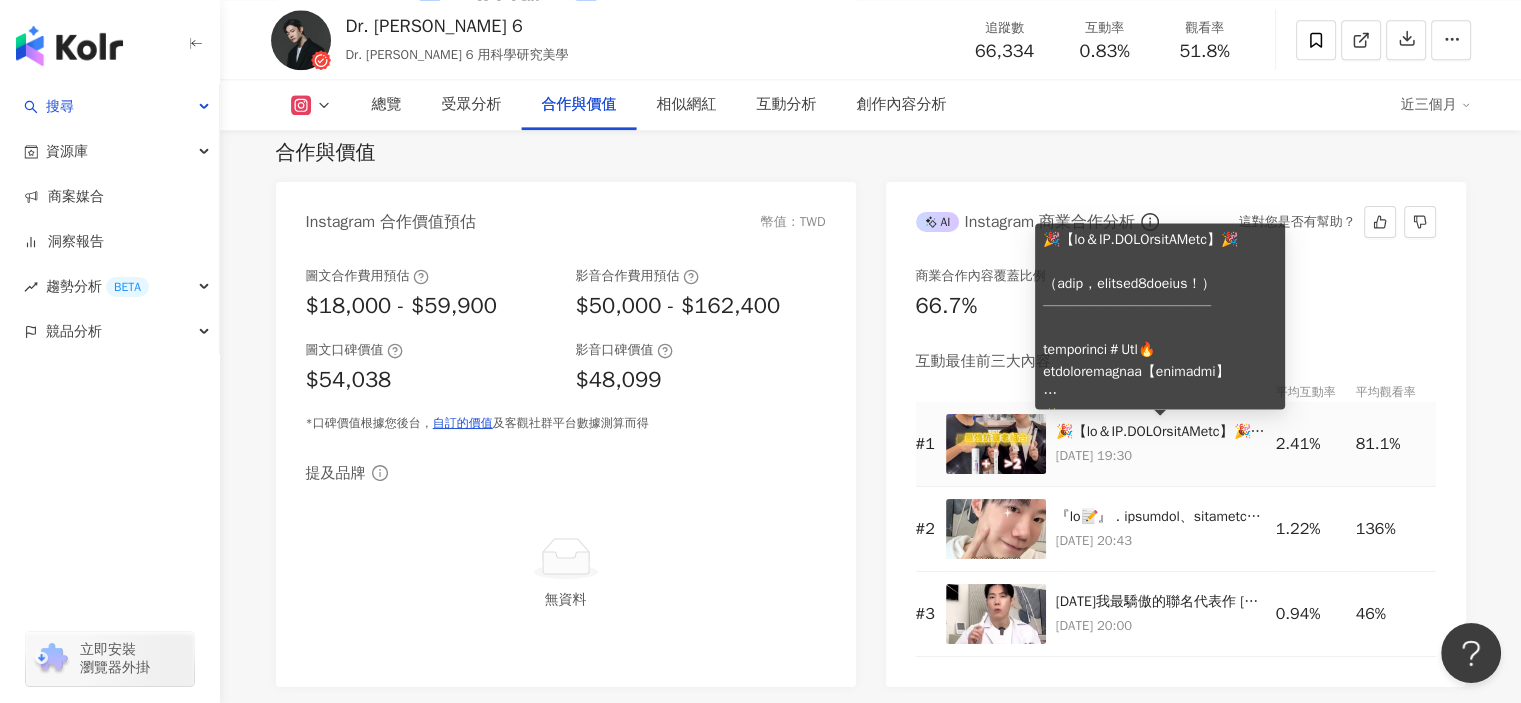 click at bounding box center (1161, 432) 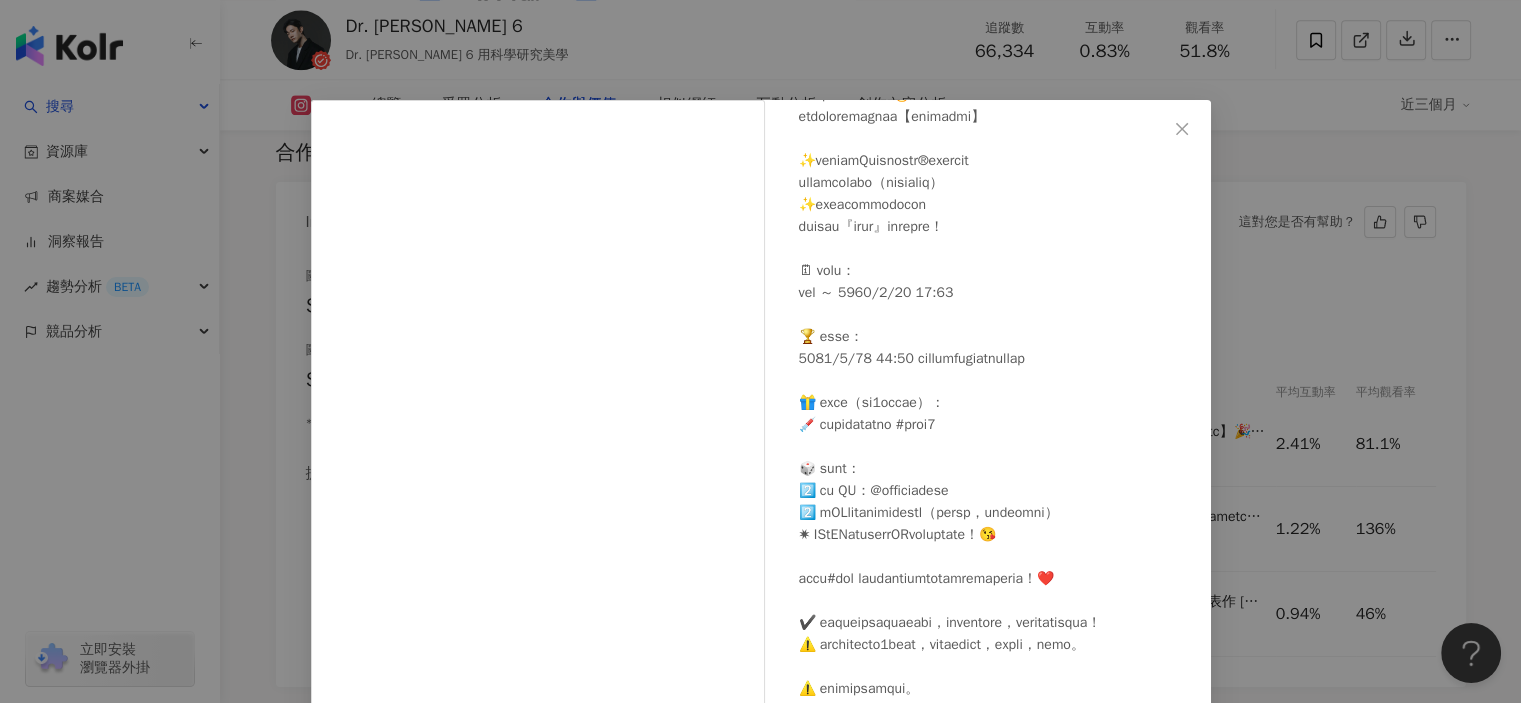 scroll, scrollTop: 321, scrollLeft: 0, axis: vertical 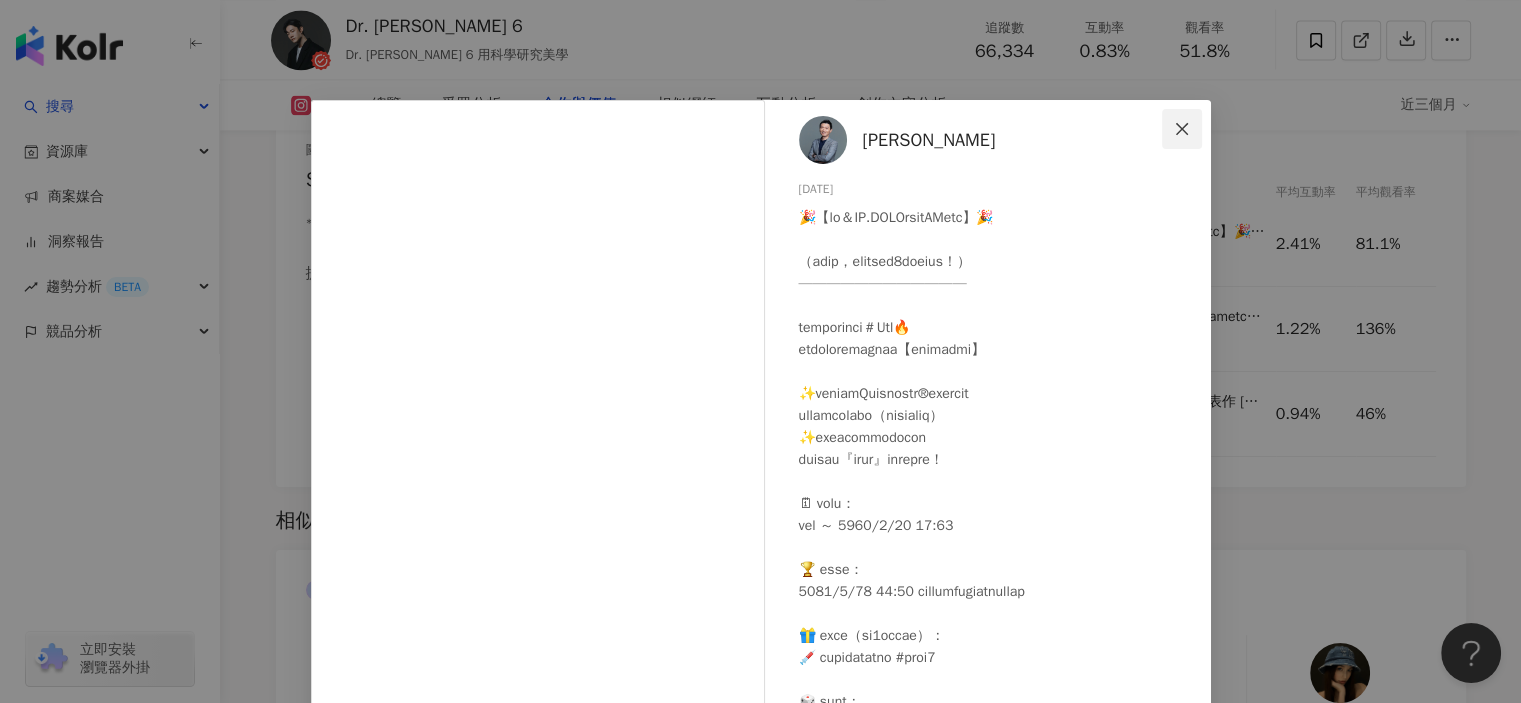 click 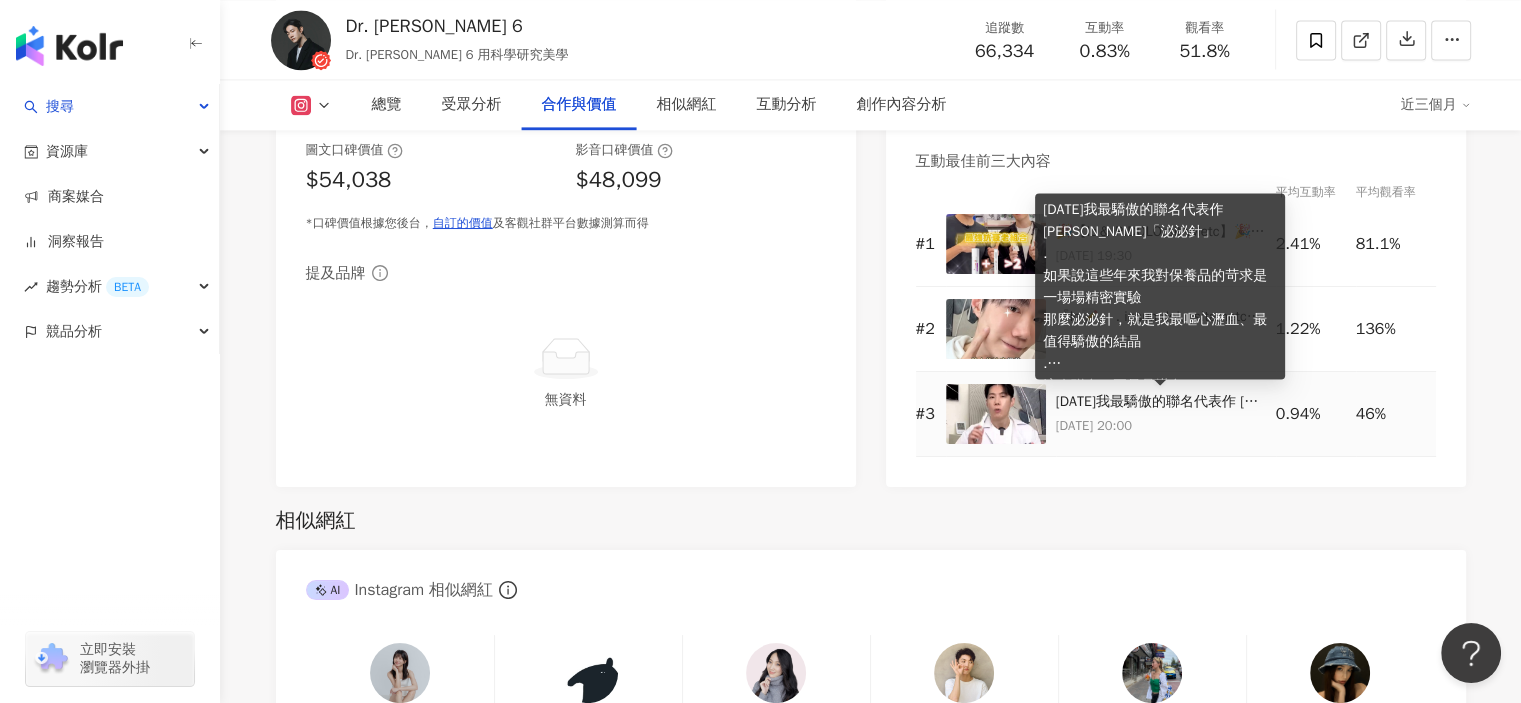 click on "2025年我最驕傲的聯名代表作
薇佳「泌泌針」
.
如果說這些年來我對保養品的苛求是一場場精密實驗
那麼泌泌針，就是我最嘔心瀝血、最值得驕傲的結晶
.
這次聯名，不只是掛名
而是從配方設計、活性穩定性、吸收途徑、肌膚適應性到每一滴質地的觸感
我都親手親臉把關！
這支泌泌針，不只是精華乳
是我對完美肌膚的極致追求
「收毛孔、撫紋、緊緻、發光」
這一次，全部做到！
.
為了那些曾經跟我一樣
對肌膚老化問題焦慮不安、苦苦尋找改變的人
這瓶泌泌針，將回應你最真實的期待
.
2025。6/26(四)-7/5(六)
將在FB社團一年一度的開團！" at bounding box center [1161, 402] 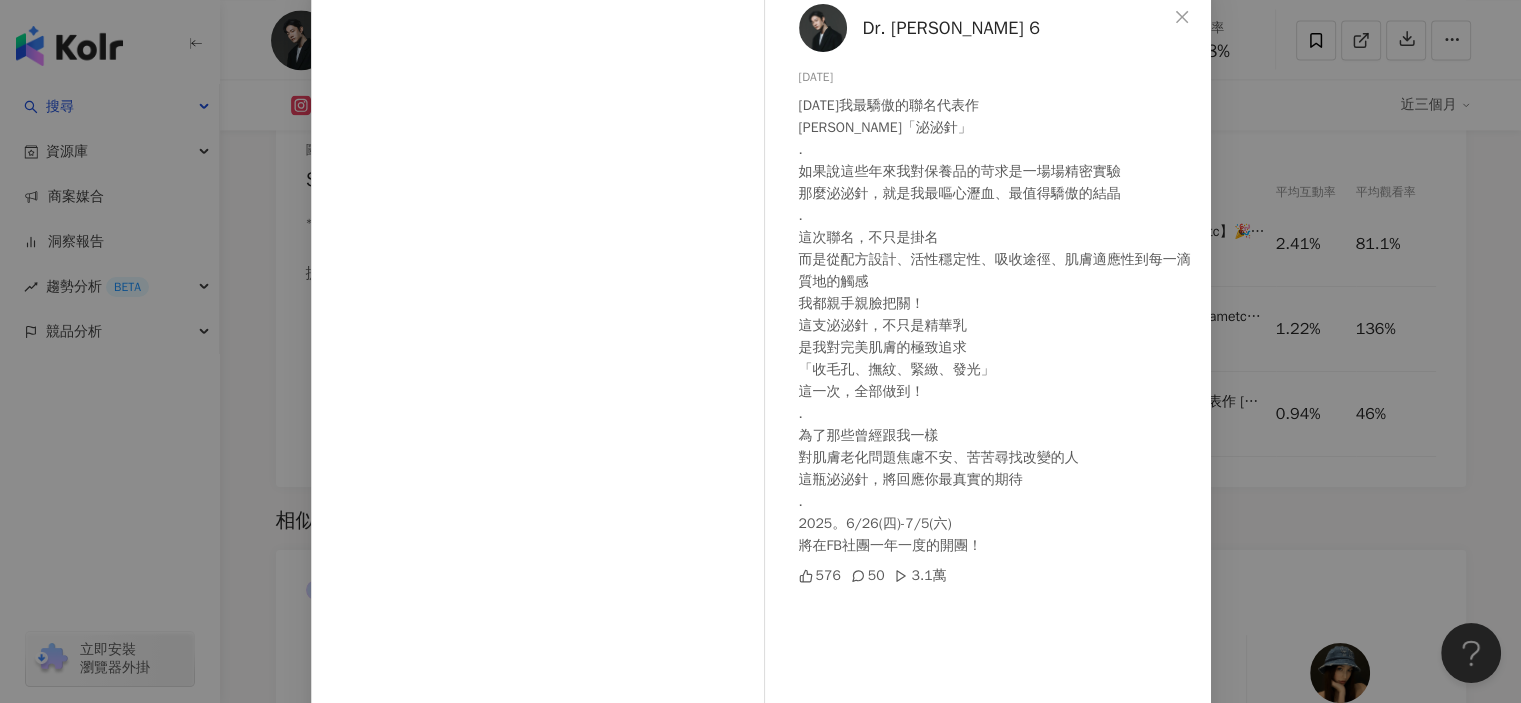 scroll, scrollTop: 0, scrollLeft: 0, axis: both 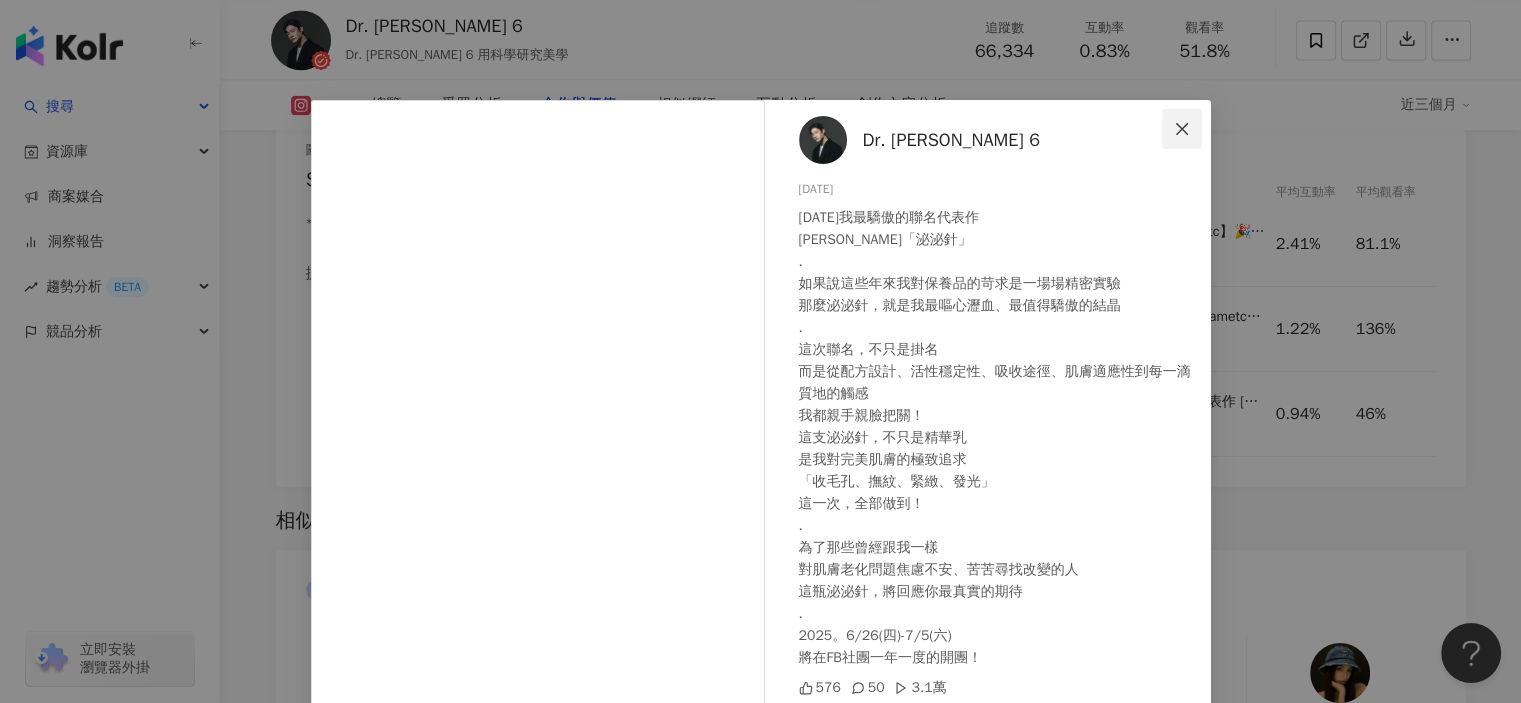 click 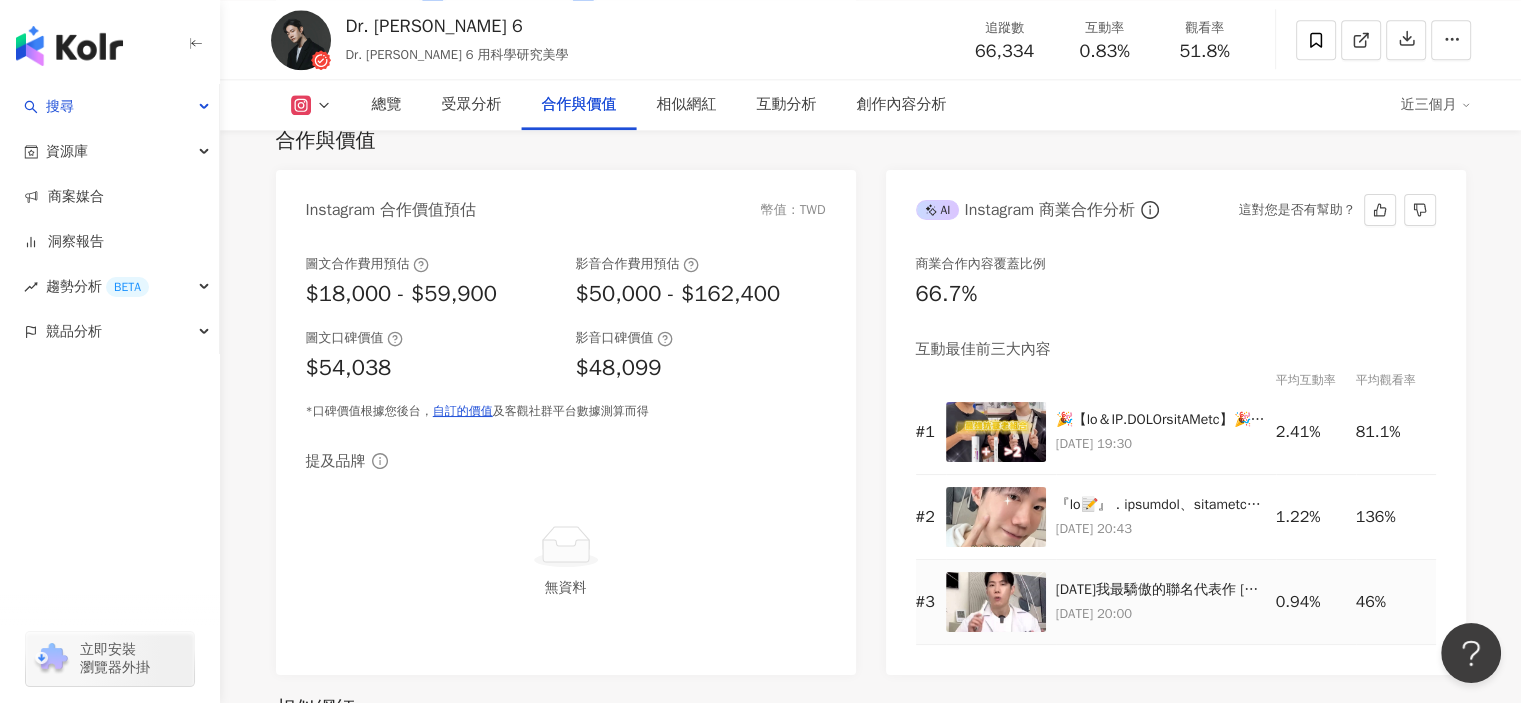 scroll, scrollTop: 2700, scrollLeft: 0, axis: vertical 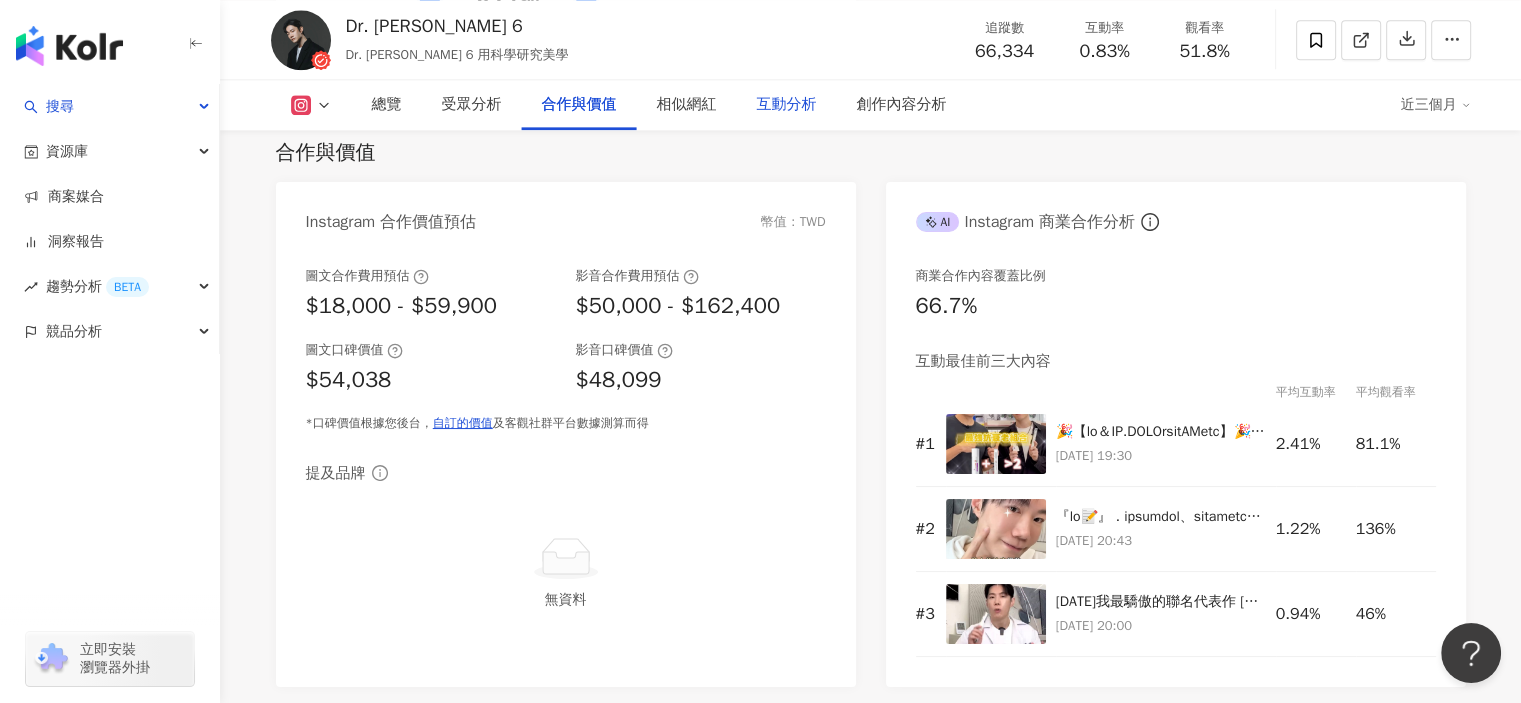 click on "互動分析" at bounding box center [787, 105] 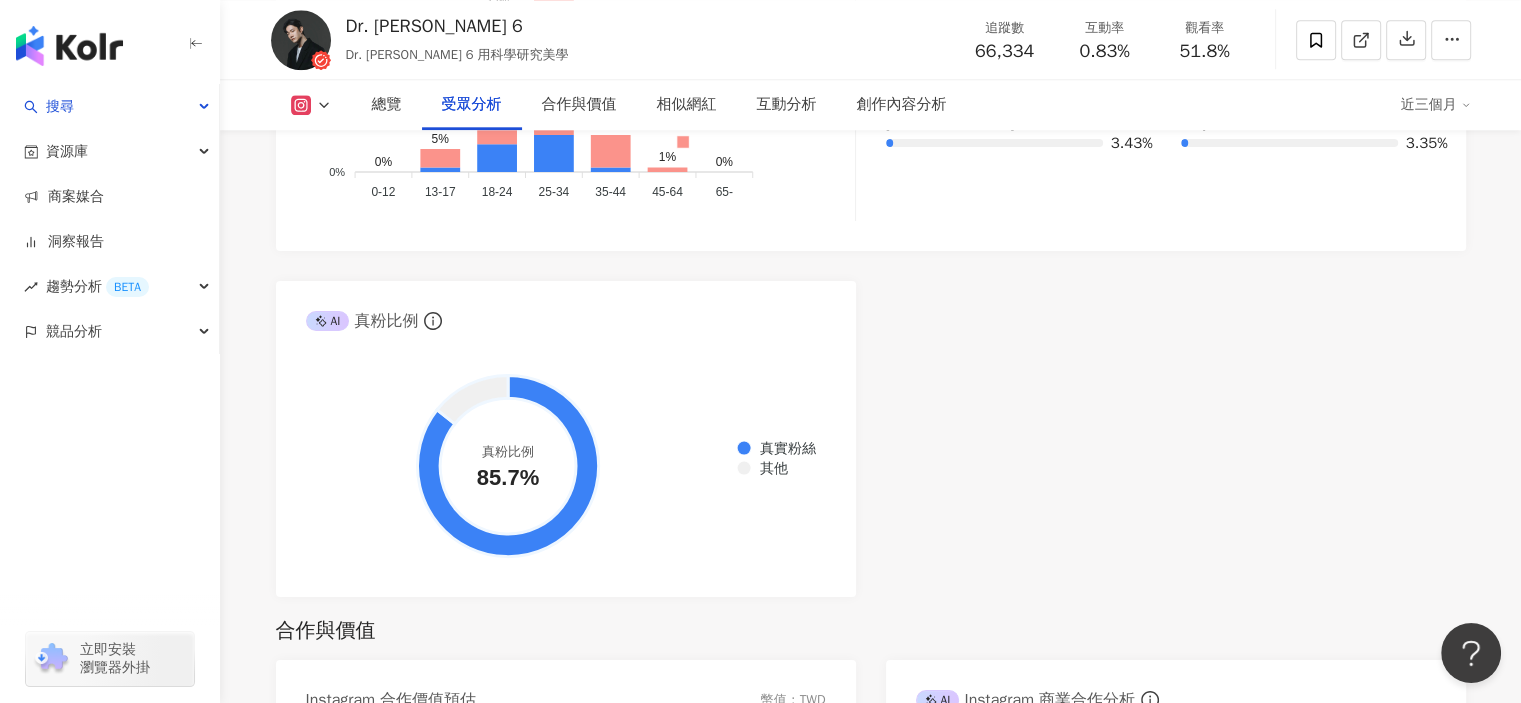 scroll, scrollTop: 1928, scrollLeft: 0, axis: vertical 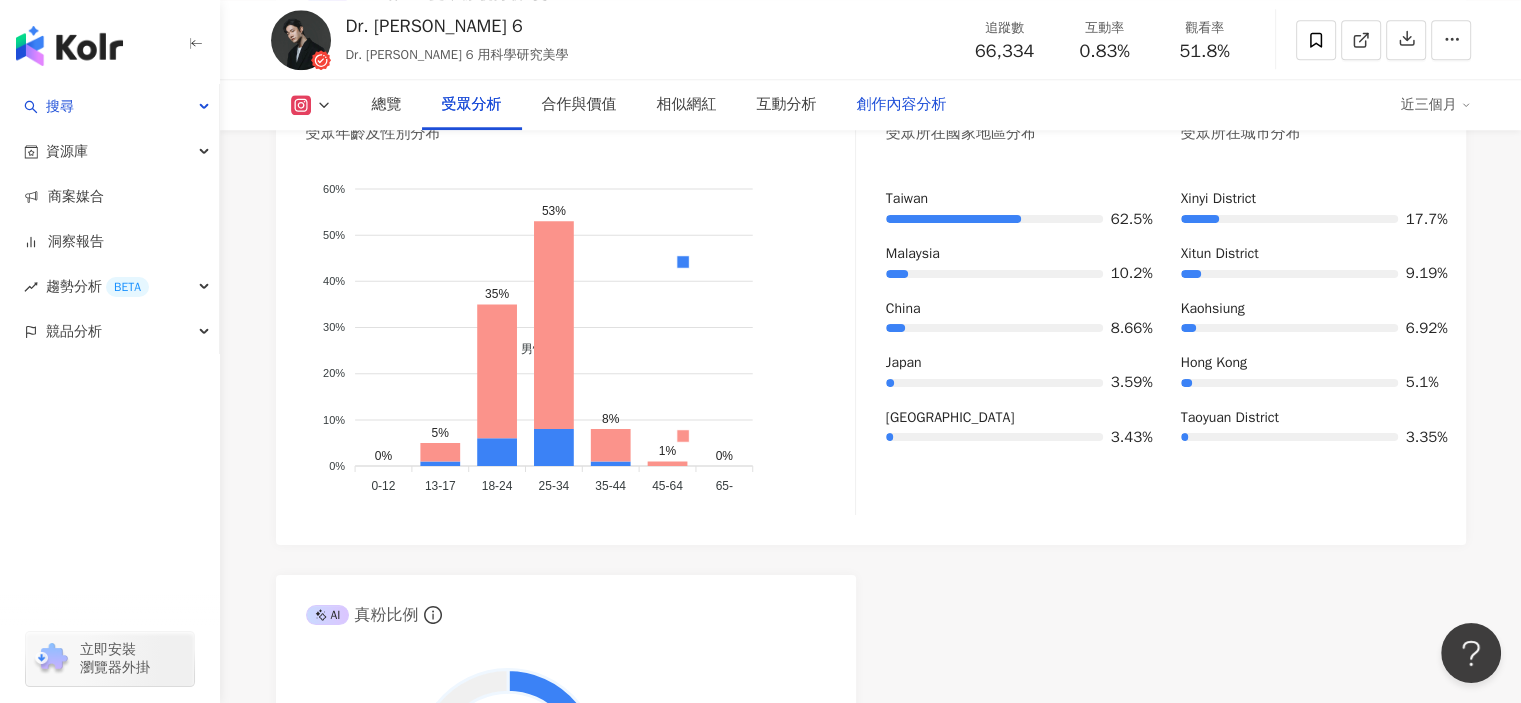 click on "創作內容分析" at bounding box center [902, 105] 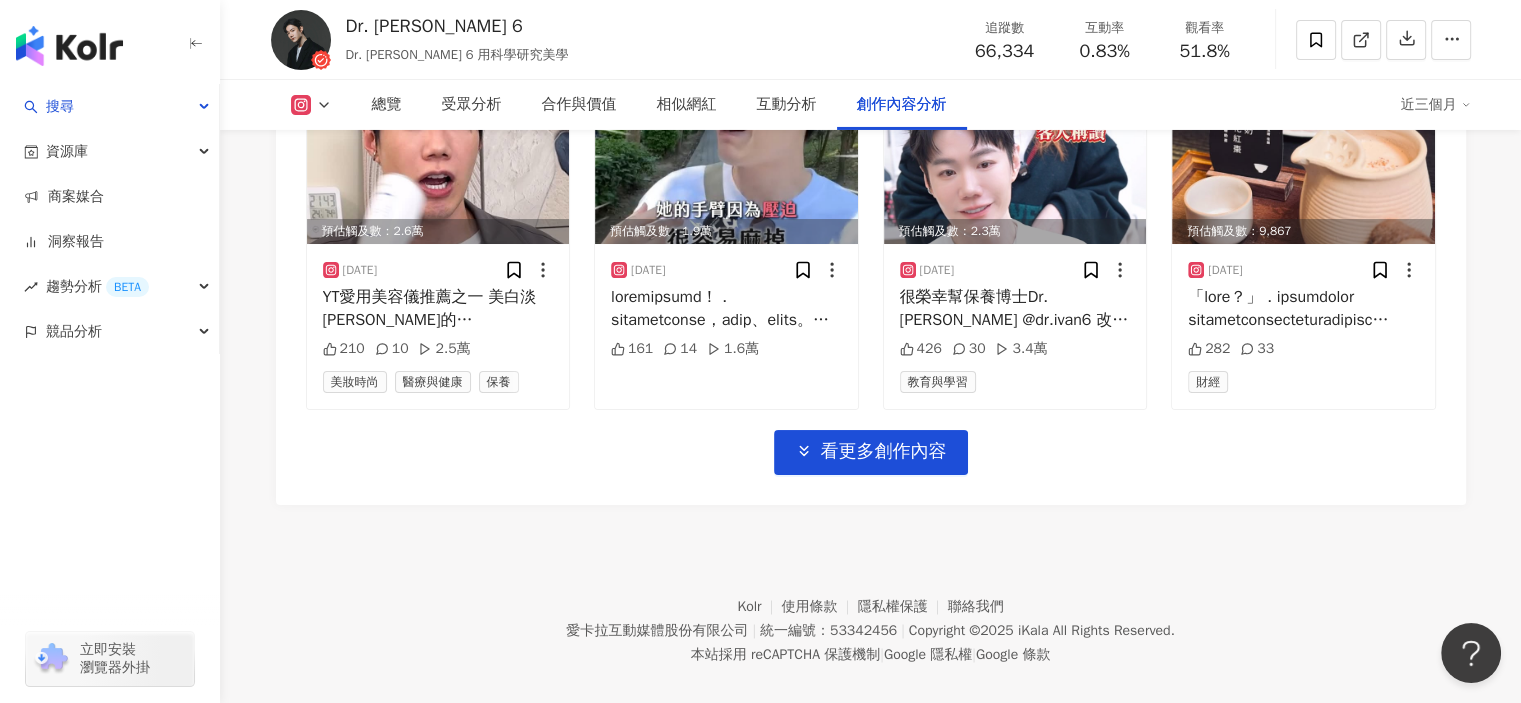 scroll, scrollTop: 7096, scrollLeft: 0, axis: vertical 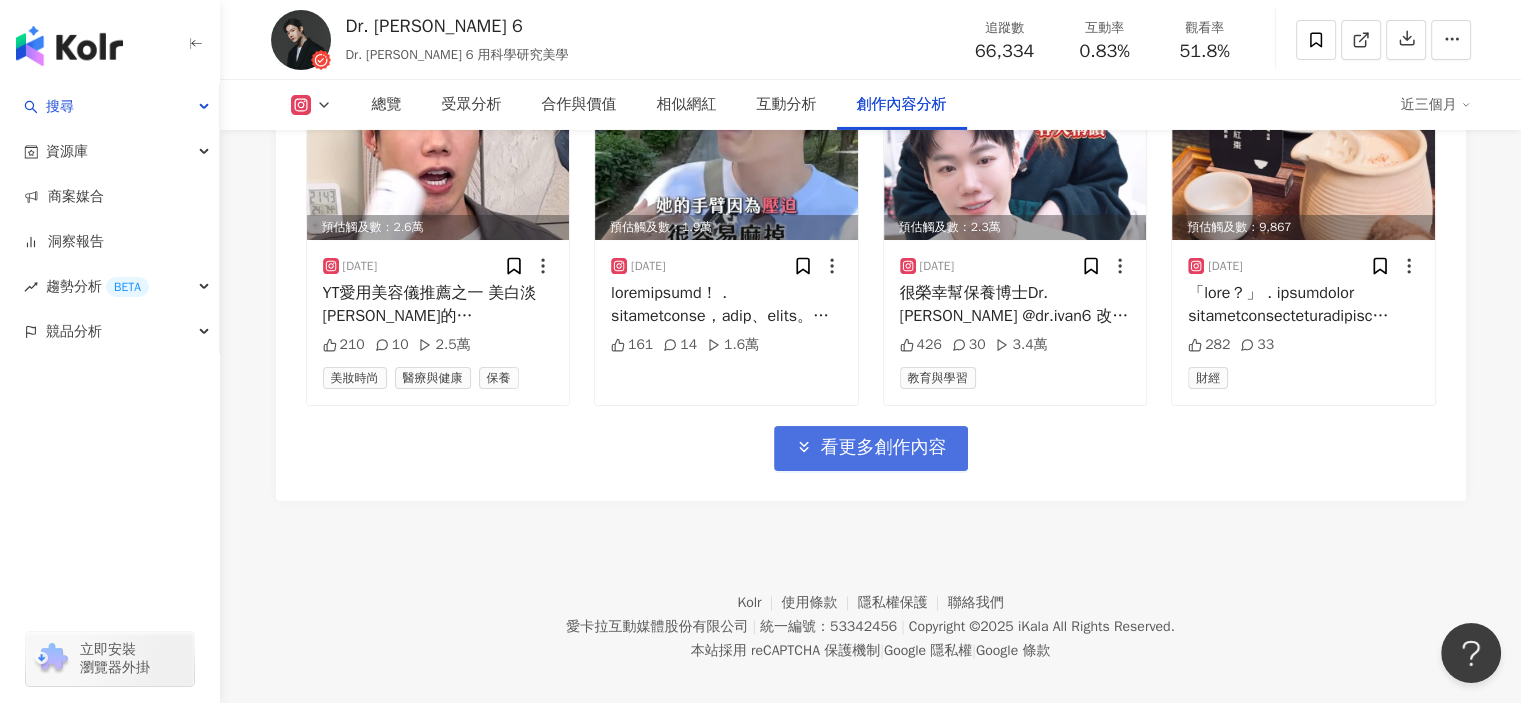 click on "看更多創作內容" at bounding box center [884, 448] 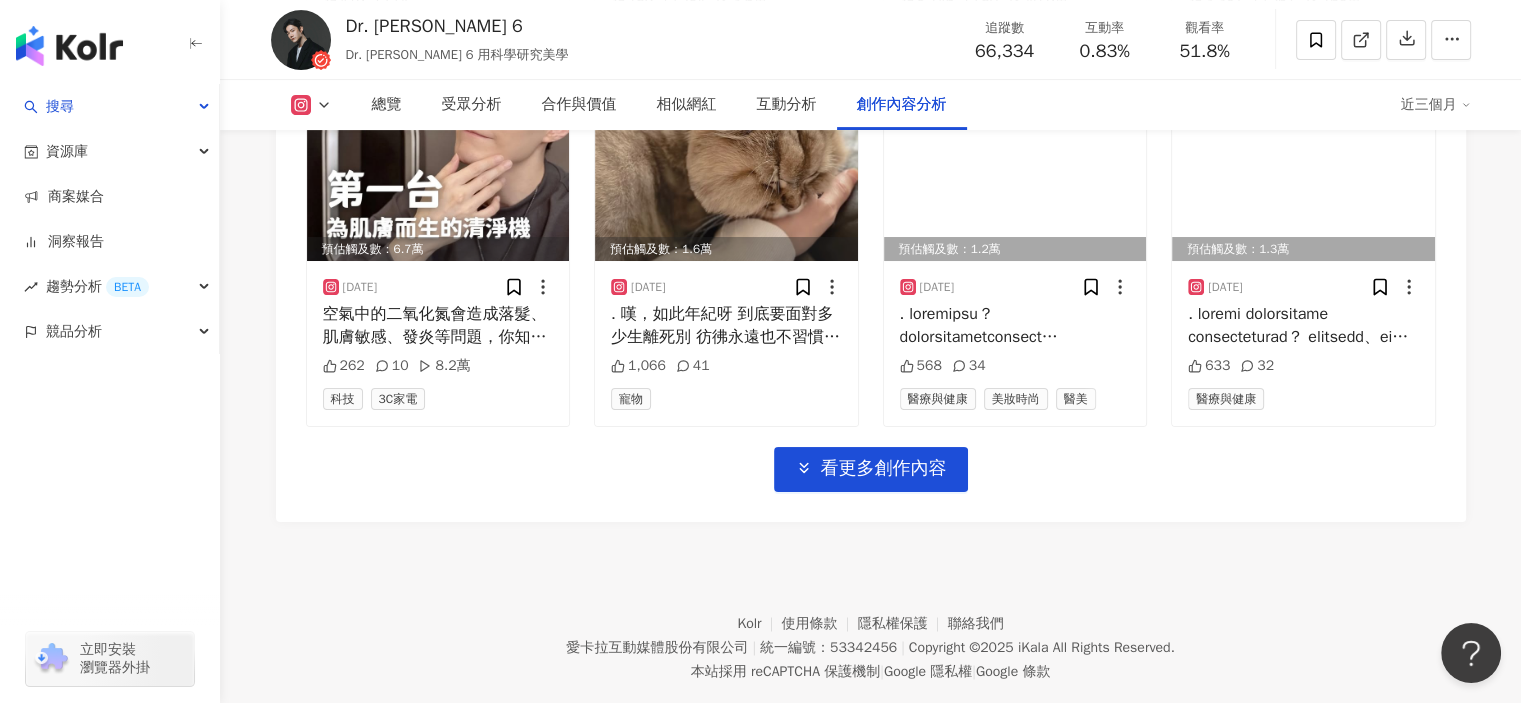 scroll, scrollTop: 8232, scrollLeft: 0, axis: vertical 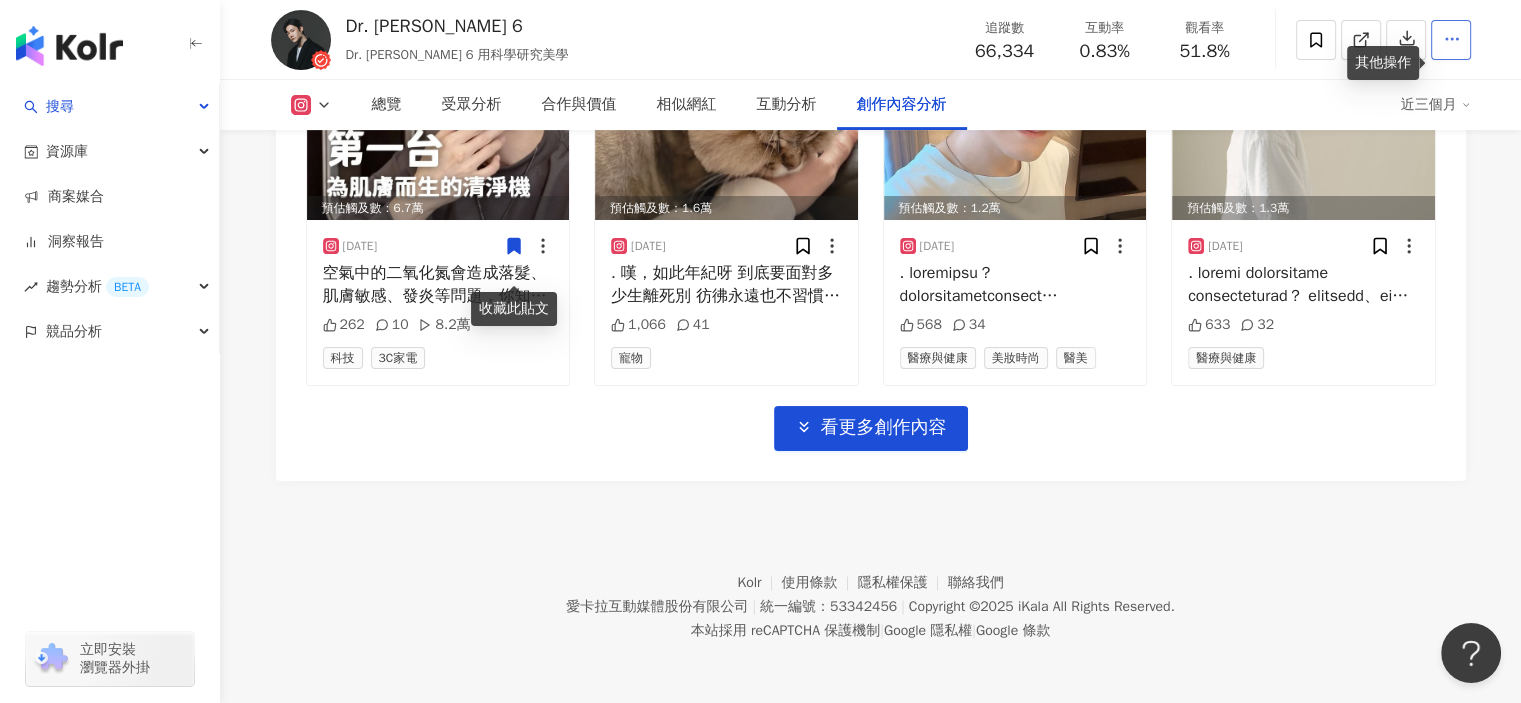 click 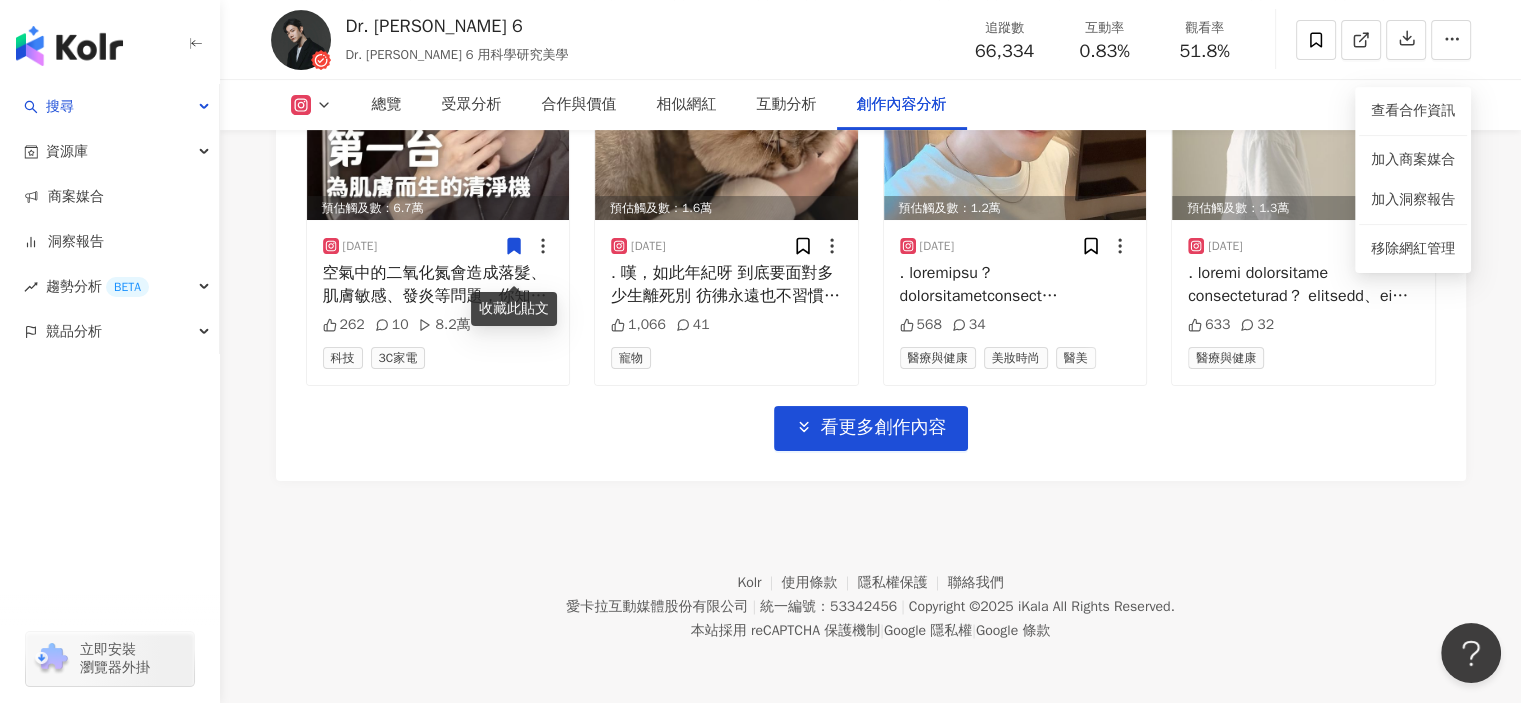 click on "6.6萬 9.2萬 57萬 1.3萬 Dr. Ivan 6 Dr. Ivan 6 用科學研究美學 追蹤數 66,334 互動率 0.83% 觀看率 51.8% 總覽 受眾分析 合作與價值 相似網紅 互動分析 創作內容分析 近三個月 總覽 最後更新日期：2025/7/30 近三個月 Instagram 網紅基本資料 性別   男 主要語言   繁體中文 98.8% 網紅類型 感情 · 保養 · 美妝時尚 社群簡介 Dr. Ivan | dr.ivan6 https://www.instagram.com/dr.ivan6/ 保養成分控+吃貨
國立交通大學 生化博士
📭合作邀約： siambay001@gmail.com Instagram 數據總覽 87 K-Score :   良好 近期一到三個月發文頻率正常，且漲粉率與互動率高。 查看說明 追蹤數   66,334 互動率   0.83% 良好 觀看率   51.8% 優秀 漲粉率   0.69% 良好 受眾主要性別   女性 85% 受眾主要年齡   25-34 歲 52.9% 商業合作內容覆蓋比例   66.7% AI Instagram 成效等級三大指標 互動率 0.83% 良好 同等級網紅的互動率中位數為  0.58% 觀看率 51.8% 優秀 0.97%" at bounding box center (870, -3832) 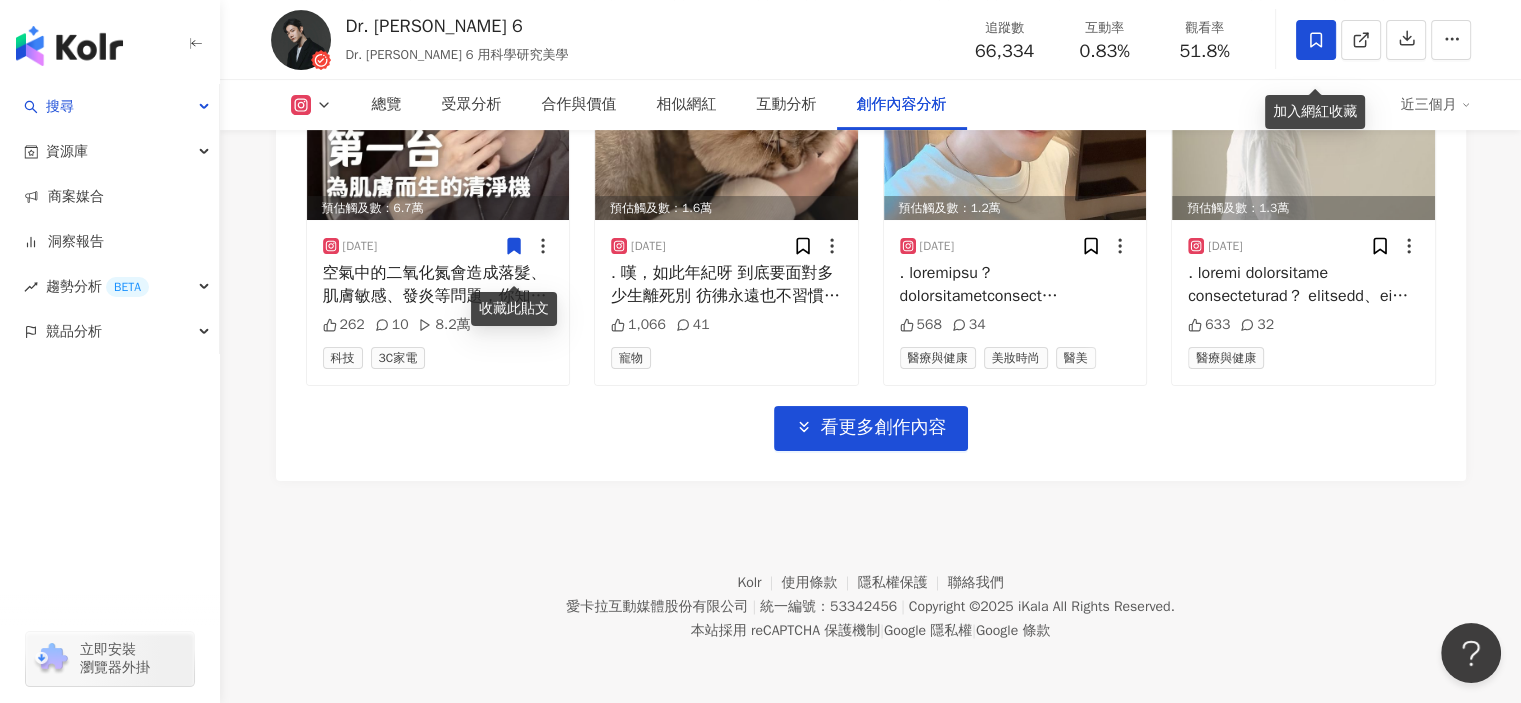 click 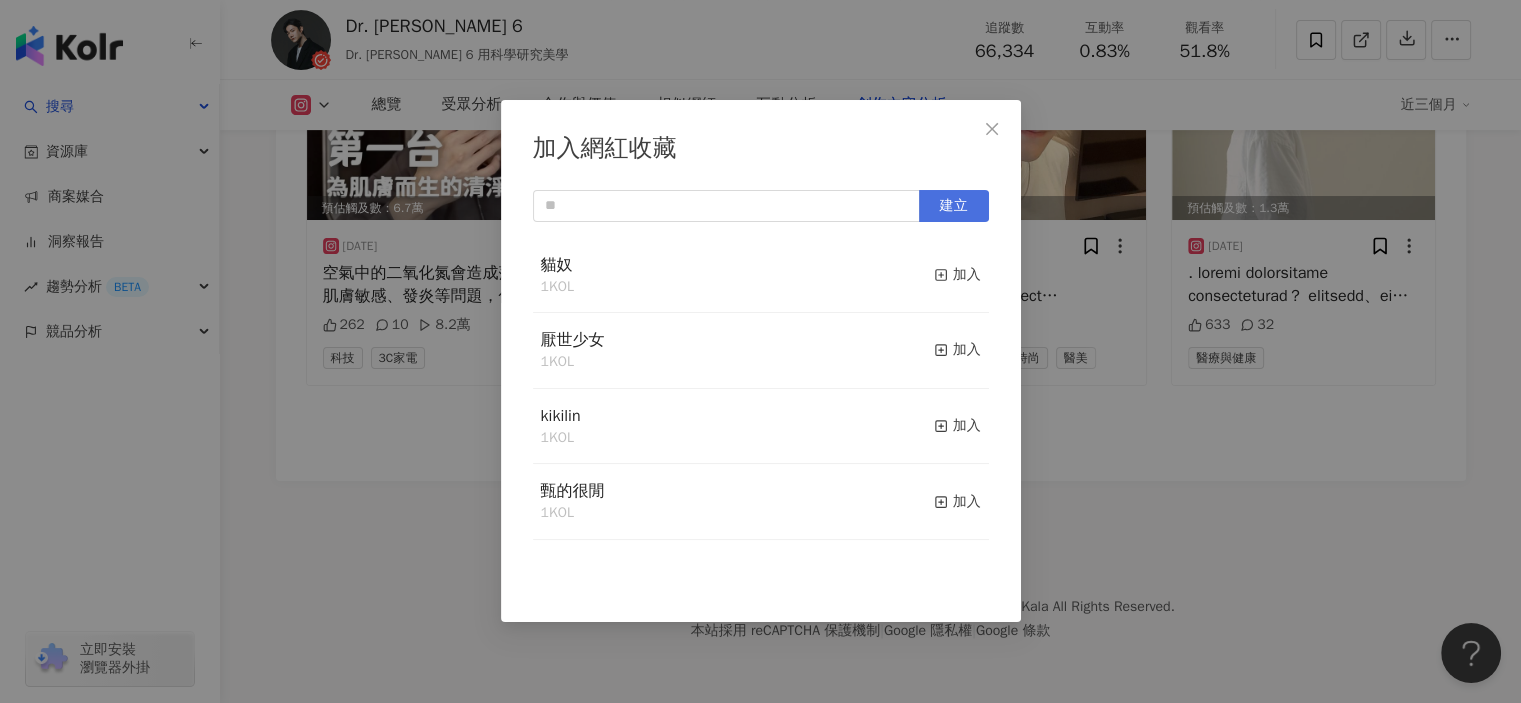 click on "建立" at bounding box center [954, 206] 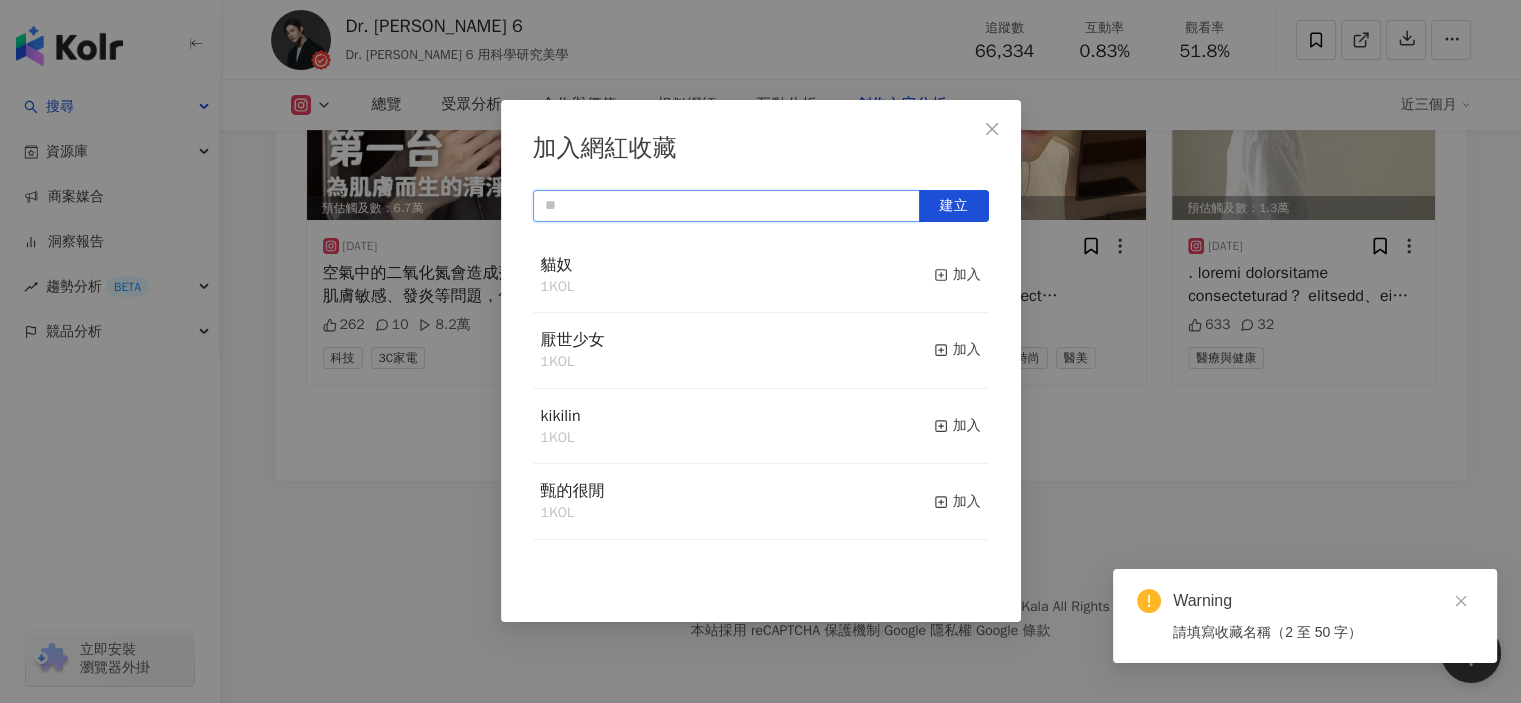 click at bounding box center [726, 206] 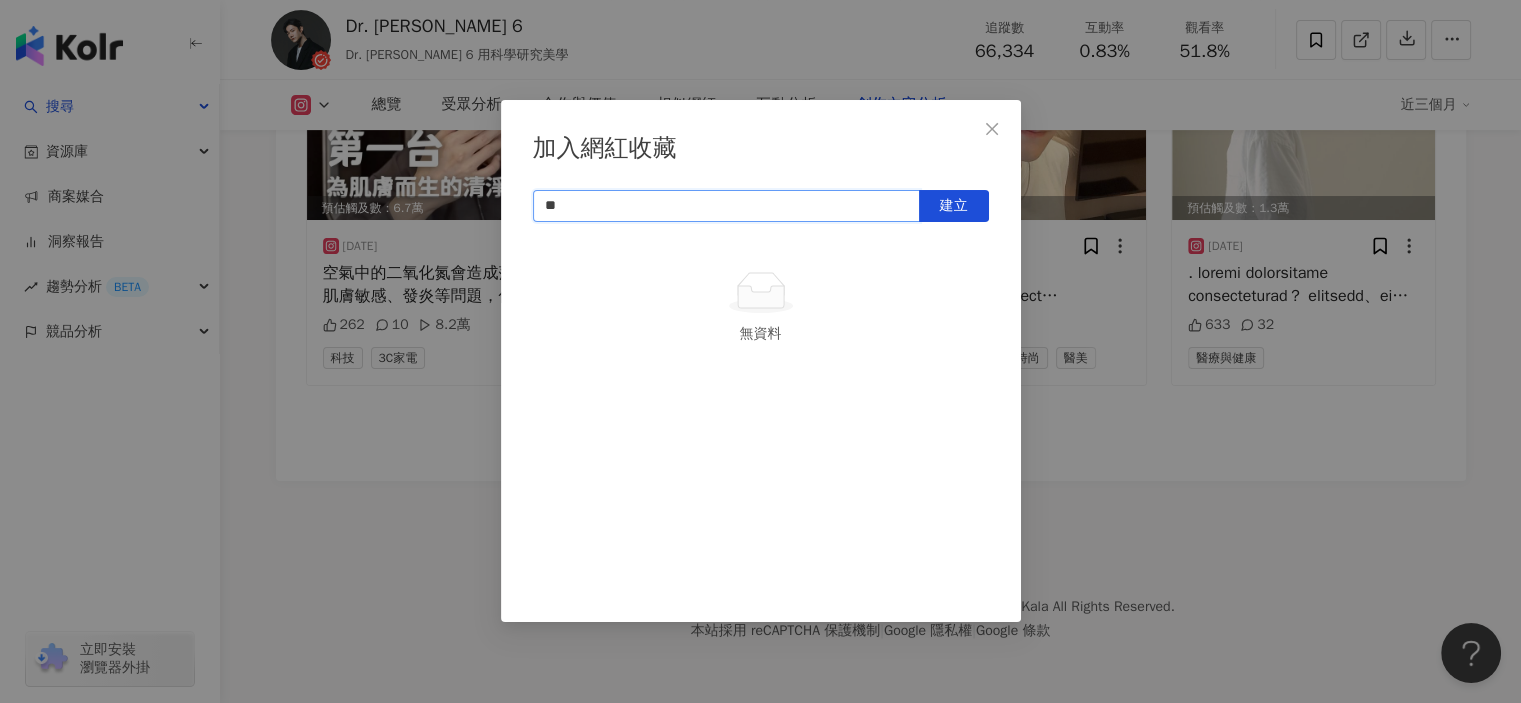 type on "*" 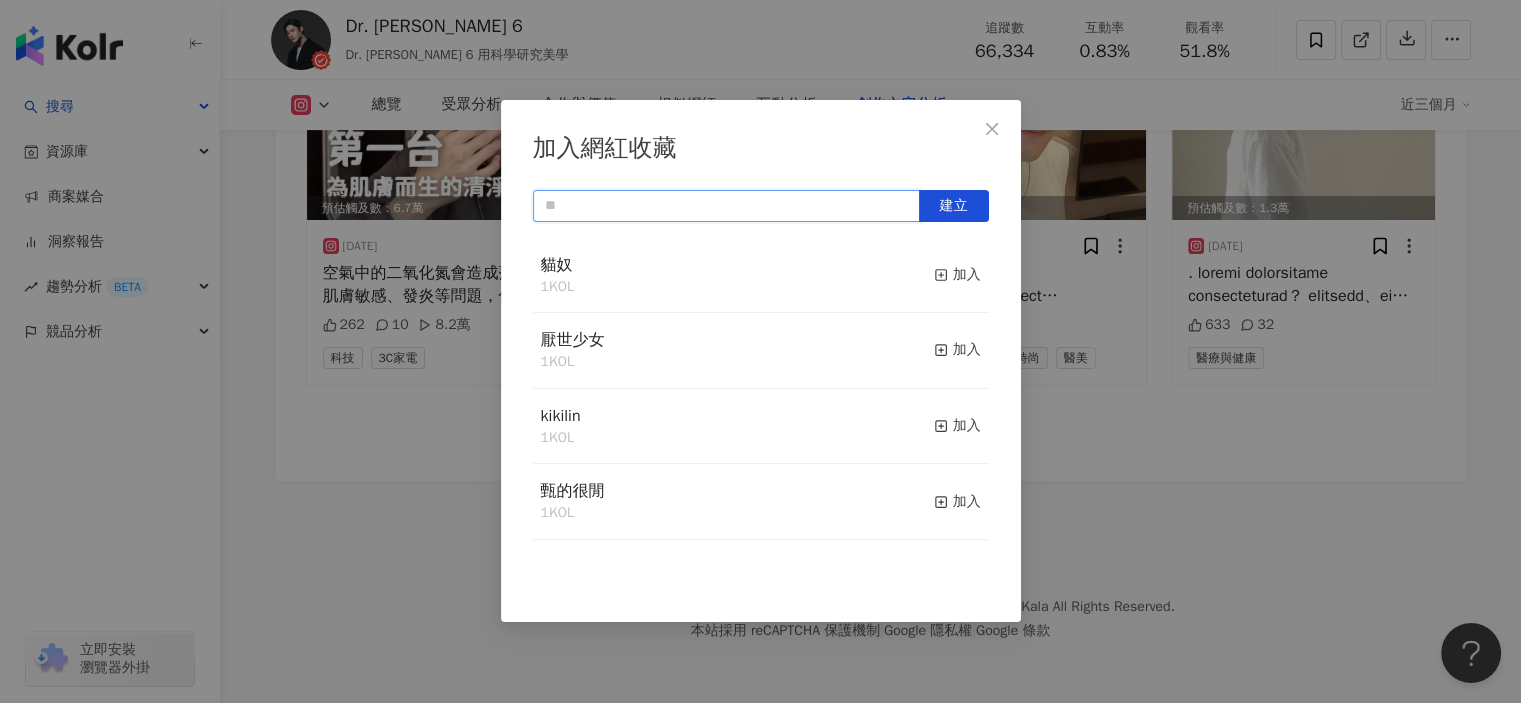 type on "*" 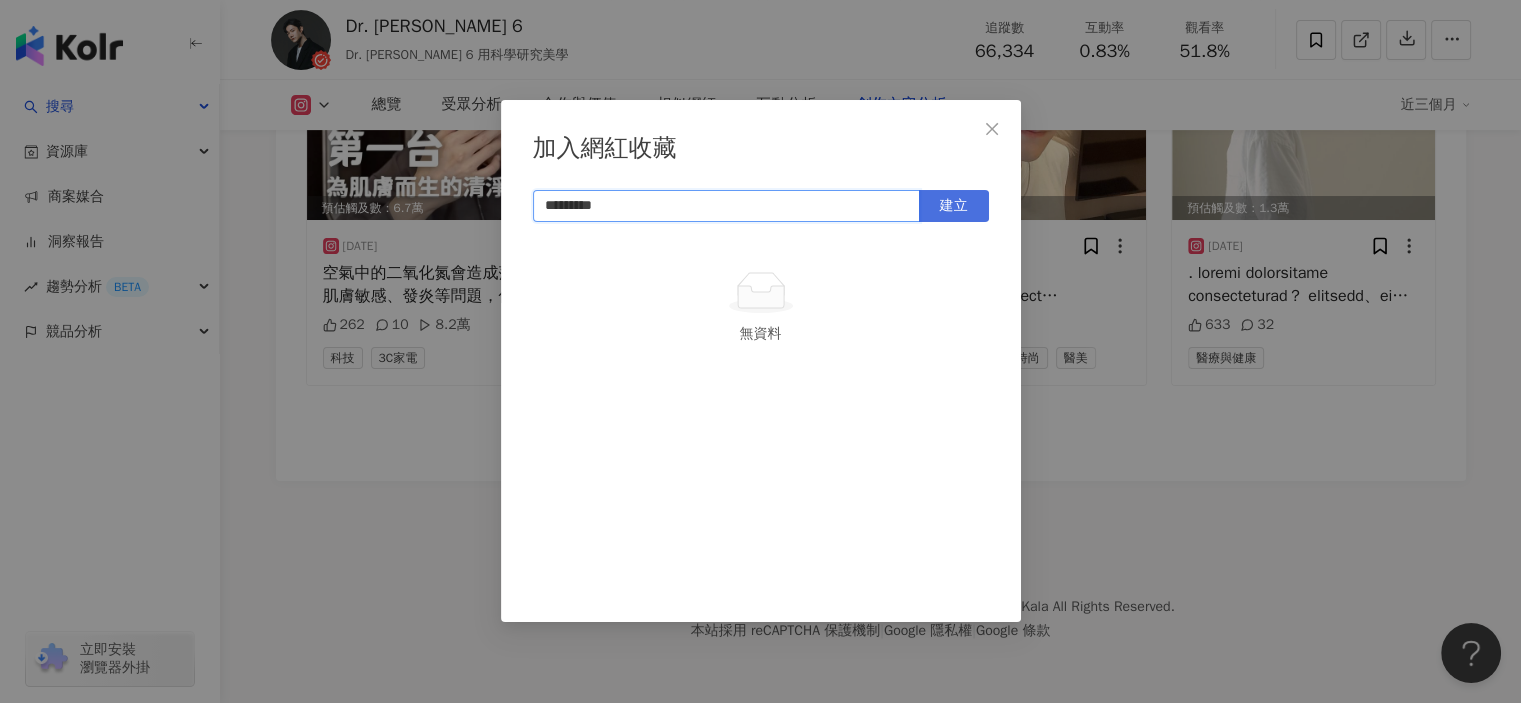 click on "建立" at bounding box center [954, 206] 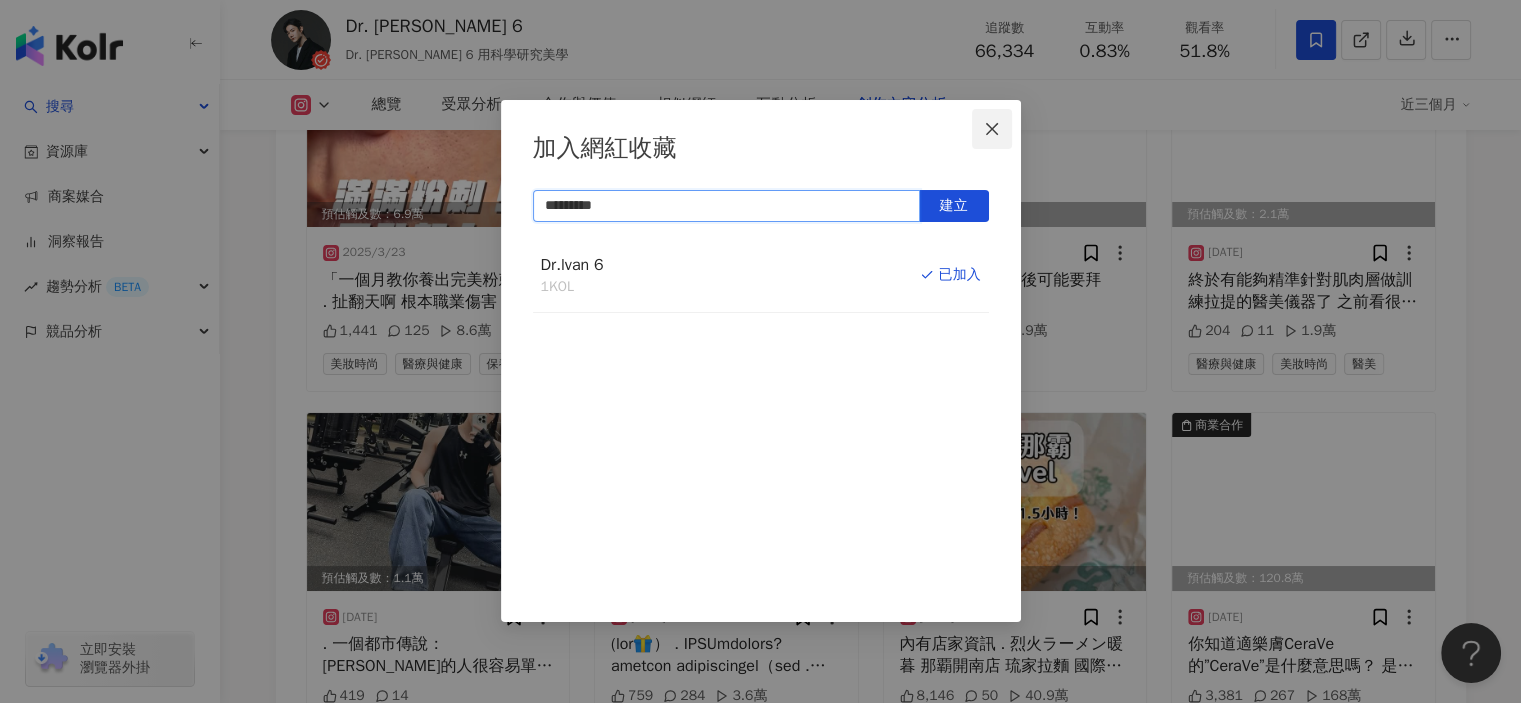 scroll, scrollTop: 5673, scrollLeft: 0, axis: vertical 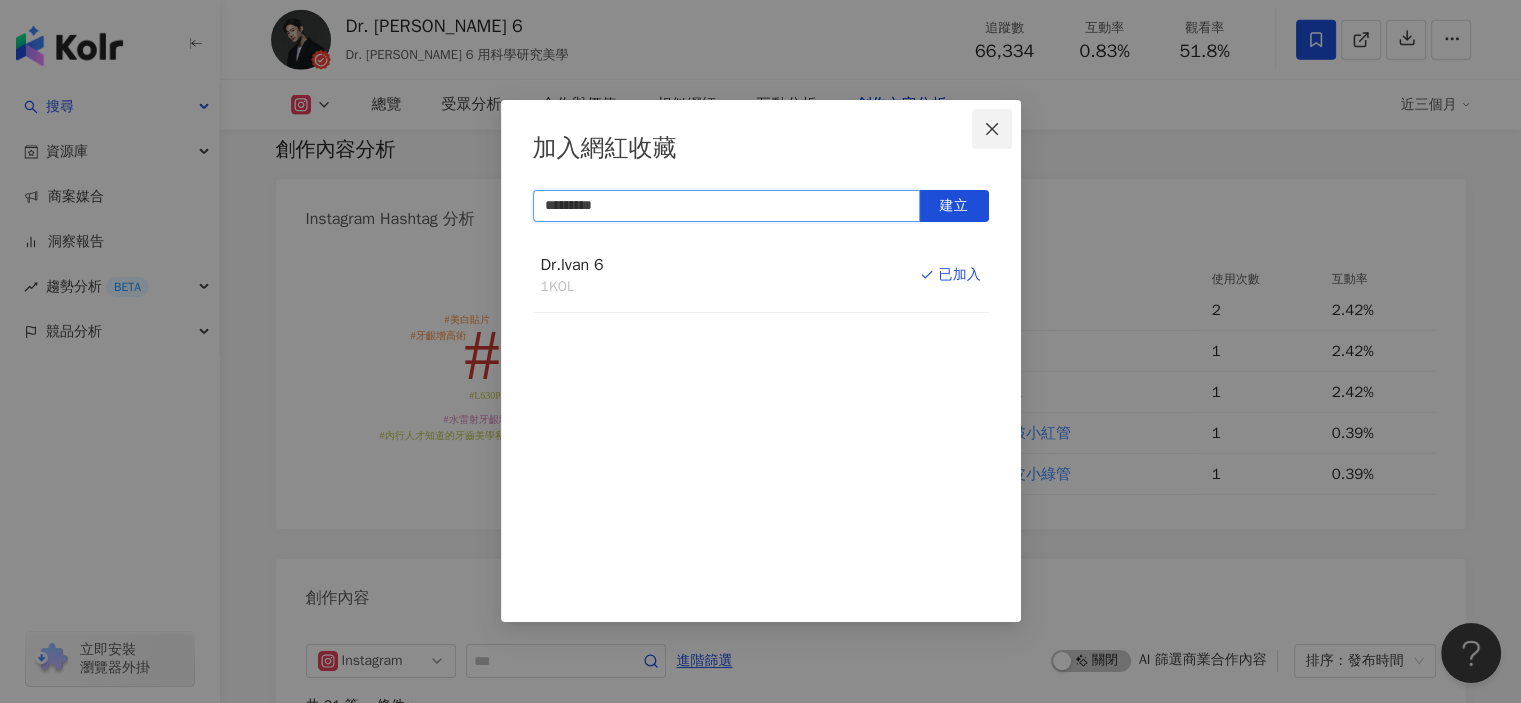 type on "*********" 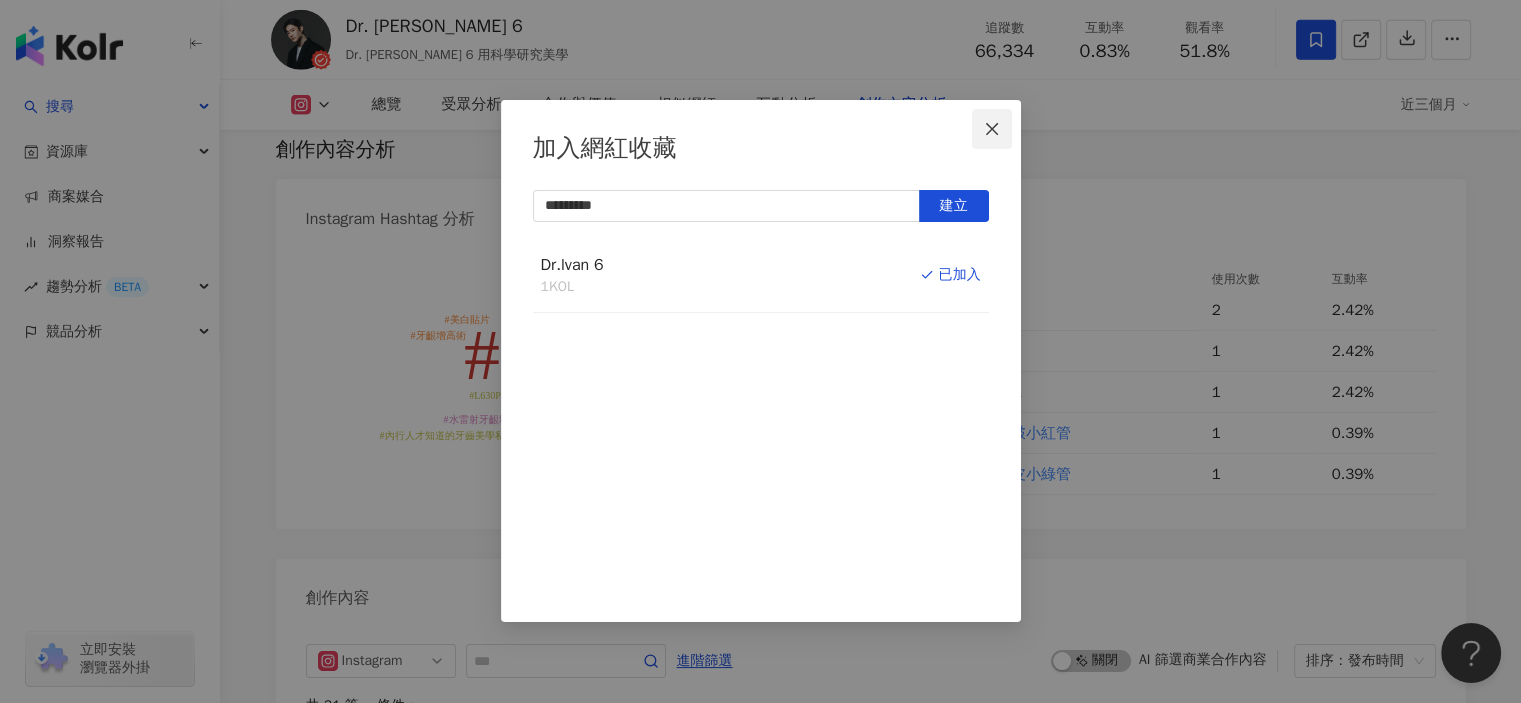 click at bounding box center (992, 129) 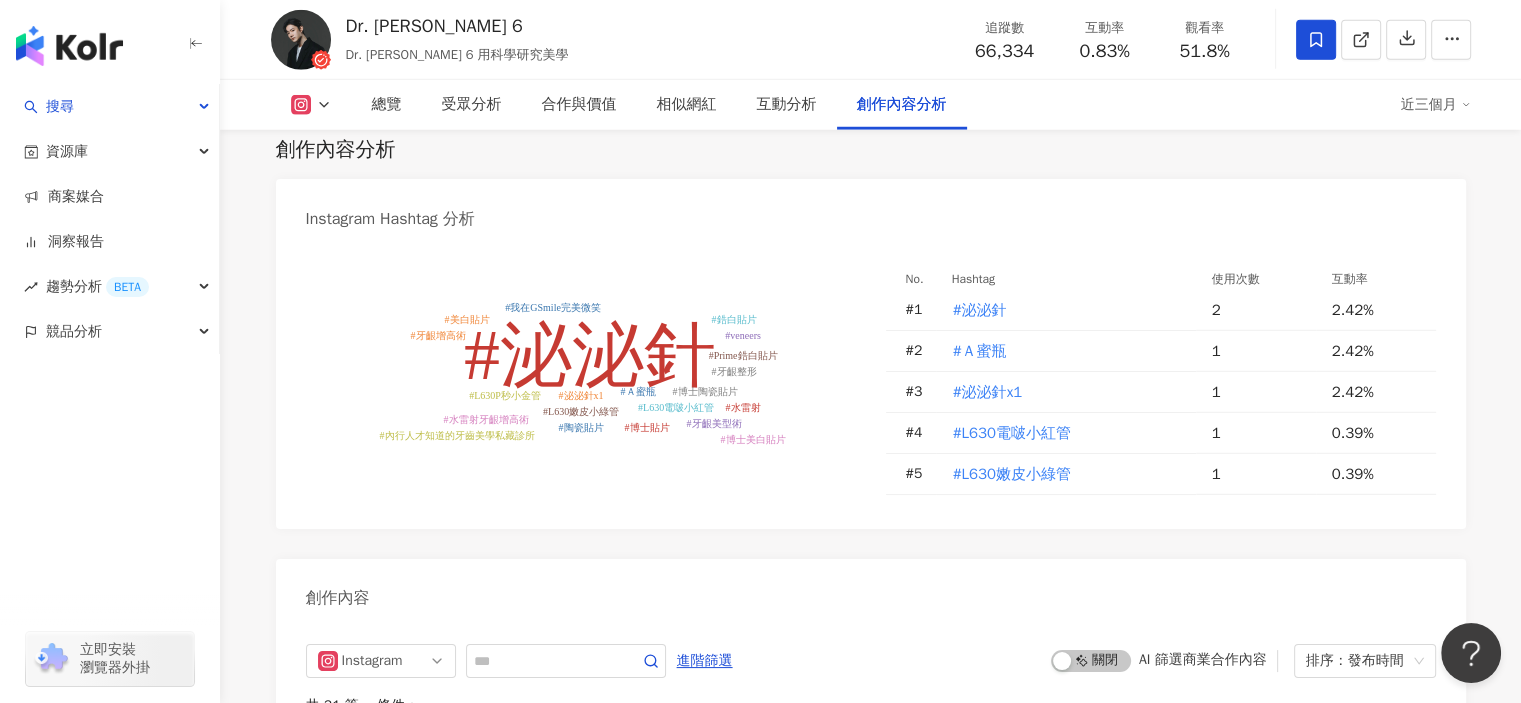 click at bounding box center (69, 46) 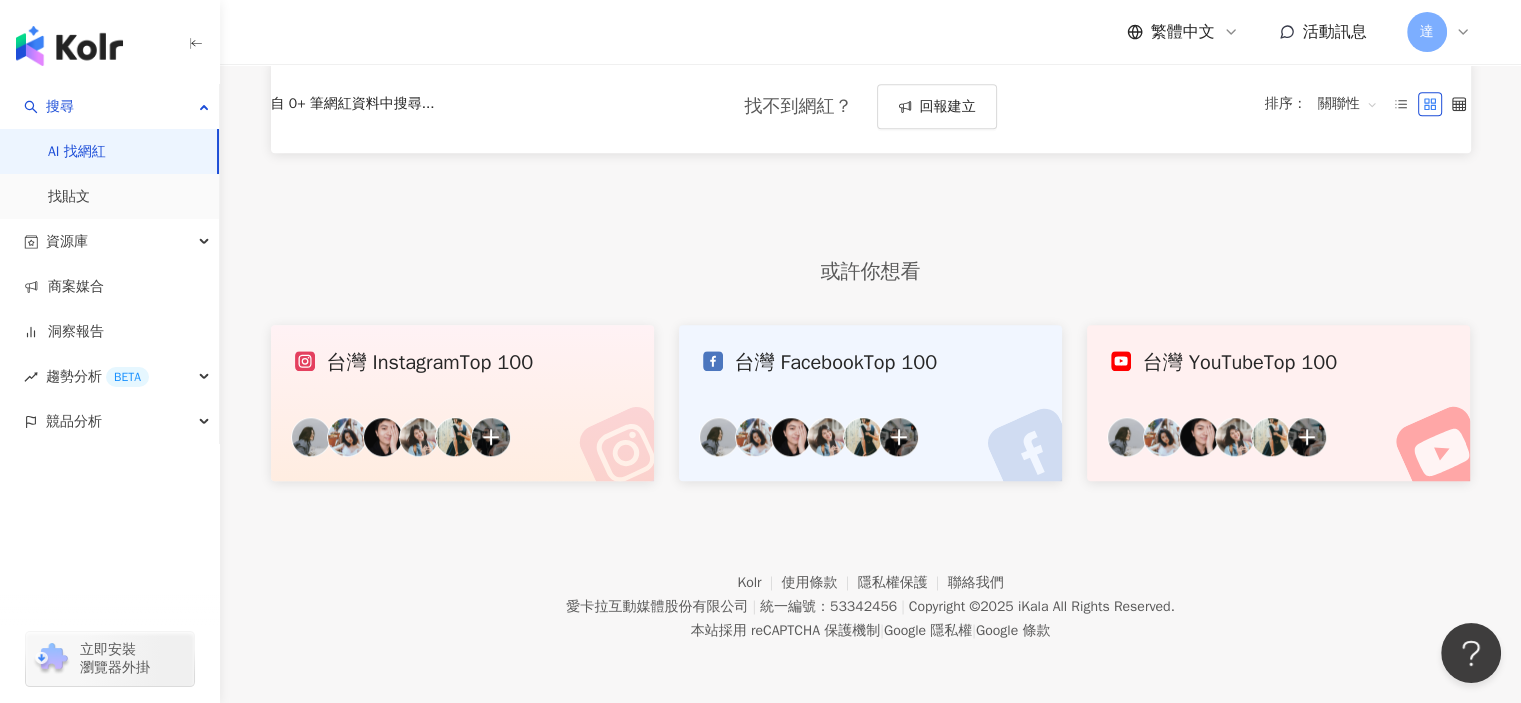 scroll, scrollTop: 0, scrollLeft: 0, axis: both 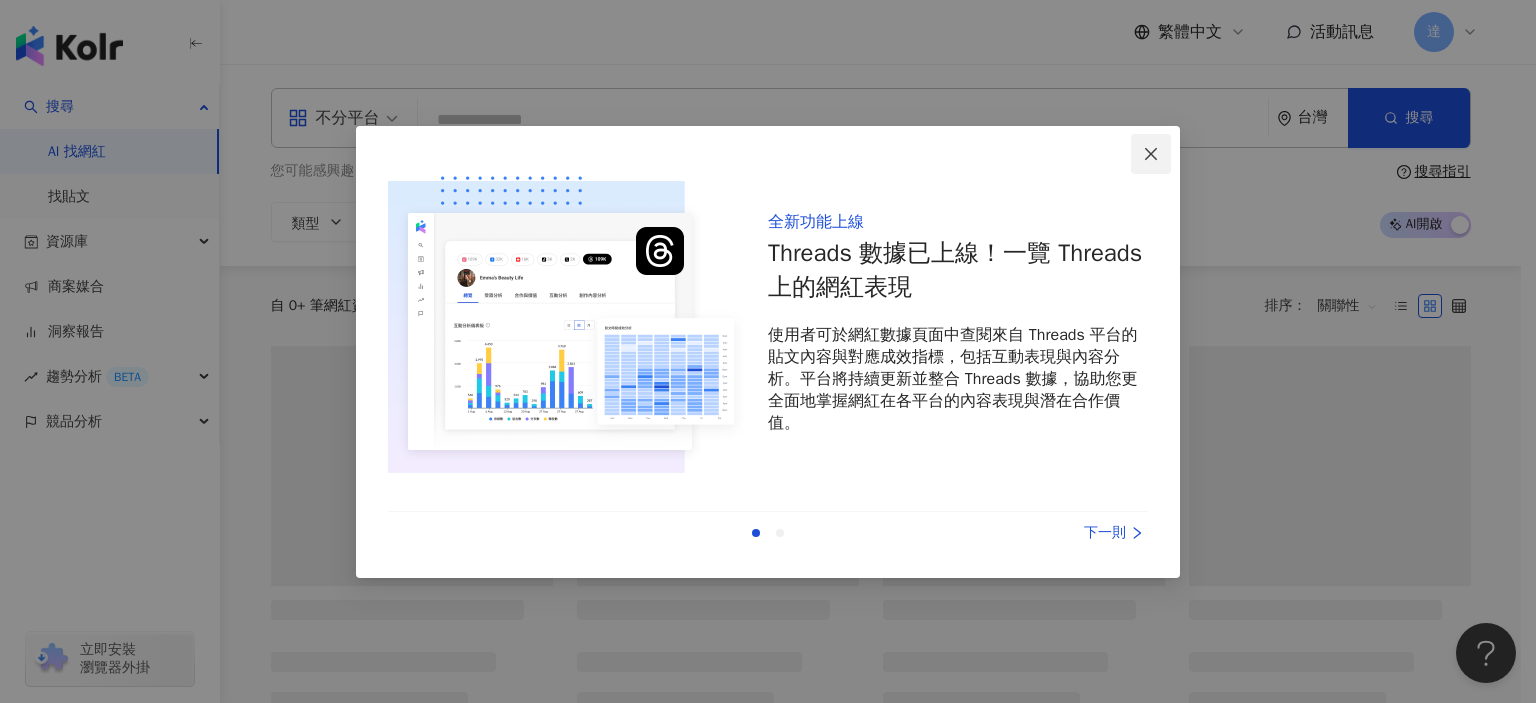 click 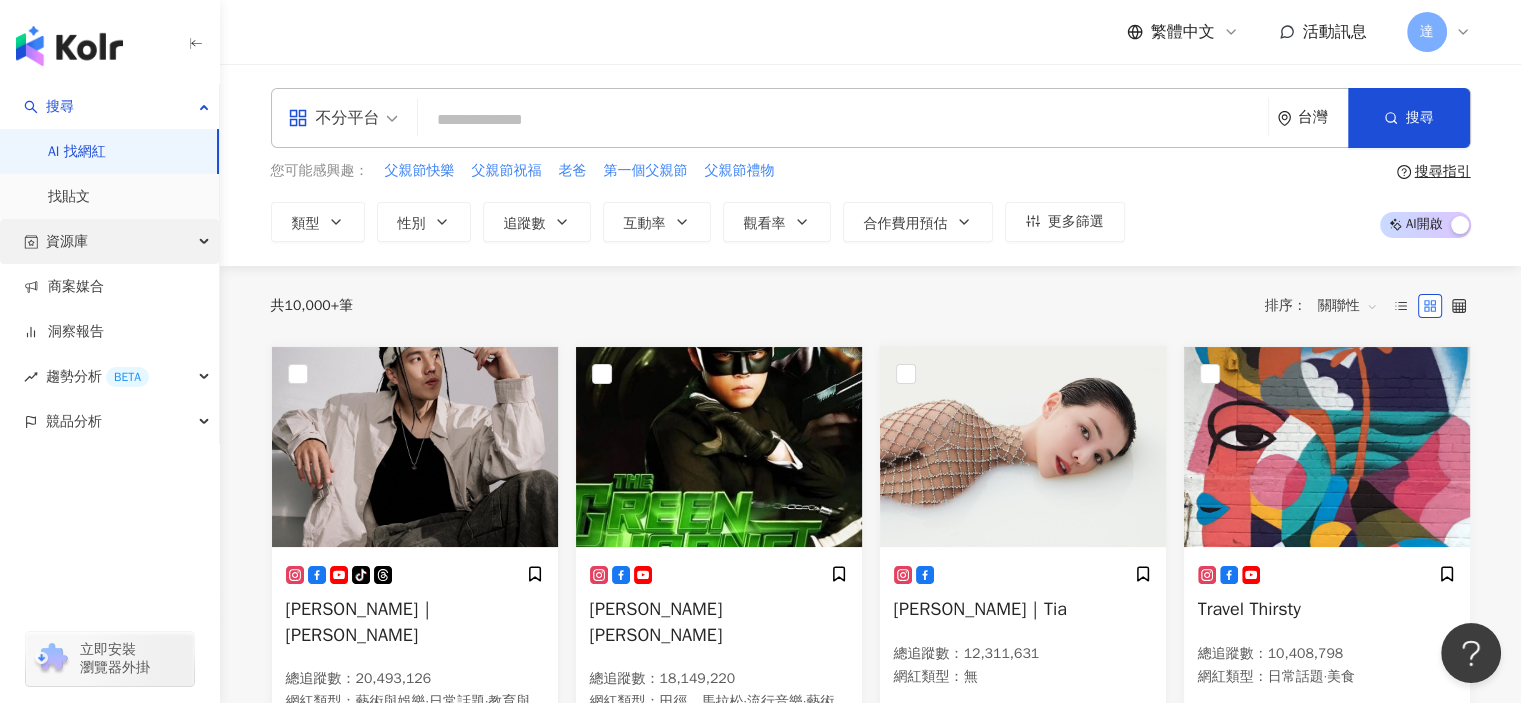 click on "資源庫" at bounding box center (109, 241) 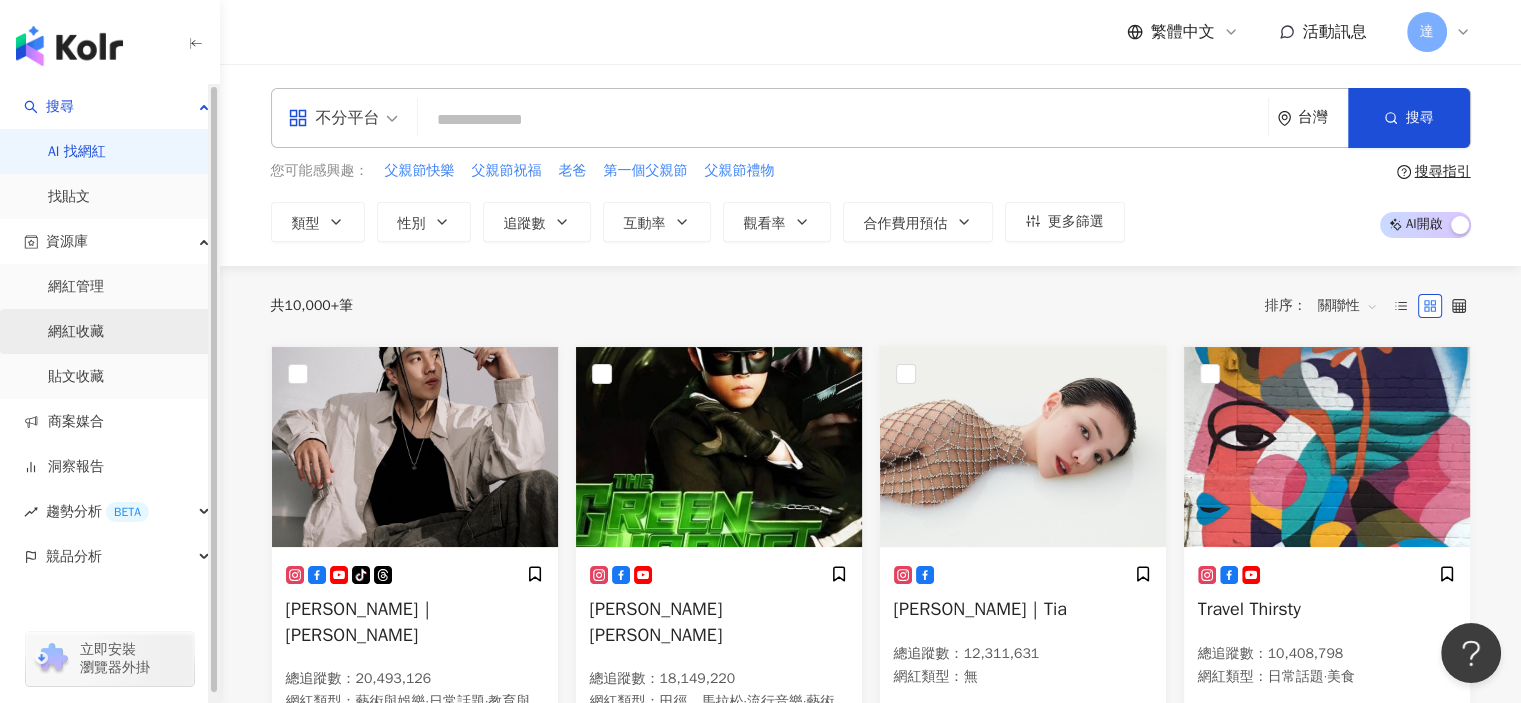 click on "網紅收藏" at bounding box center (76, 332) 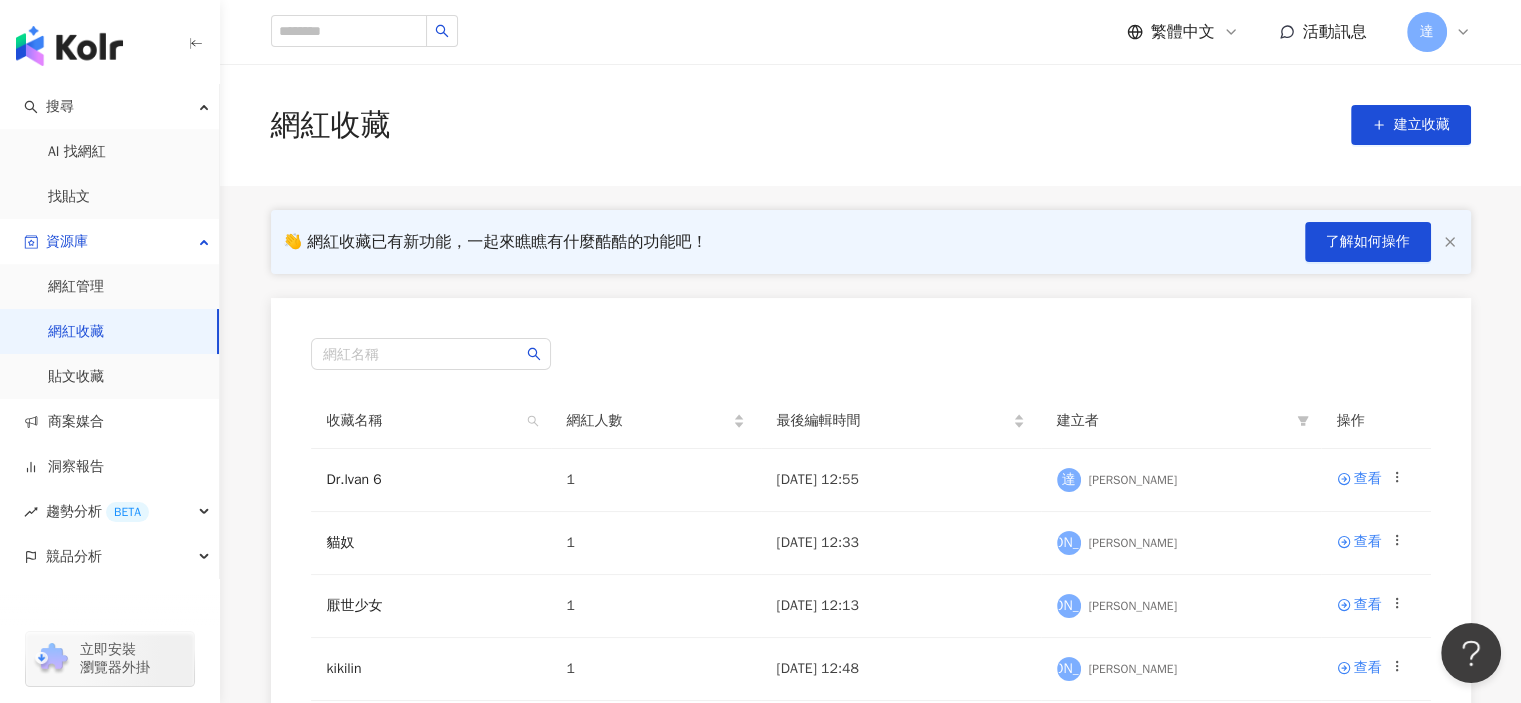 click at bounding box center [69, 46] 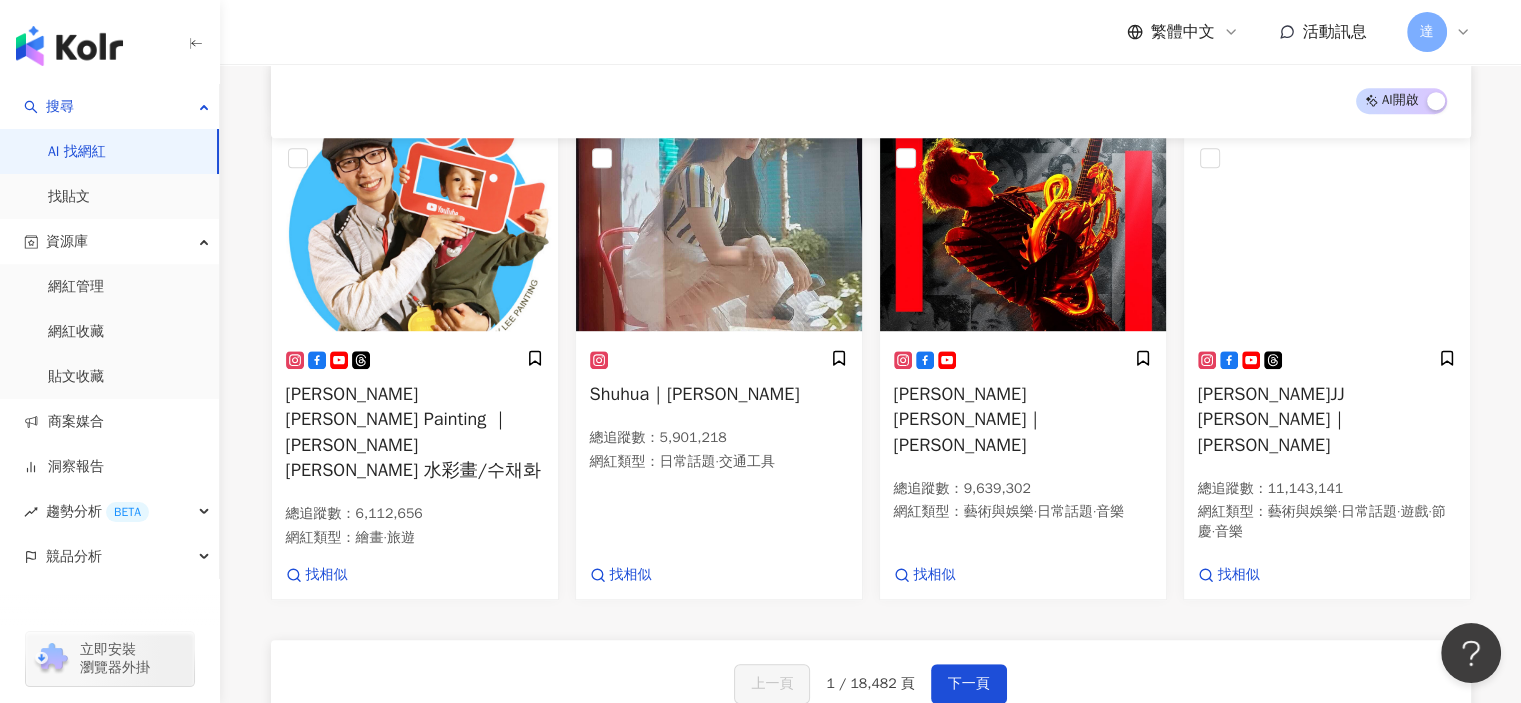 scroll, scrollTop: 1200, scrollLeft: 0, axis: vertical 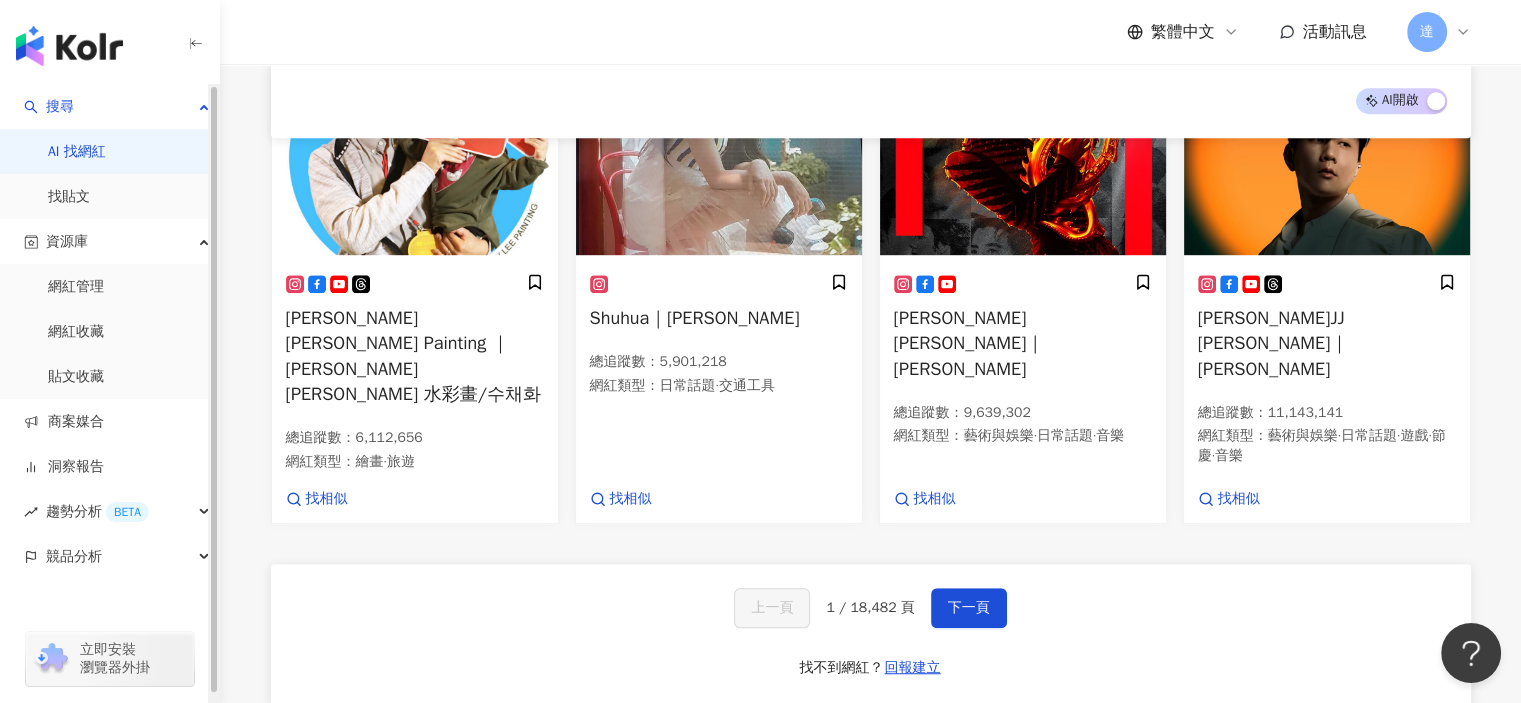 click on "AI 找網紅" at bounding box center [77, 152] 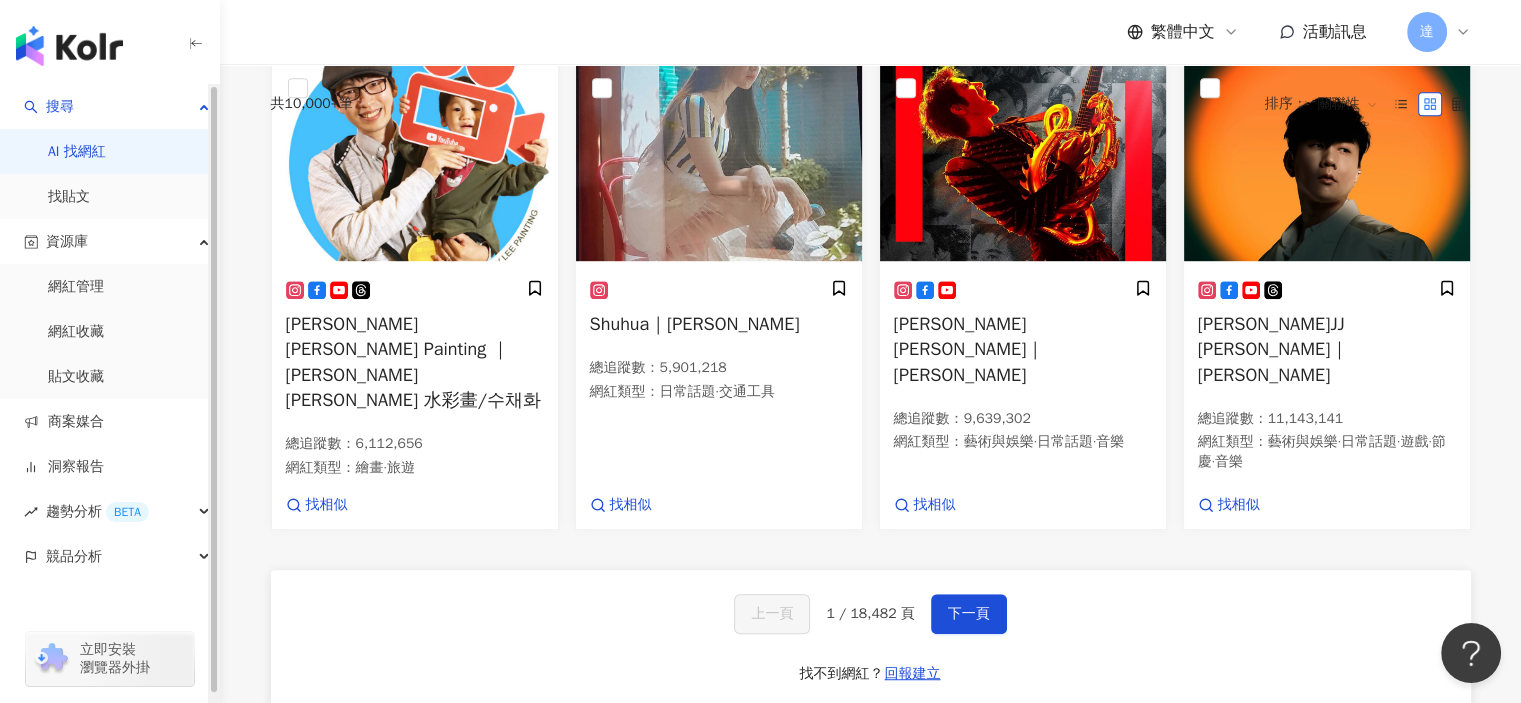 scroll, scrollTop: 0, scrollLeft: 0, axis: both 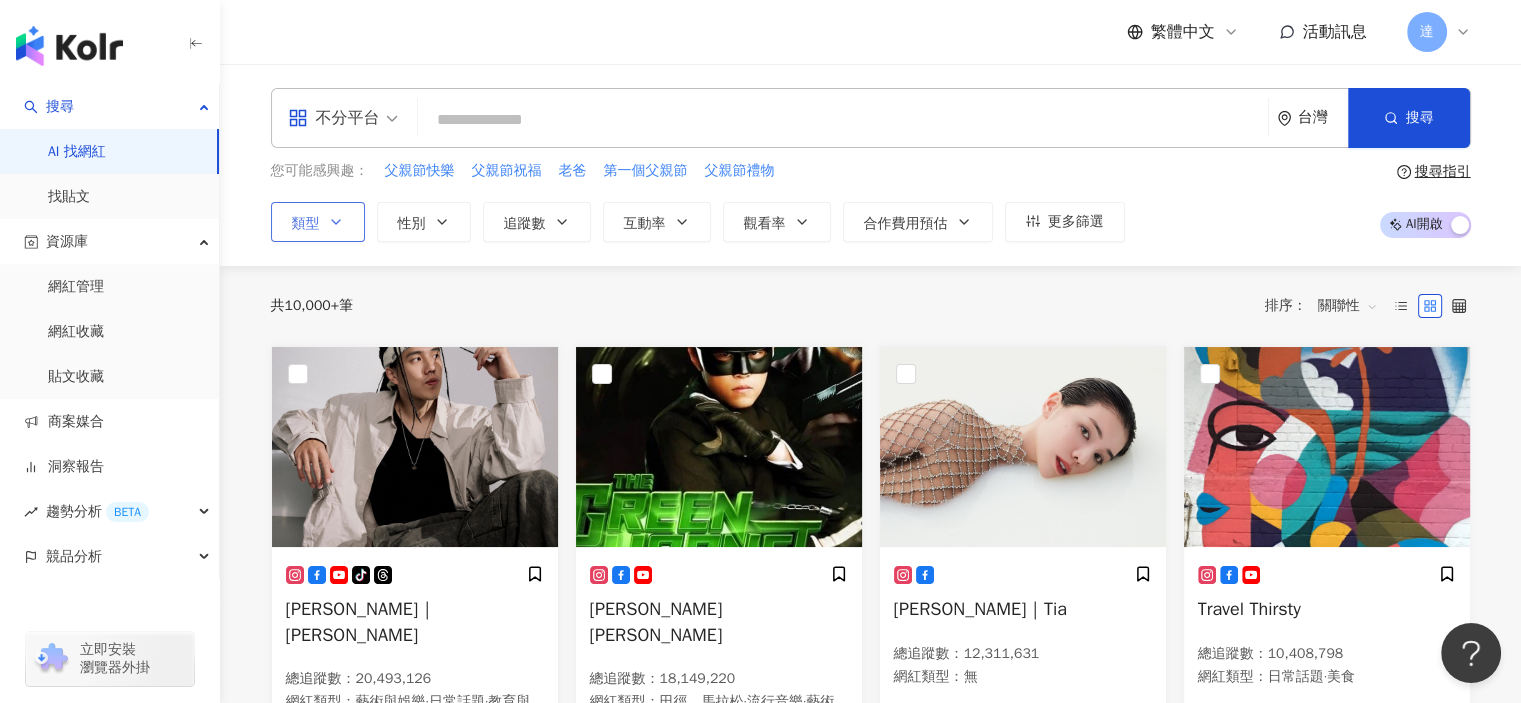click on "類型" at bounding box center (318, 222) 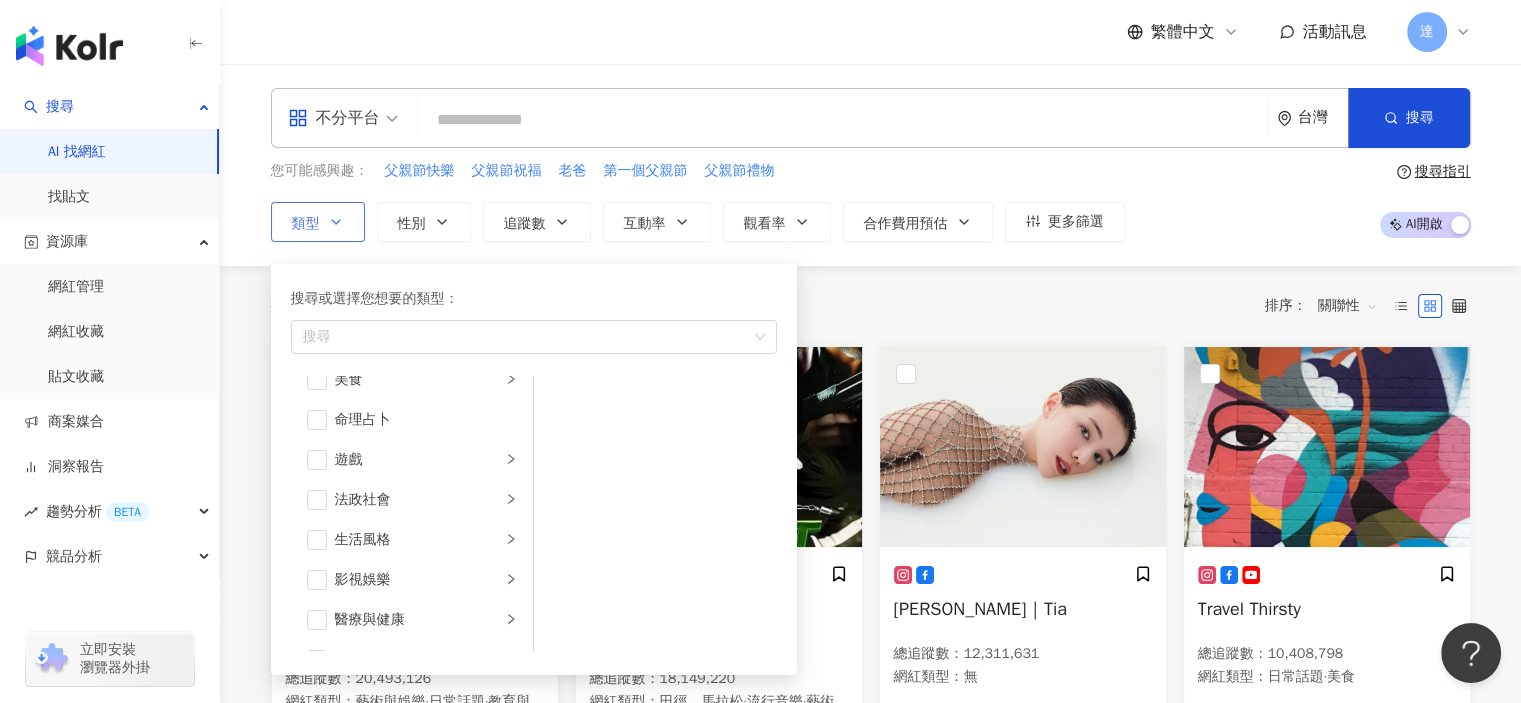 scroll, scrollTop: 400, scrollLeft: 0, axis: vertical 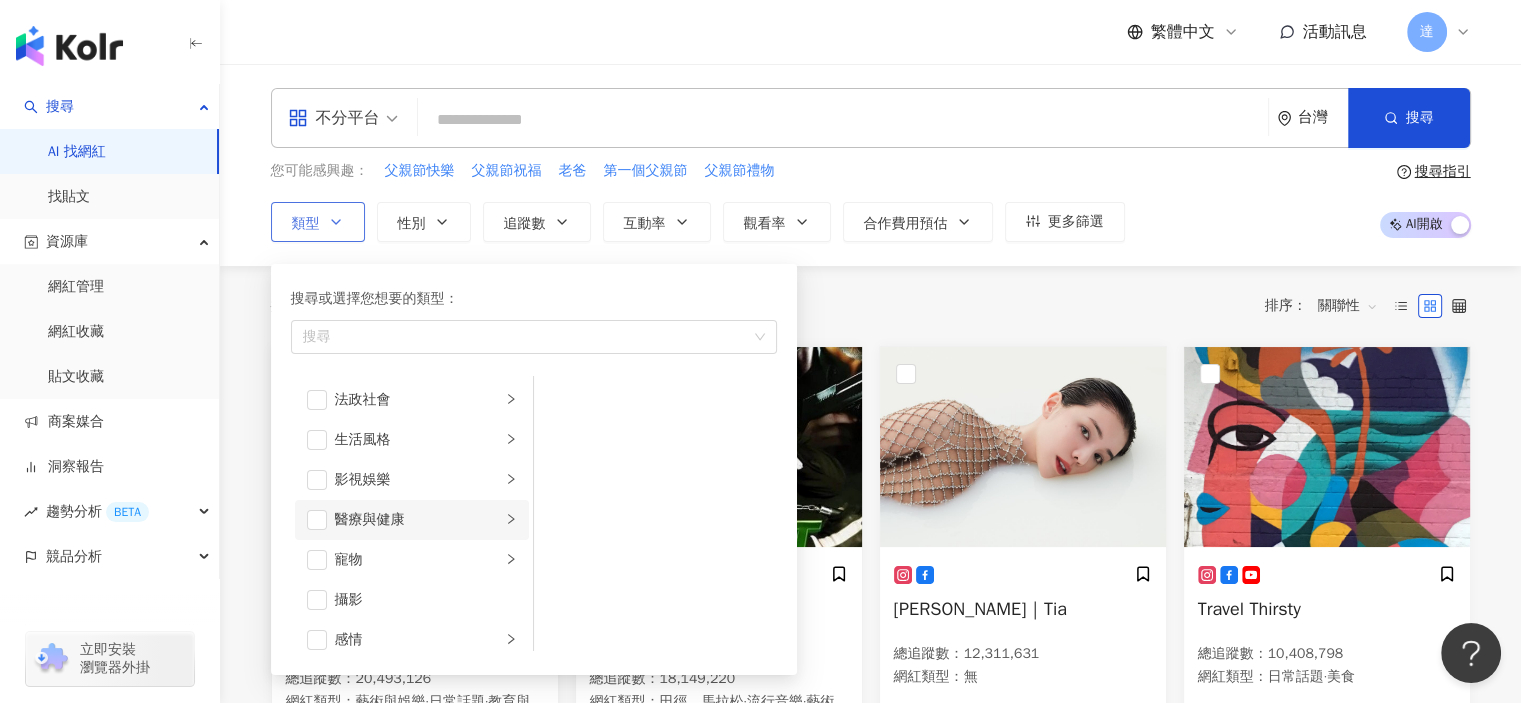 click on "醫療與健康" at bounding box center [418, 520] 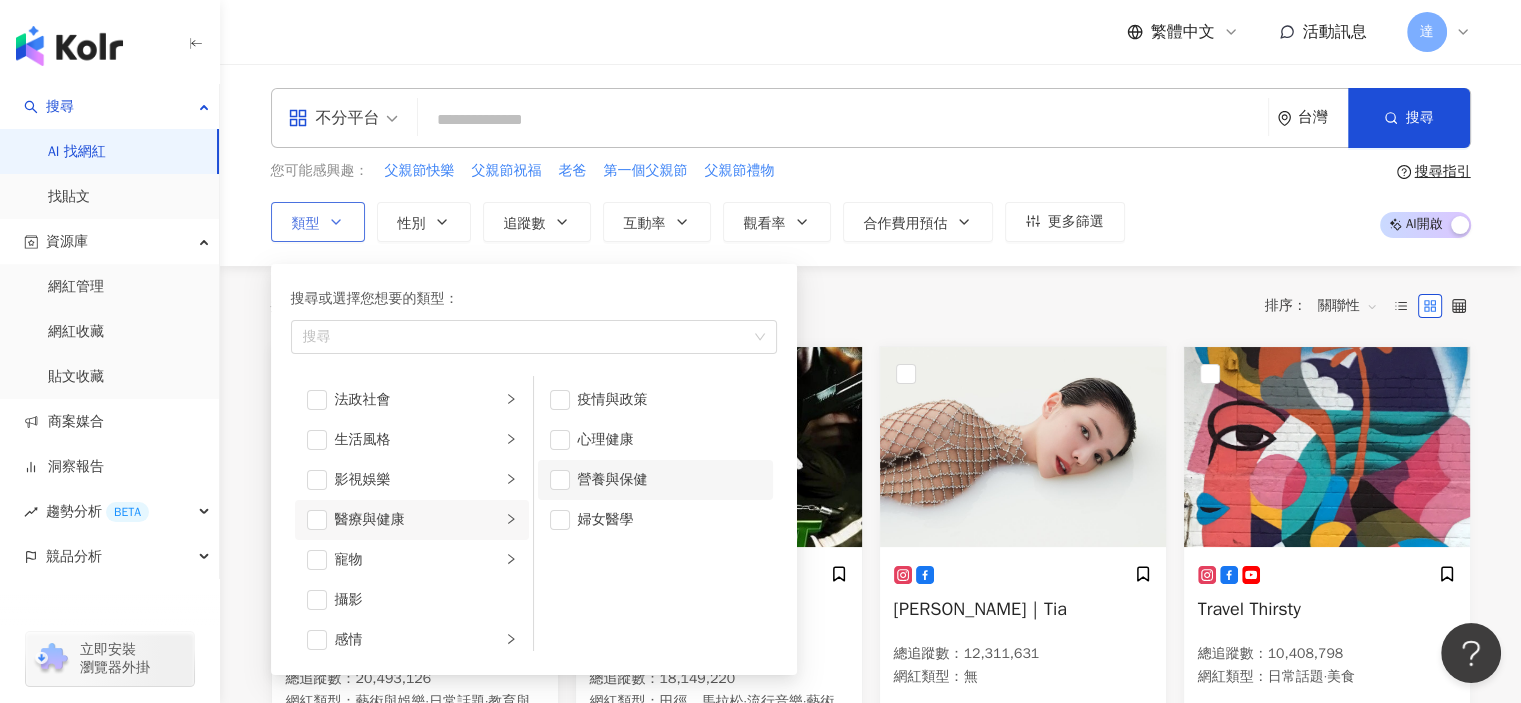 click on "營養與保健" at bounding box center (669, 480) 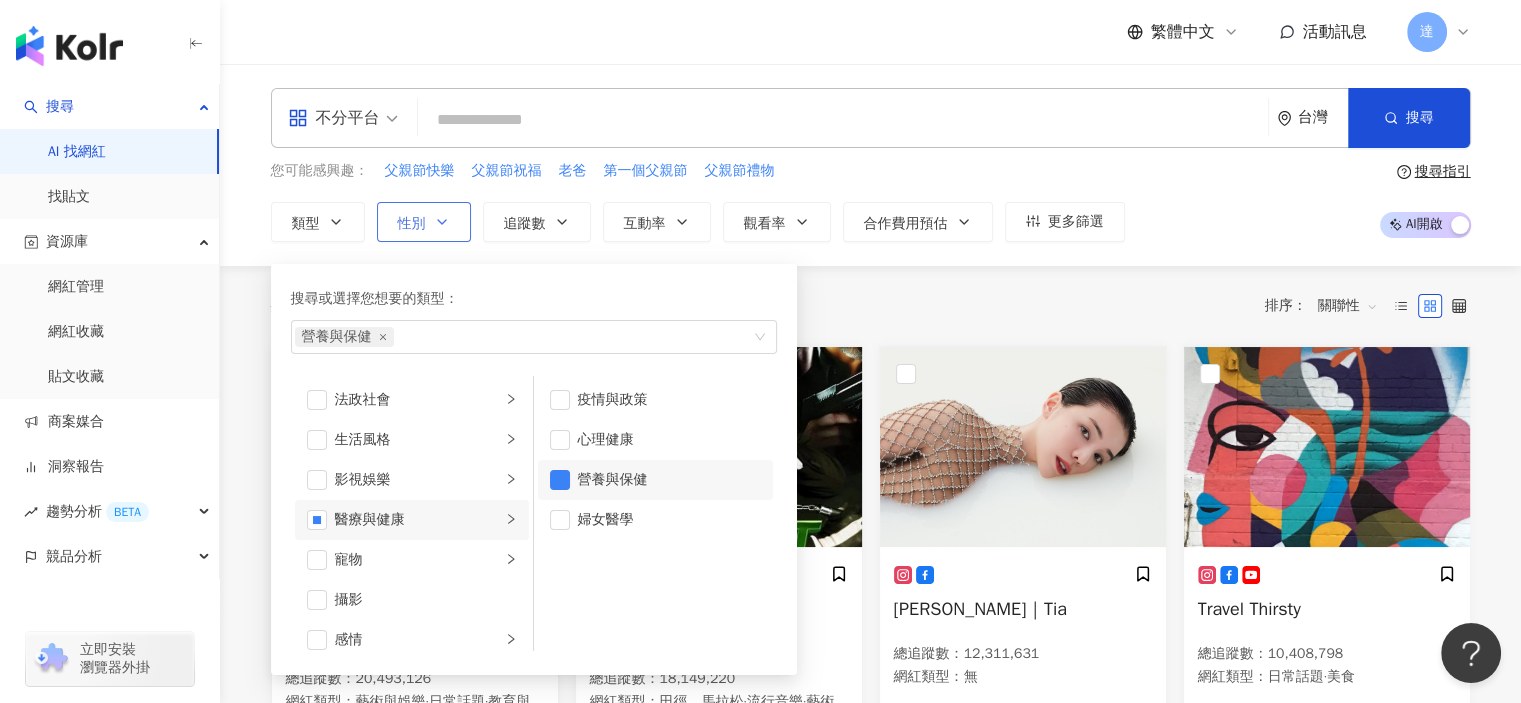 click on "性別" at bounding box center [424, 222] 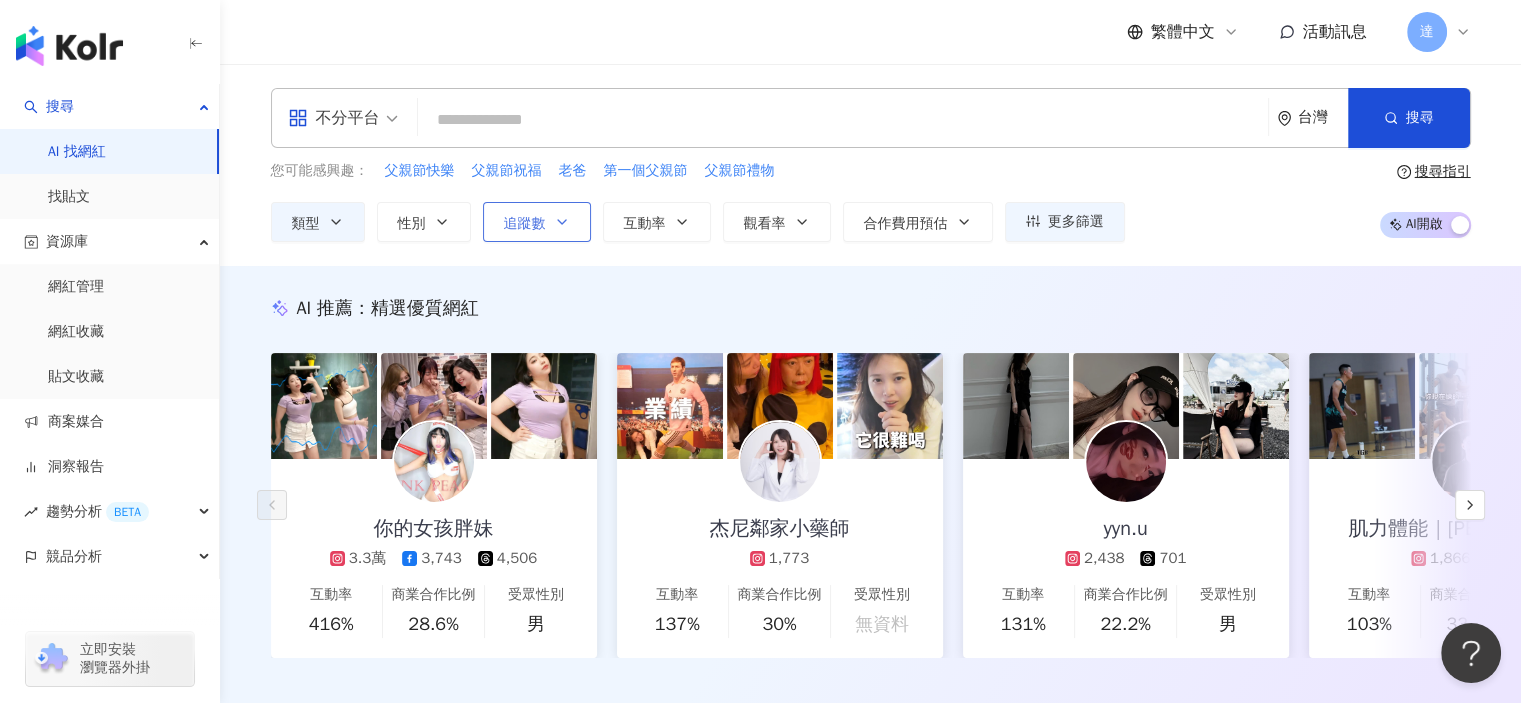 click on "追蹤數" at bounding box center [525, 224] 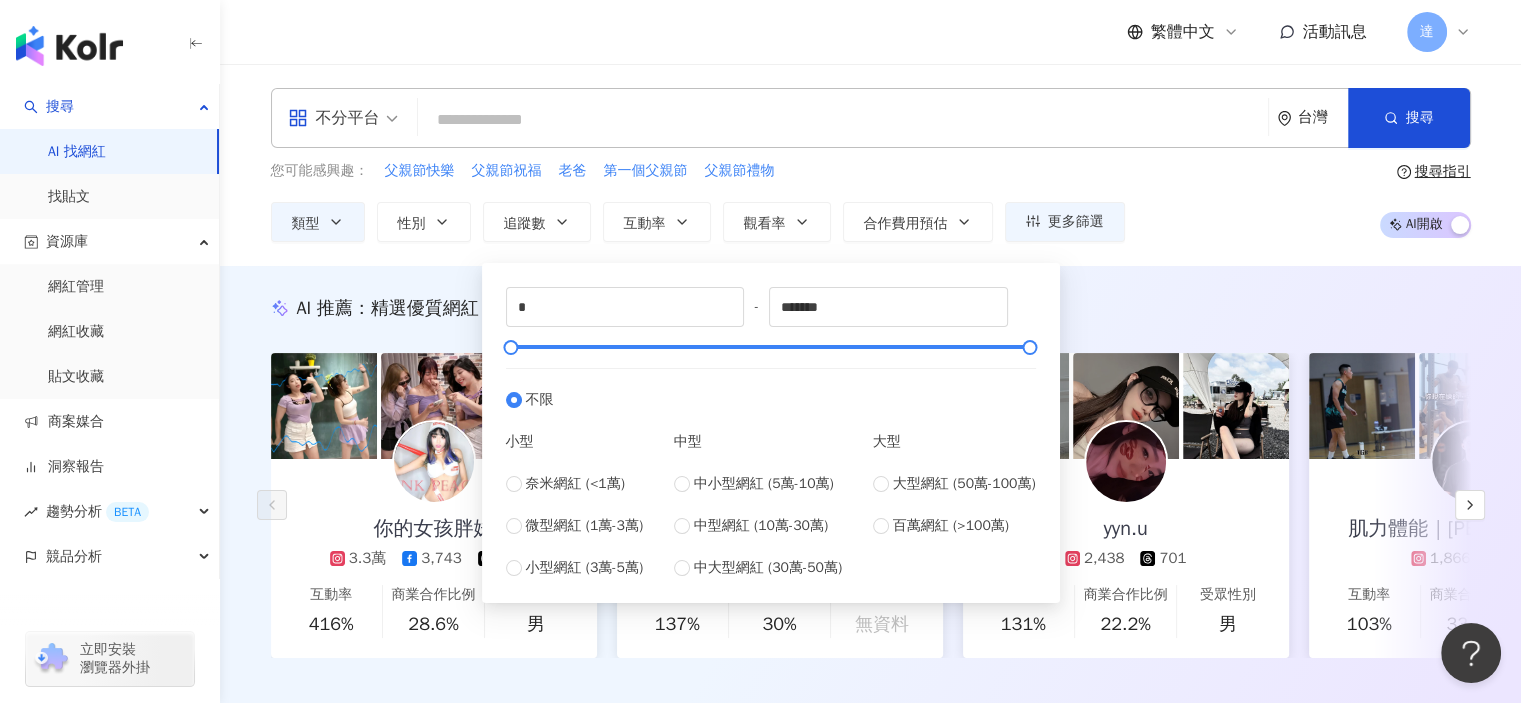 type on "*****" 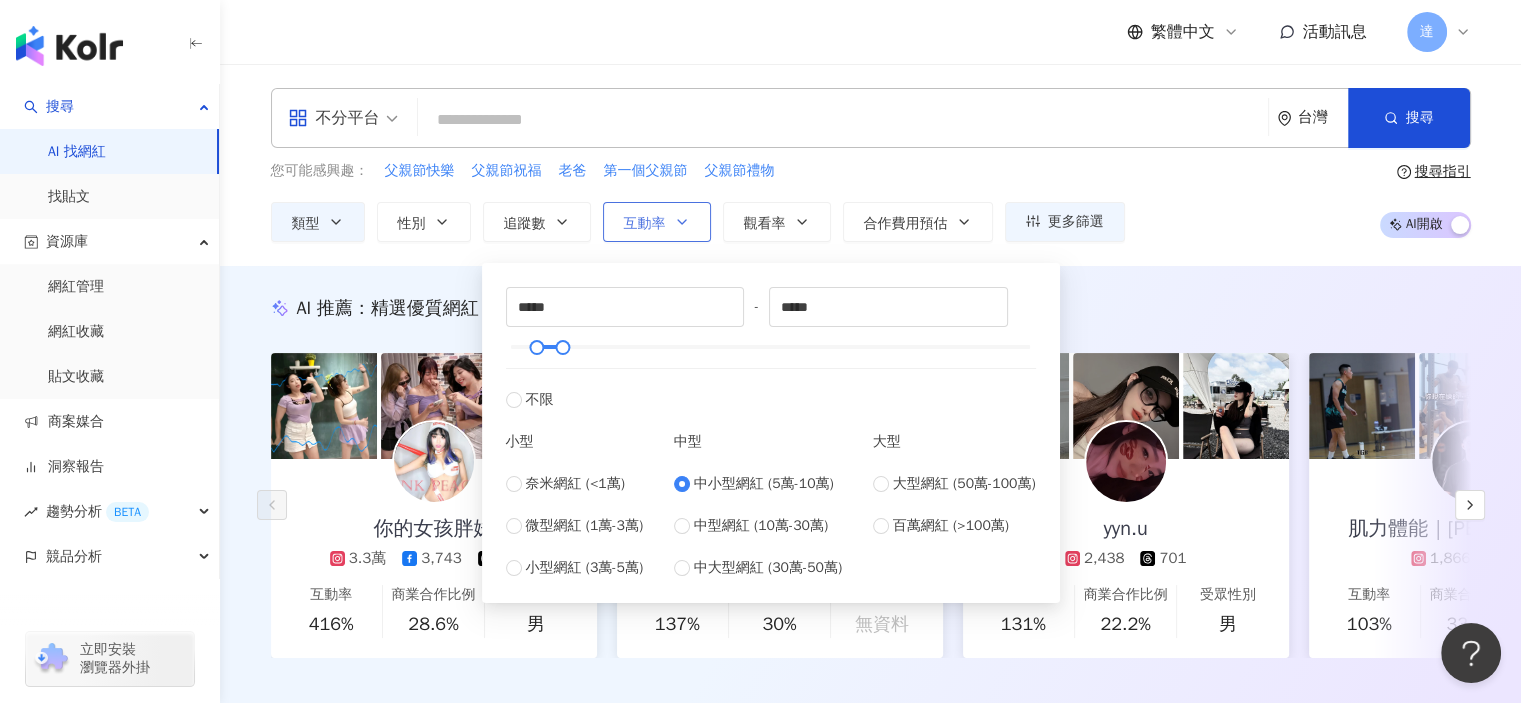 click 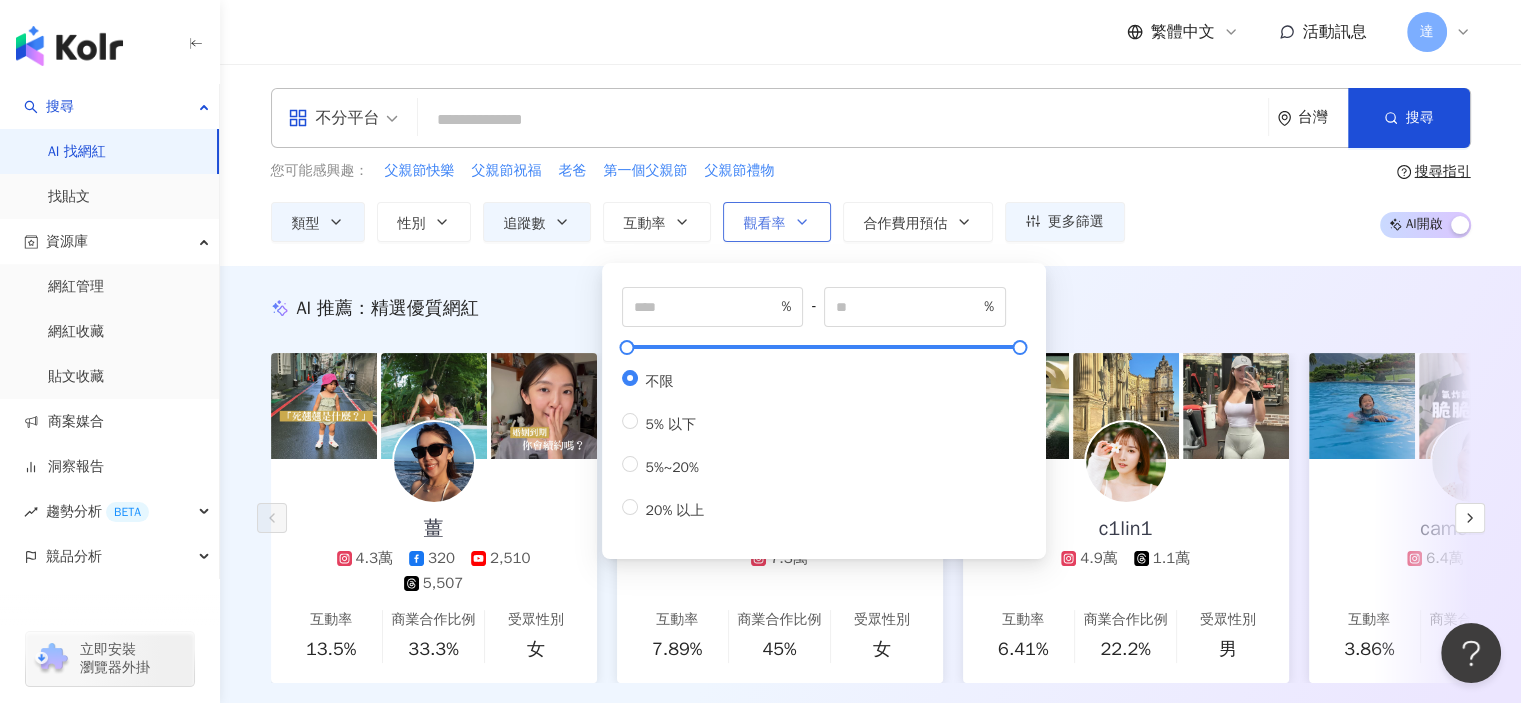 click on "觀看率" at bounding box center (777, 222) 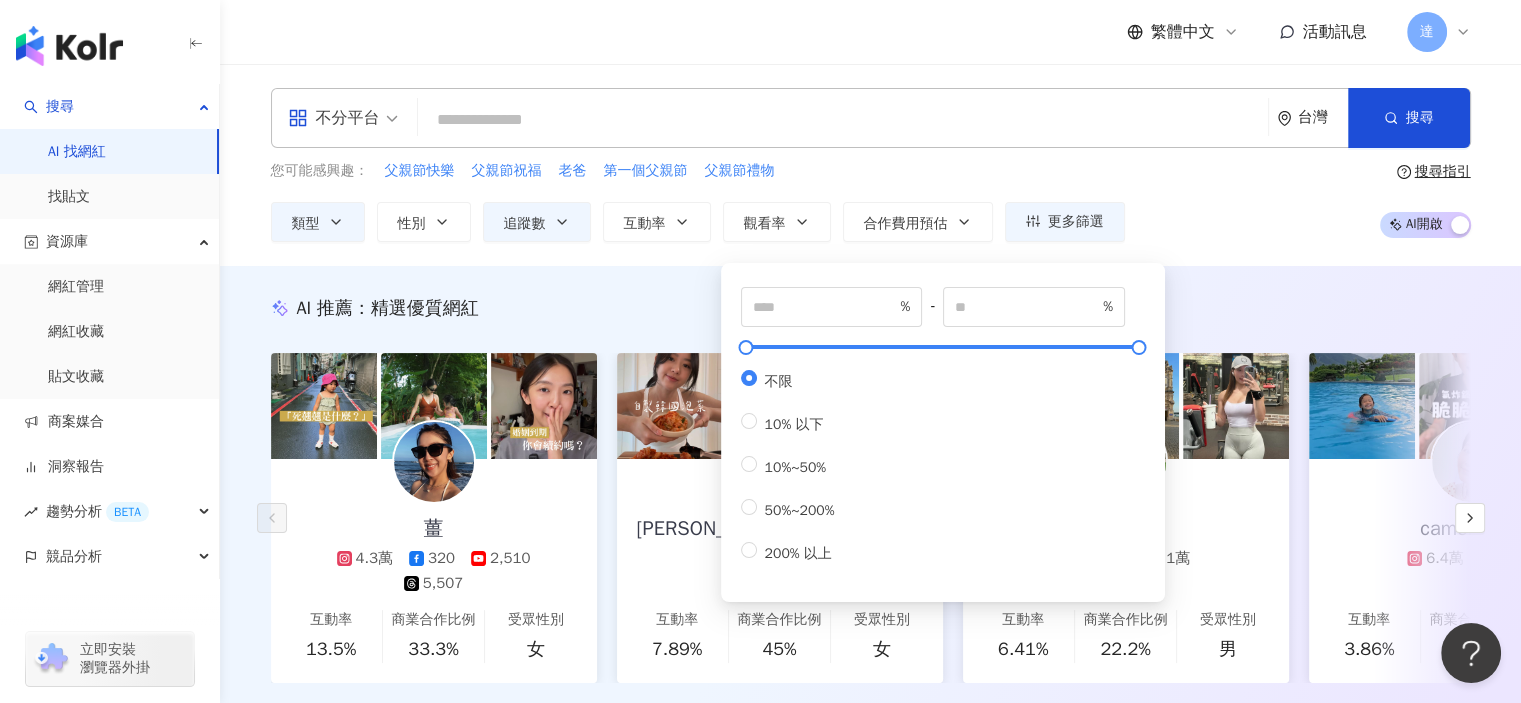 type on "**" 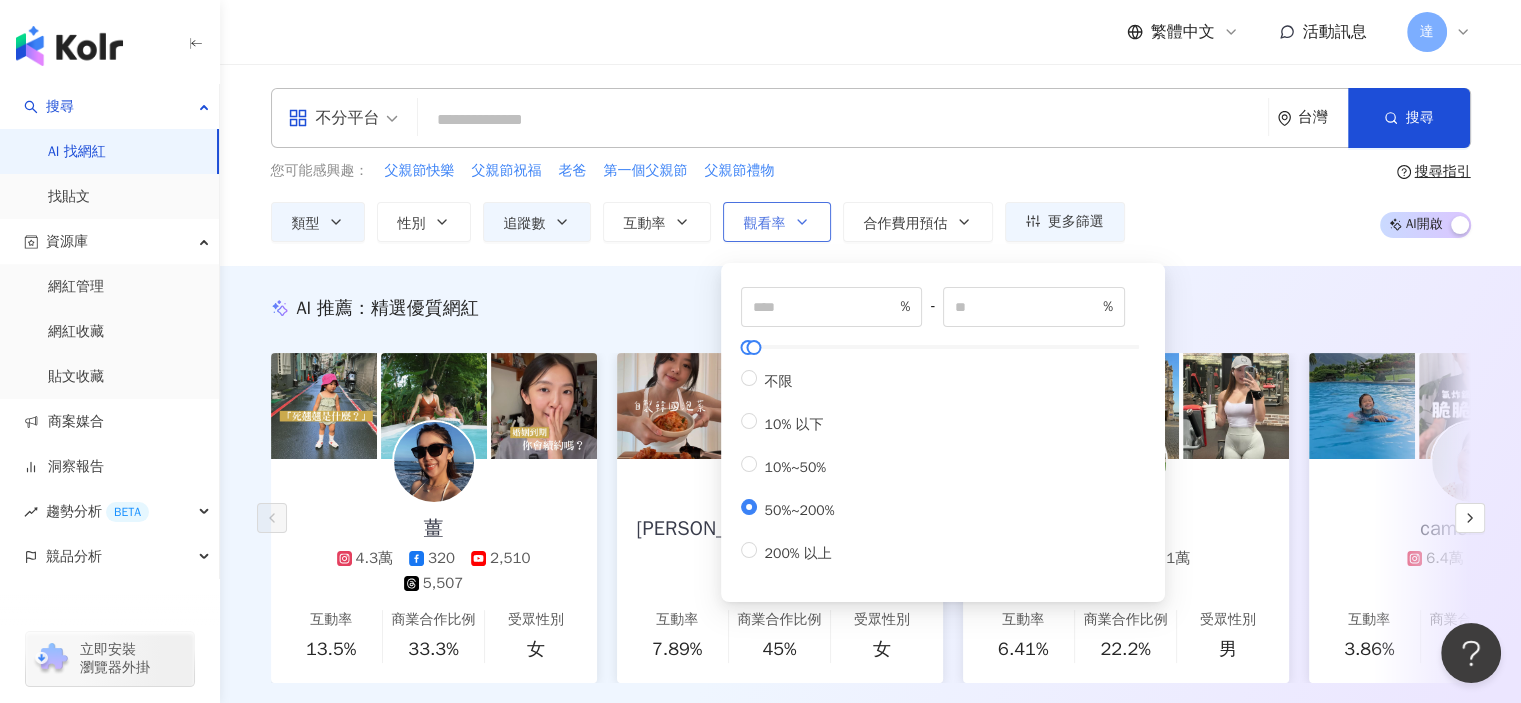 click on "觀看率" at bounding box center (777, 222) 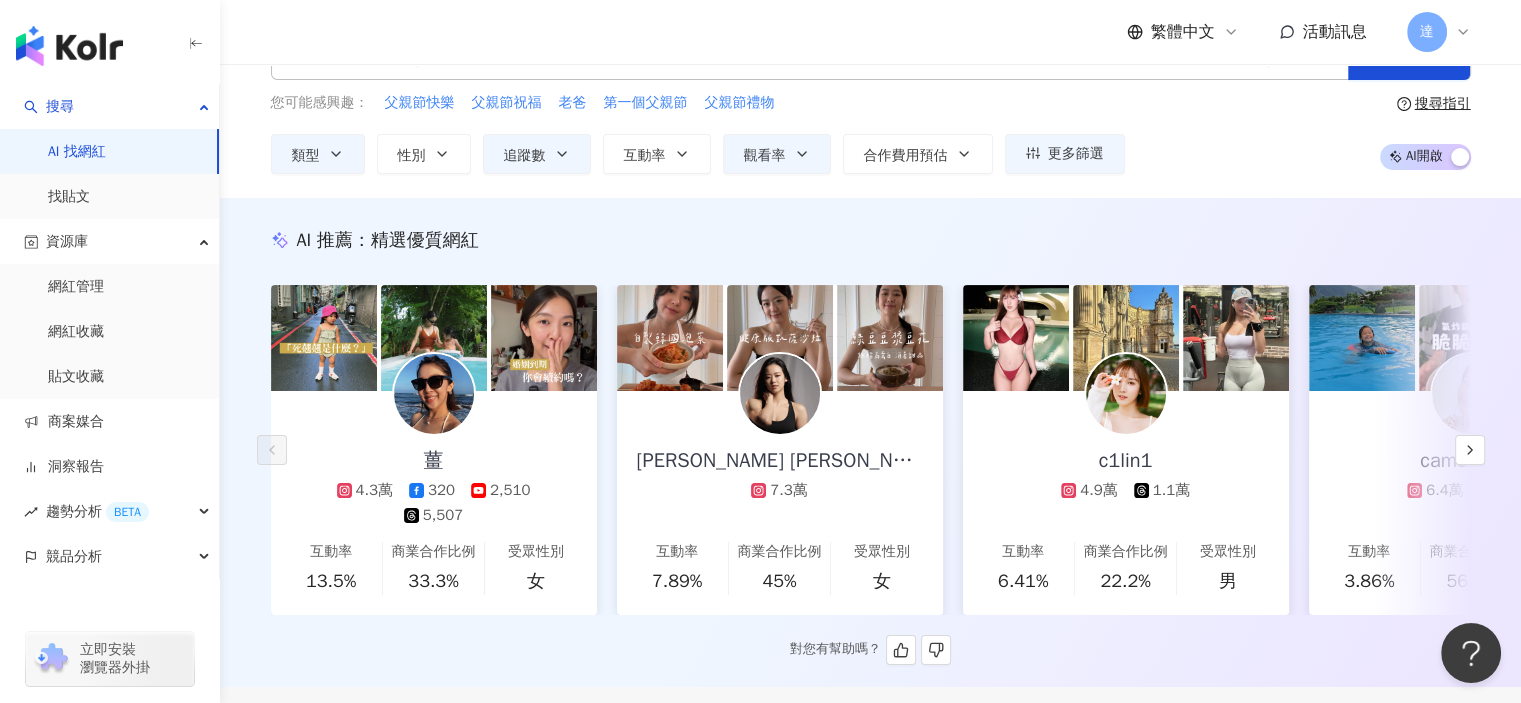 scroll, scrollTop: 100, scrollLeft: 0, axis: vertical 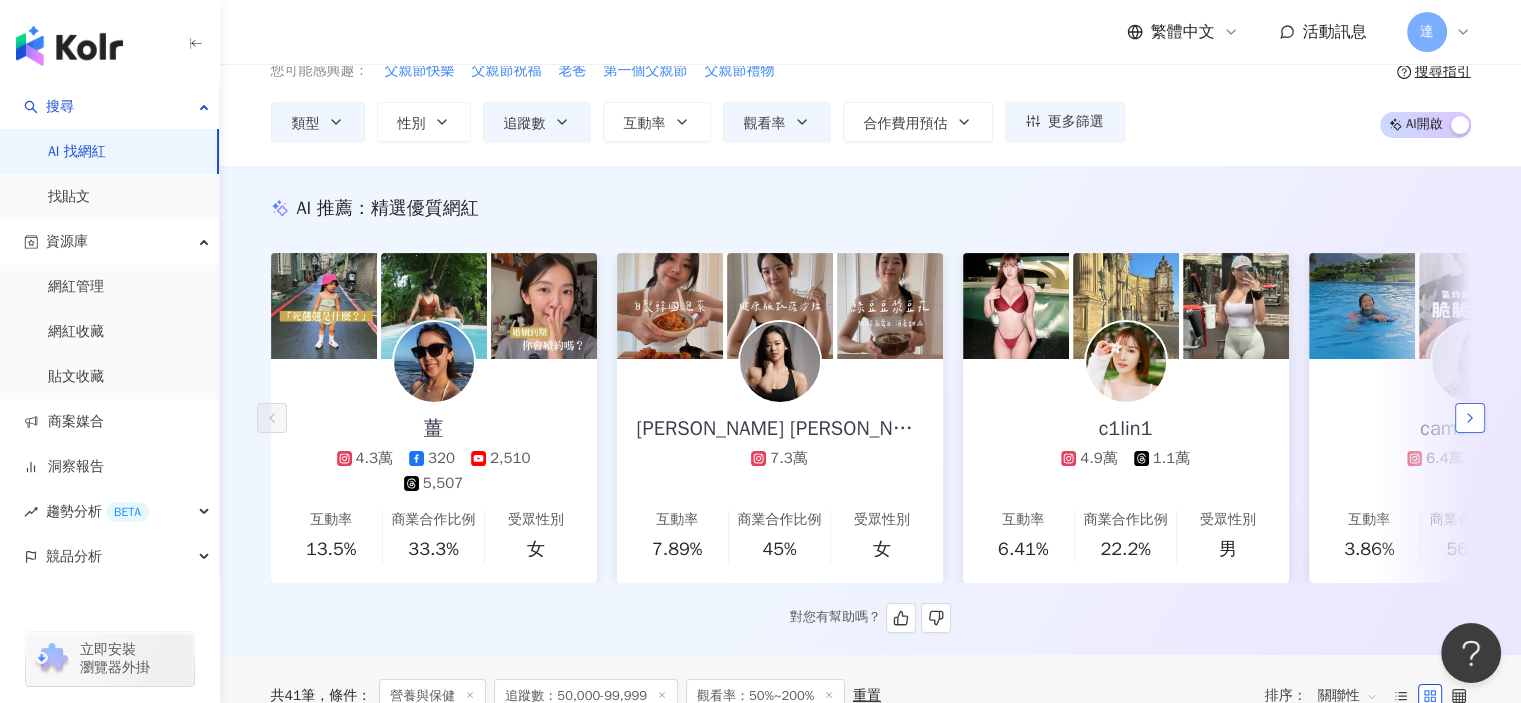 click 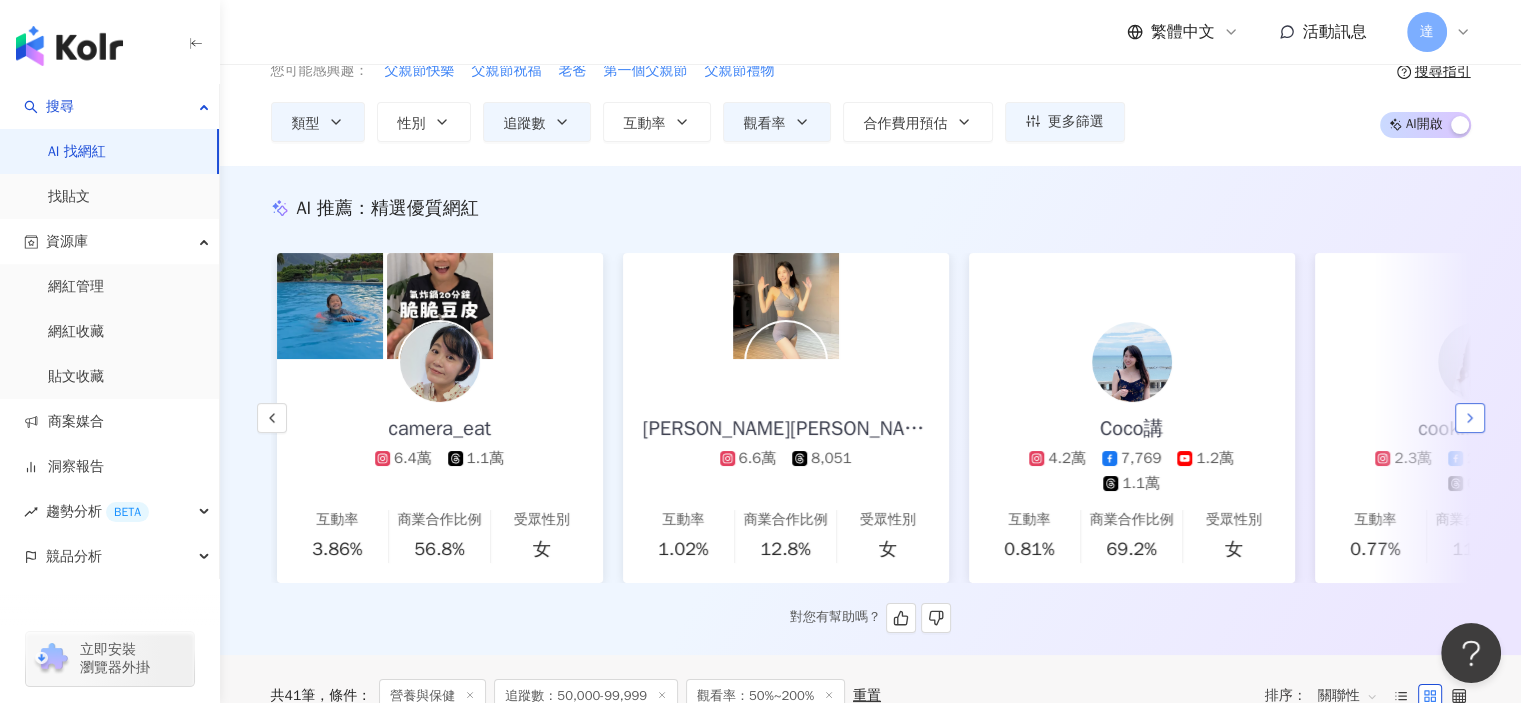 scroll, scrollTop: 0, scrollLeft: 1038, axis: horizontal 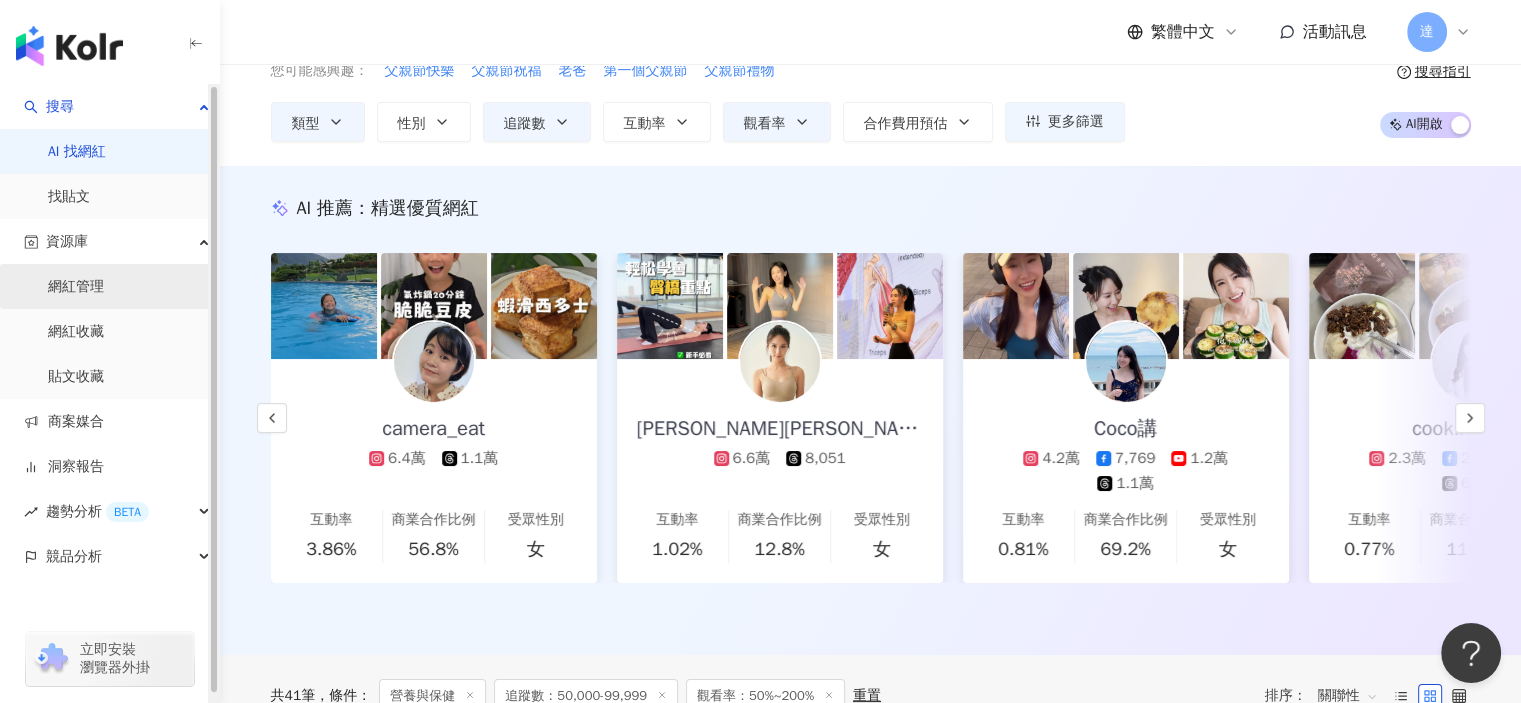 click on "網紅管理" at bounding box center (76, 287) 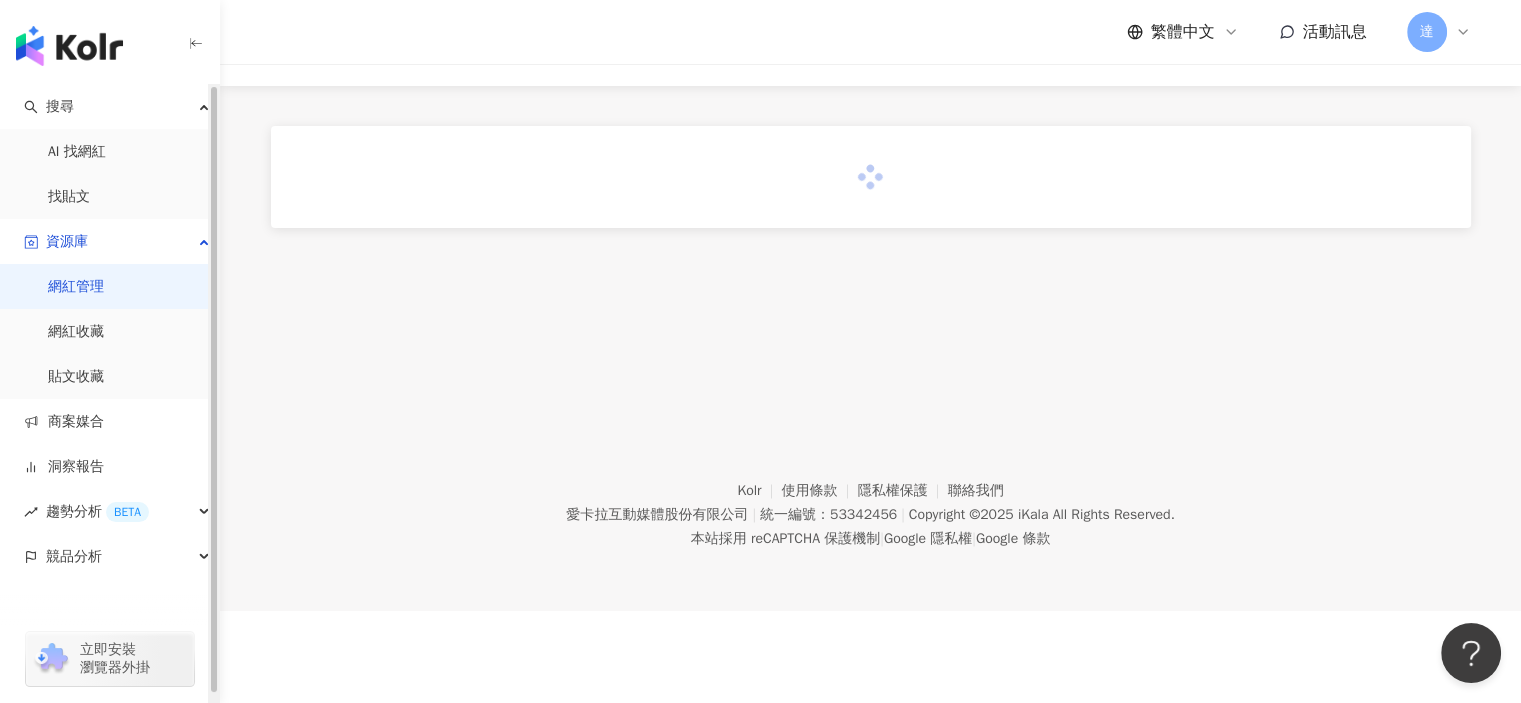 scroll, scrollTop: 0, scrollLeft: 0, axis: both 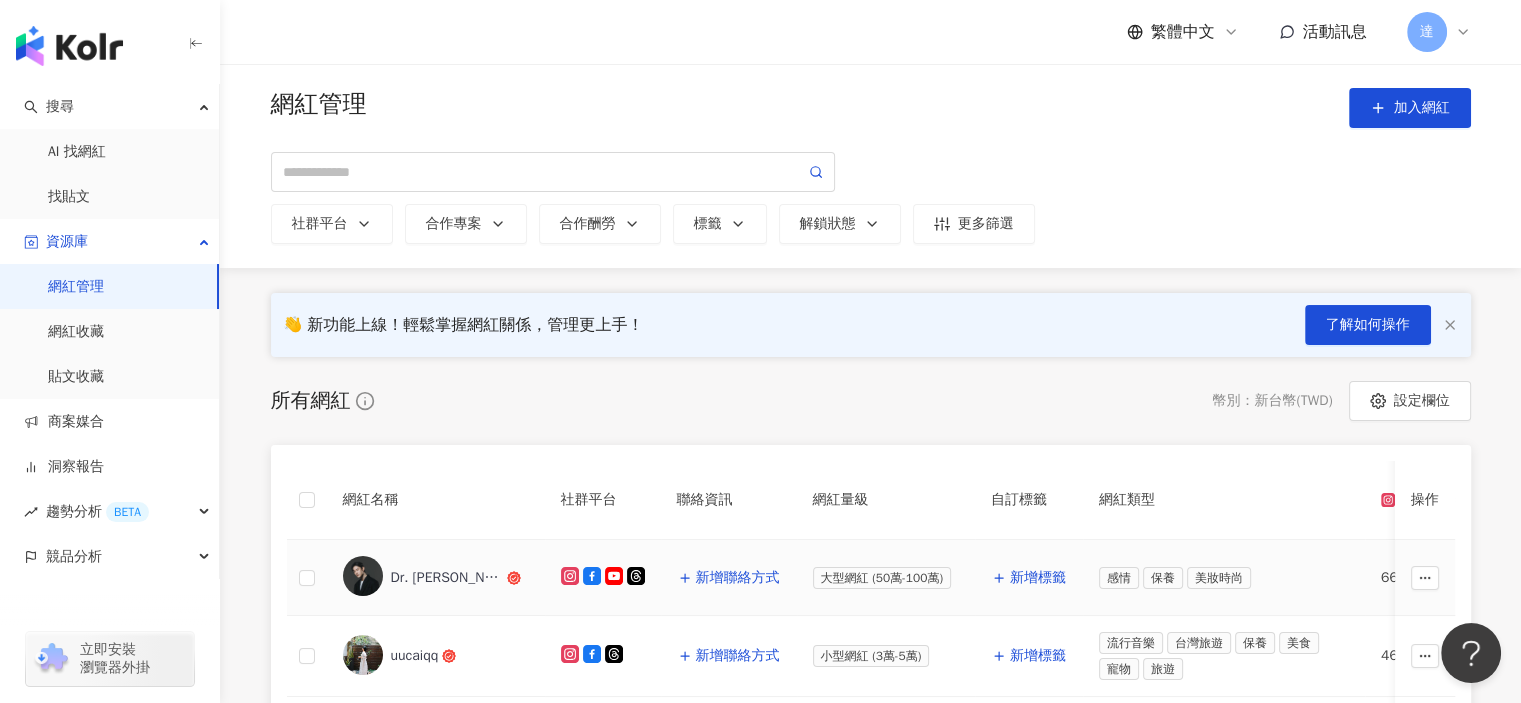 click on "Dr. Ivan 6" at bounding box center [447, 578] 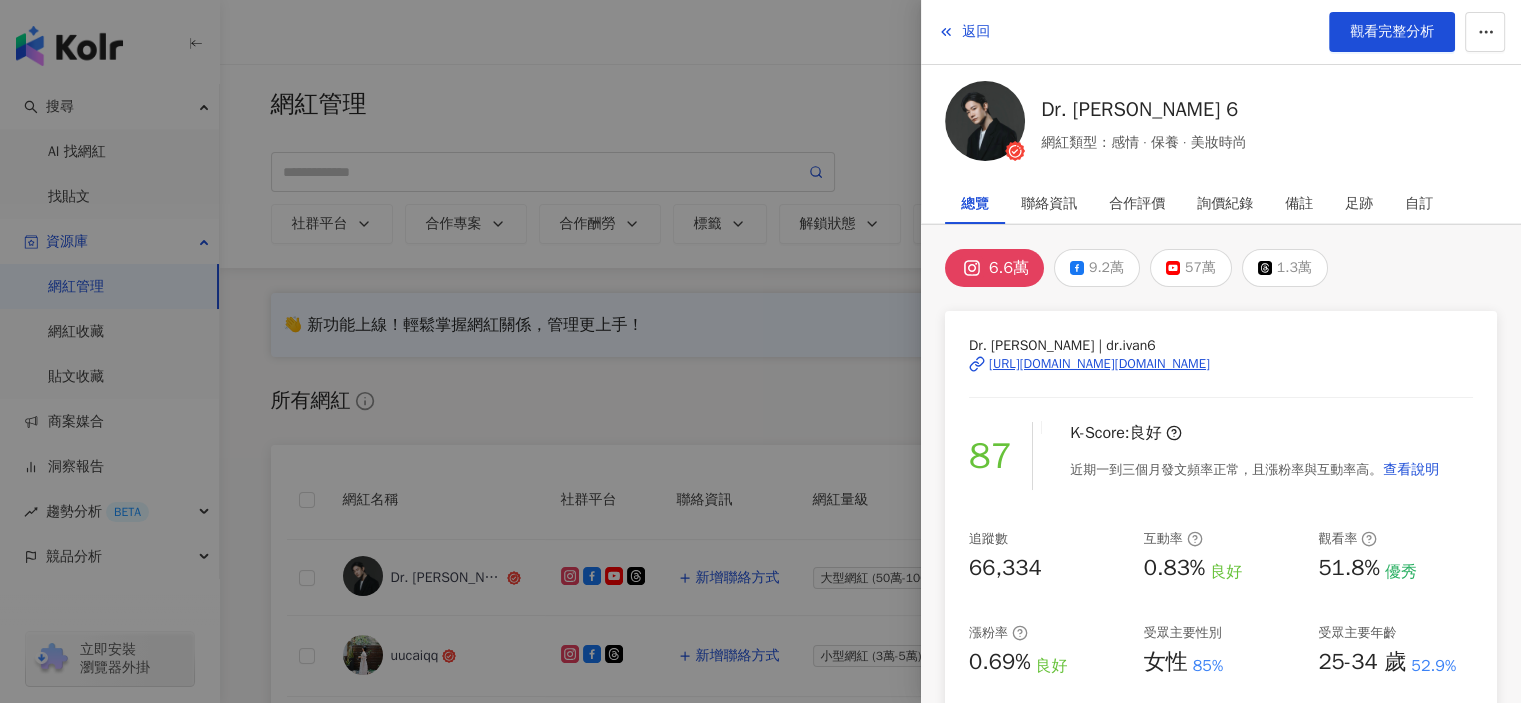 click on "https://www.instagram.com/dr.ivan6/" at bounding box center (1099, 364) 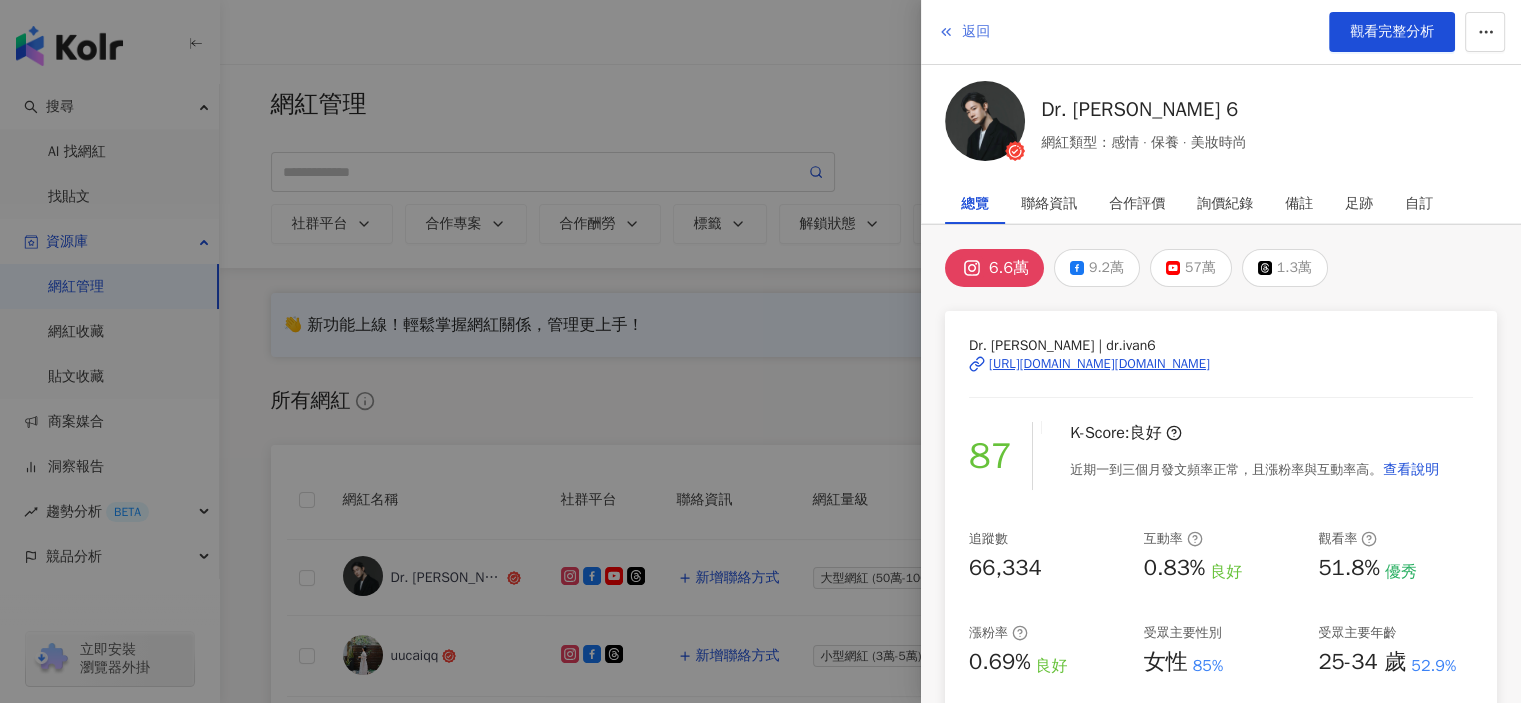click on "返回" at bounding box center (976, 32) 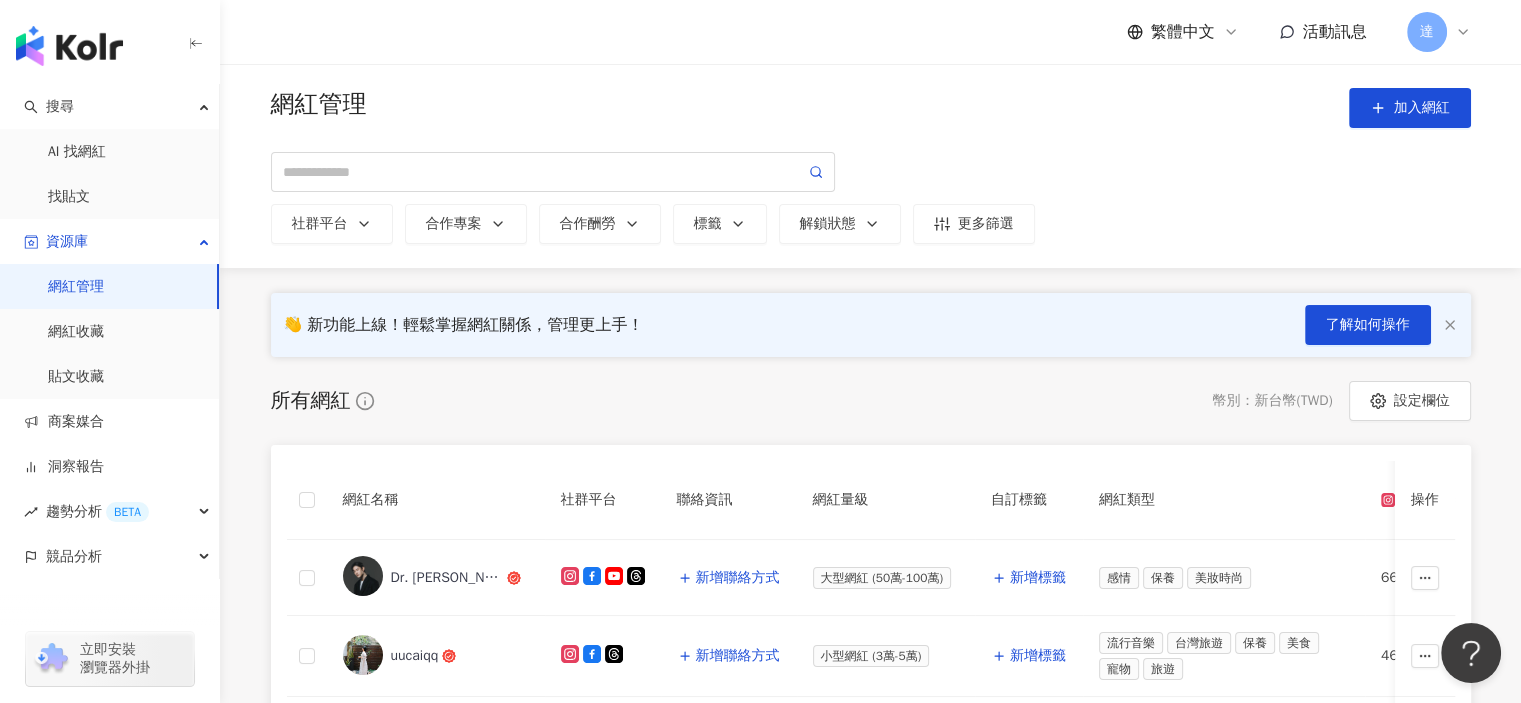 click at bounding box center [69, 46] 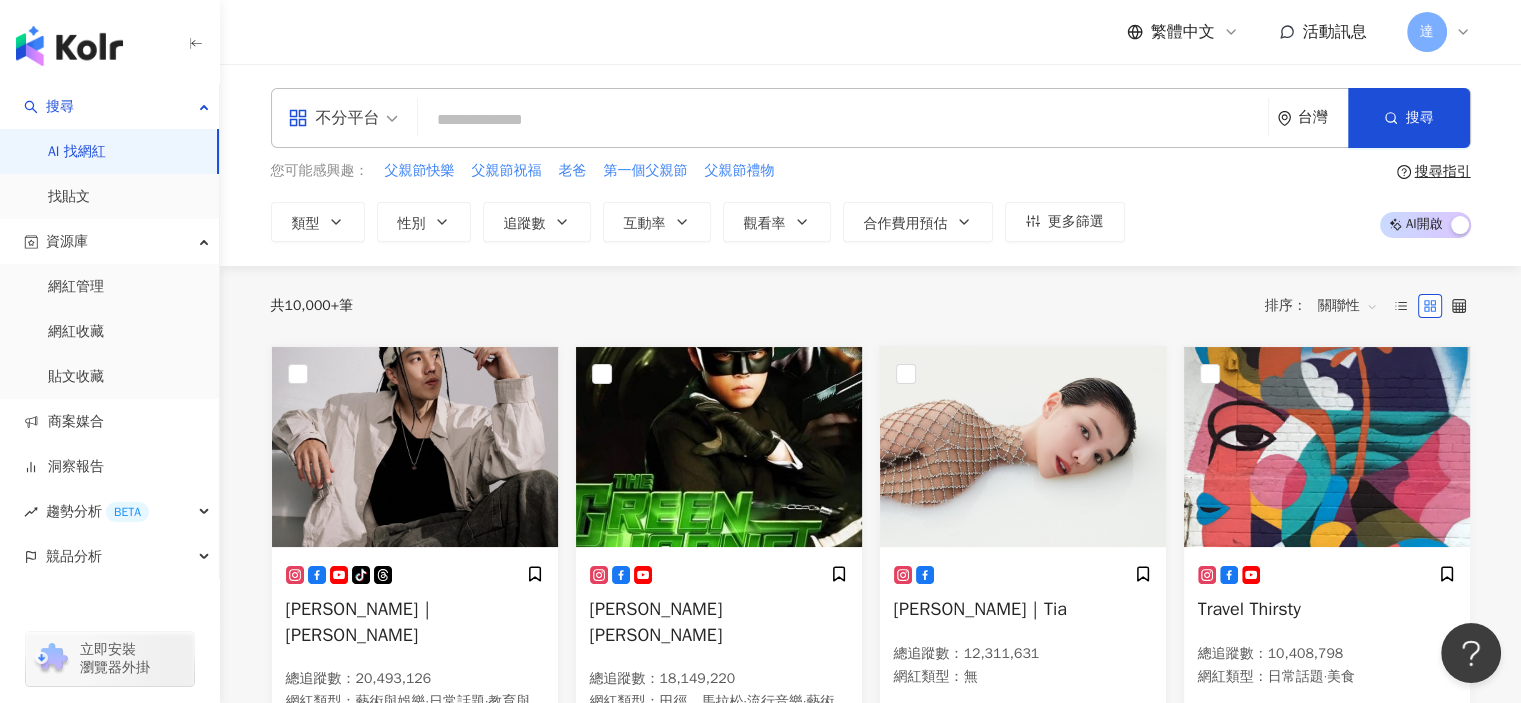 click on "搜尋指引" at bounding box center (1443, 172) 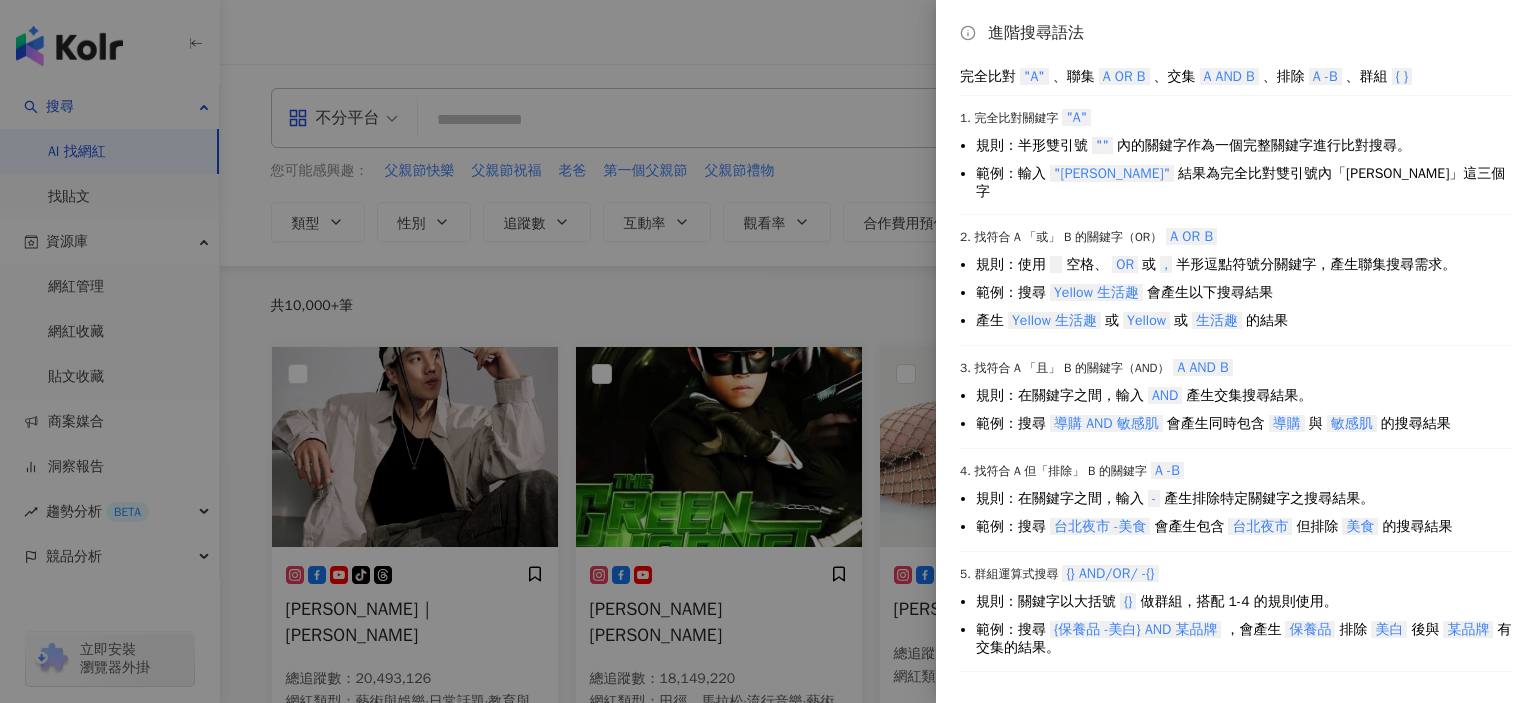 click at bounding box center (768, 351) 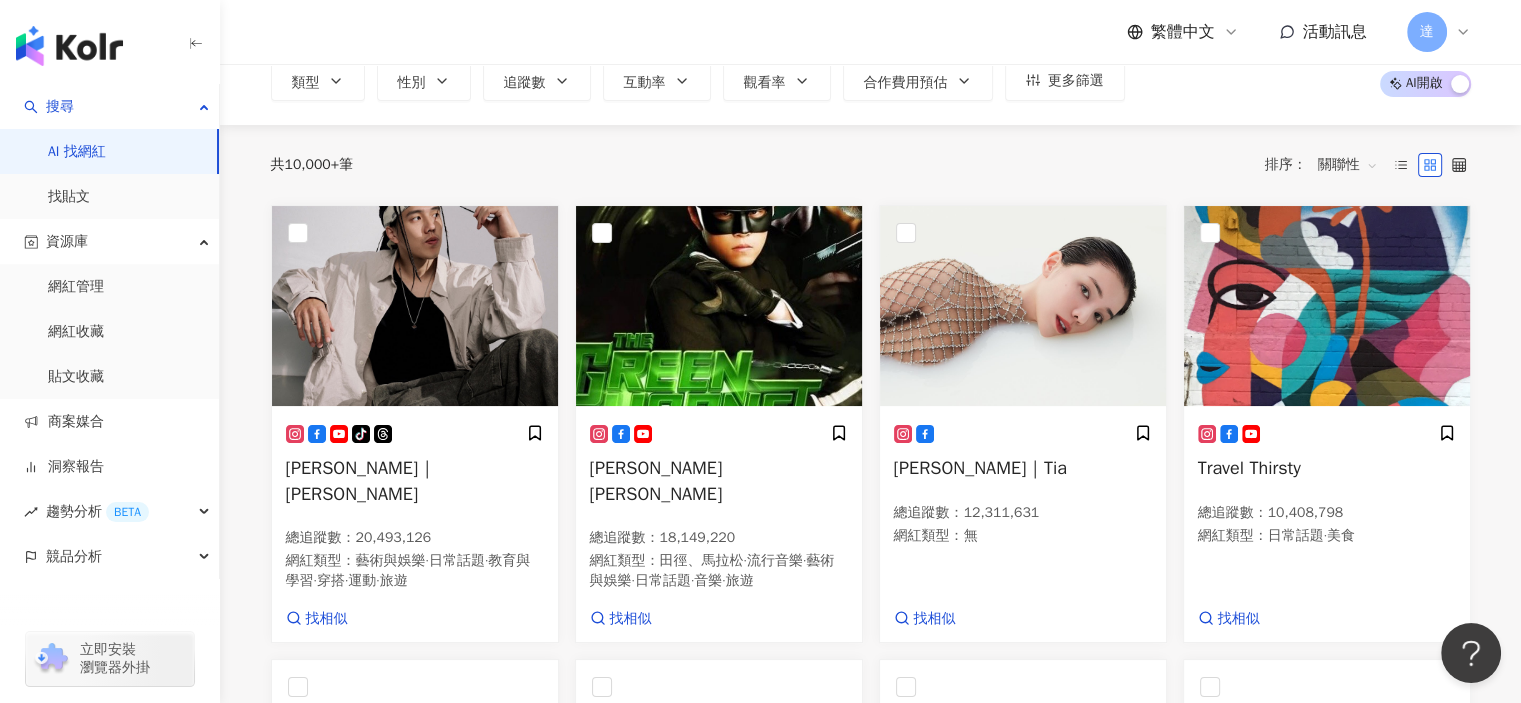 scroll, scrollTop: 0, scrollLeft: 0, axis: both 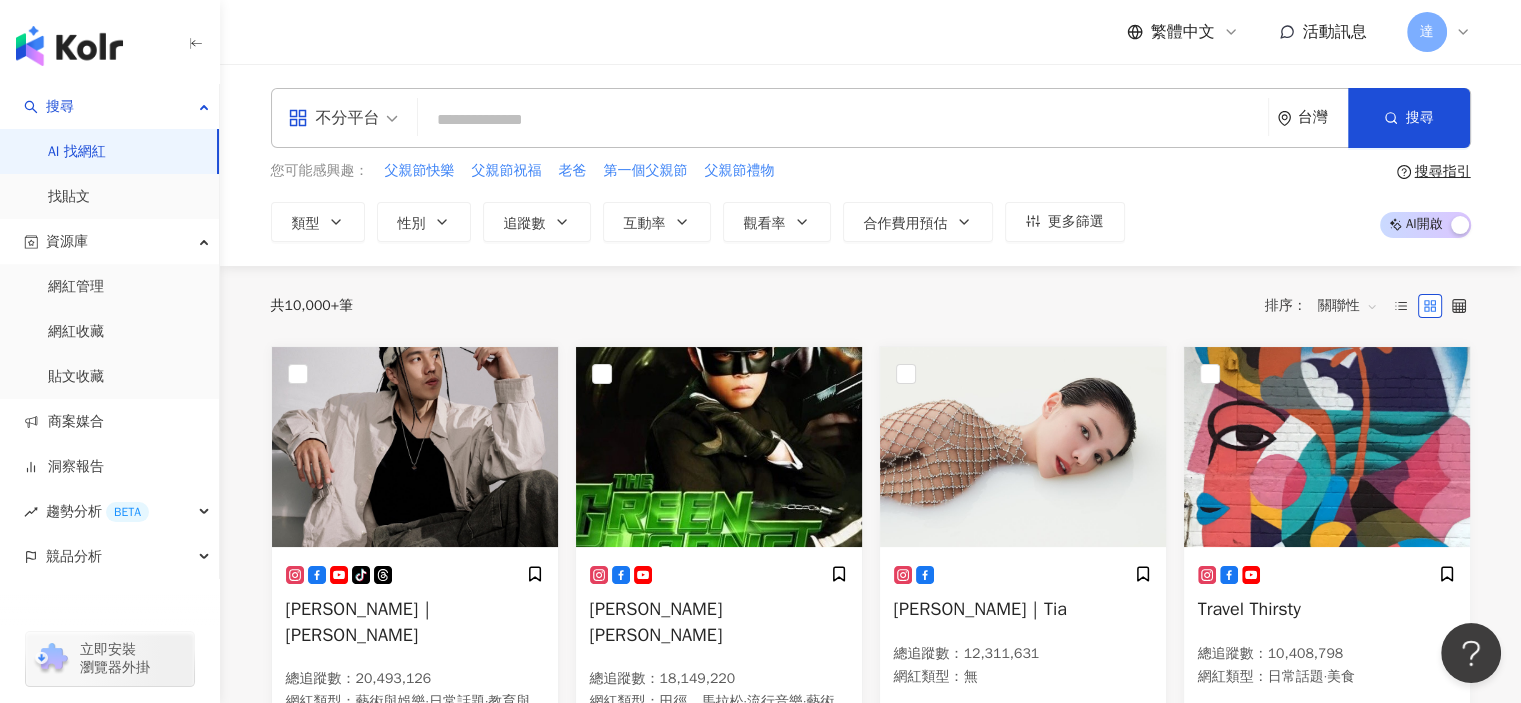 click at bounding box center (843, 120) 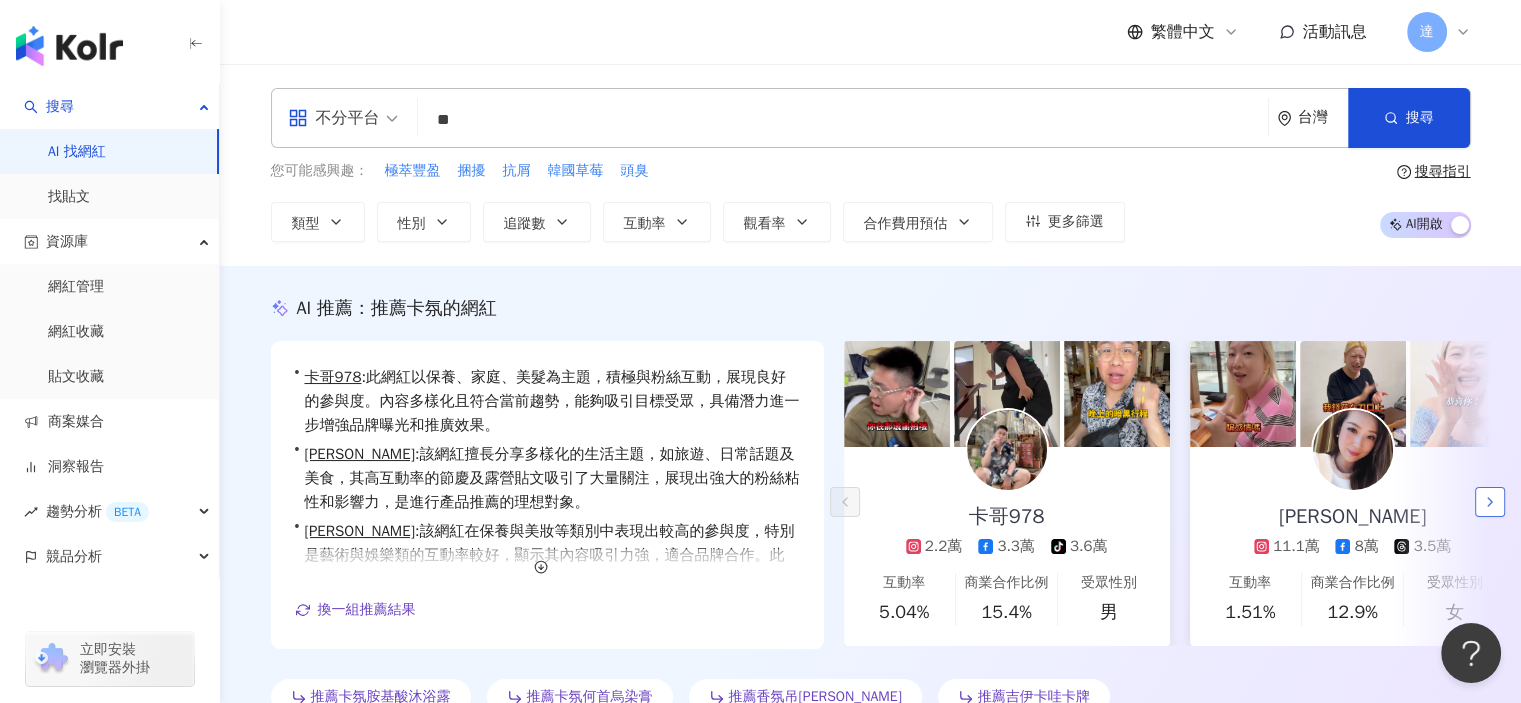 type on "**" 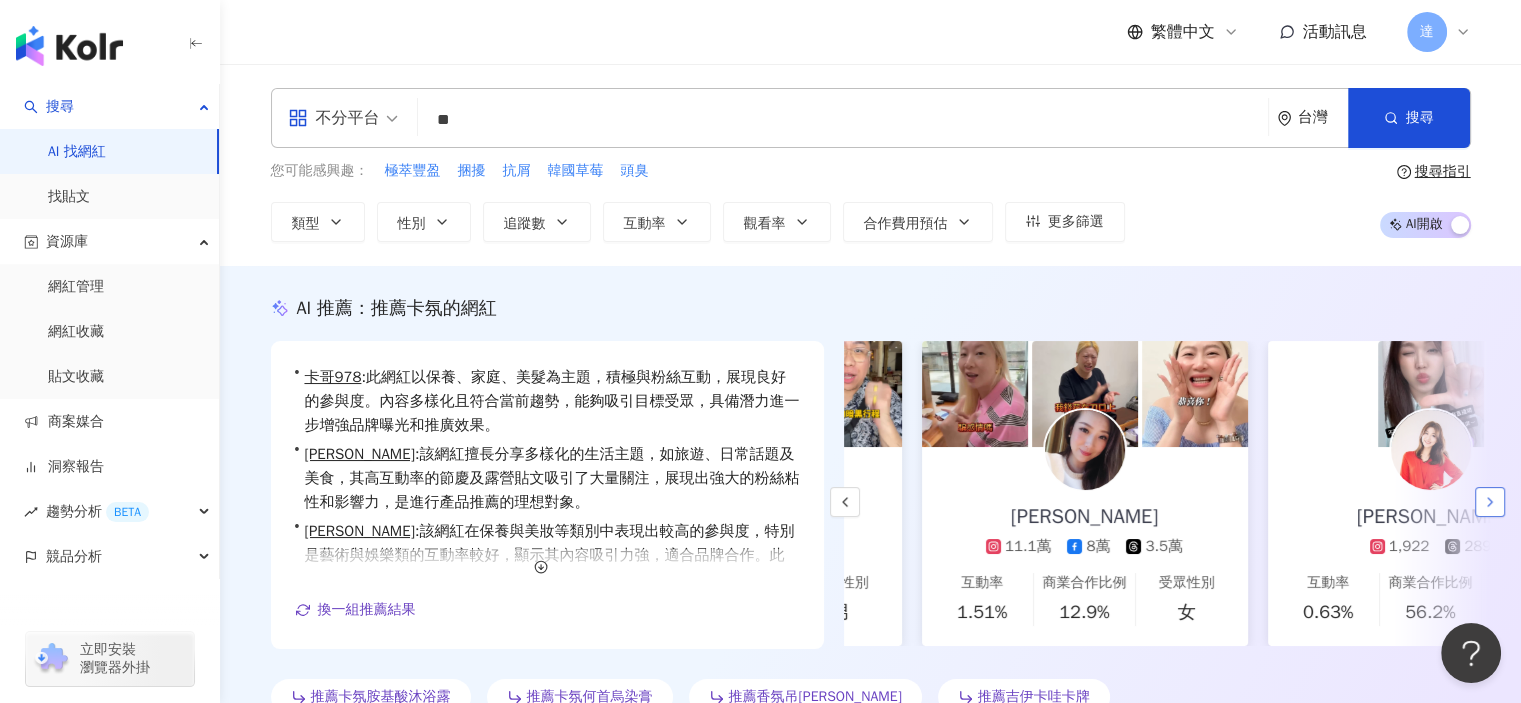 scroll, scrollTop: 0, scrollLeft: 346, axis: horizontal 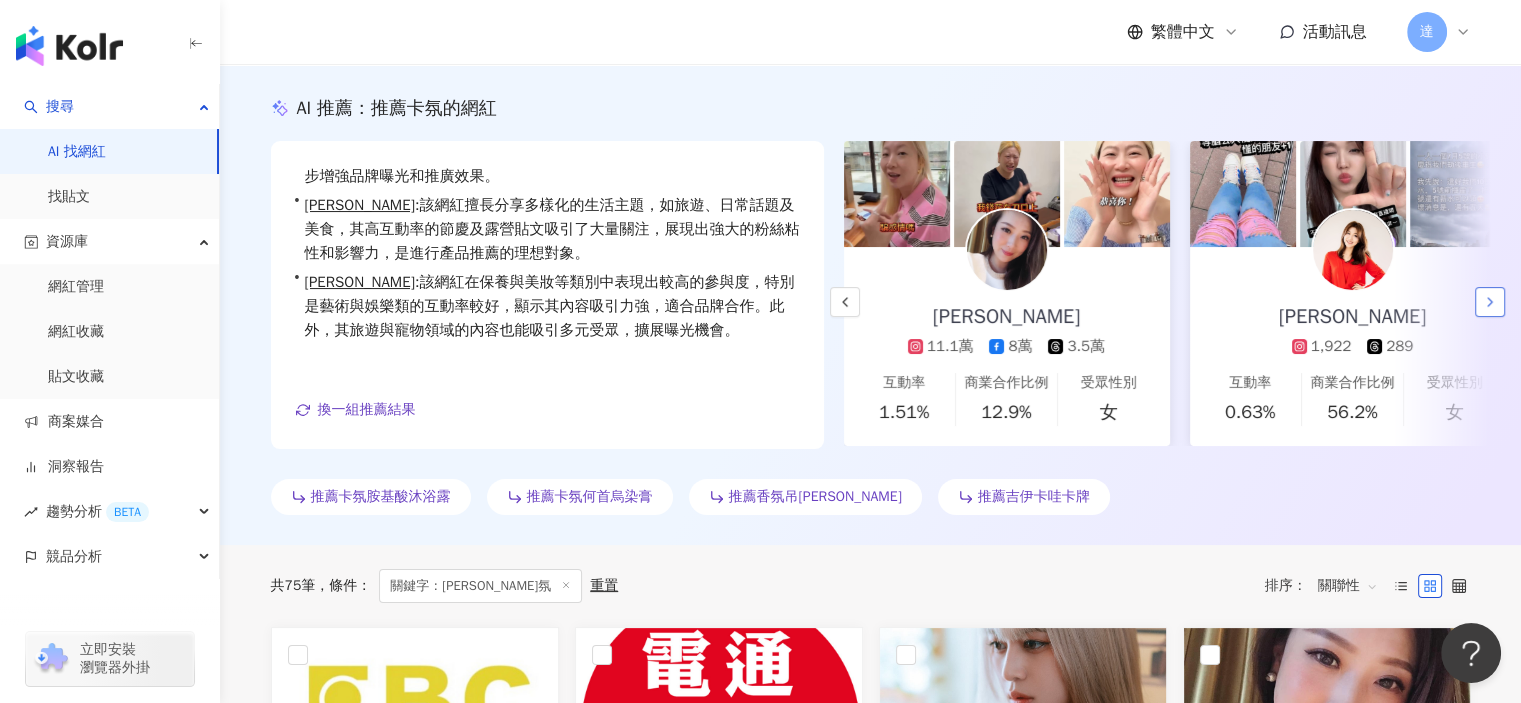 click 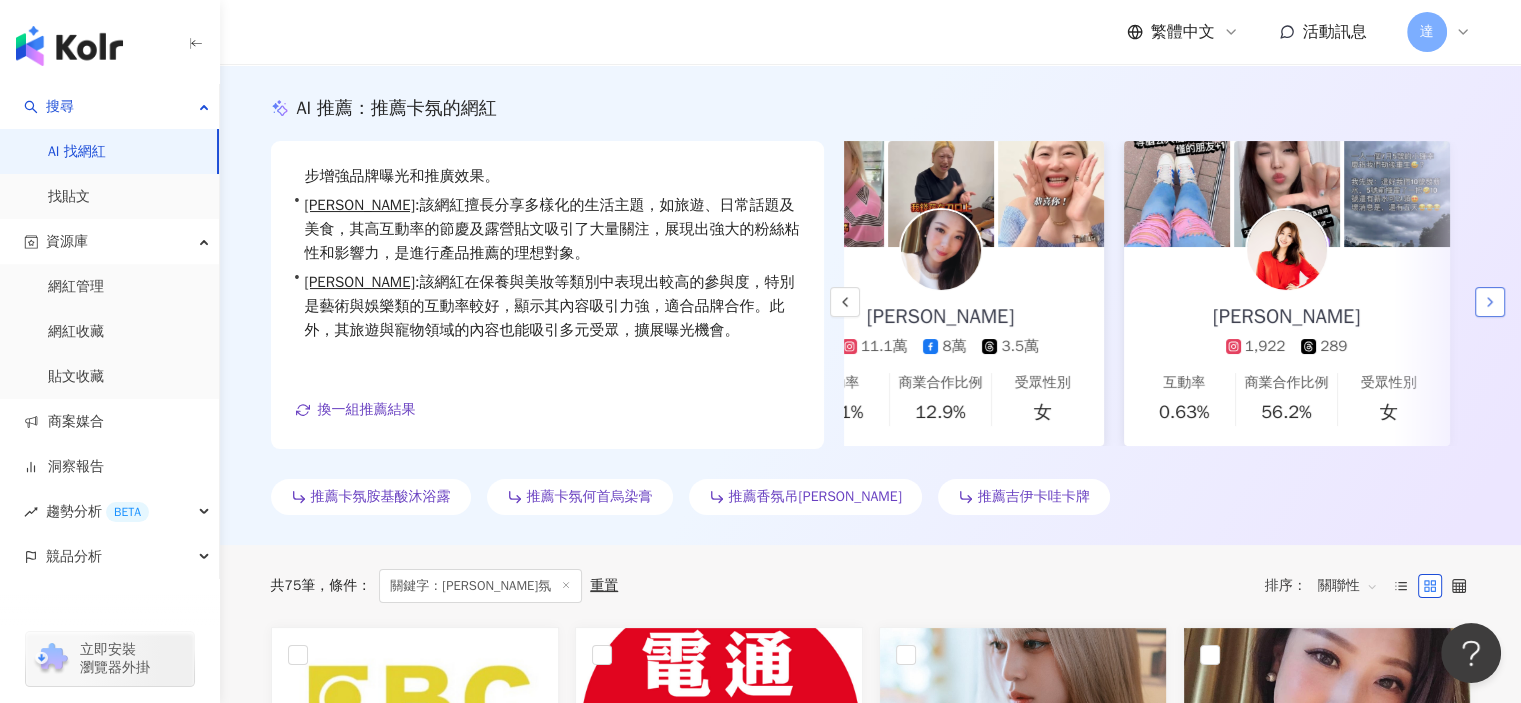 scroll, scrollTop: 0, scrollLeft: 431, axis: horizontal 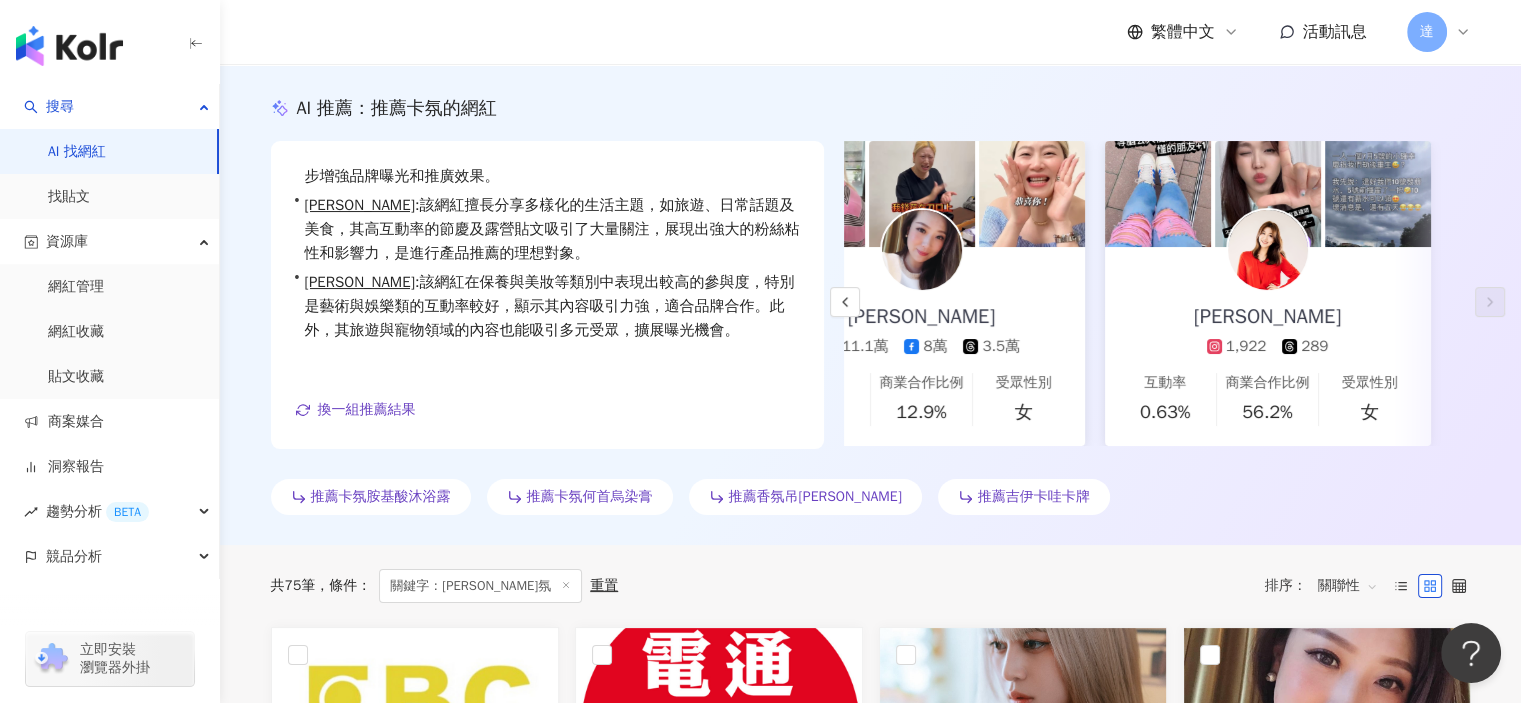 click on "Milanda Chang 1,922 289" at bounding box center [1267, 302] 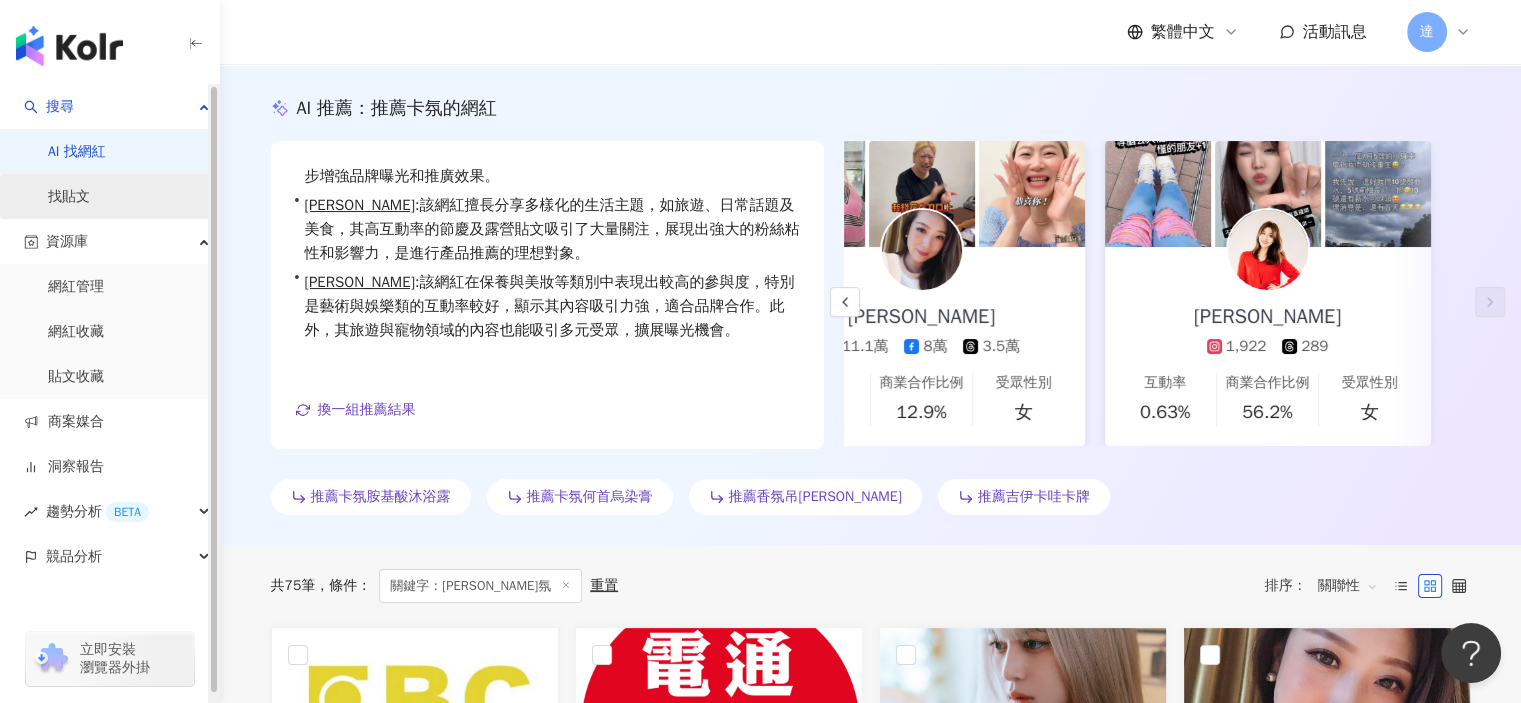 click on "找貼文" at bounding box center [69, 197] 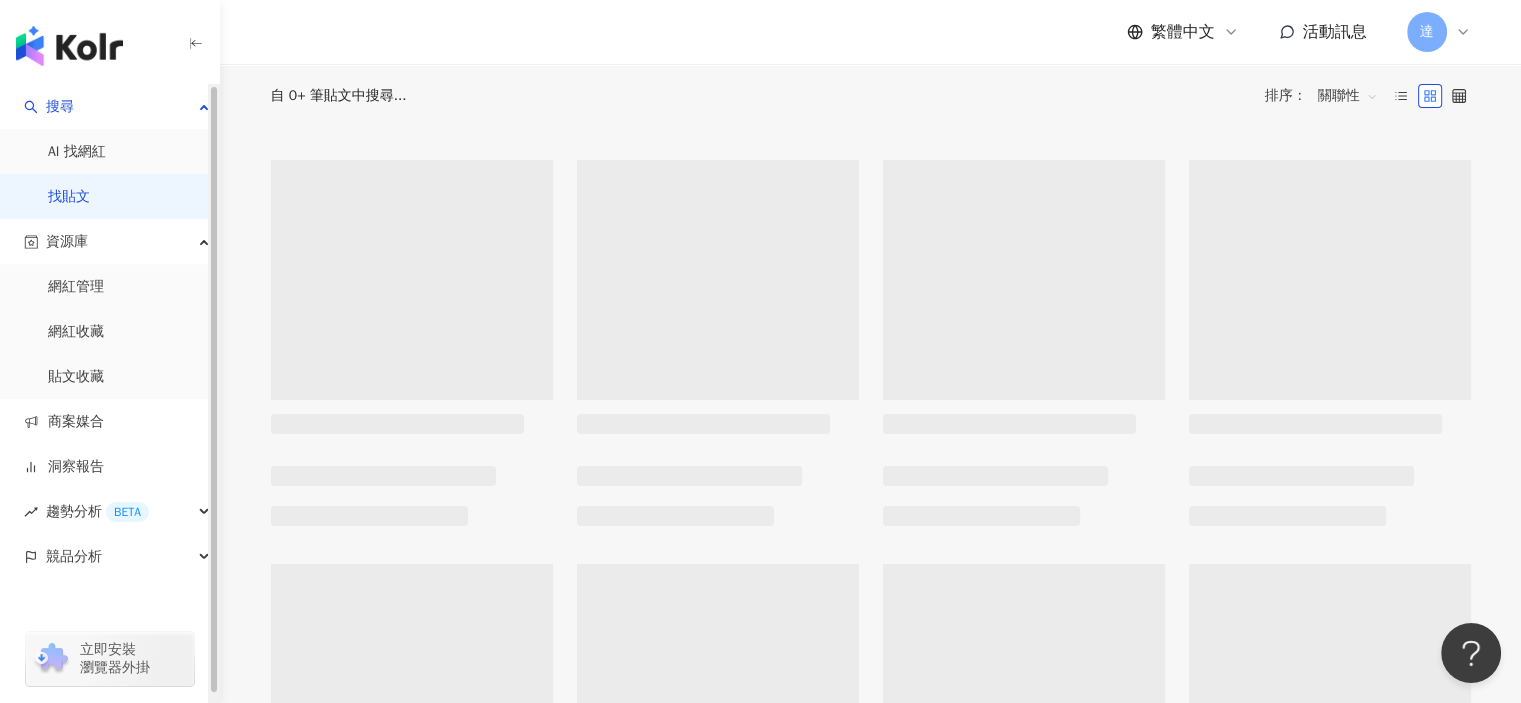 scroll, scrollTop: 0, scrollLeft: 0, axis: both 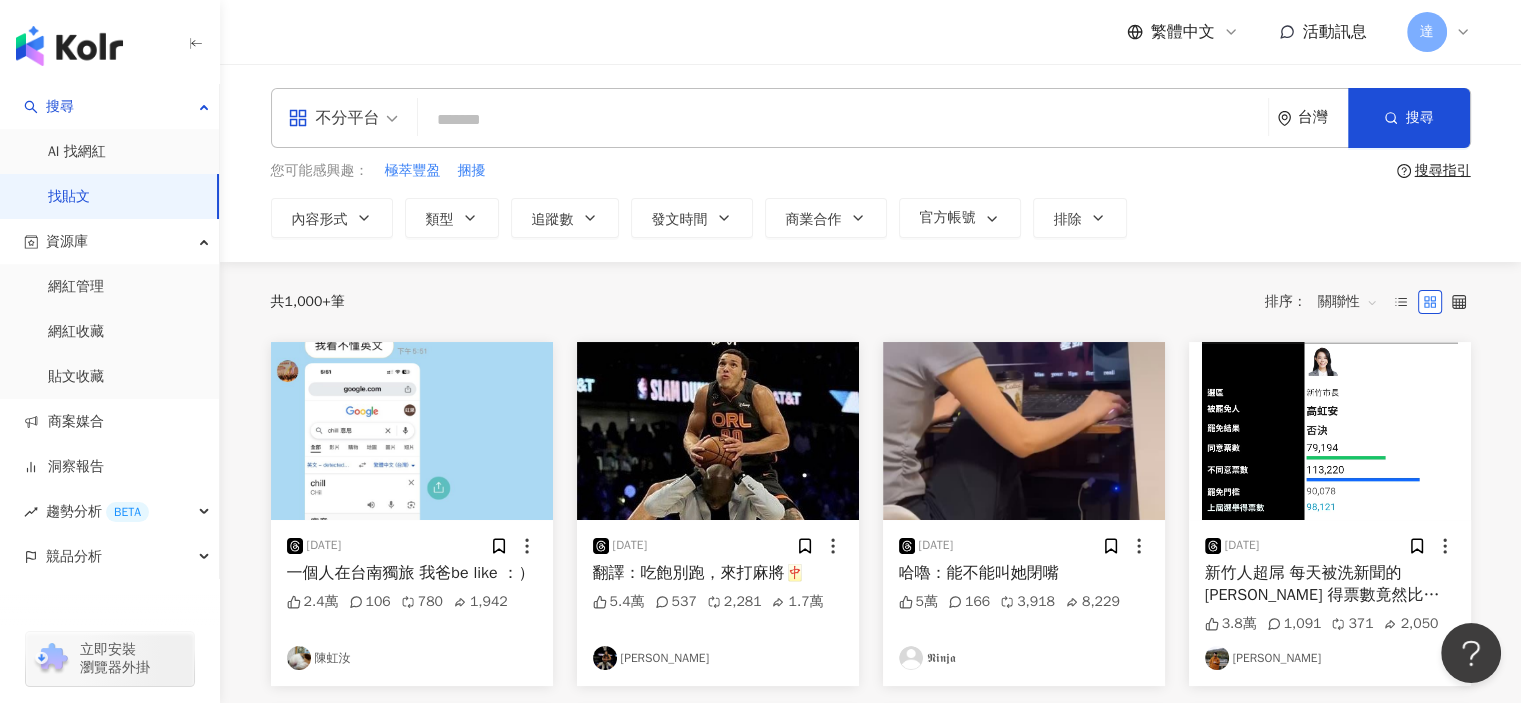 click at bounding box center [843, 119] 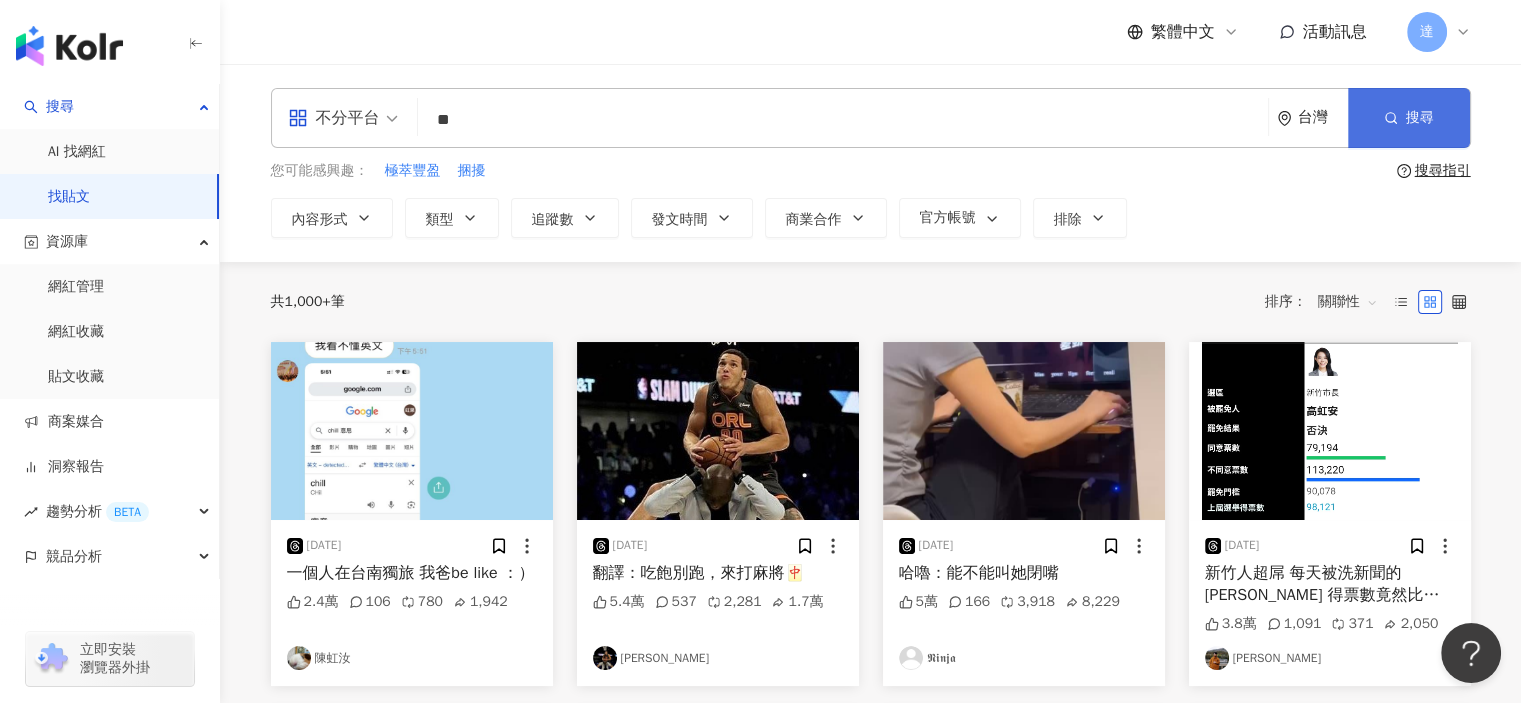 type on "**" 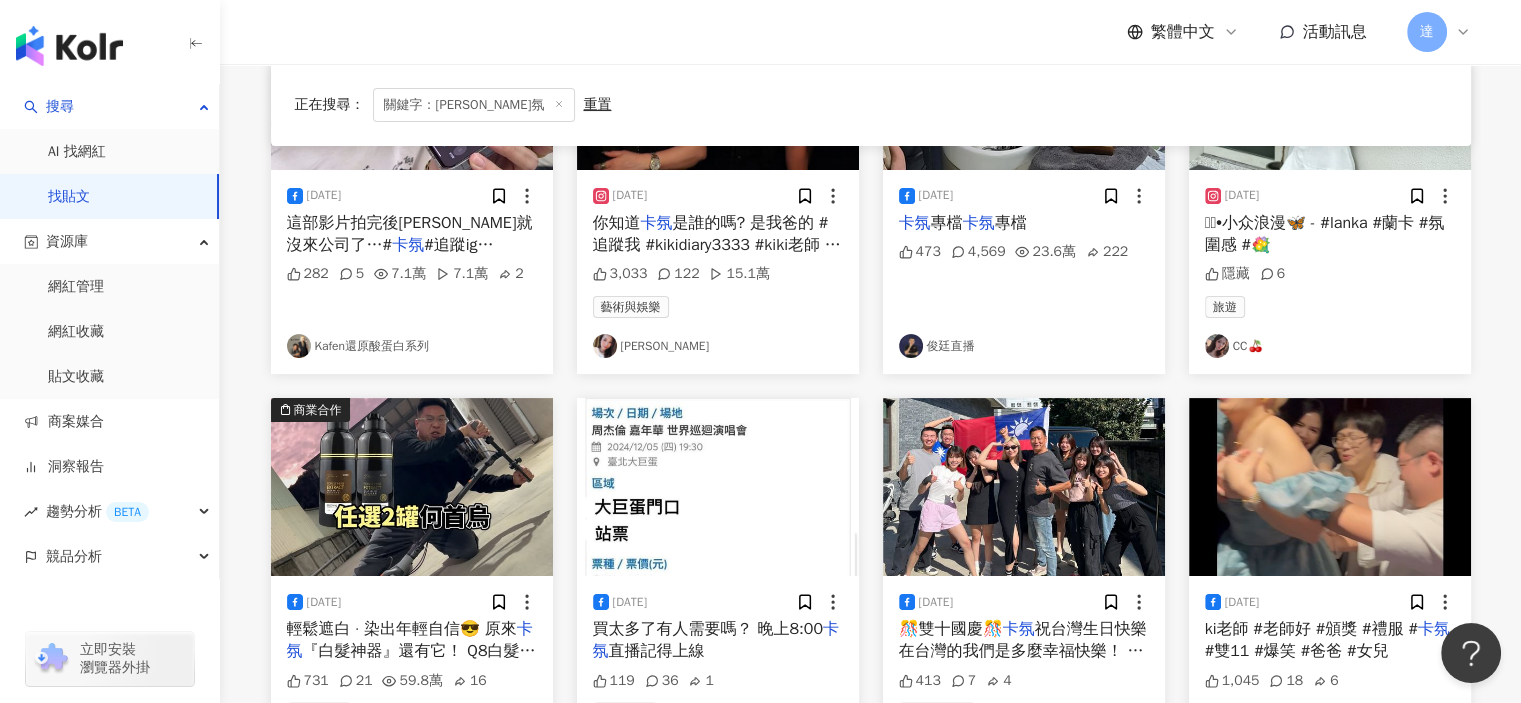 scroll, scrollTop: 400, scrollLeft: 0, axis: vertical 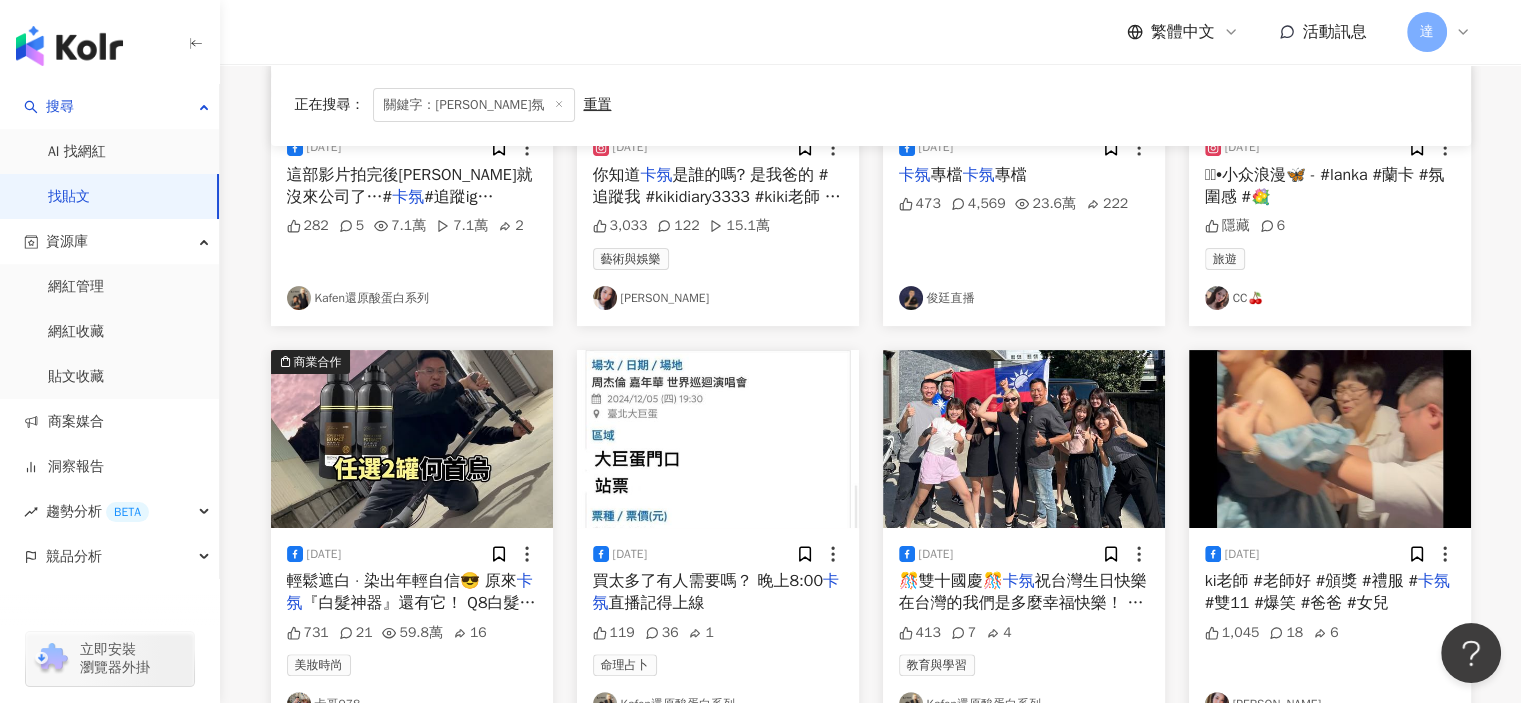 click at bounding box center [1024, 439] 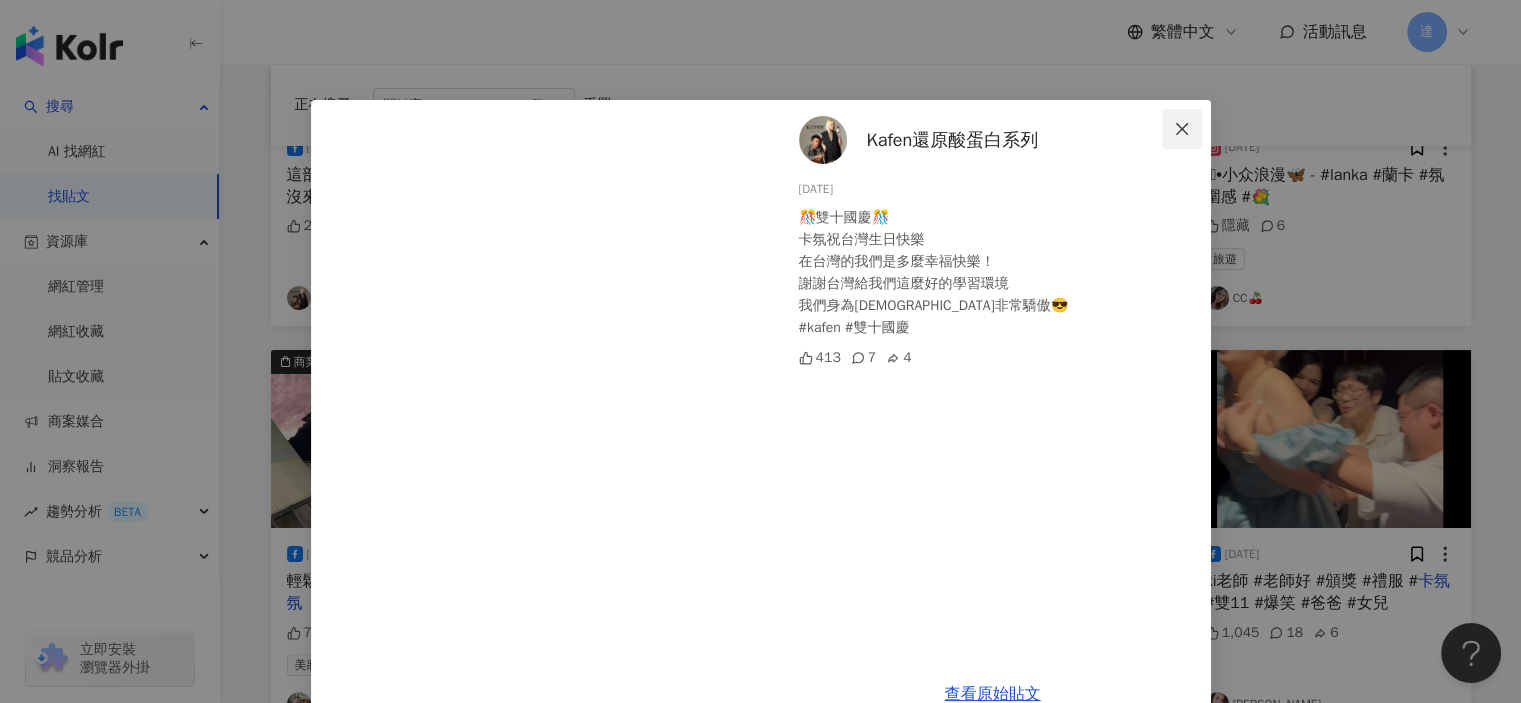 click 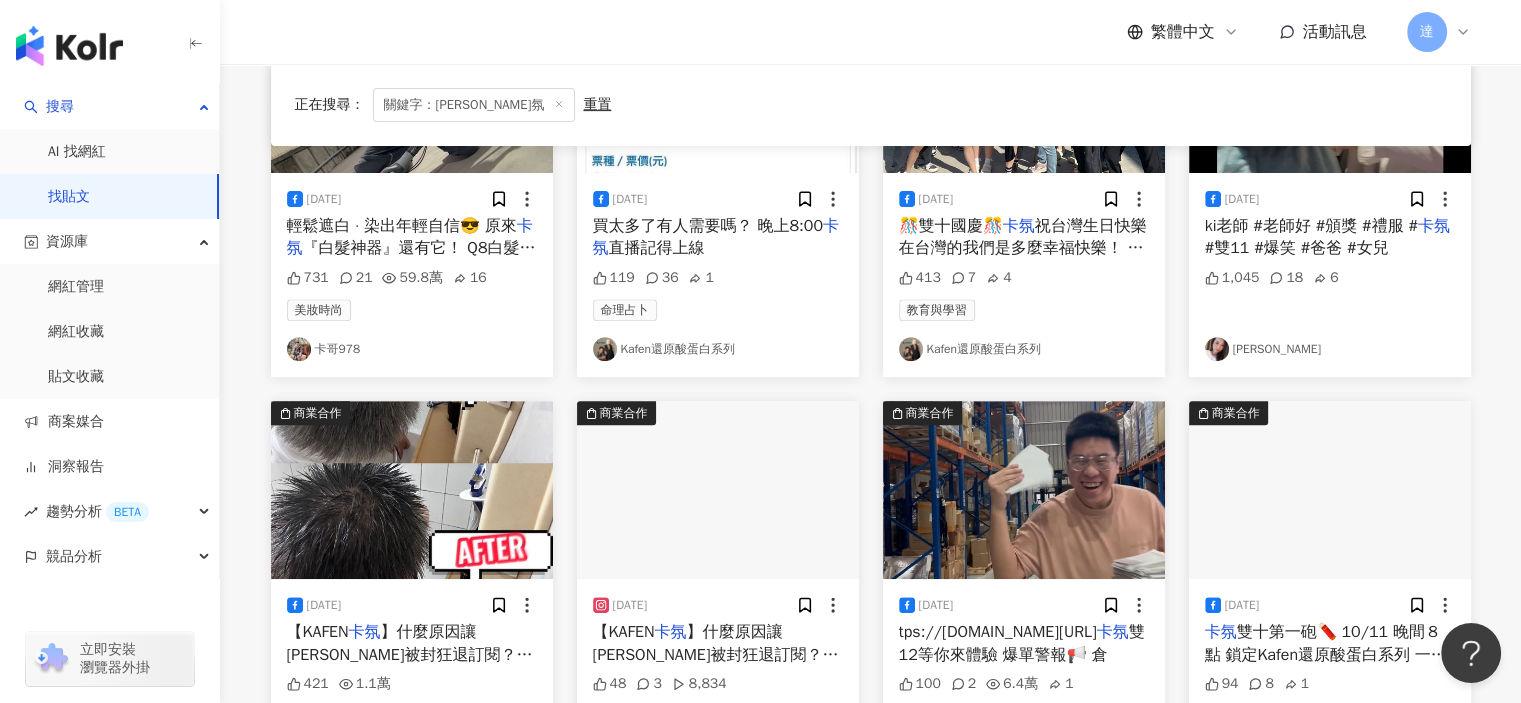 scroll, scrollTop: 800, scrollLeft: 0, axis: vertical 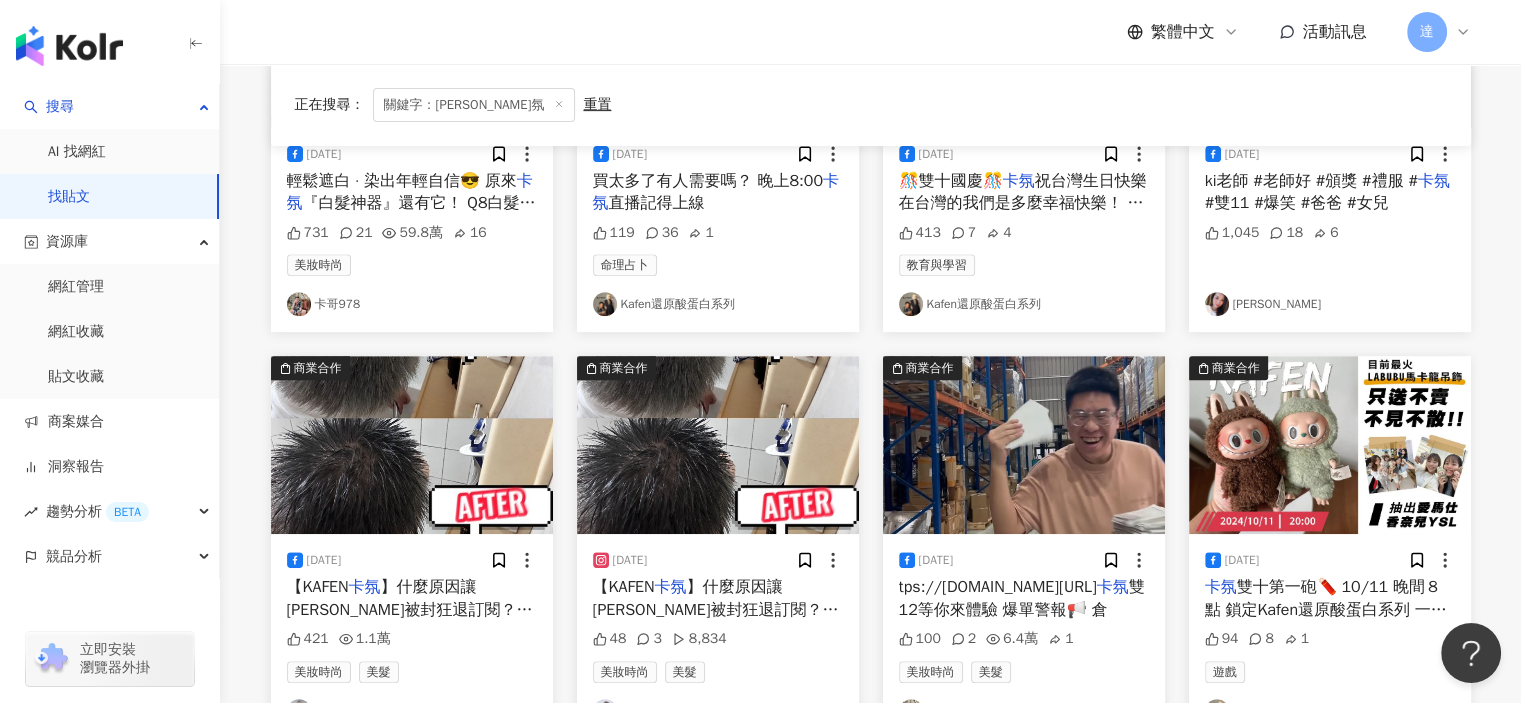 click at bounding box center (1330, 445) 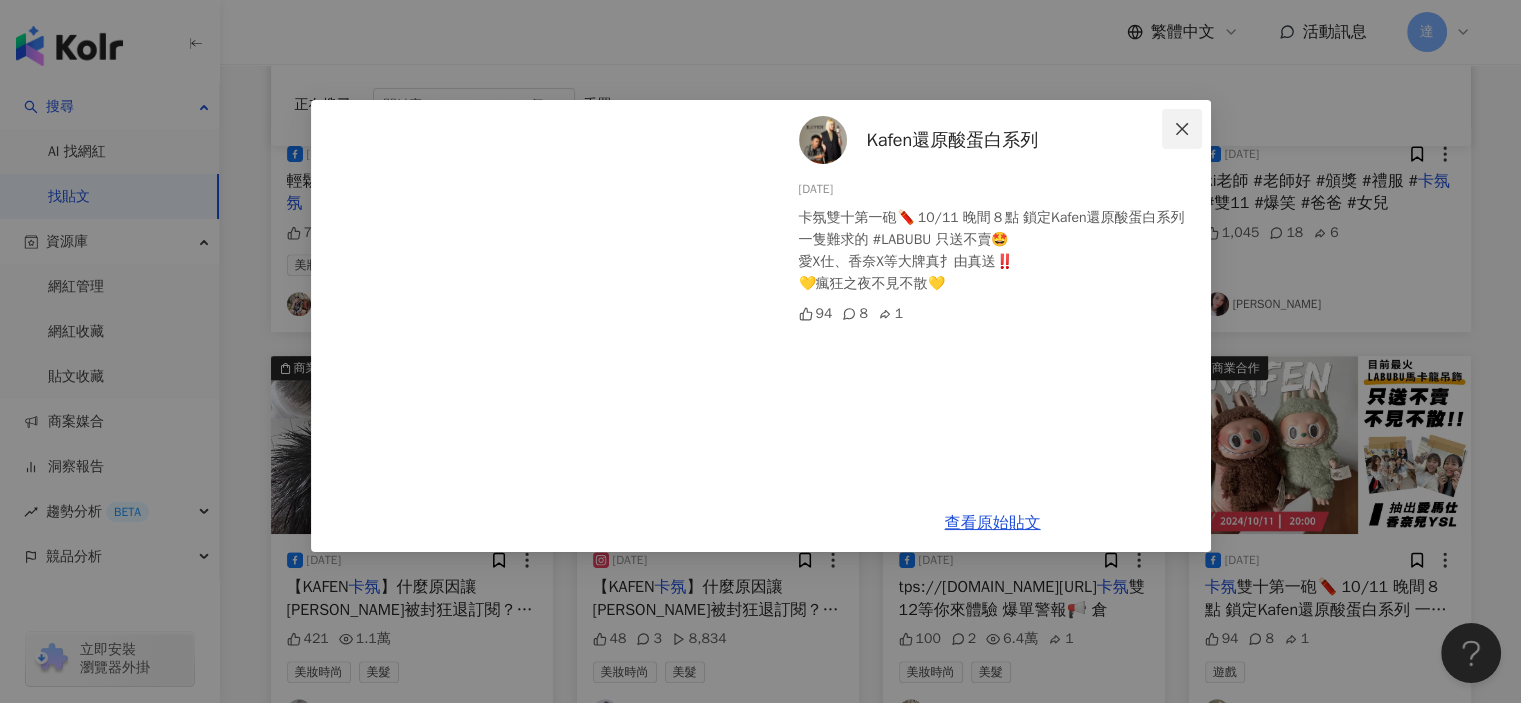 click 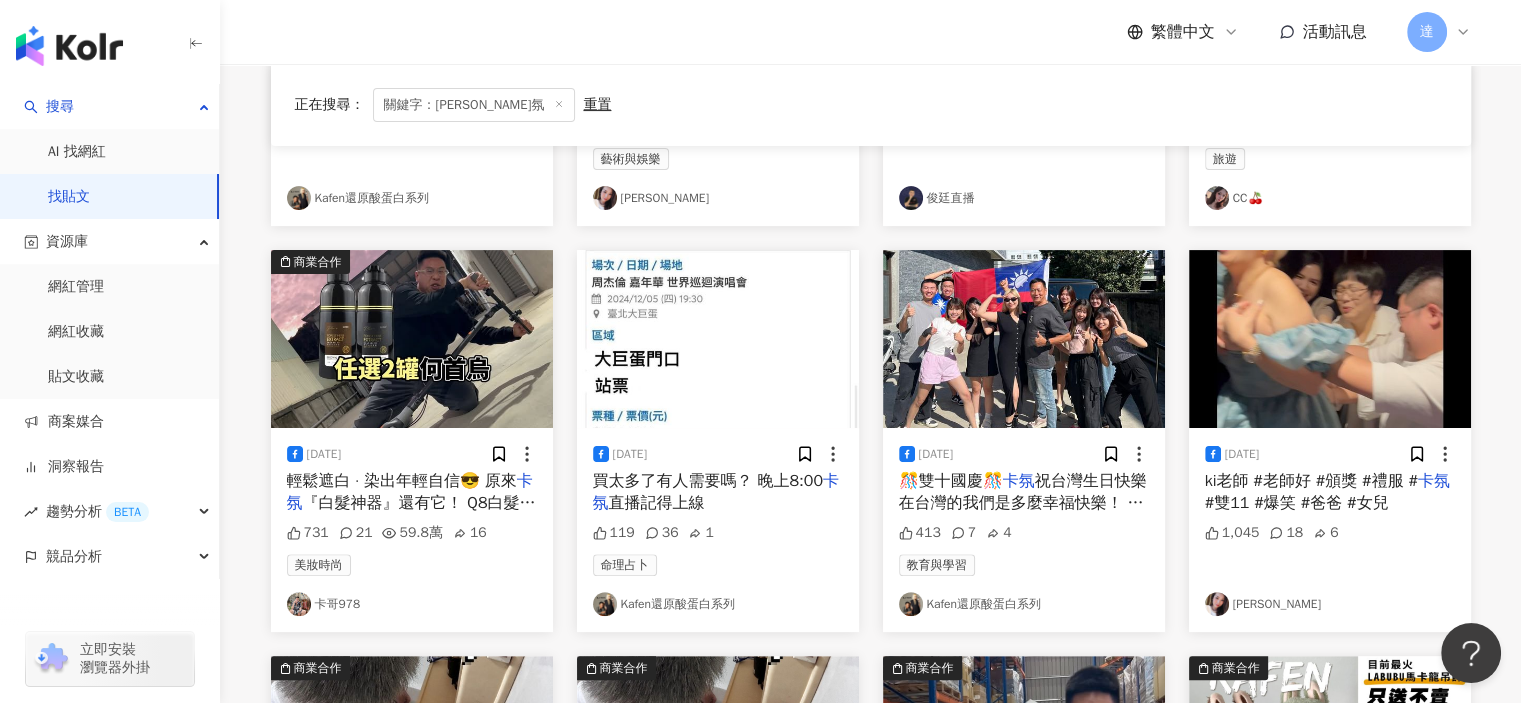 scroll, scrollTop: 100, scrollLeft: 0, axis: vertical 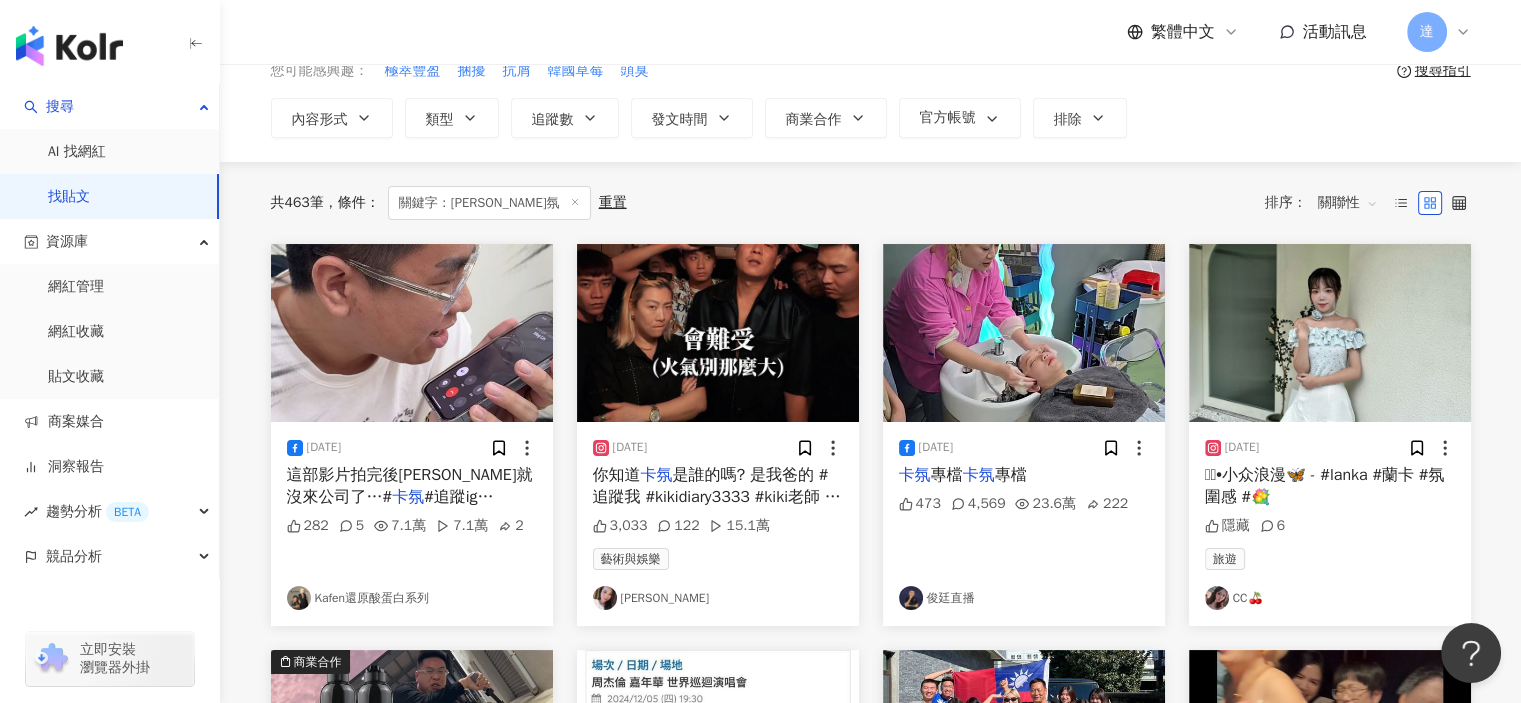 click at bounding box center [718, 333] 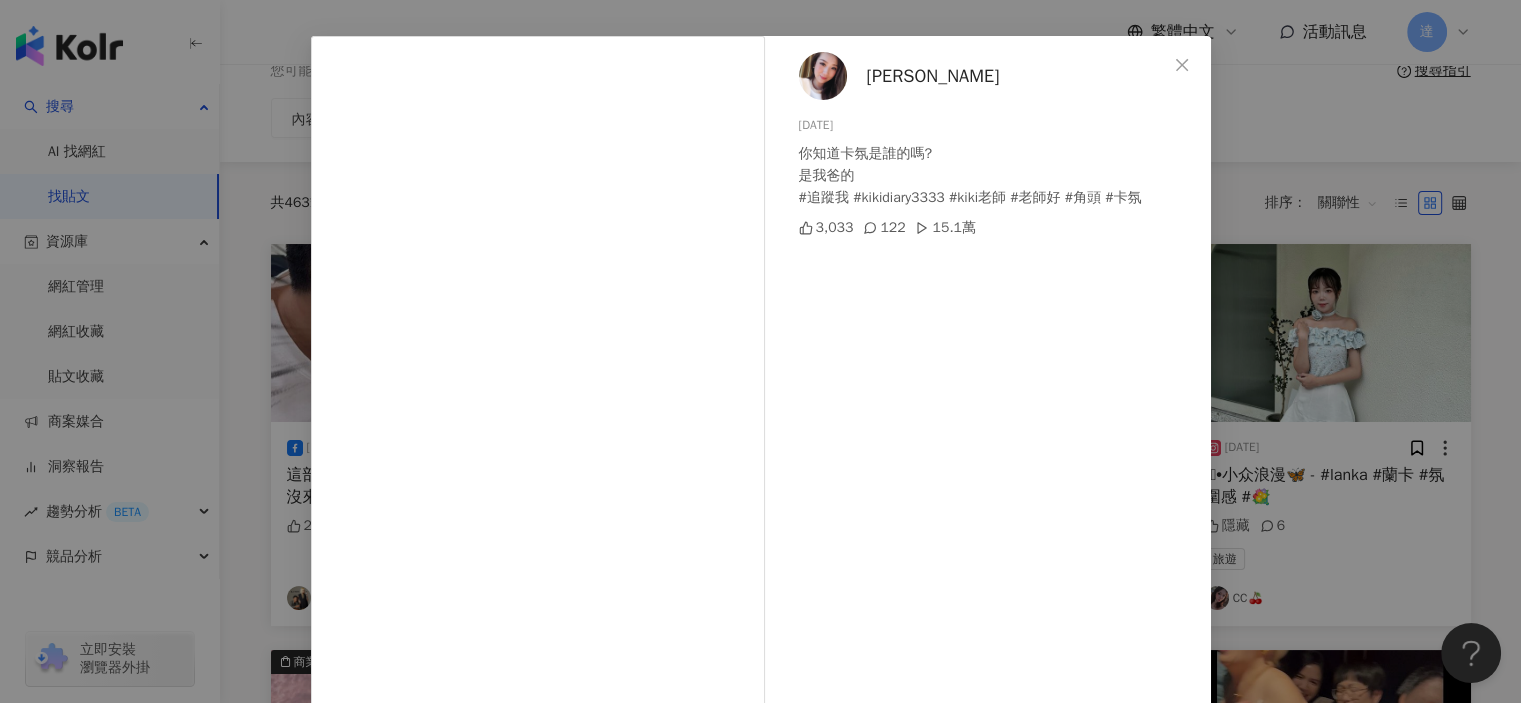 scroll, scrollTop: 100, scrollLeft: 0, axis: vertical 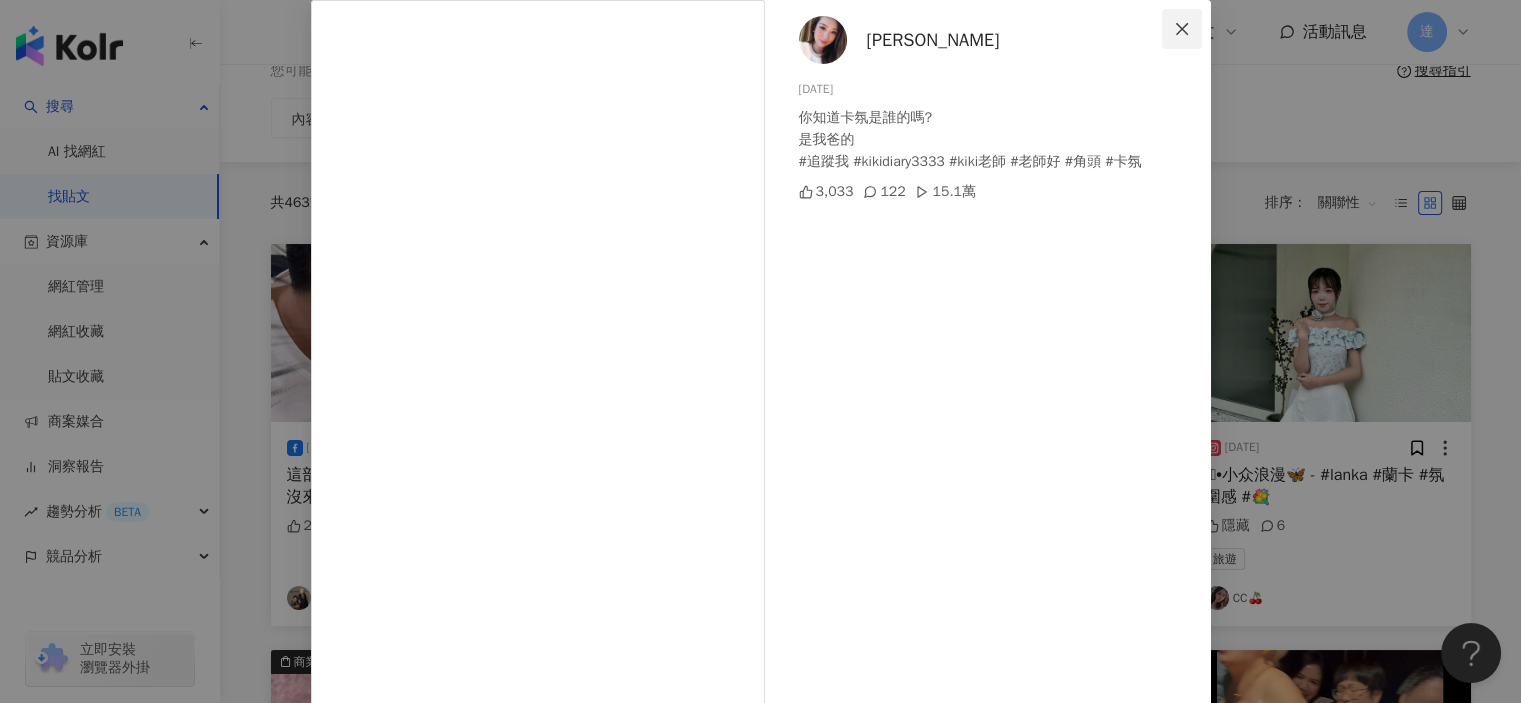 click 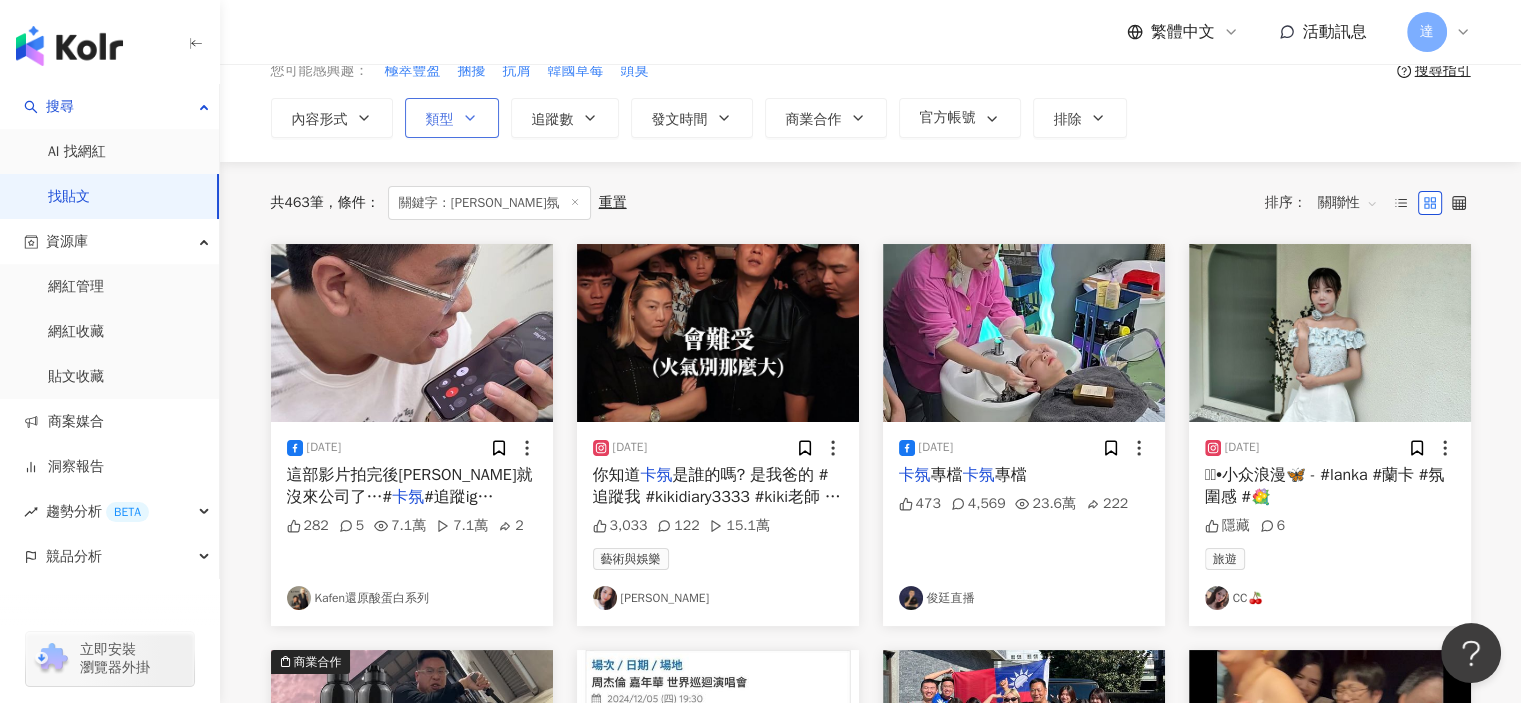 click on "類型" at bounding box center [452, 118] 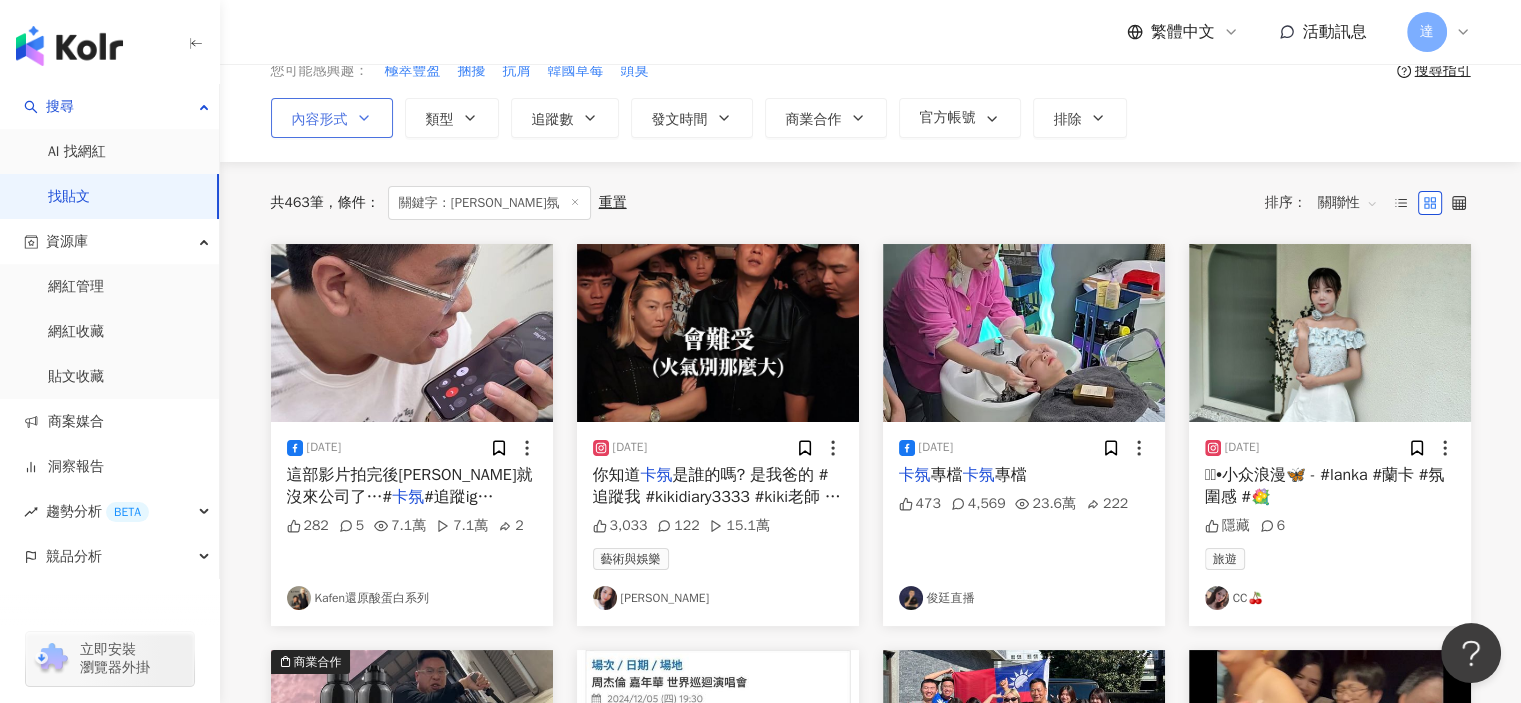 click 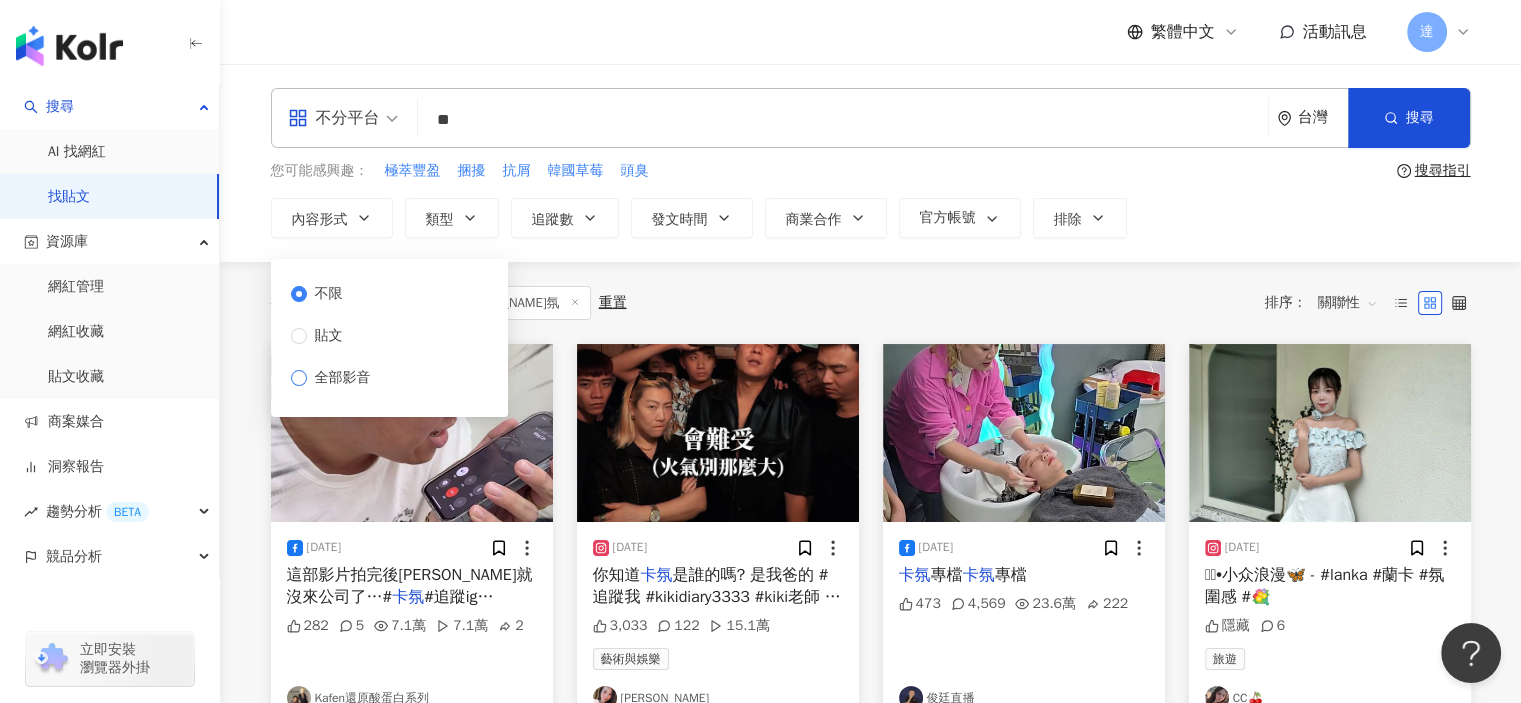 click on "全部影音" at bounding box center (343, 378) 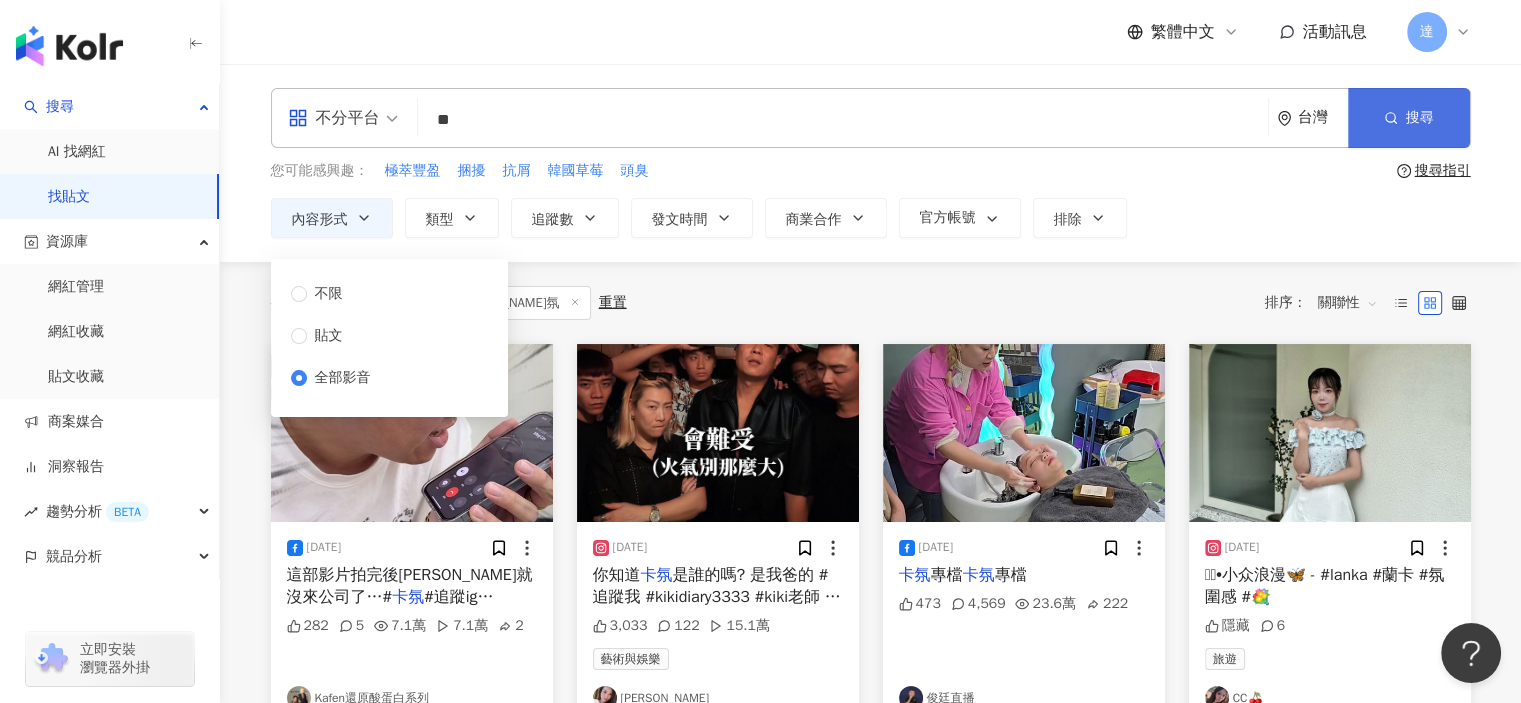 click on "搜尋" at bounding box center [1409, 118] 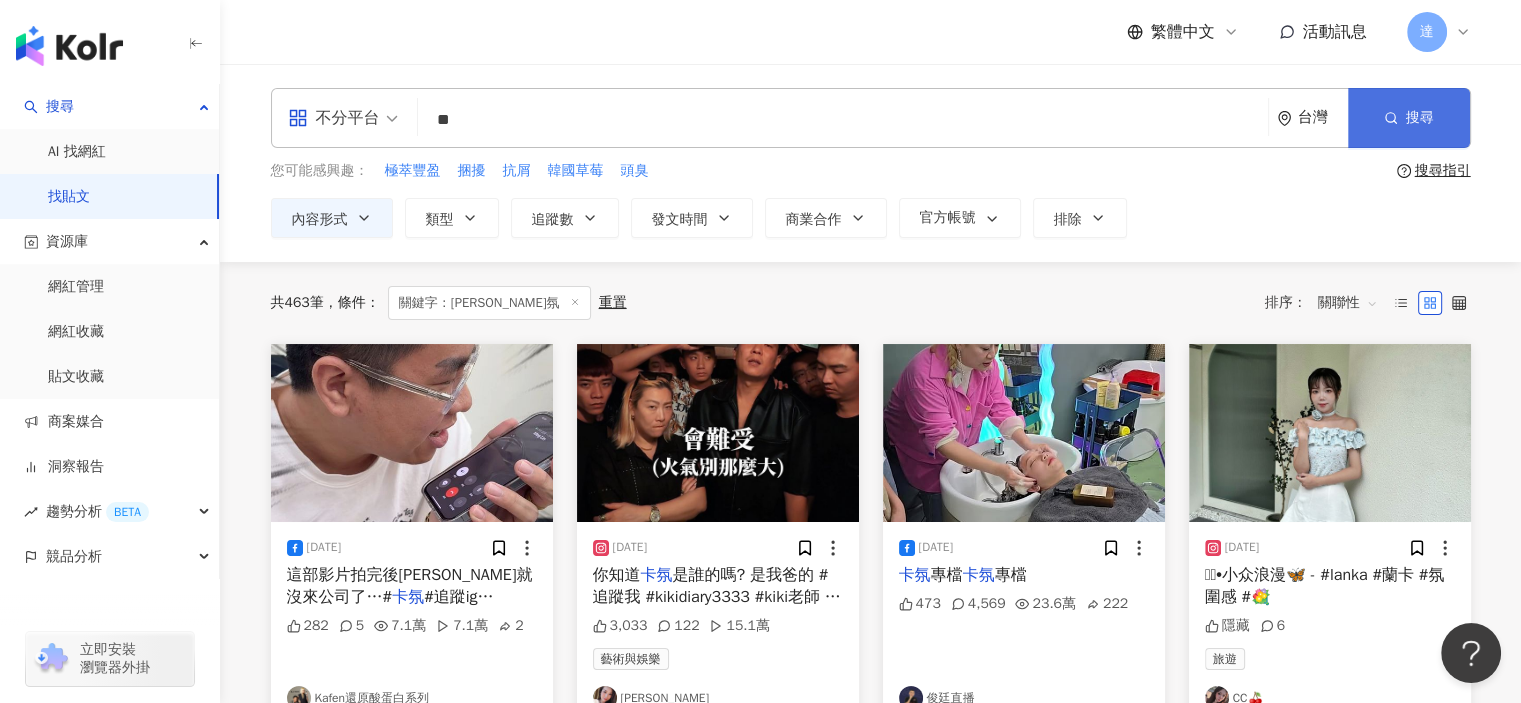 click on "搜尋" at bounding box center (1420, 118) 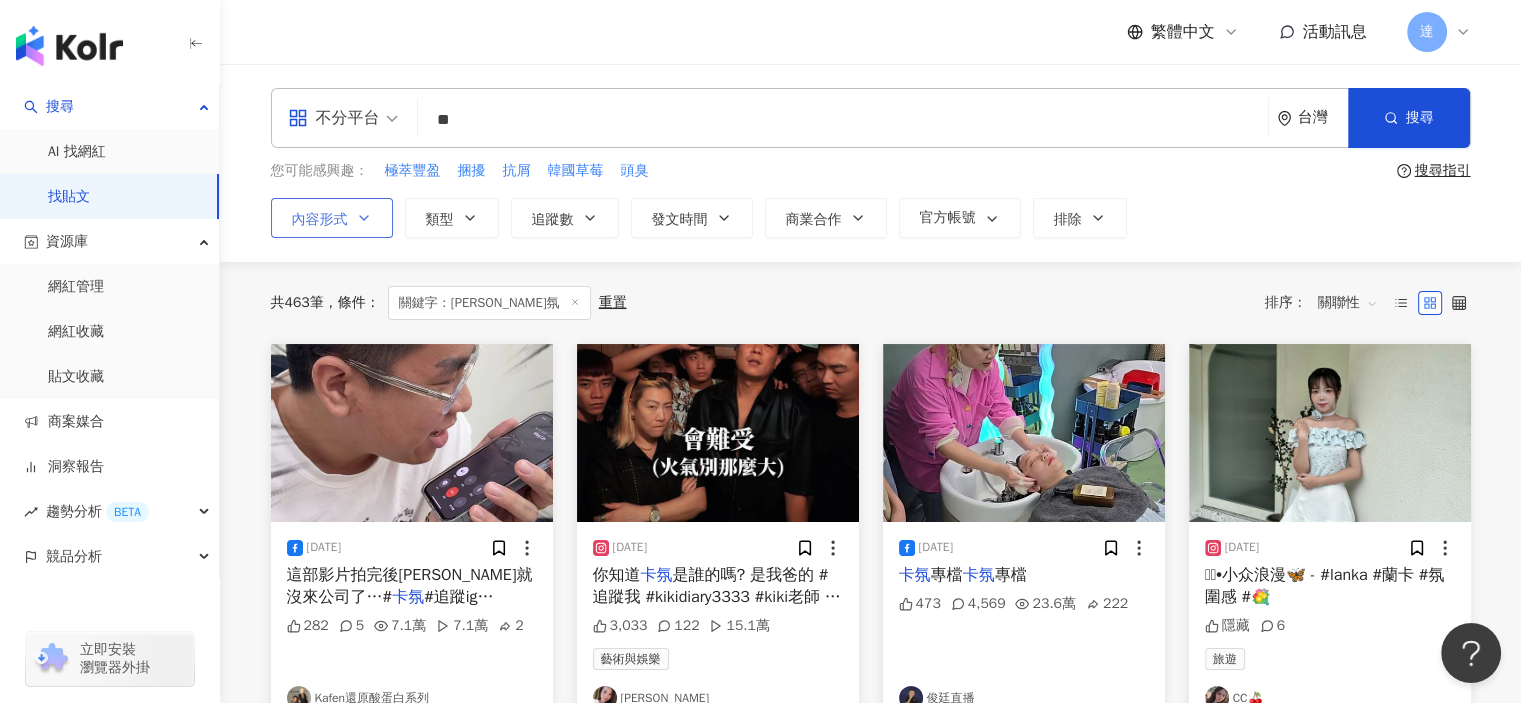 click on "內容形式" at bounding box center (332, 218) 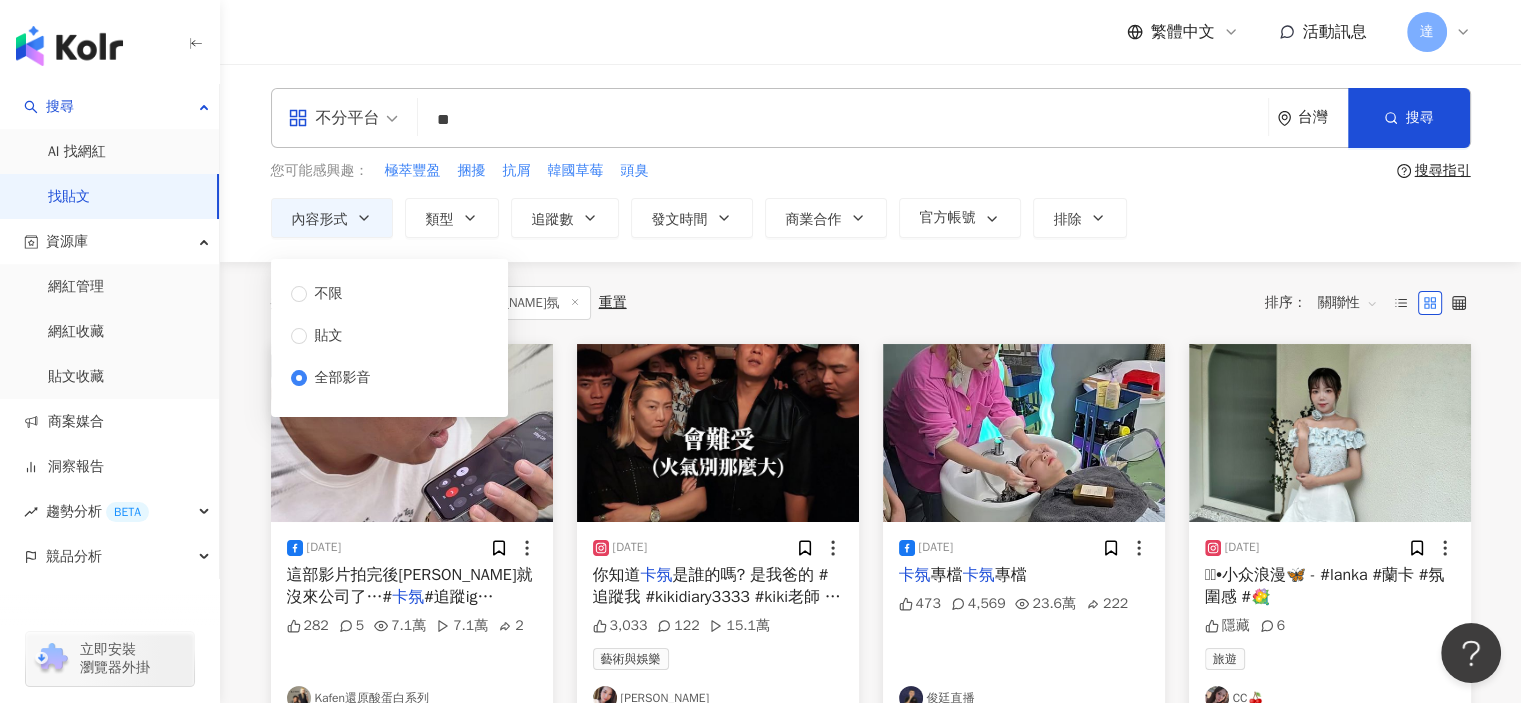 click on "您可能感興趣： 極萃豐盈  捆擾  抗屑  韓國草莓  頭臭" at bounding box center [830, 171] 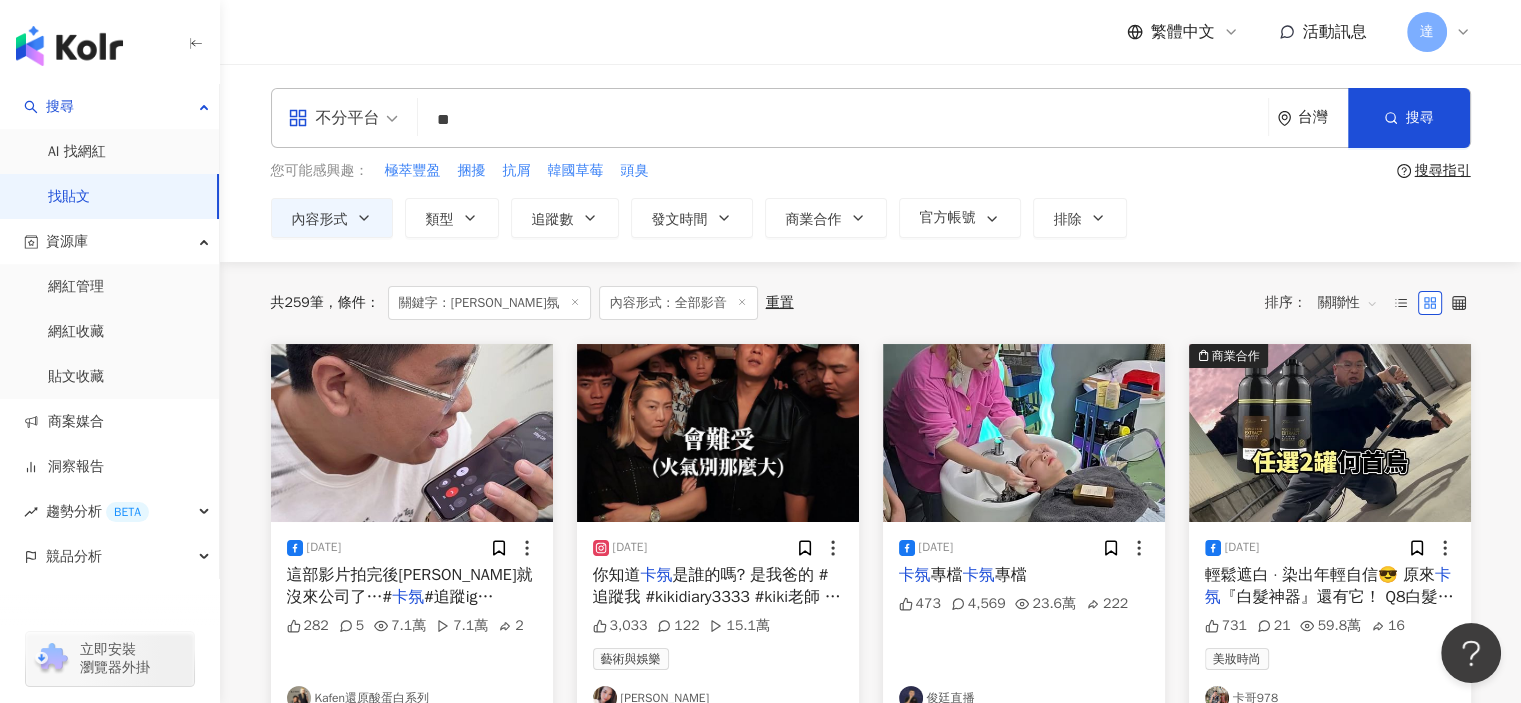 click at bounding box center [1024, 433] 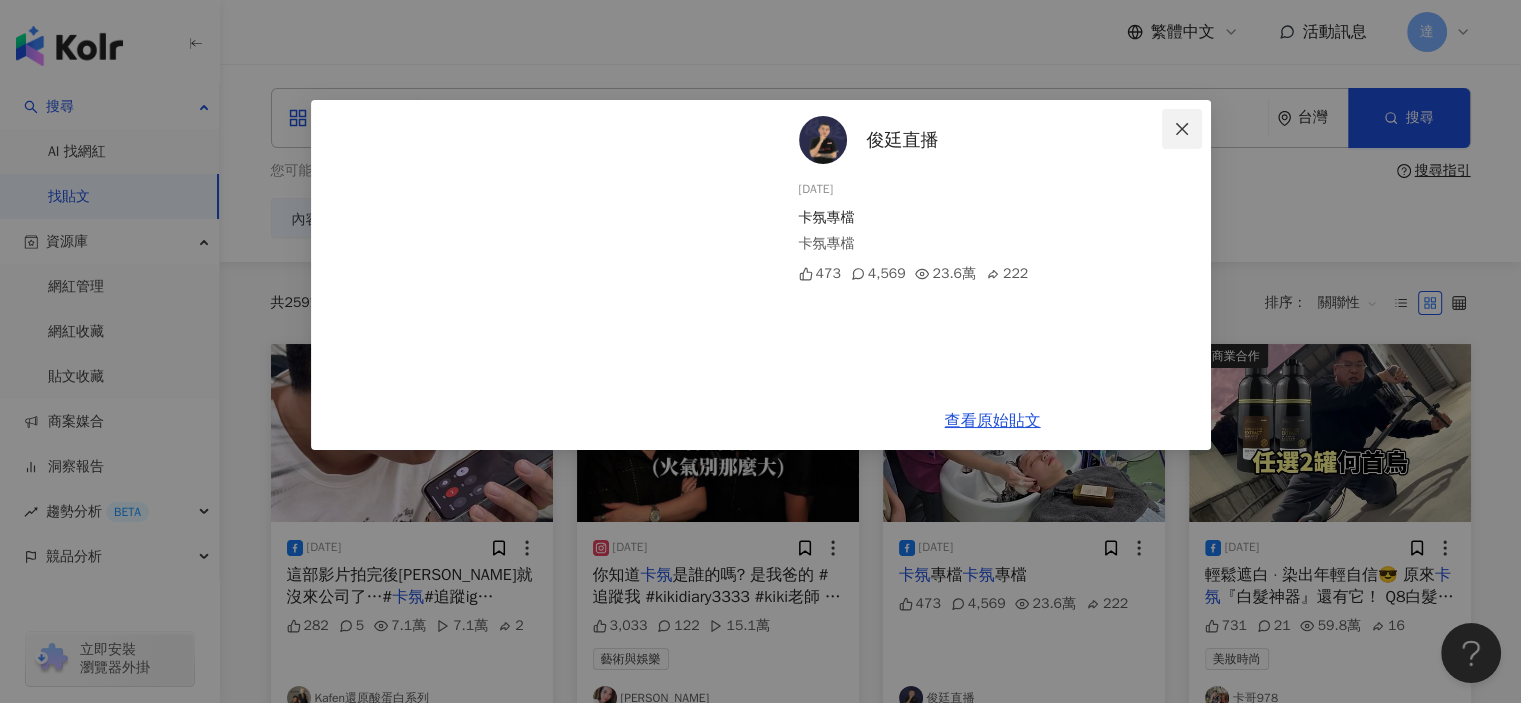 click 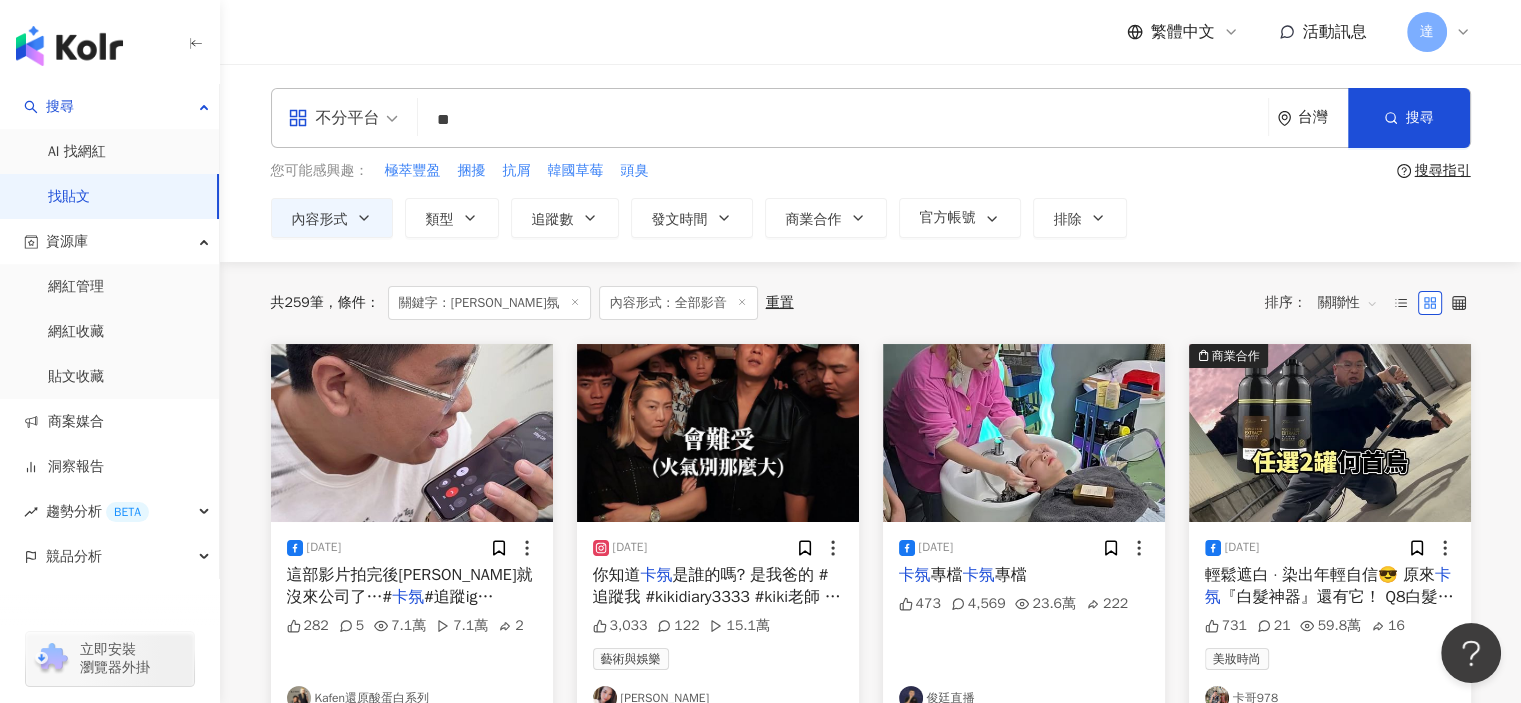click at bounding box center [718, 433] 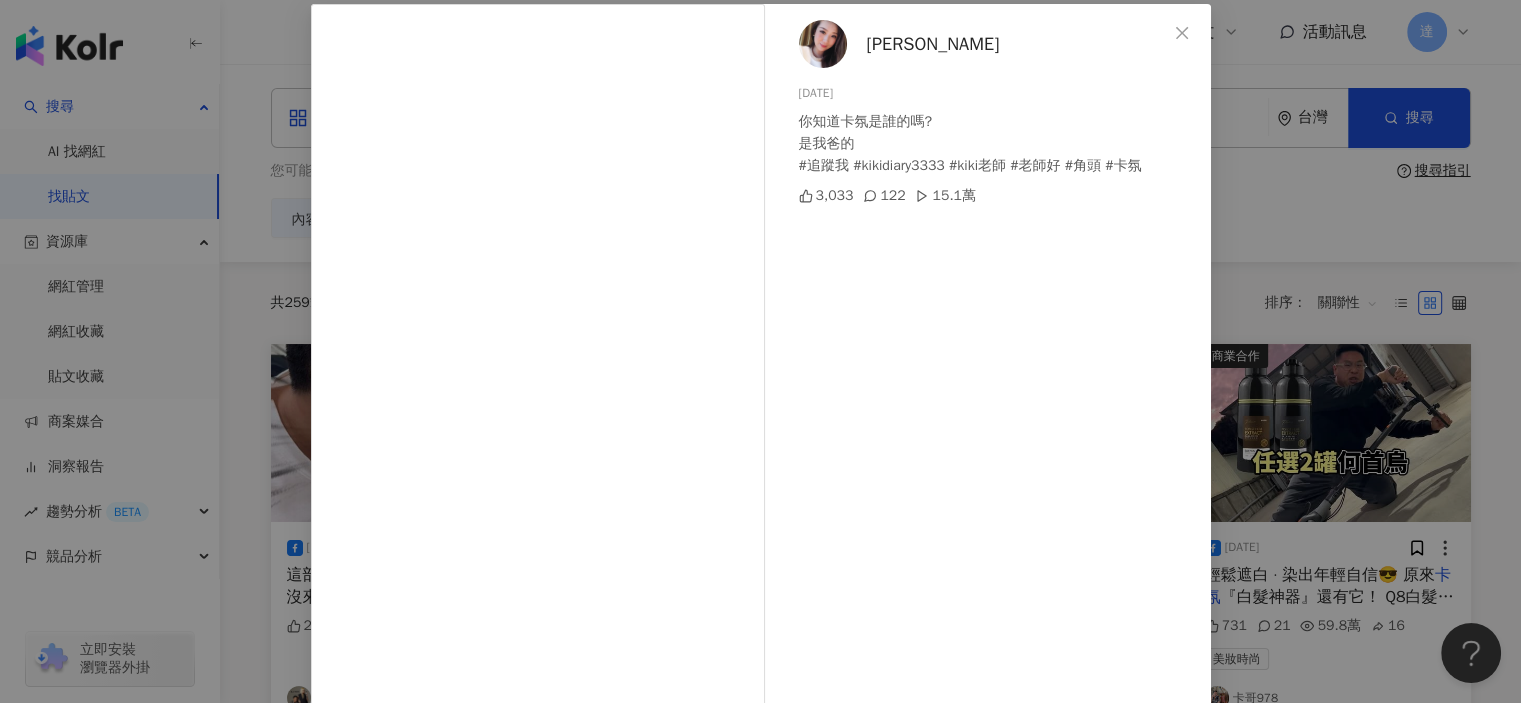 scroll, scrollTop: 96, scrollLeft: 0, axis: vertical 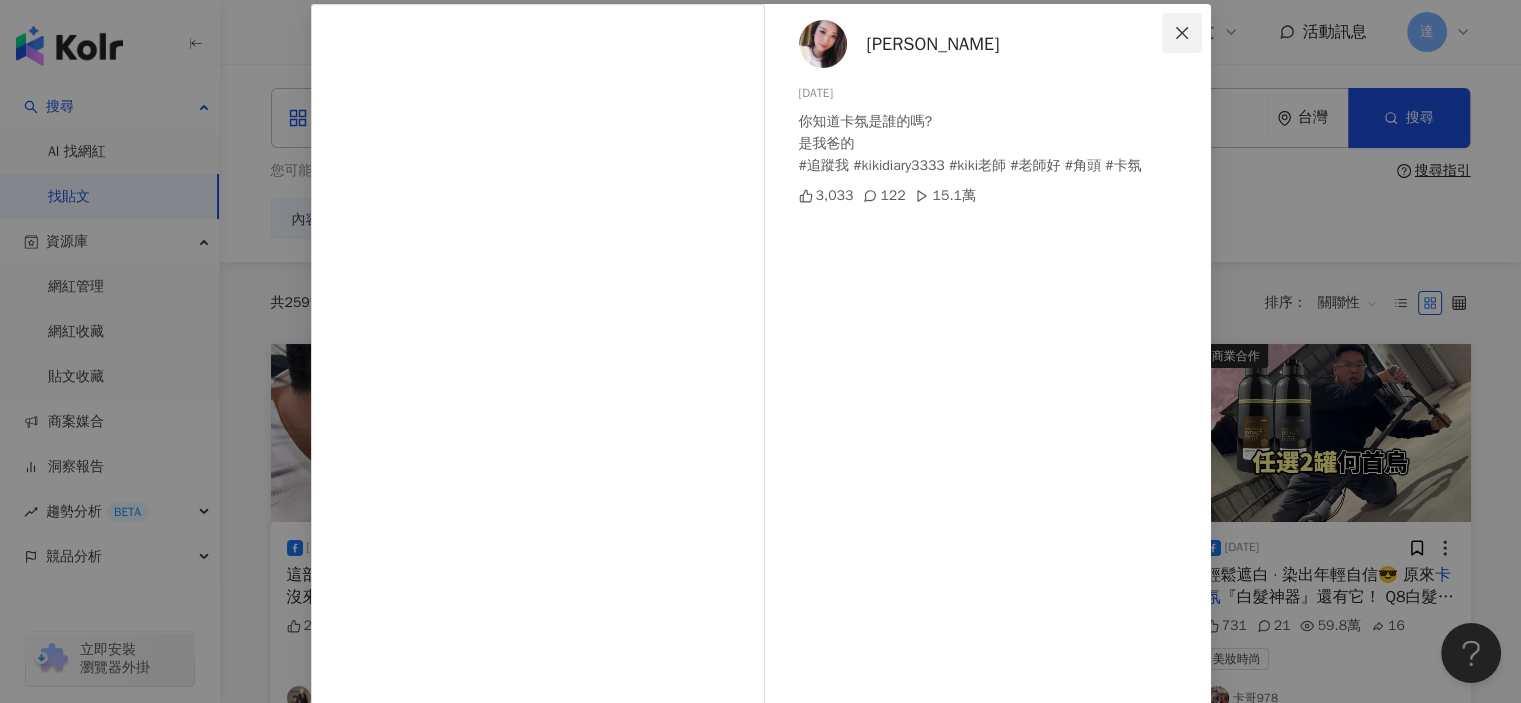 click 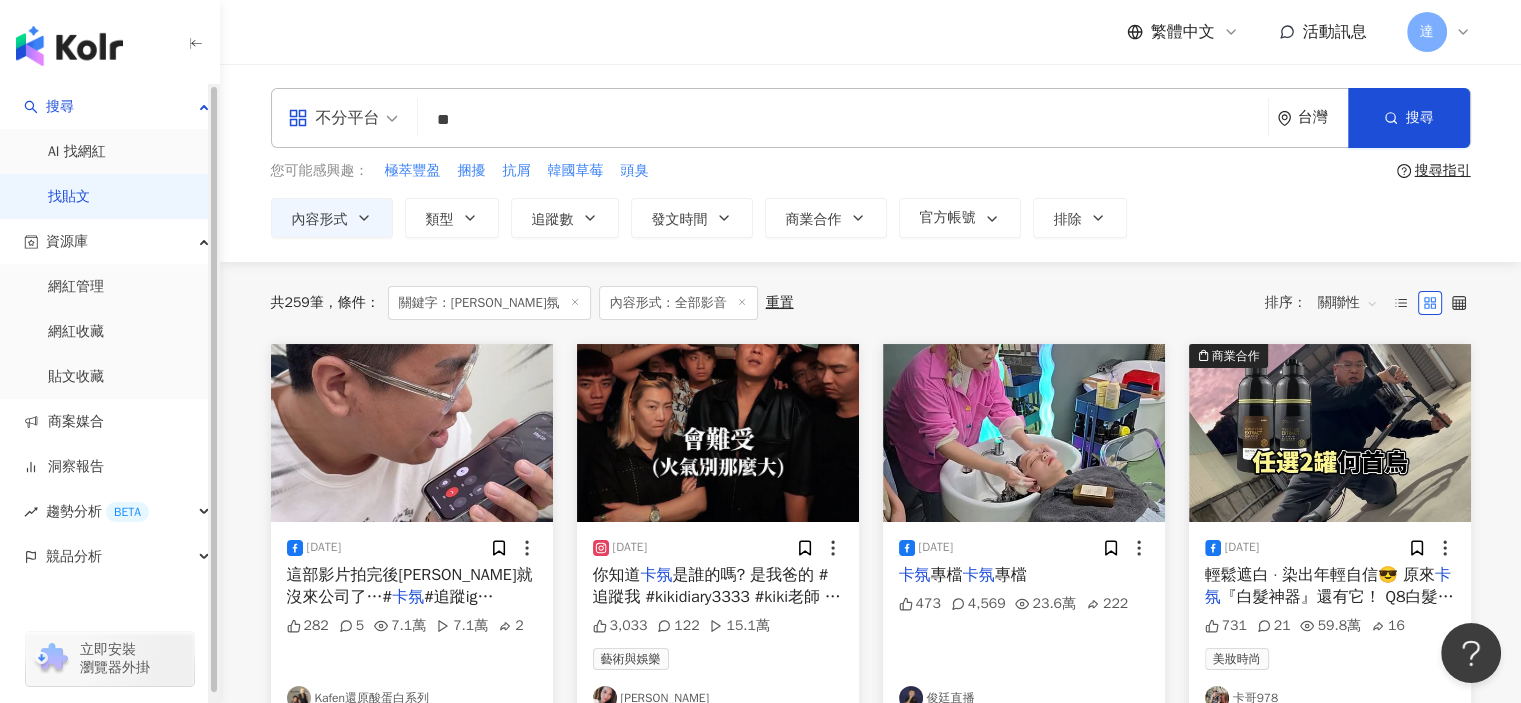 click at bounding box center (69, 46) 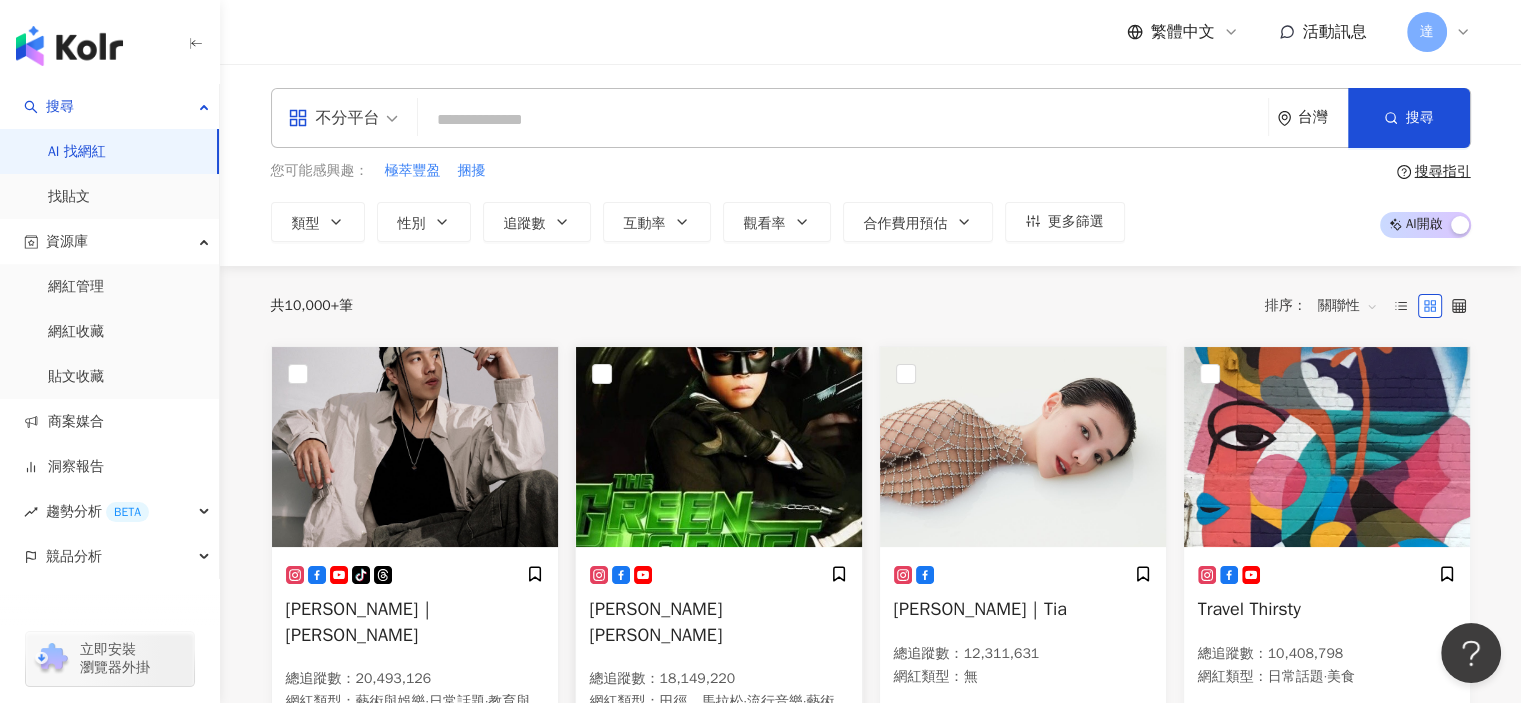 click on "Jay Chou 周杰倫" at bounding box center (656, 621) 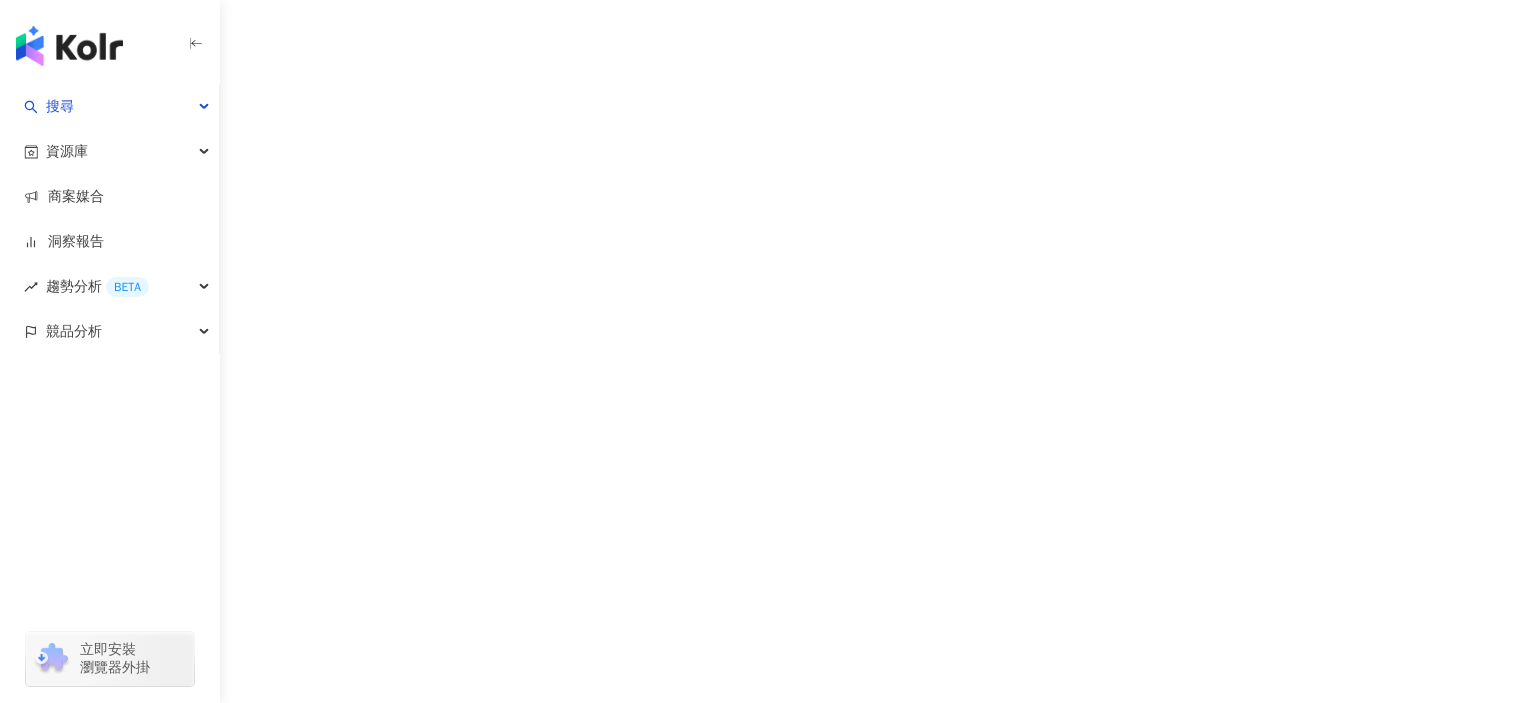 scroll, scrollTop: 0, scrollLeft: 0, axis: both 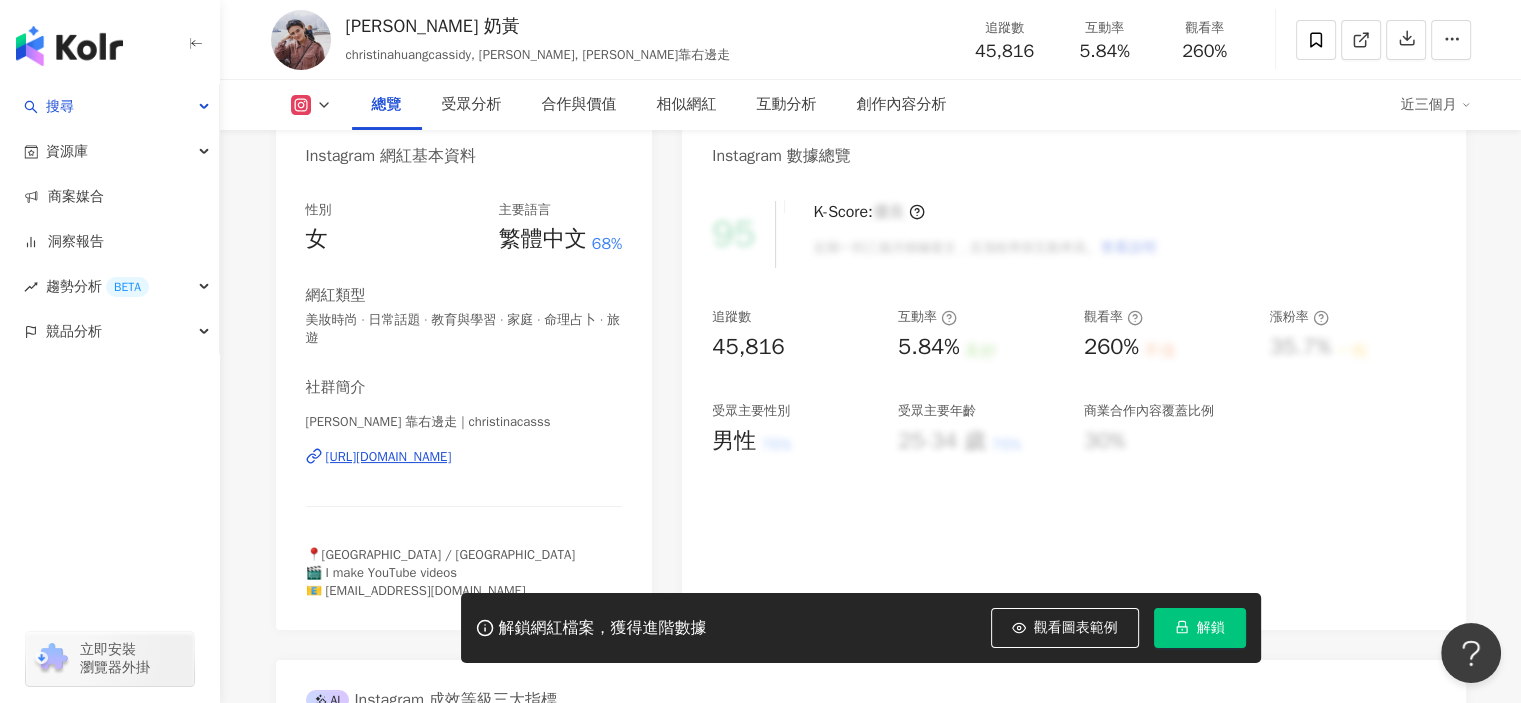 click on "https://www.instagram.com/christinacasss/" at bounding box center [389, 457] 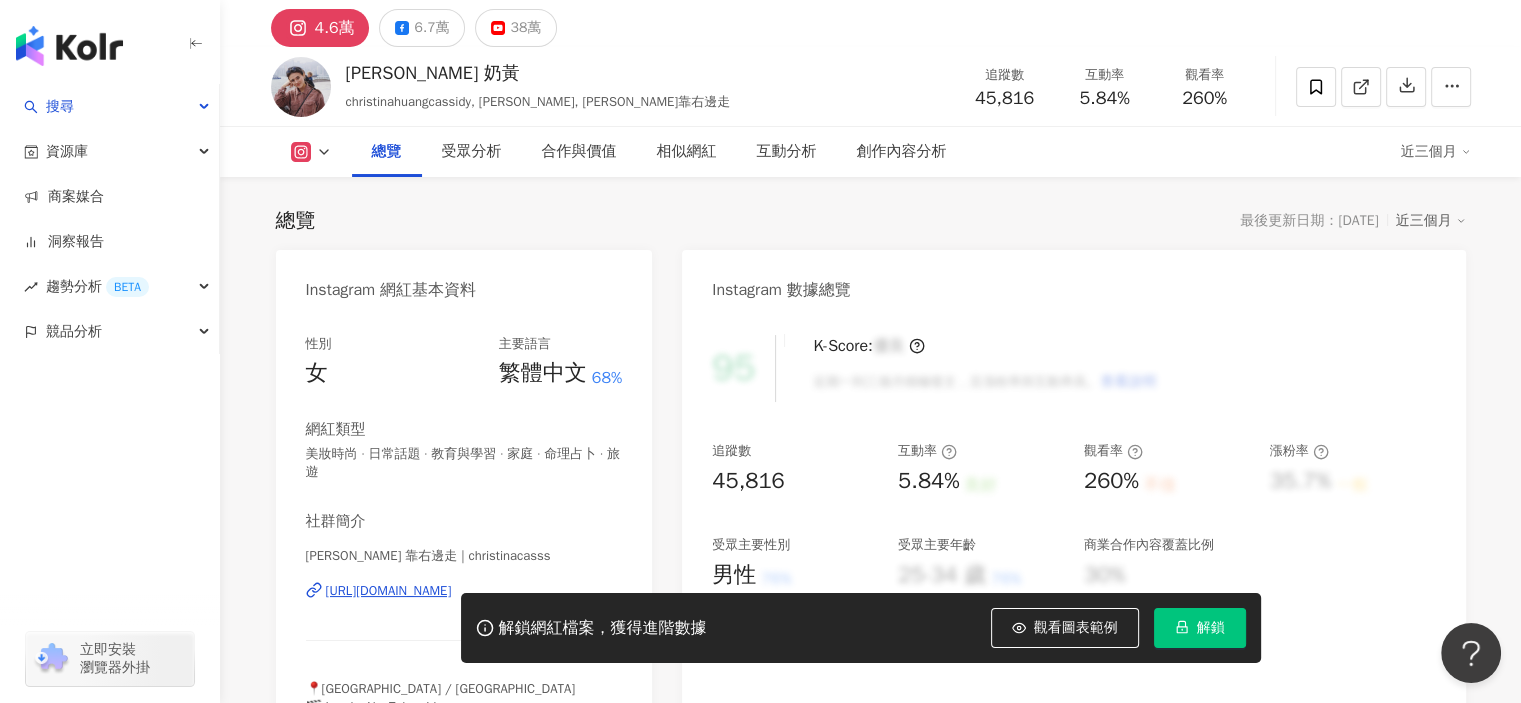 scroll, scrollTop: 0, scrollLeft: 0, axis: both 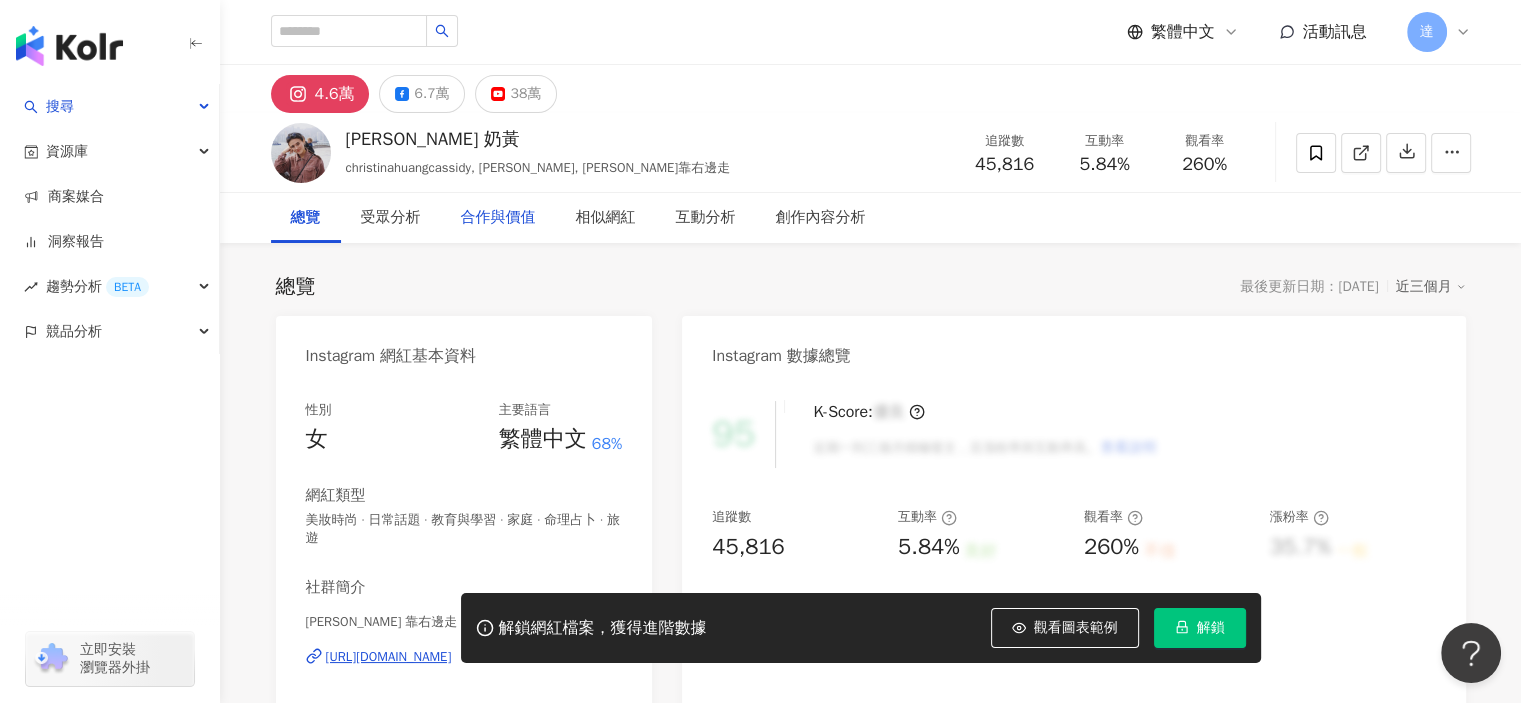 click on "合作與價值" at bounding box center [498, 218] 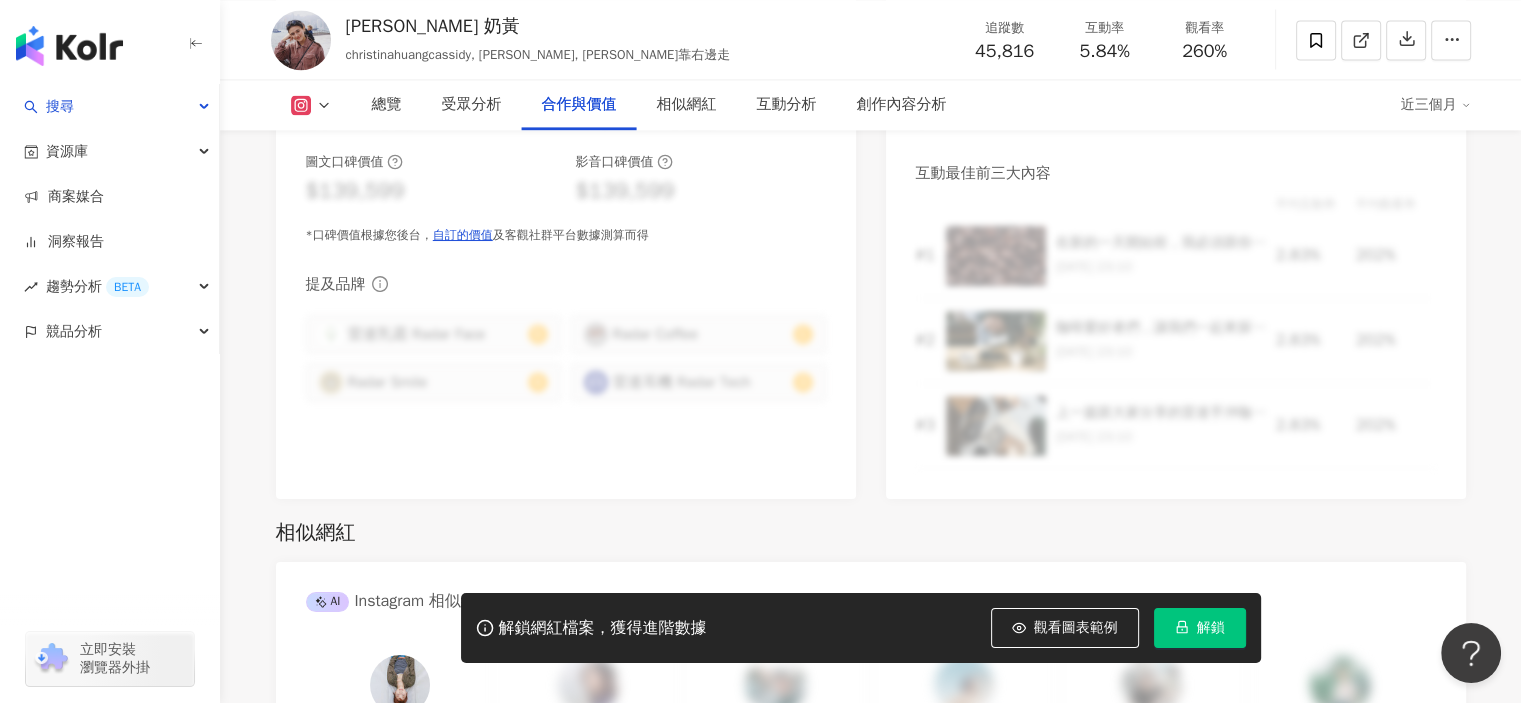 scroll, scrollTop: 2407, scrollLeft: 0, axis: vertical 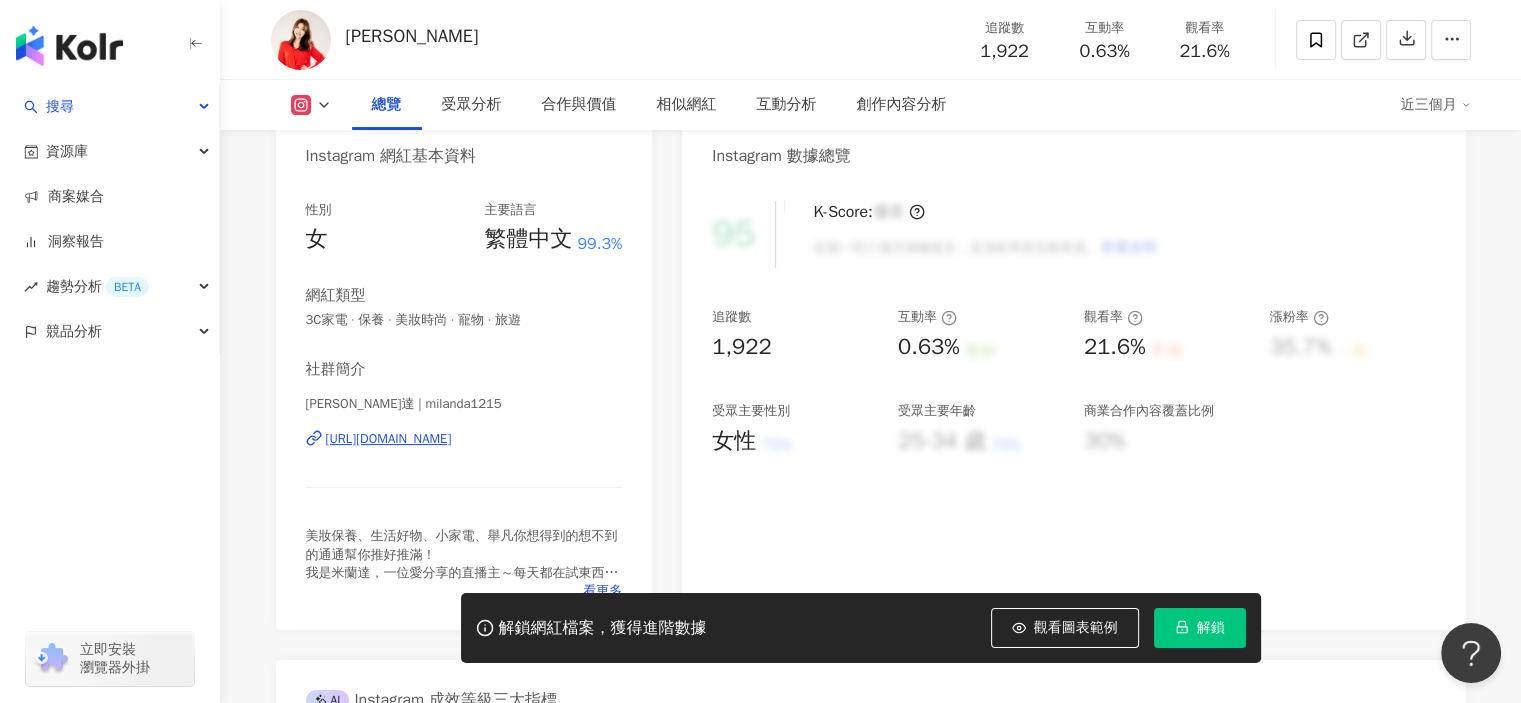click on "[URL][DOMAIN_NAME]" at bounding box center [389, 439] 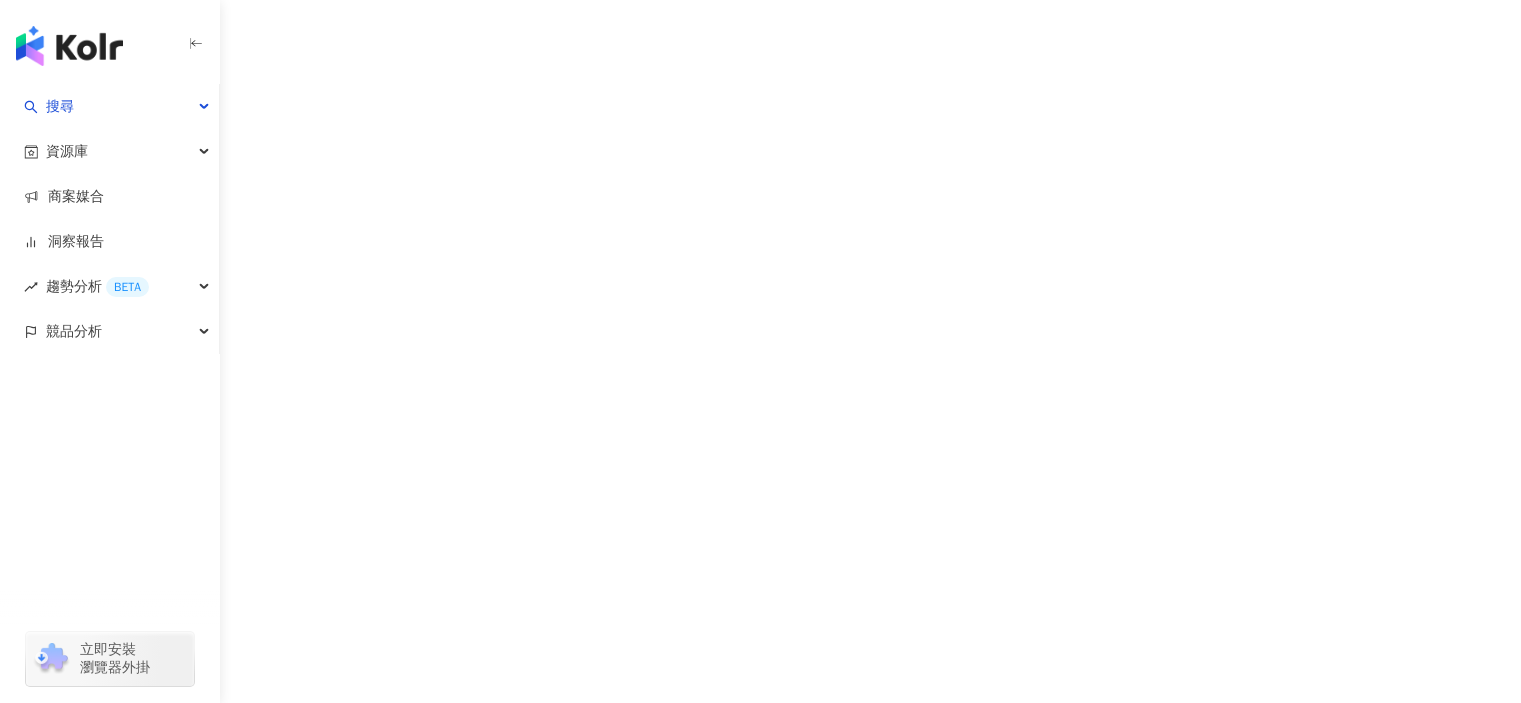 scroll, scrollTop: 0, scrollLeft: 0, axis: both 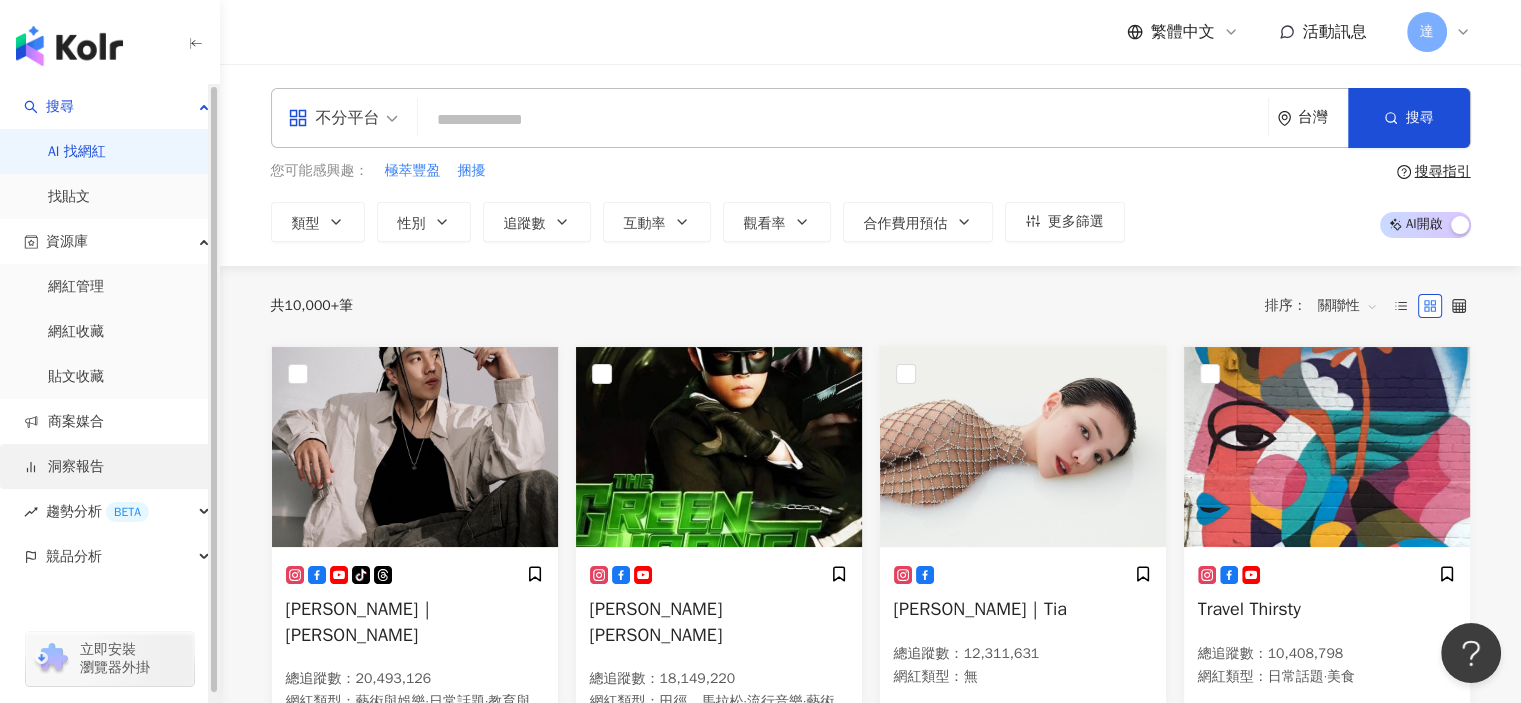 click on "洞察報告" at bounding box center [64, 467] 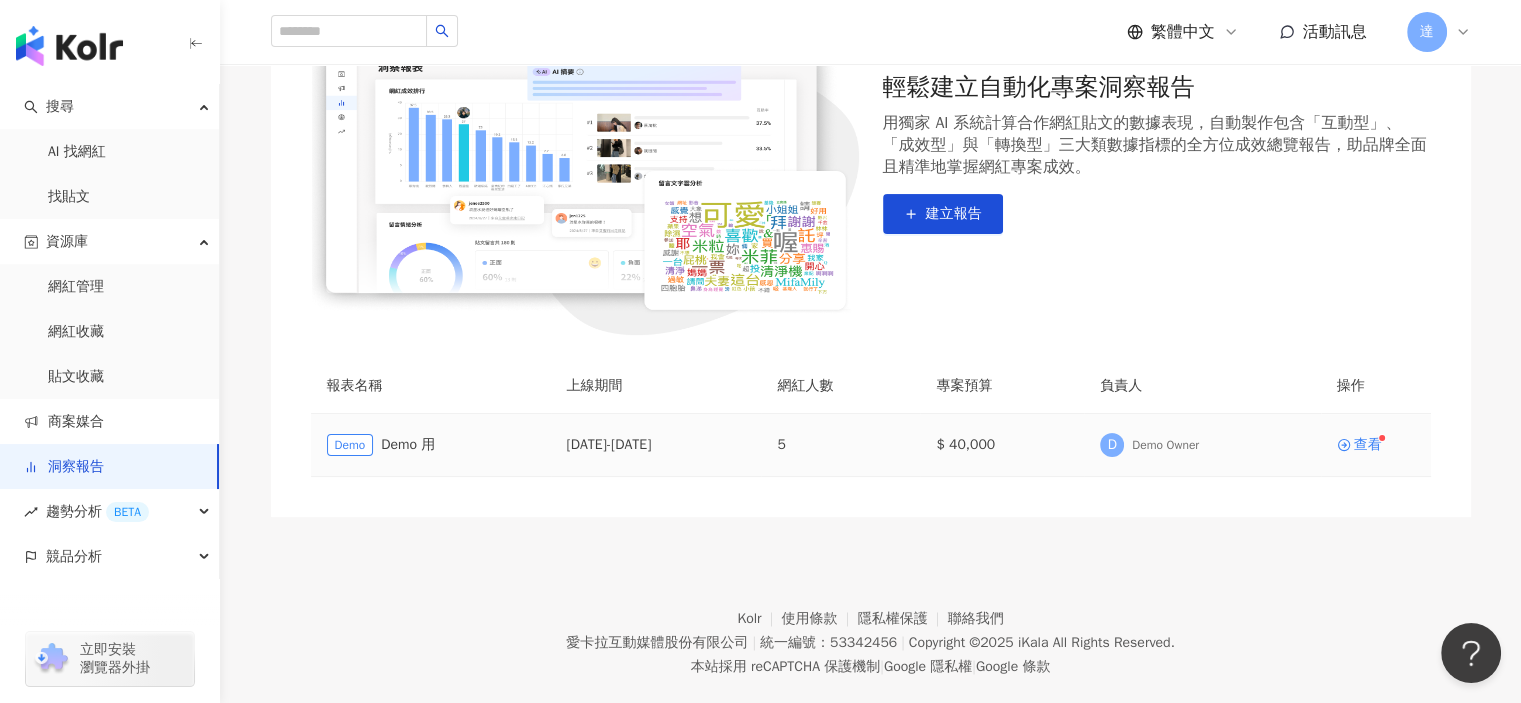 scroll, scrollTop: 300, scrollLeft: 0, axis: vertical 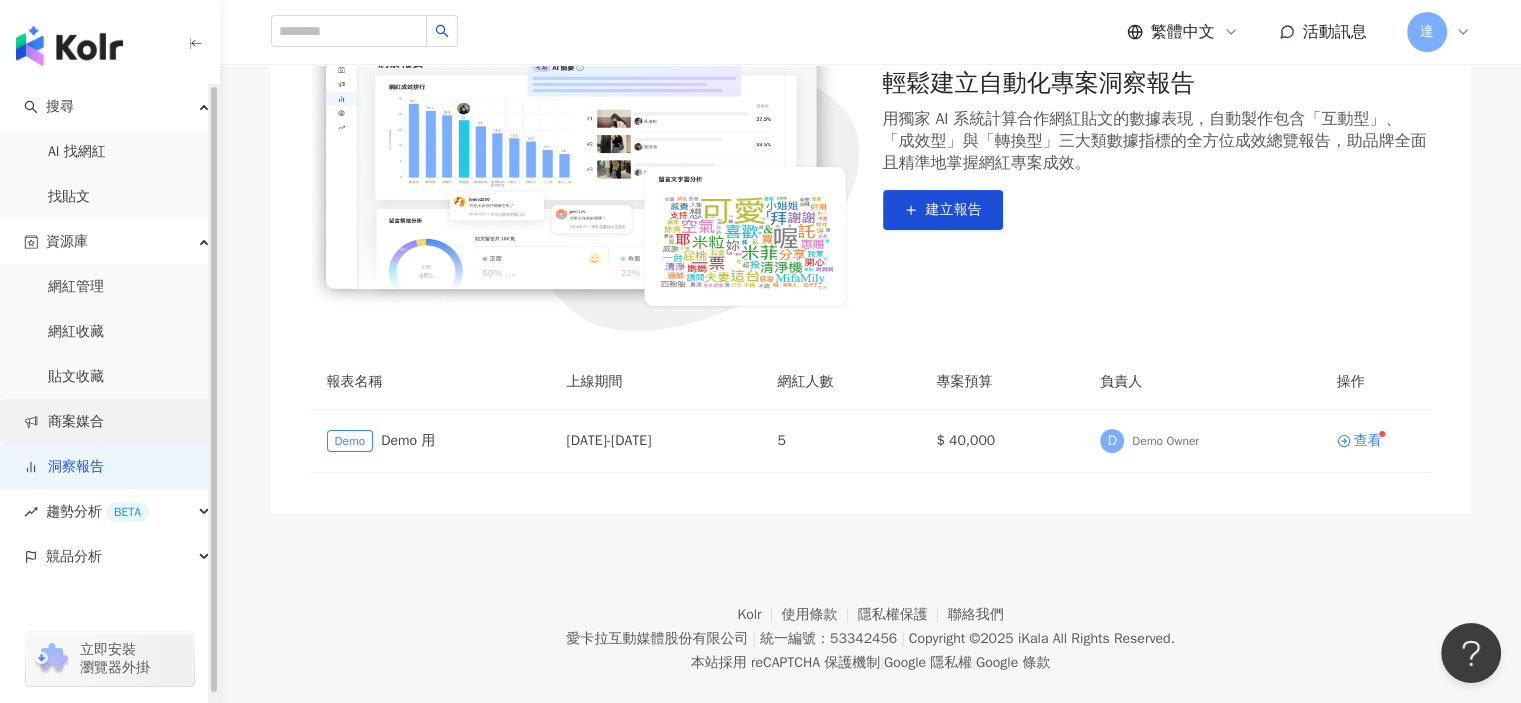 click on "商案媒合" at bounding box center [64, 422] 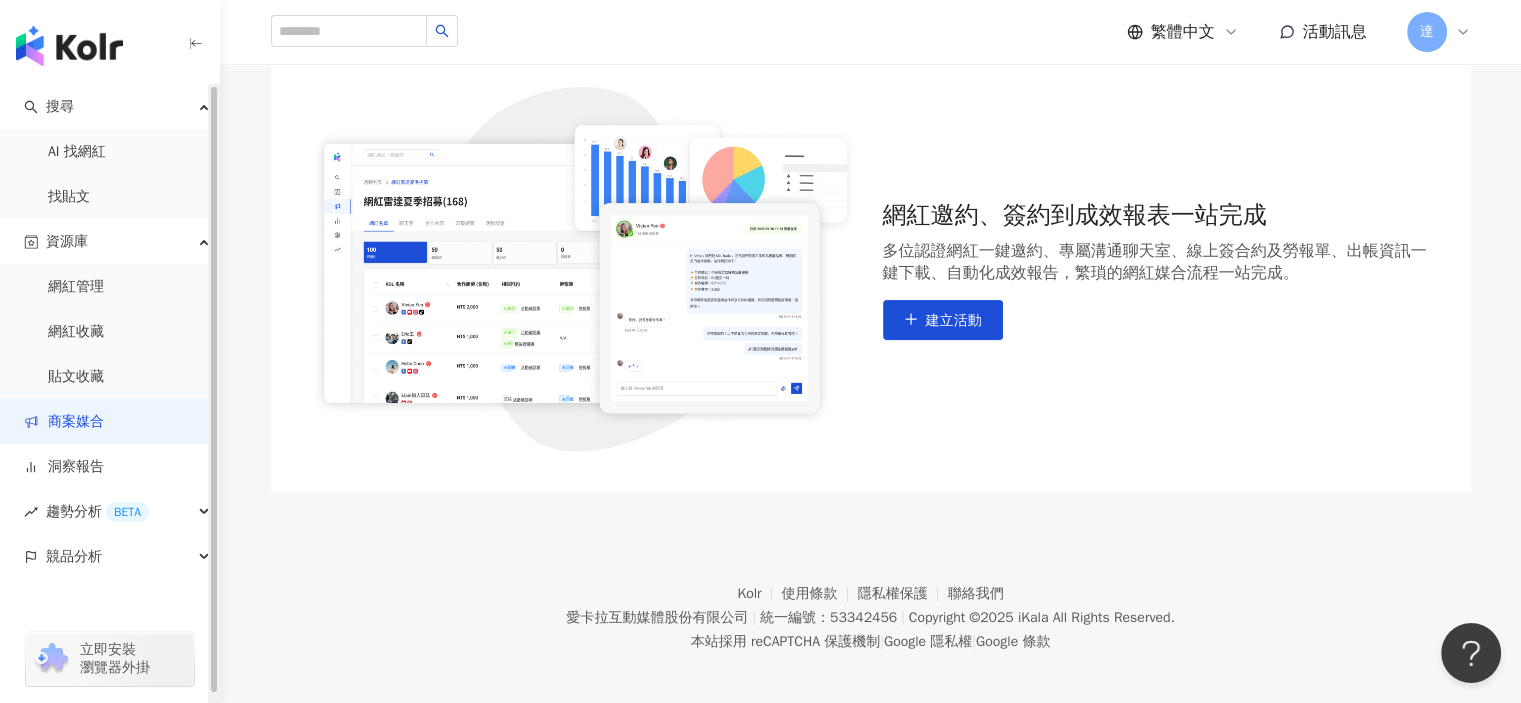 scroll, scrollTop: 190, scrollLeft: 0, axis: vertical 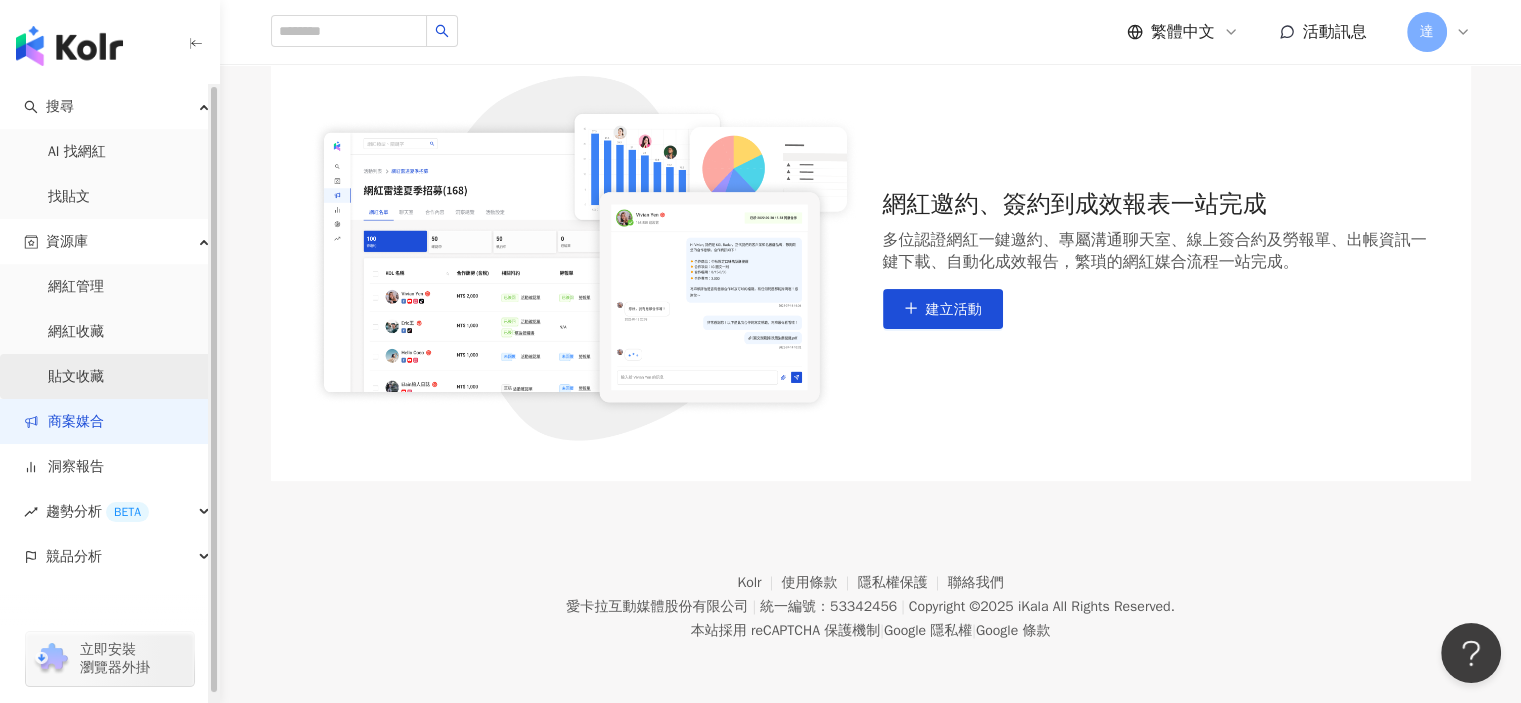click on "貼文收藏" at bounding box center [76, 377] 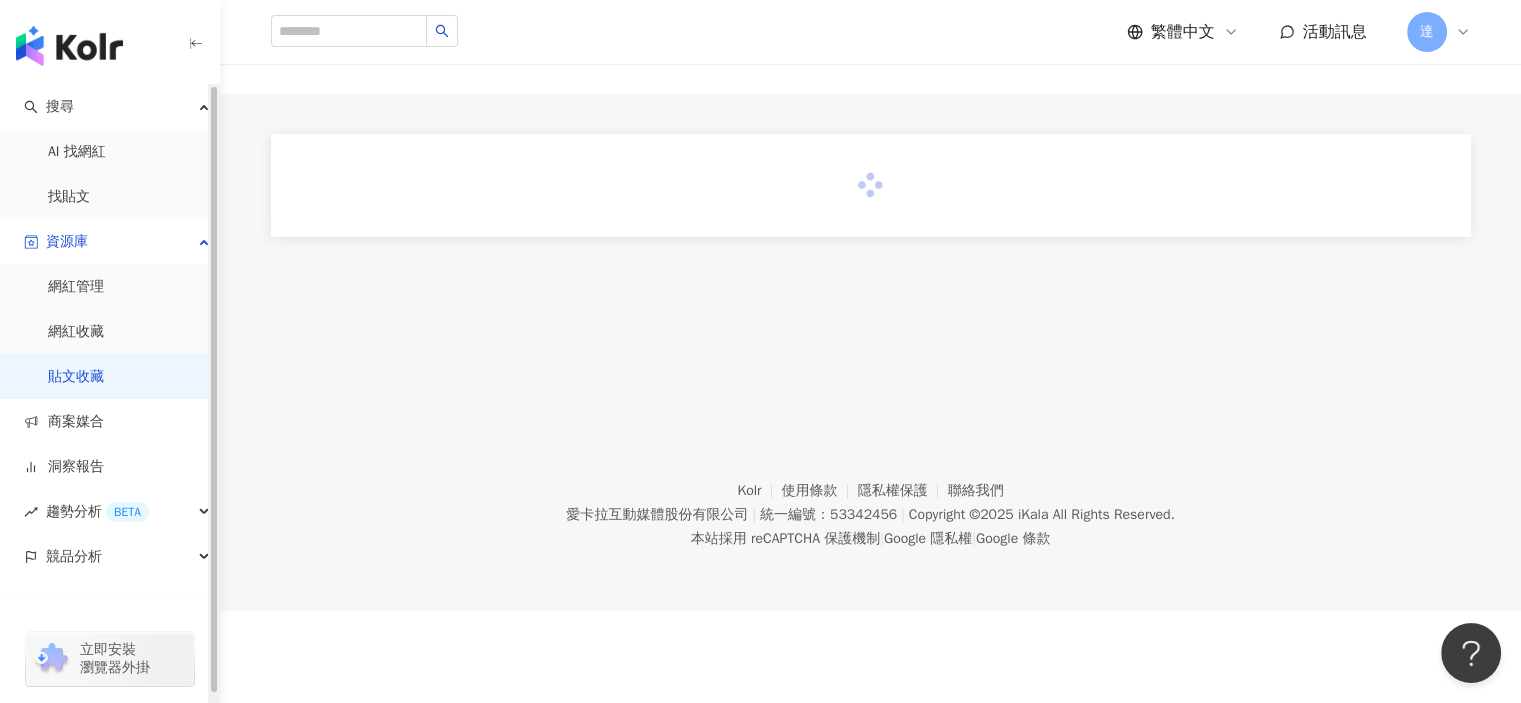 scroll, scrollTop: 0, scrollLeft: 0, axis: both 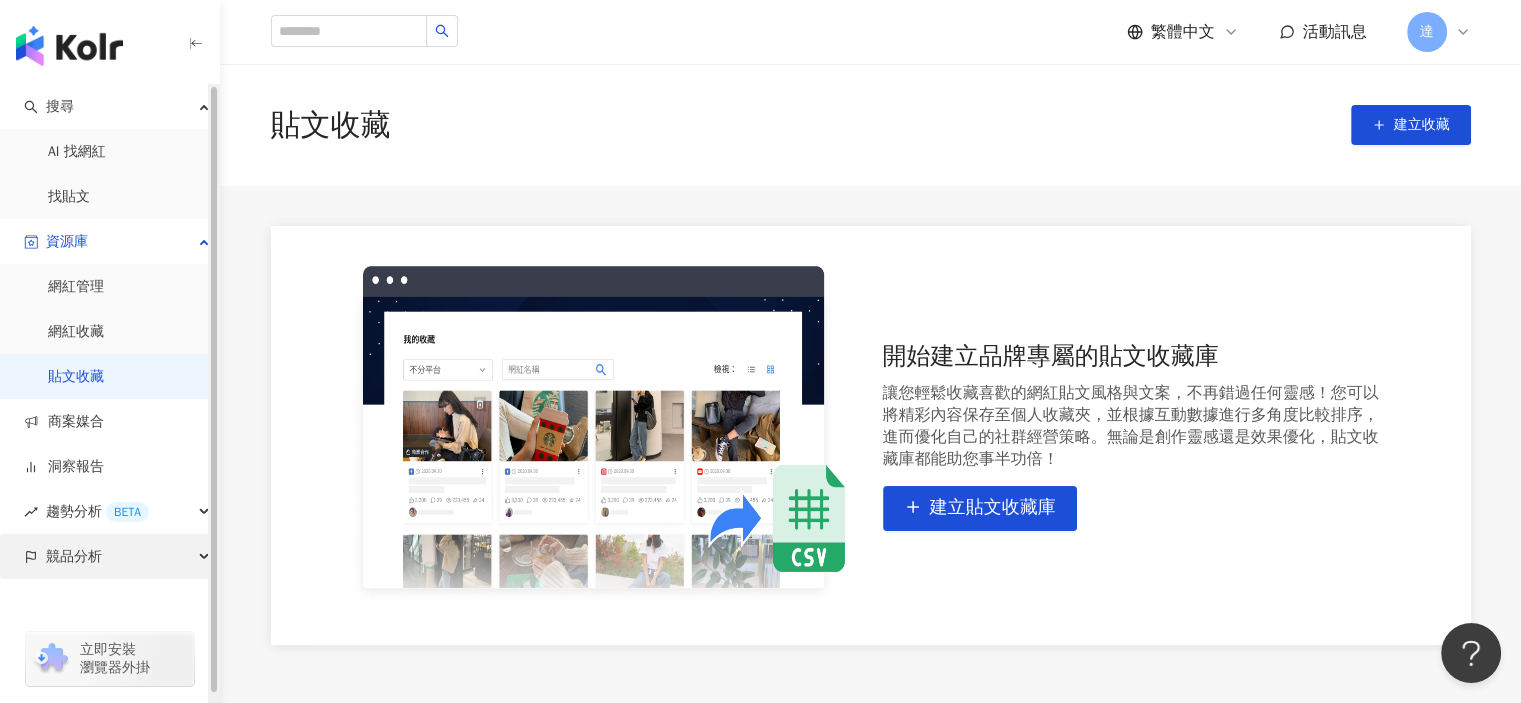 click on "競品分析" at bounding box center (109, 556) 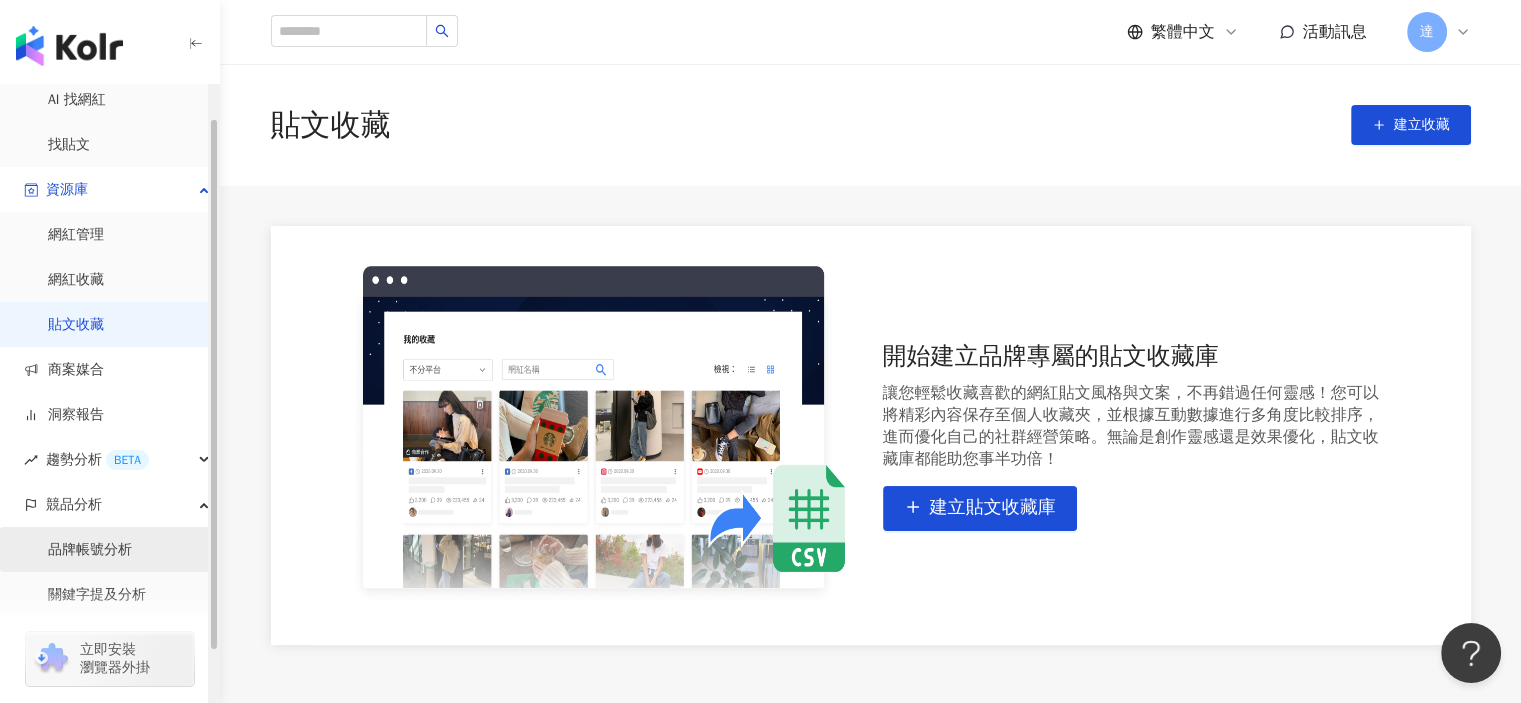 scroll, scrollTop: 97, scrollLeft: 0, axis: vertical 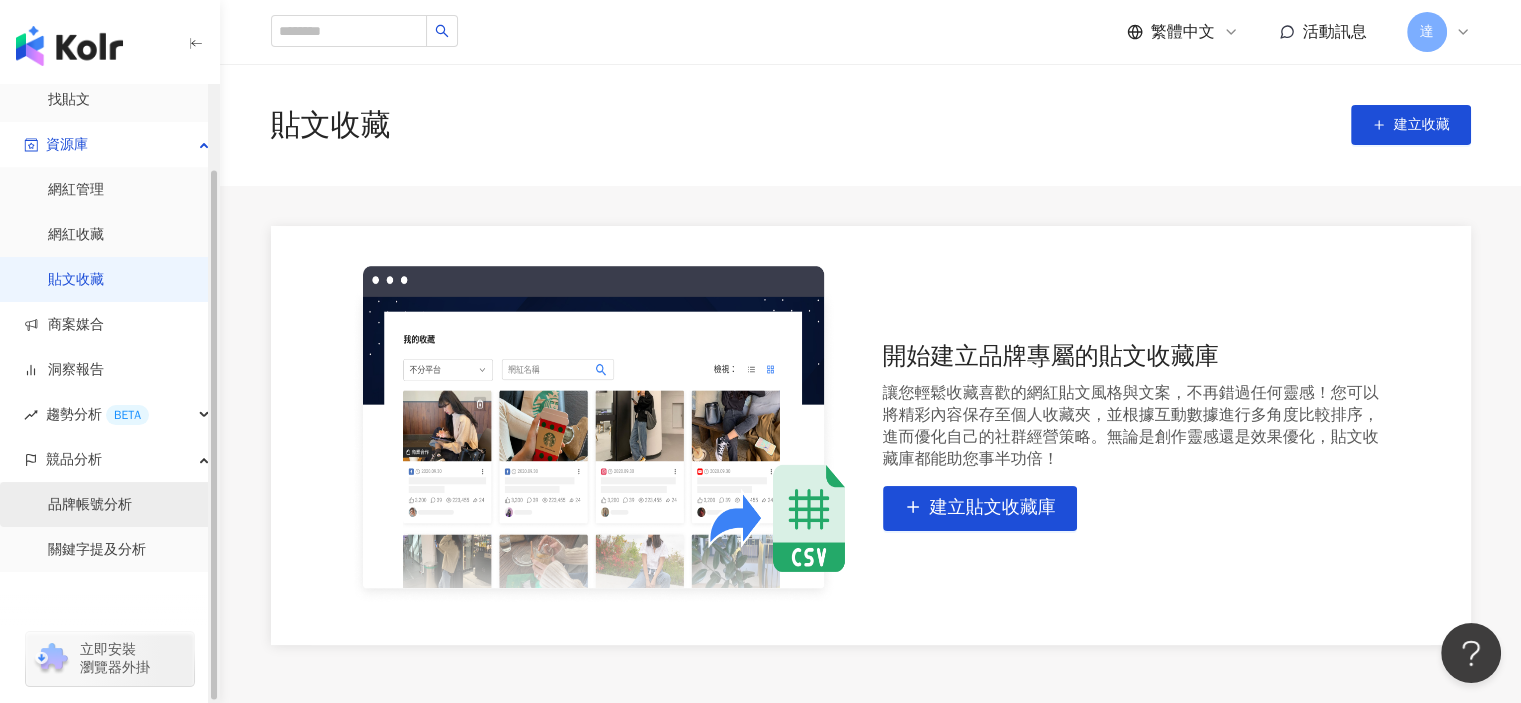 click on "品牌帳號分析" at bounding box center [90, 505] 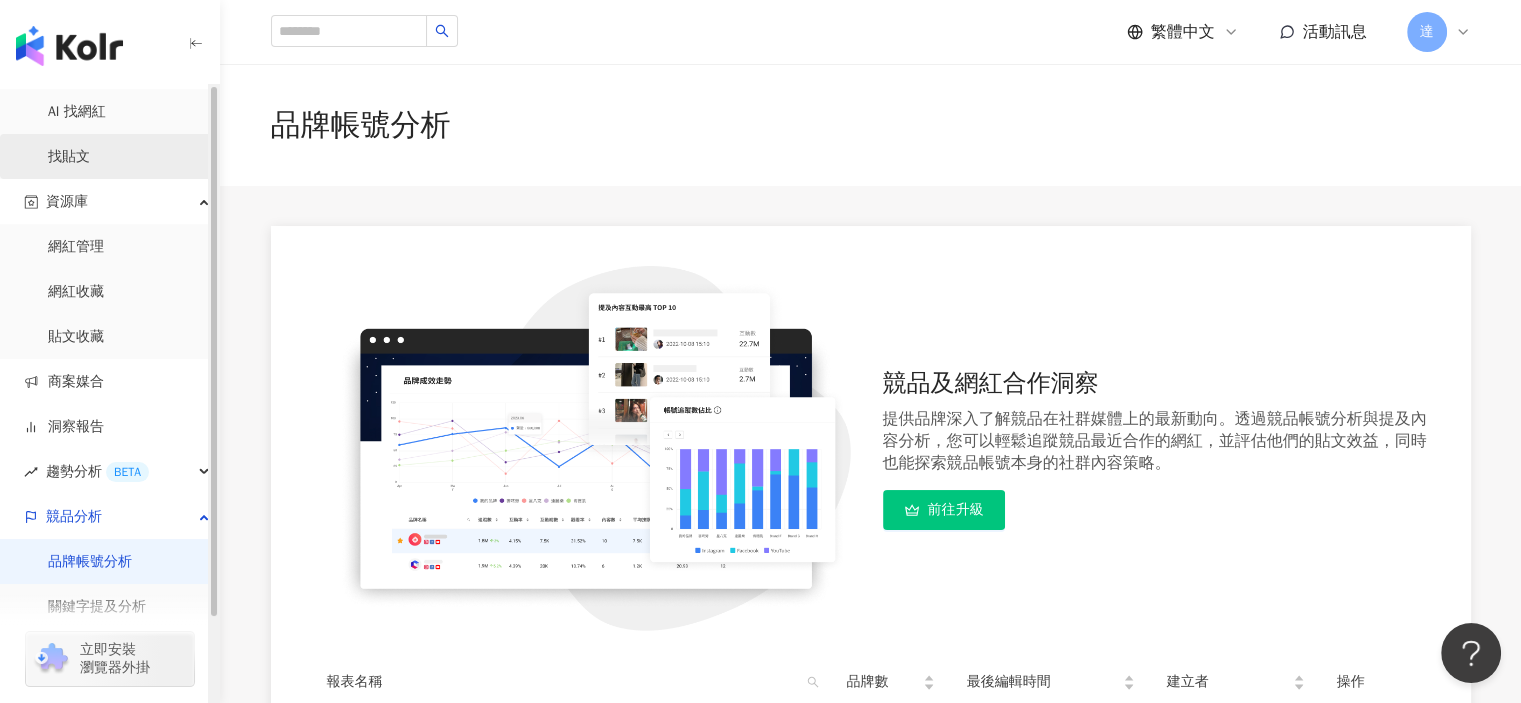 scroll, scrollTop: 0, scrollLeft: 0, axis: both 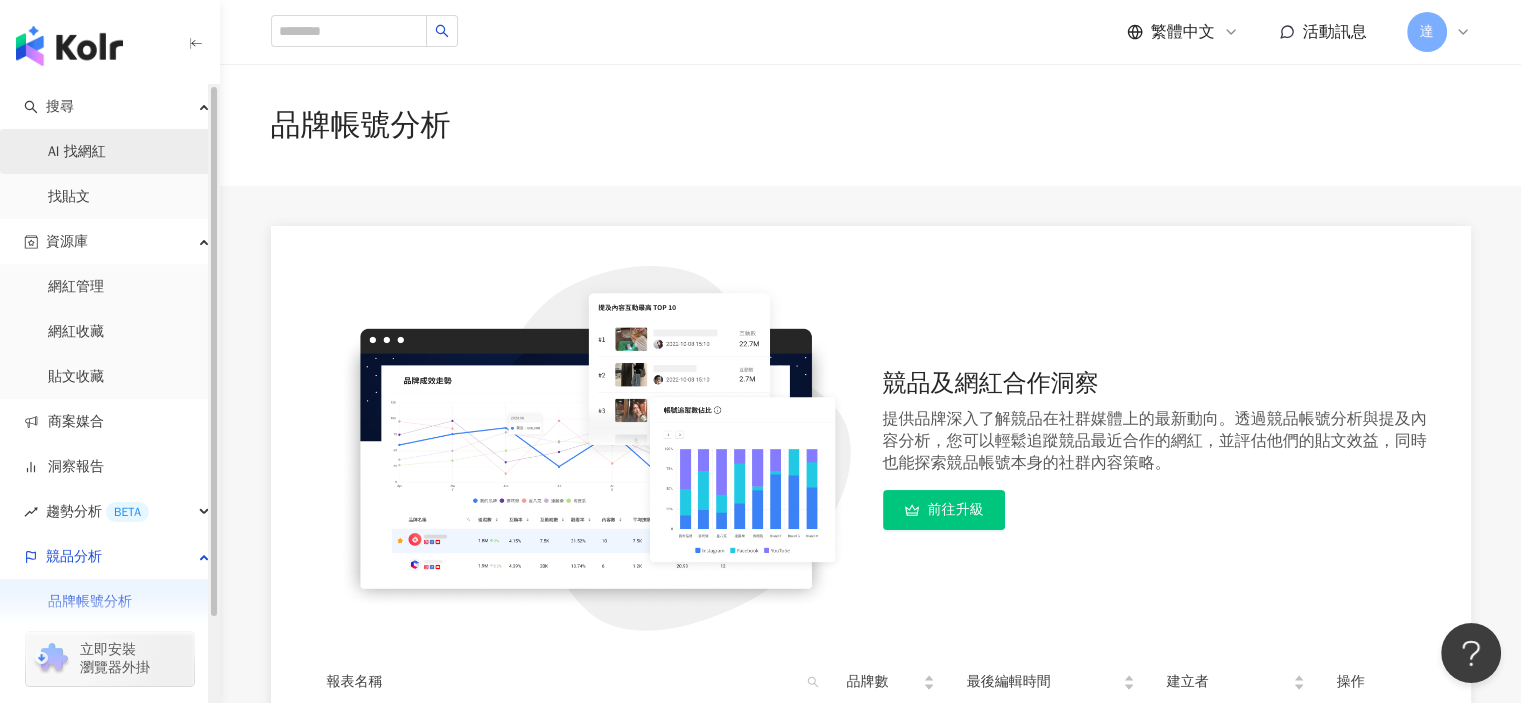 click on "AI 找網紅" at bounding box center (77, 152) 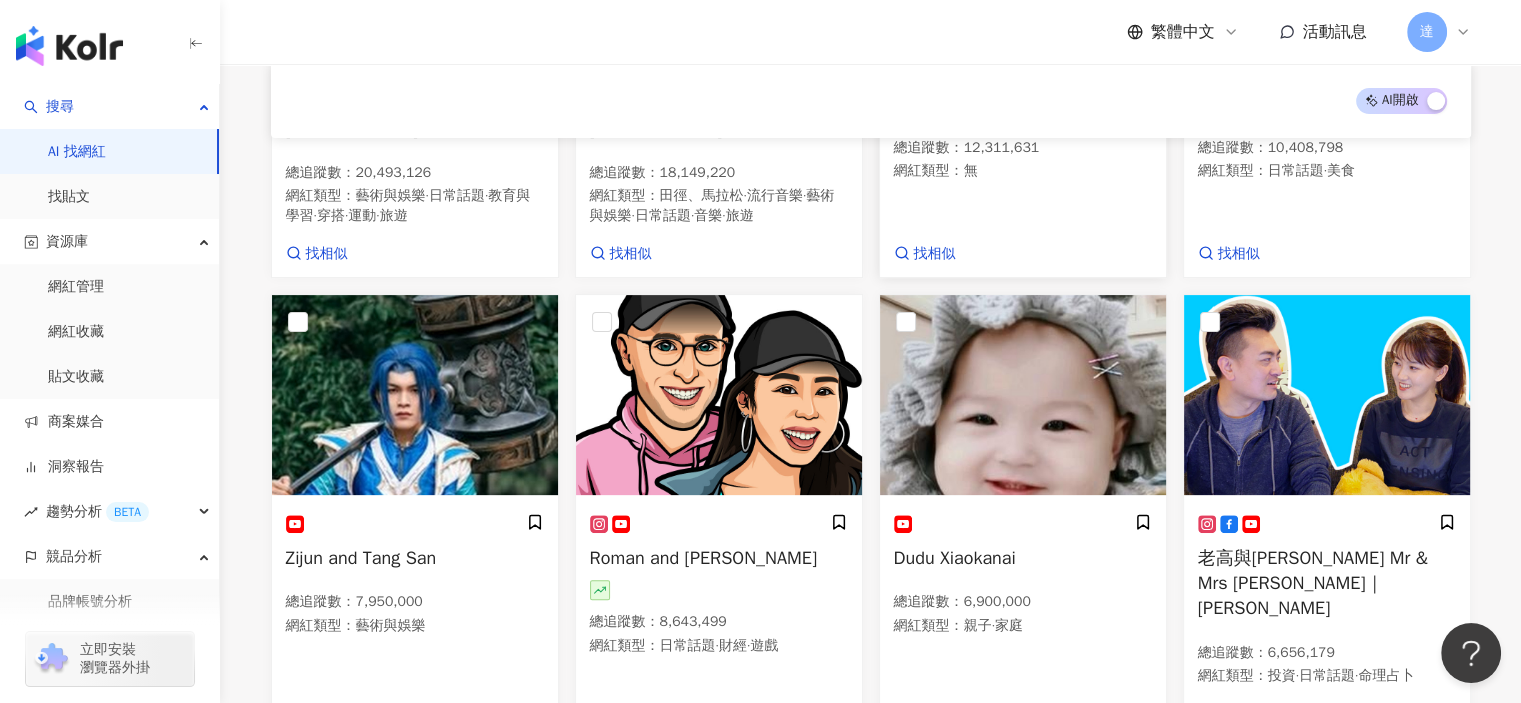 scroll, scrollTop: 0, scrollLeft: 0, axis: both 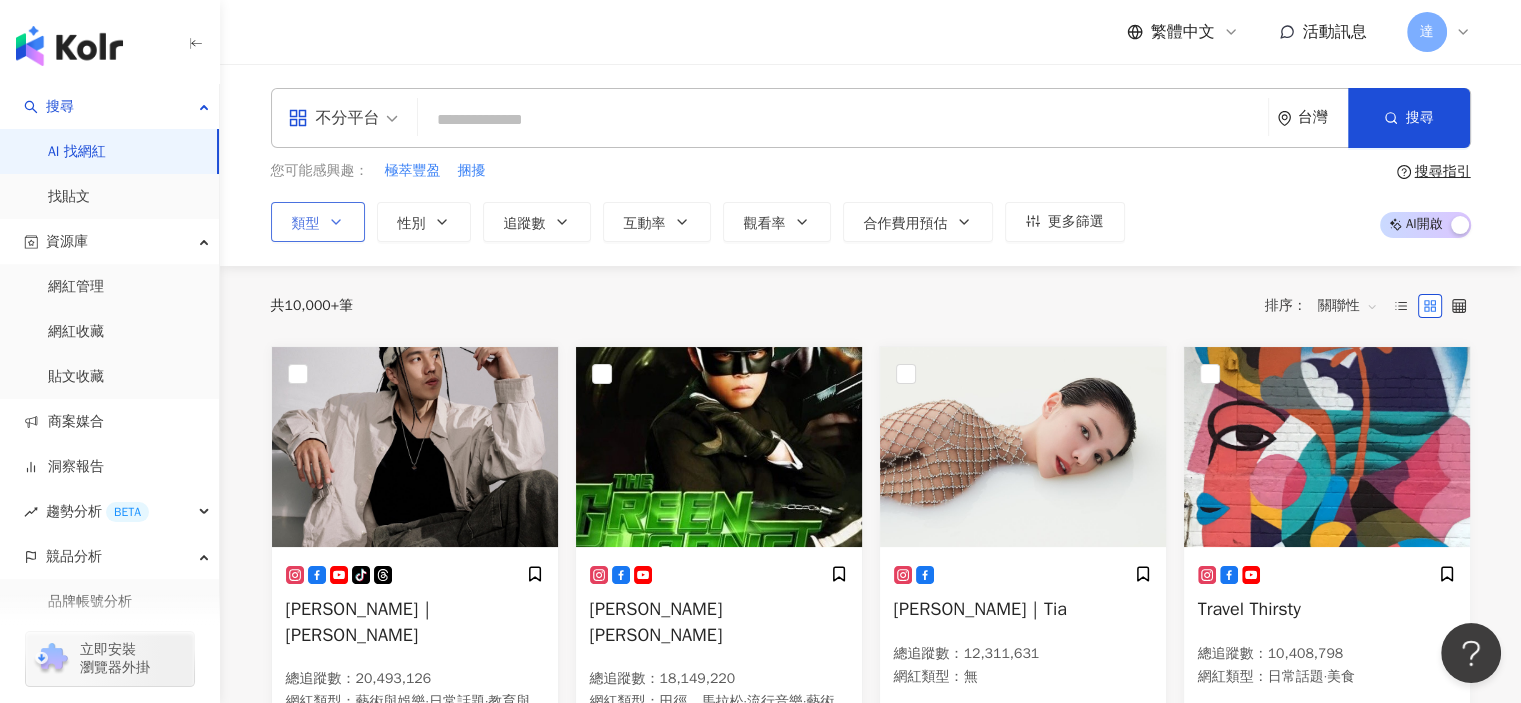 click on "類型" at bounding box center [318, 222] 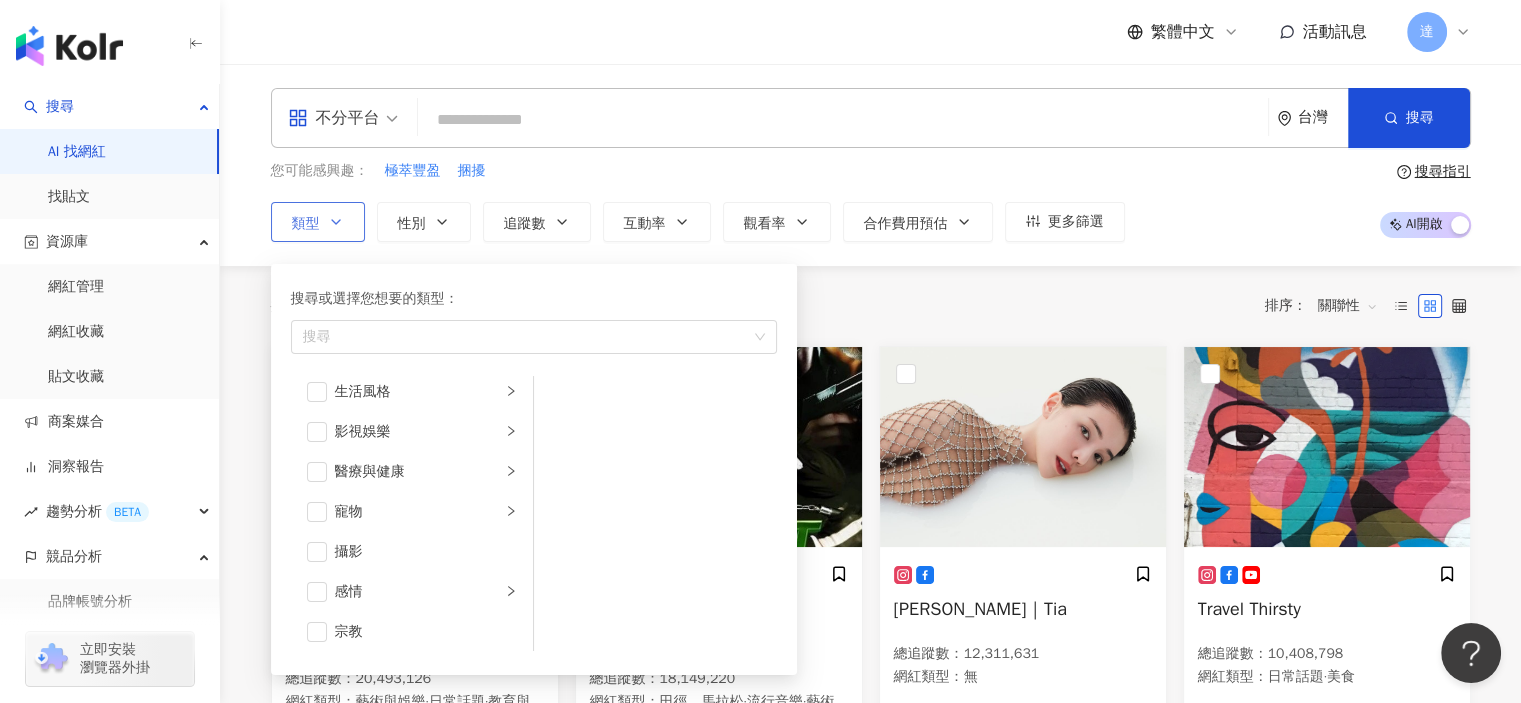 scroll, scrollTop: 500, scrollLeft: 0, axis: vertical 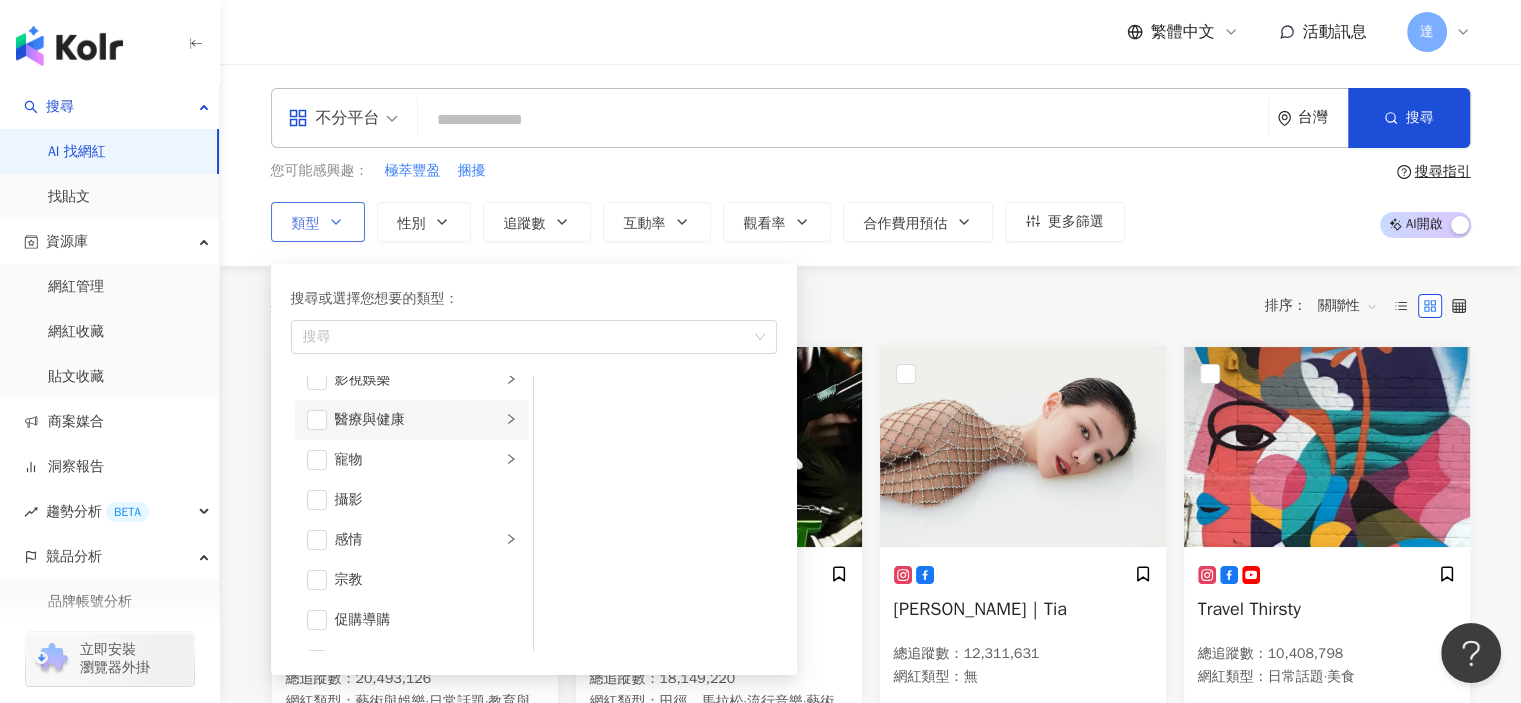 click on "醫療與健康" at bounding box center (418, 420) 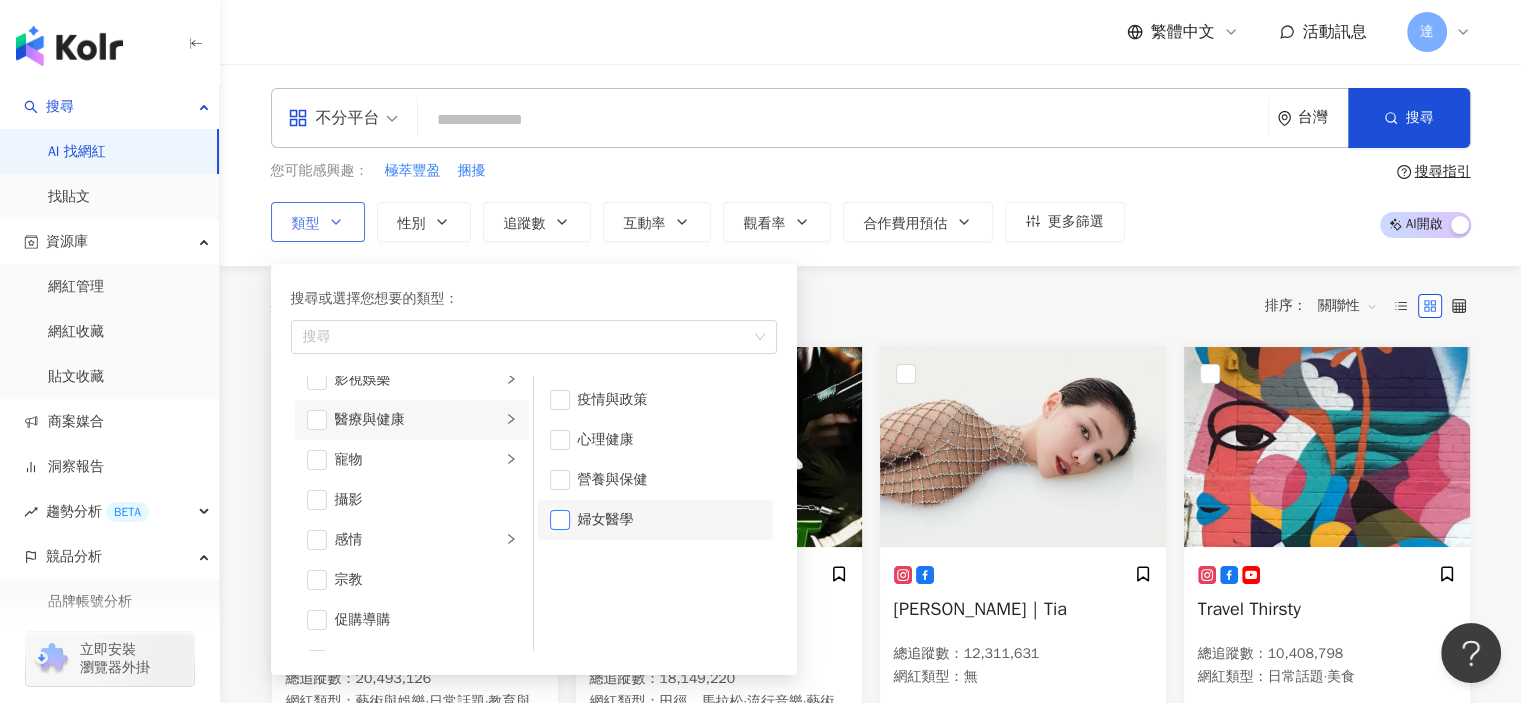 click at bounding box center (560, 520) 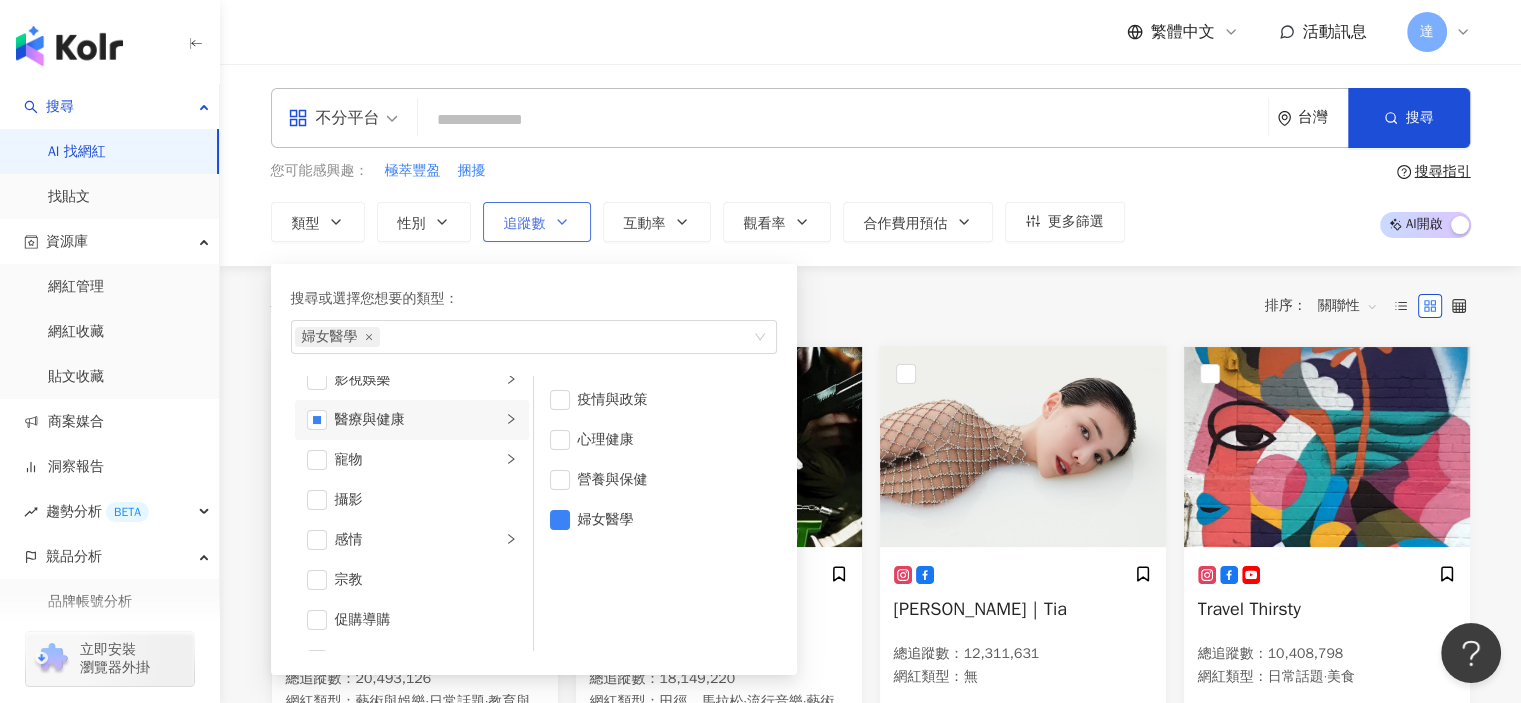 click on "追蹤數" at bounding box center [525, 224] 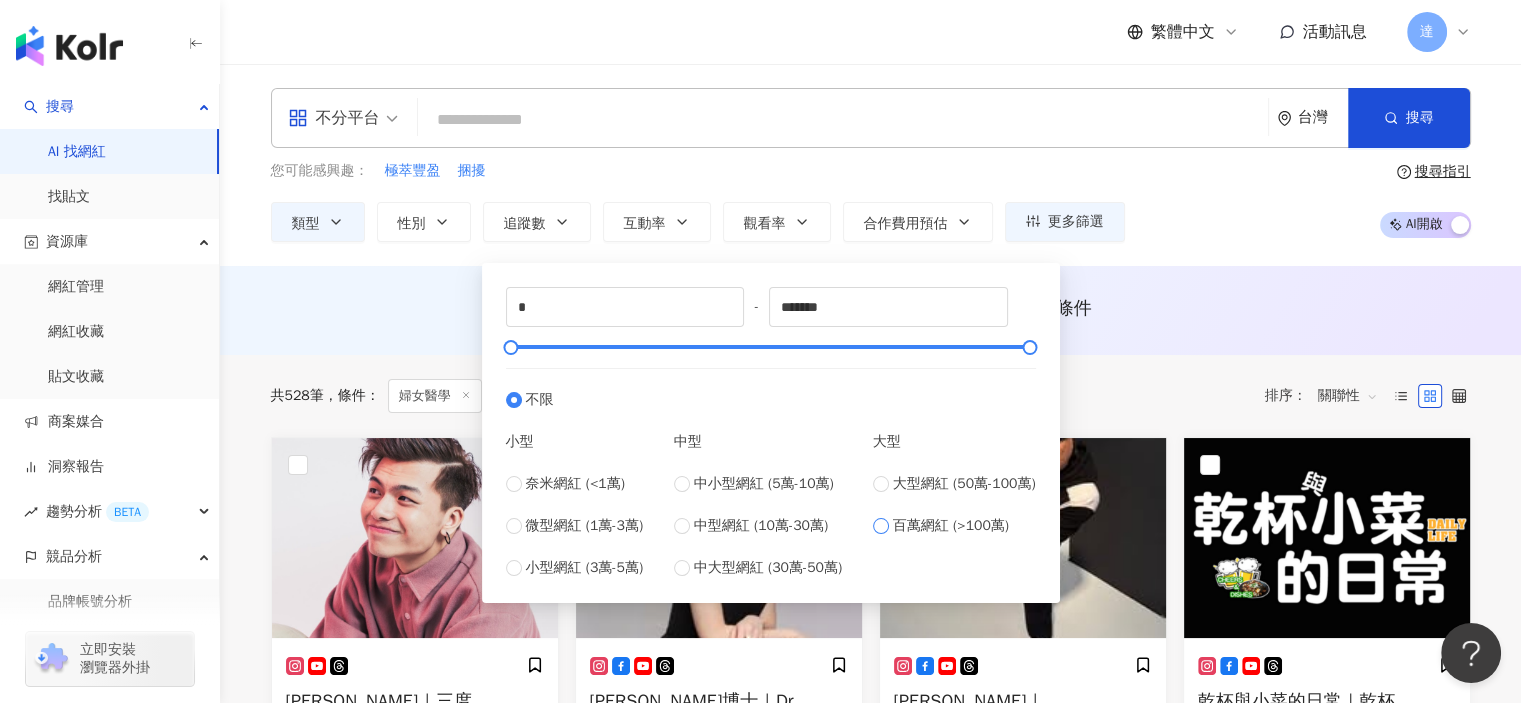 type on "*******" 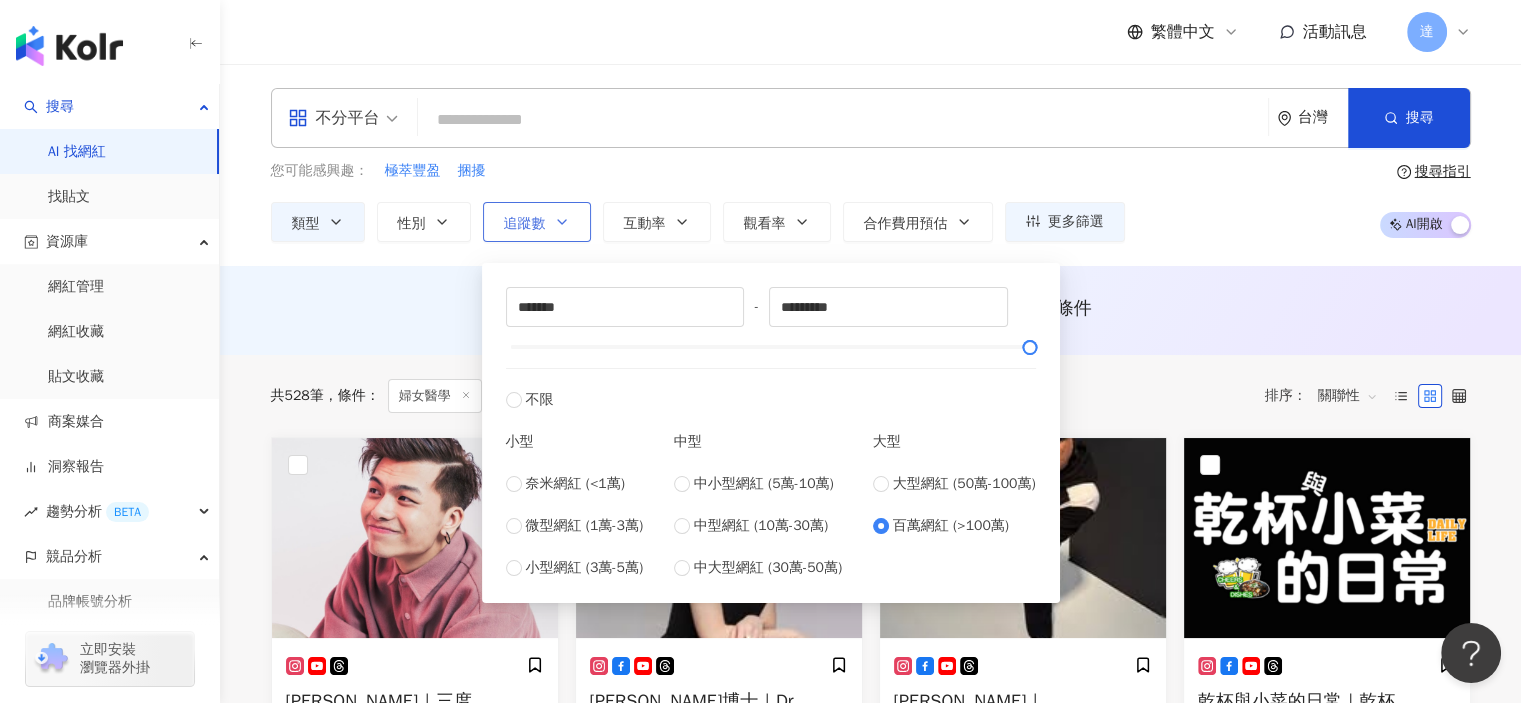 click 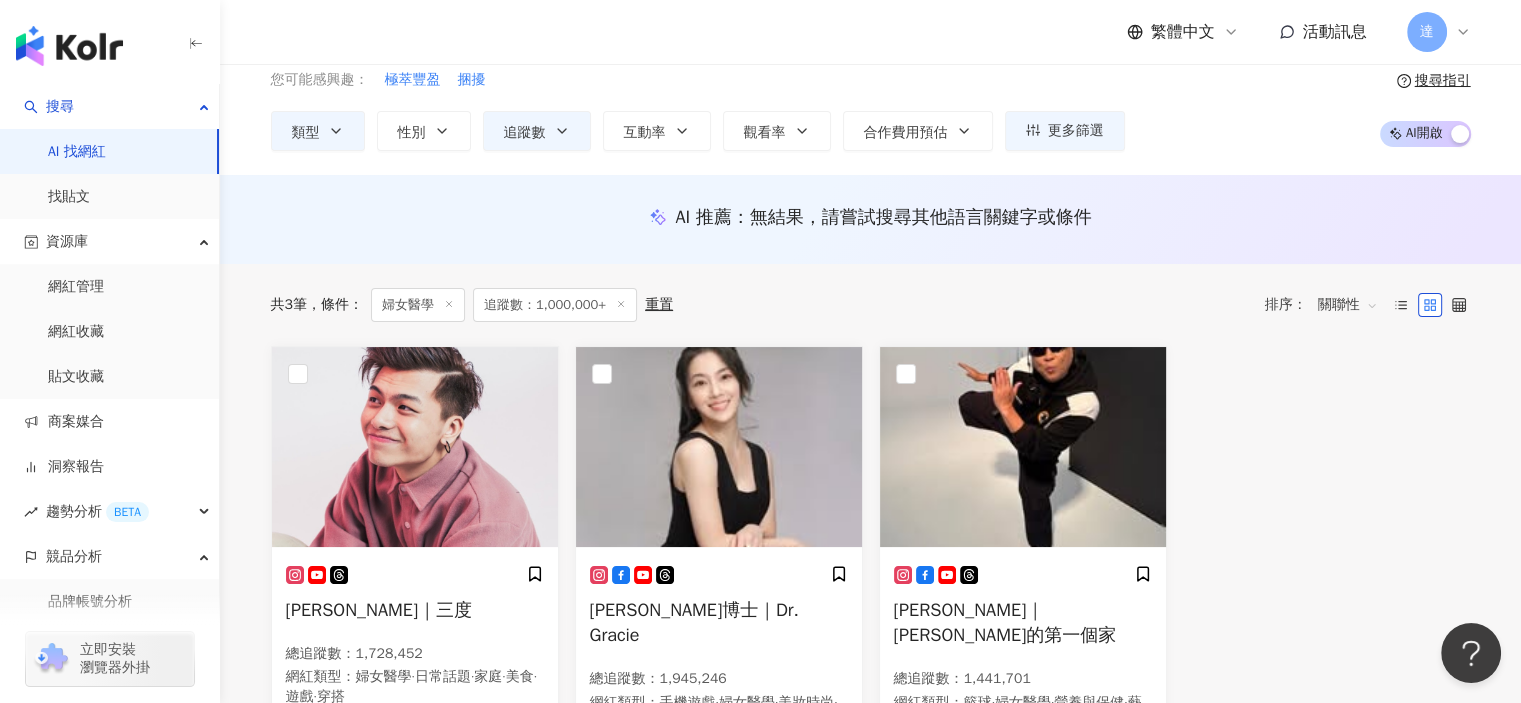 scroll, scrollTop: 200, scrollLeft: 0, axis: vertical 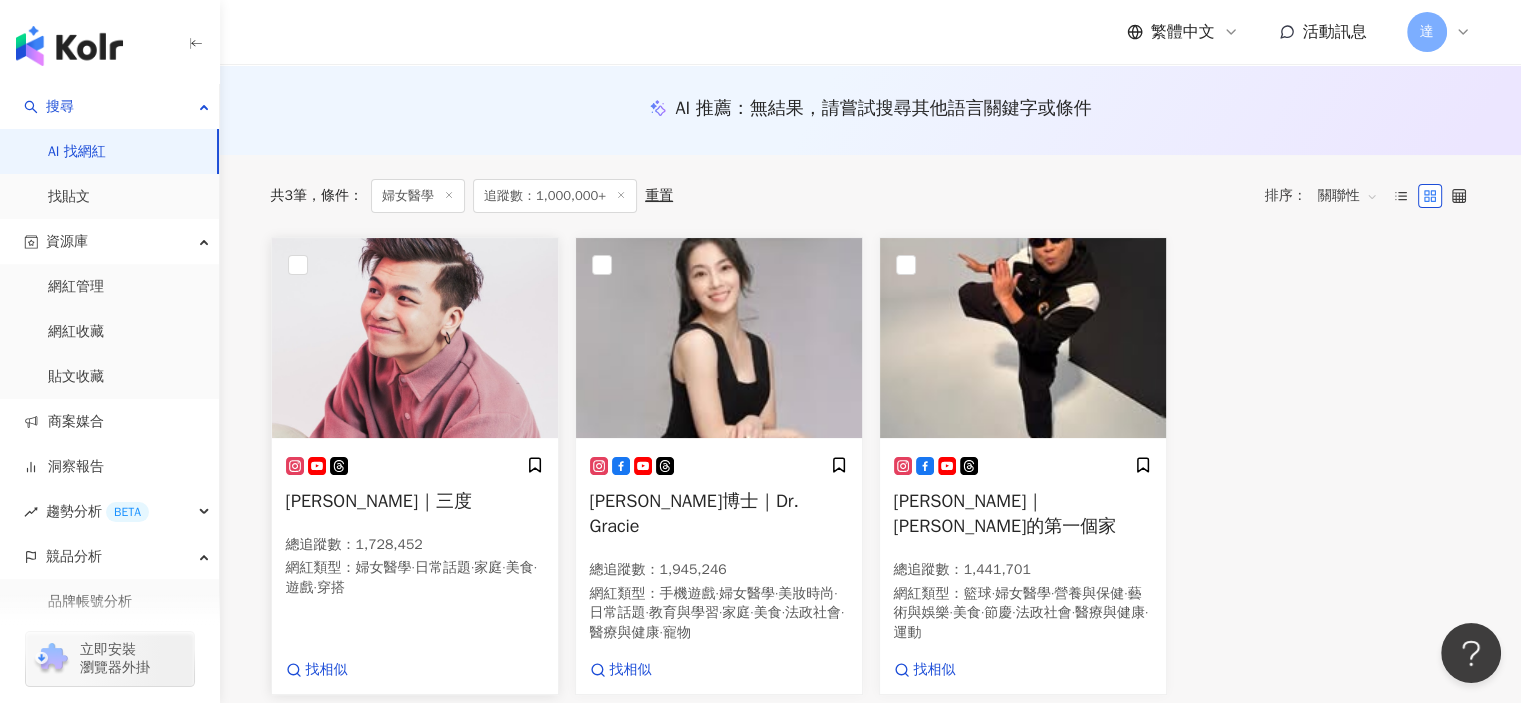 click on "謝孟航｜三度 總追蹤數 ： 1,728,452 網紅類型 ： 婦女醫學  ·  日常話題  ·  家庭  ·  美食  ·  遊戲  ·  穿搭" at bounding box center [415, 536] 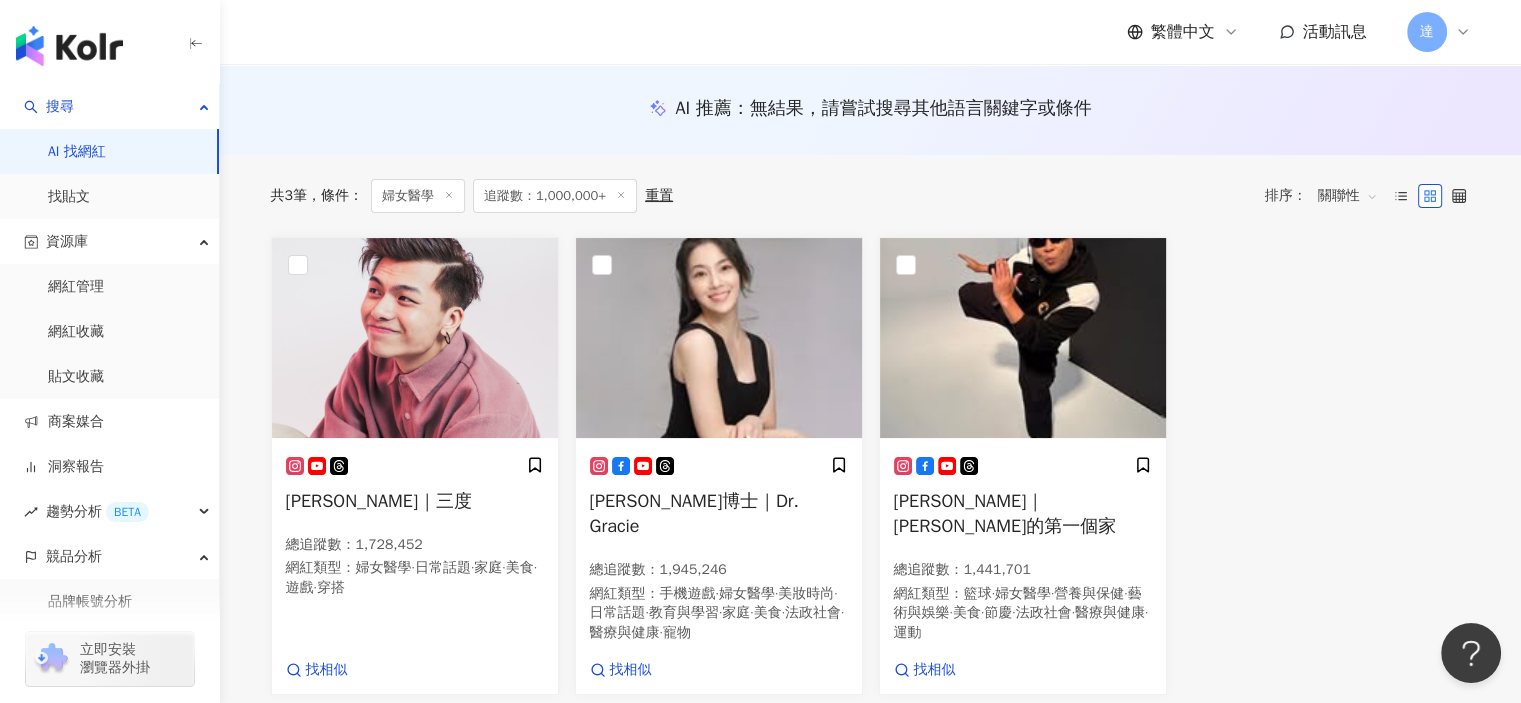 click 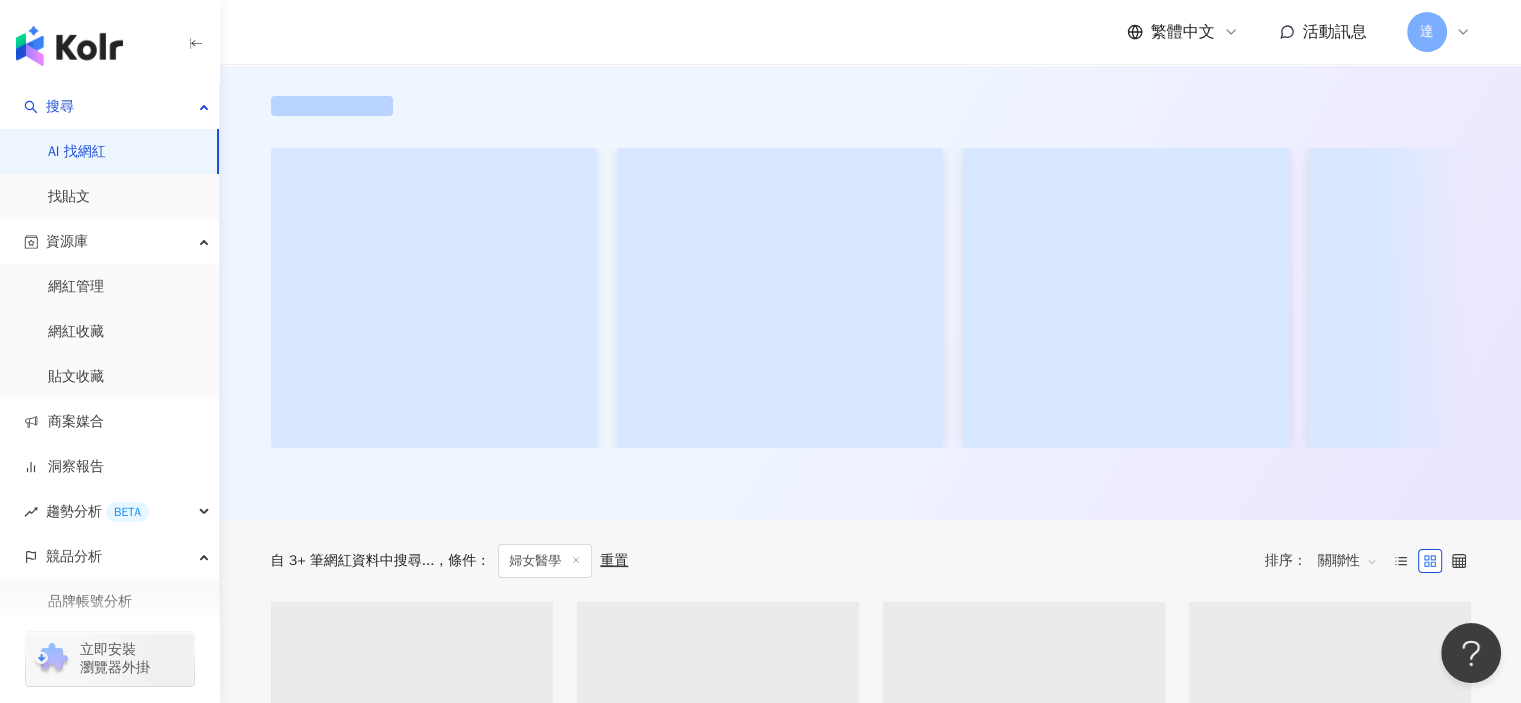 scroll, scrollTop: 0, scrollLeft: 0, axis: both 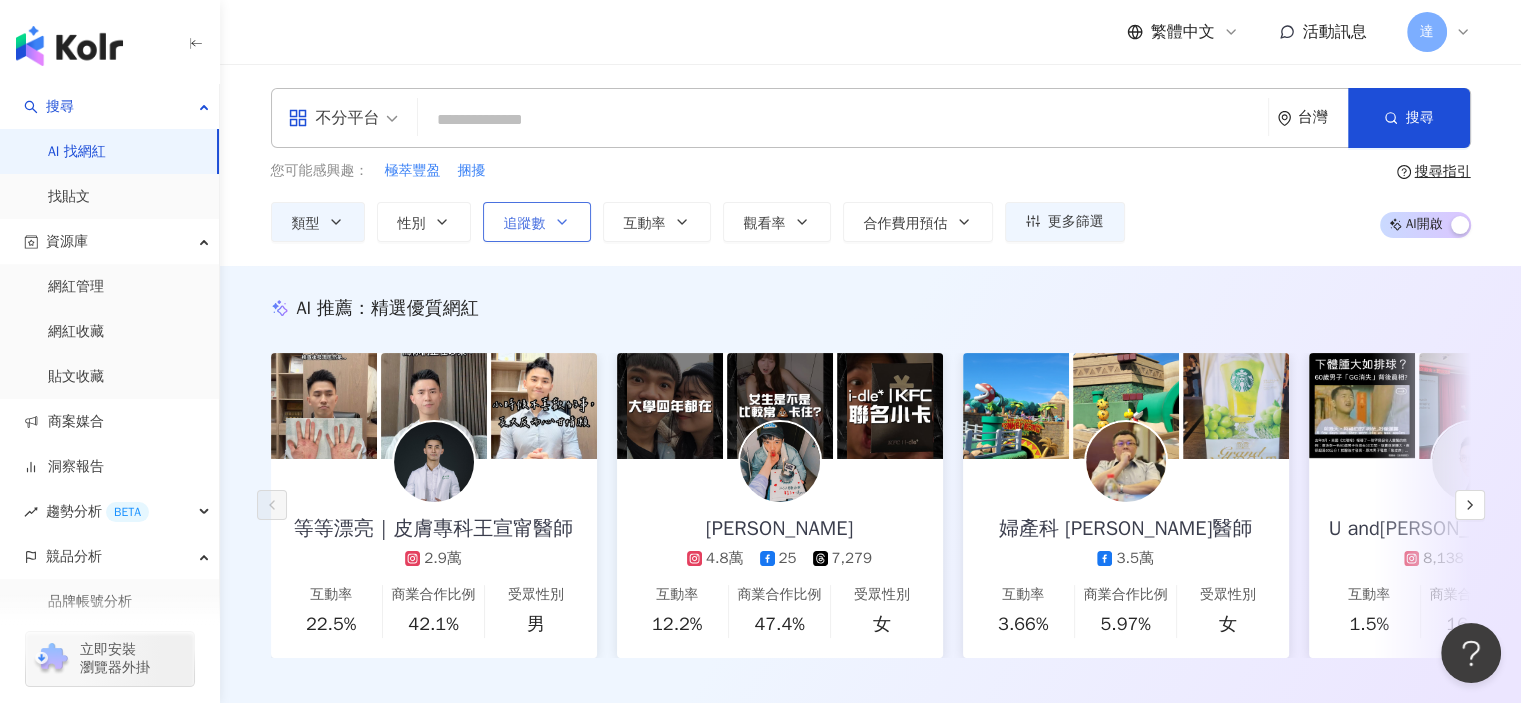 click on "追蹤數" at bounding box center (537, 222) 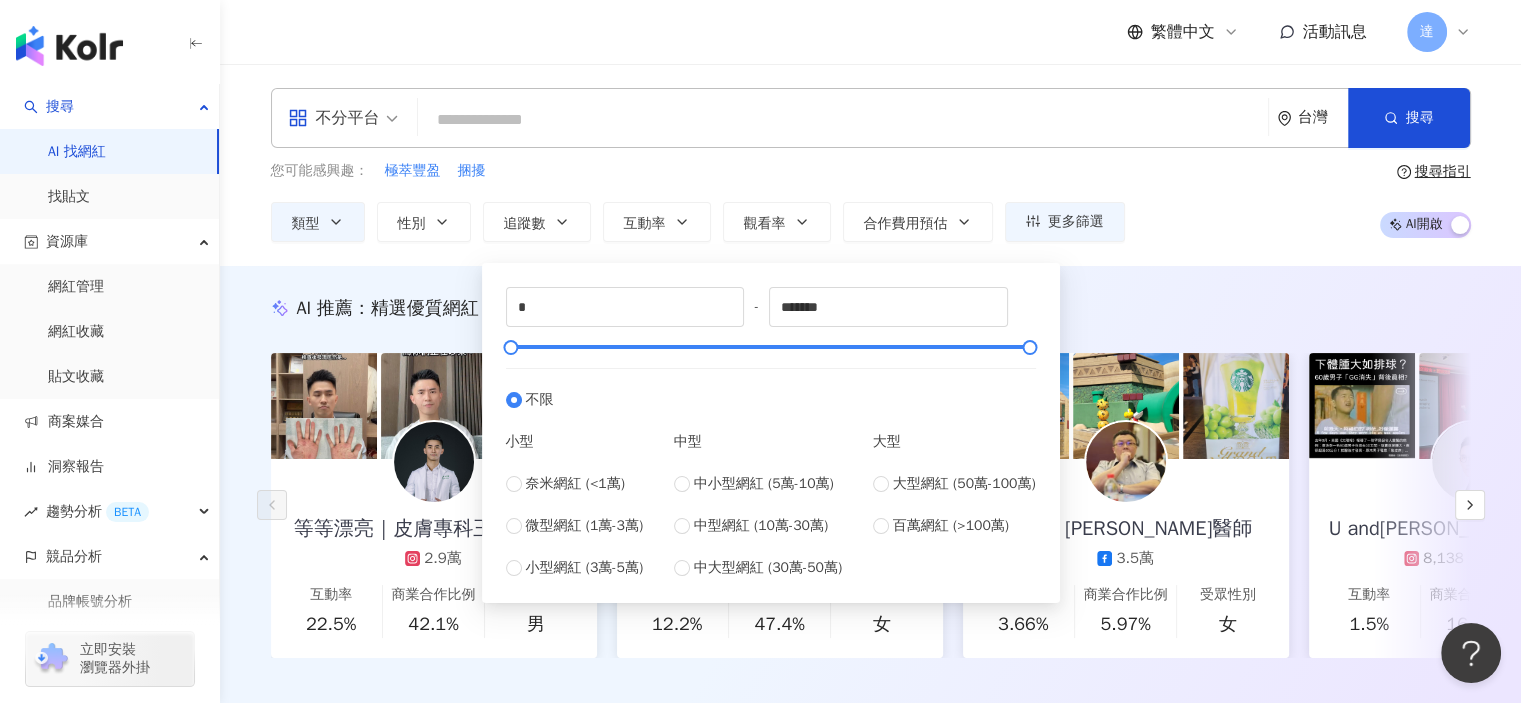 type on "******" 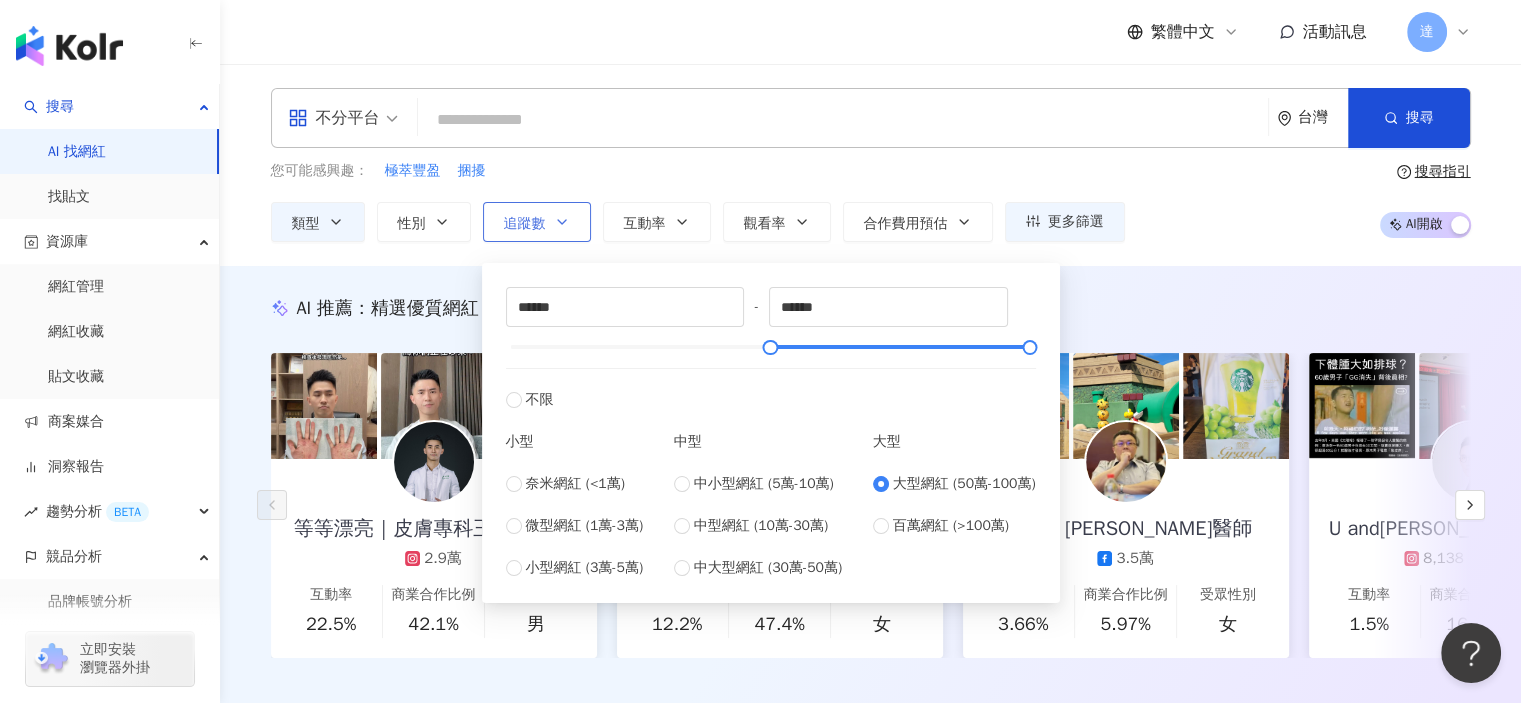 click on "追蹤數" at bounding box center [525, 224] 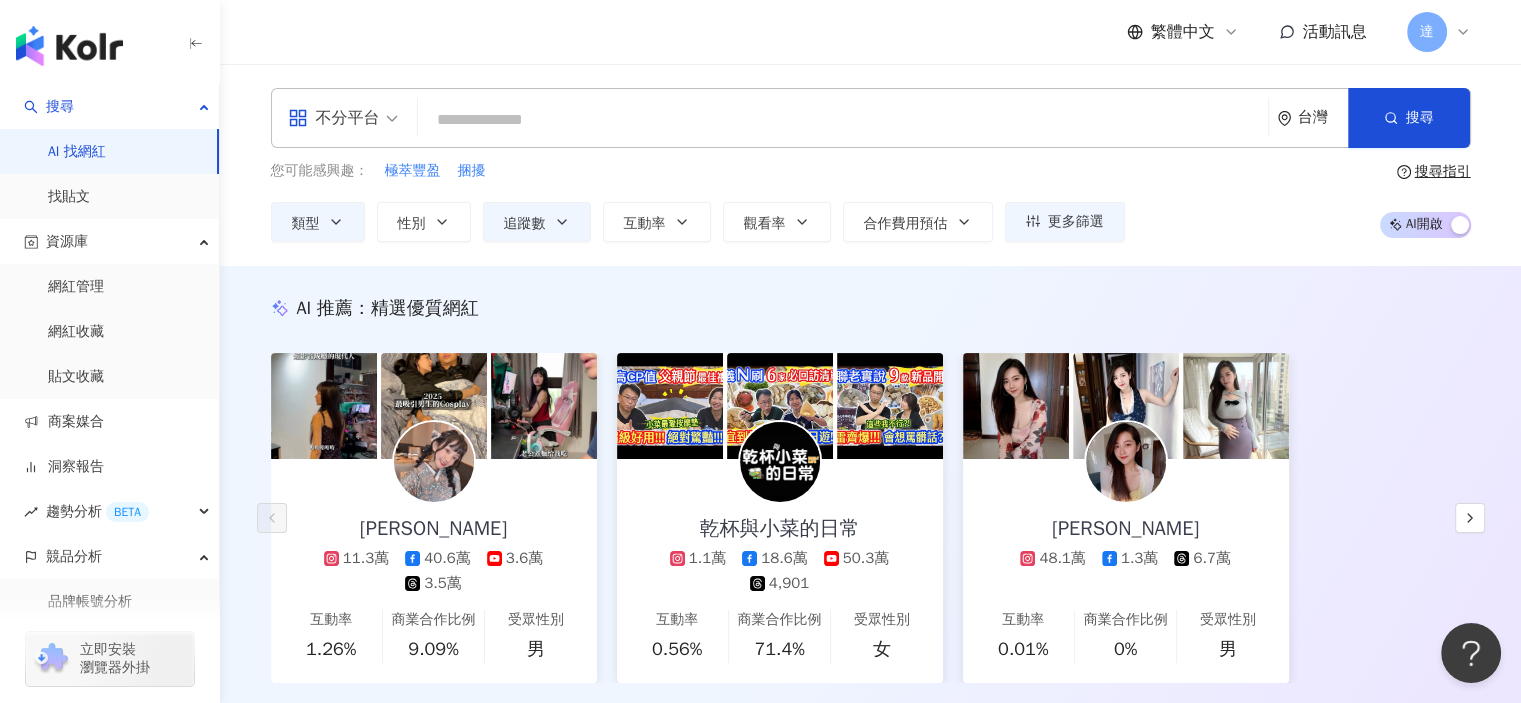 click on "乾杯與小菜的日常 1.1萬 18.6萬 50.3萬 4,901" at bounding box center [780, 526] 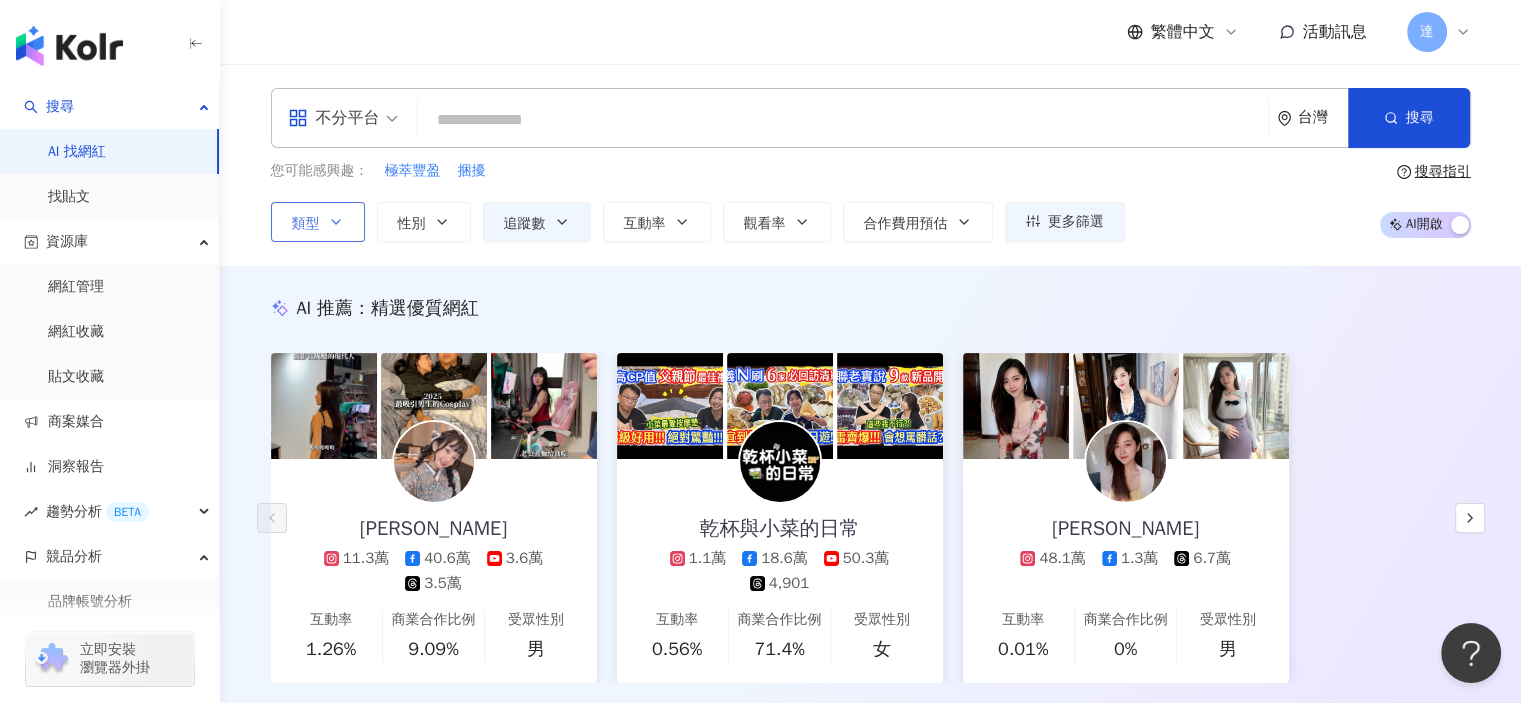 click on "類型" at bounding box center (306, 224) 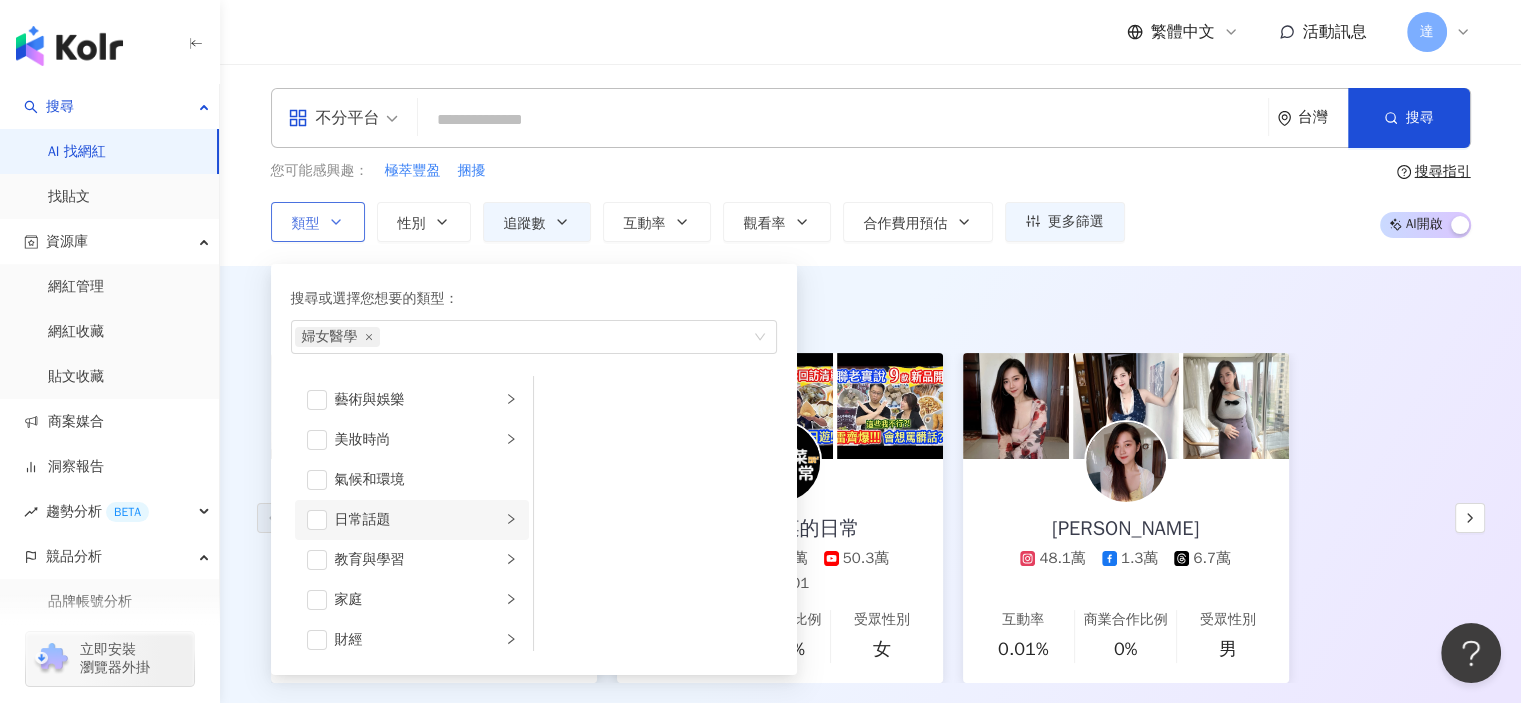 click on "日常話題" at bounding box center [418, 520] 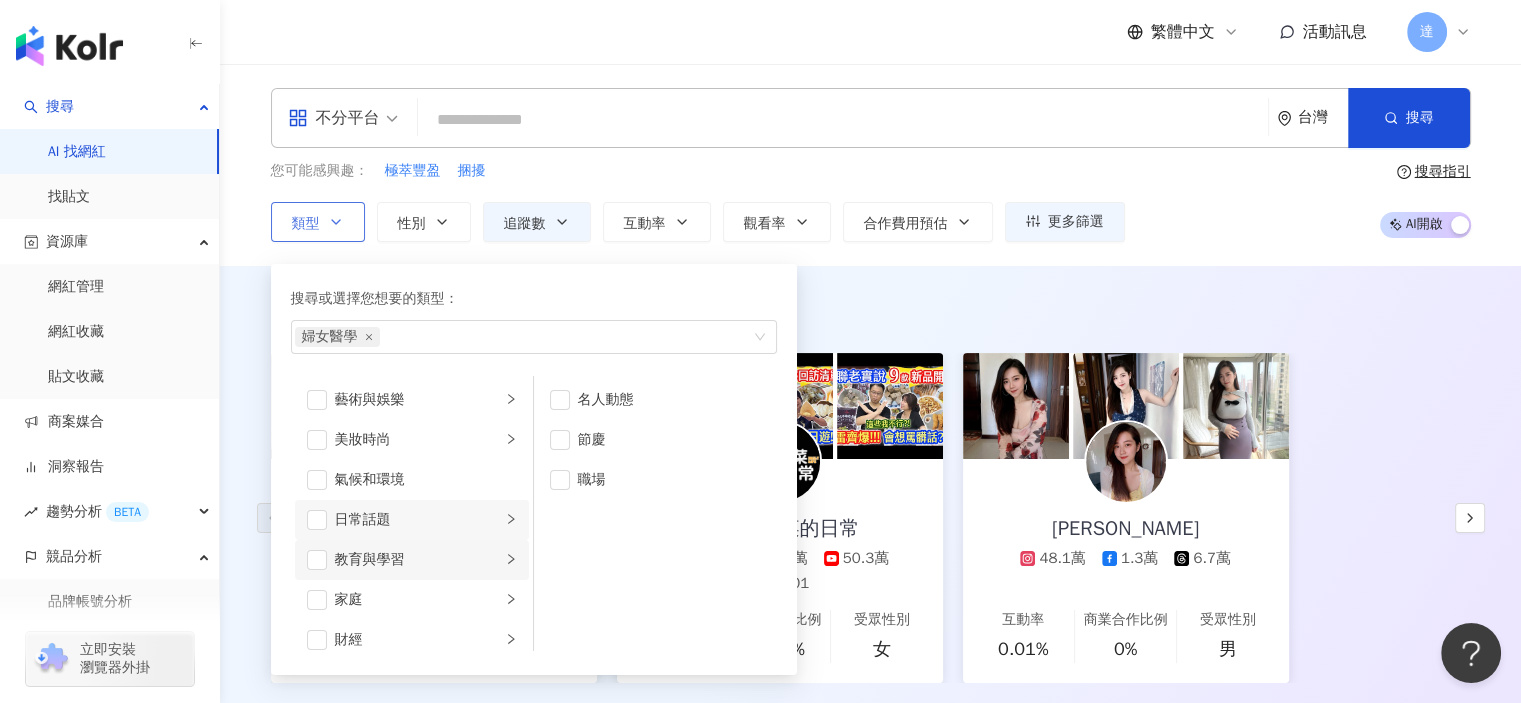 click on "教育與學習" at bounding box center (418, 560) 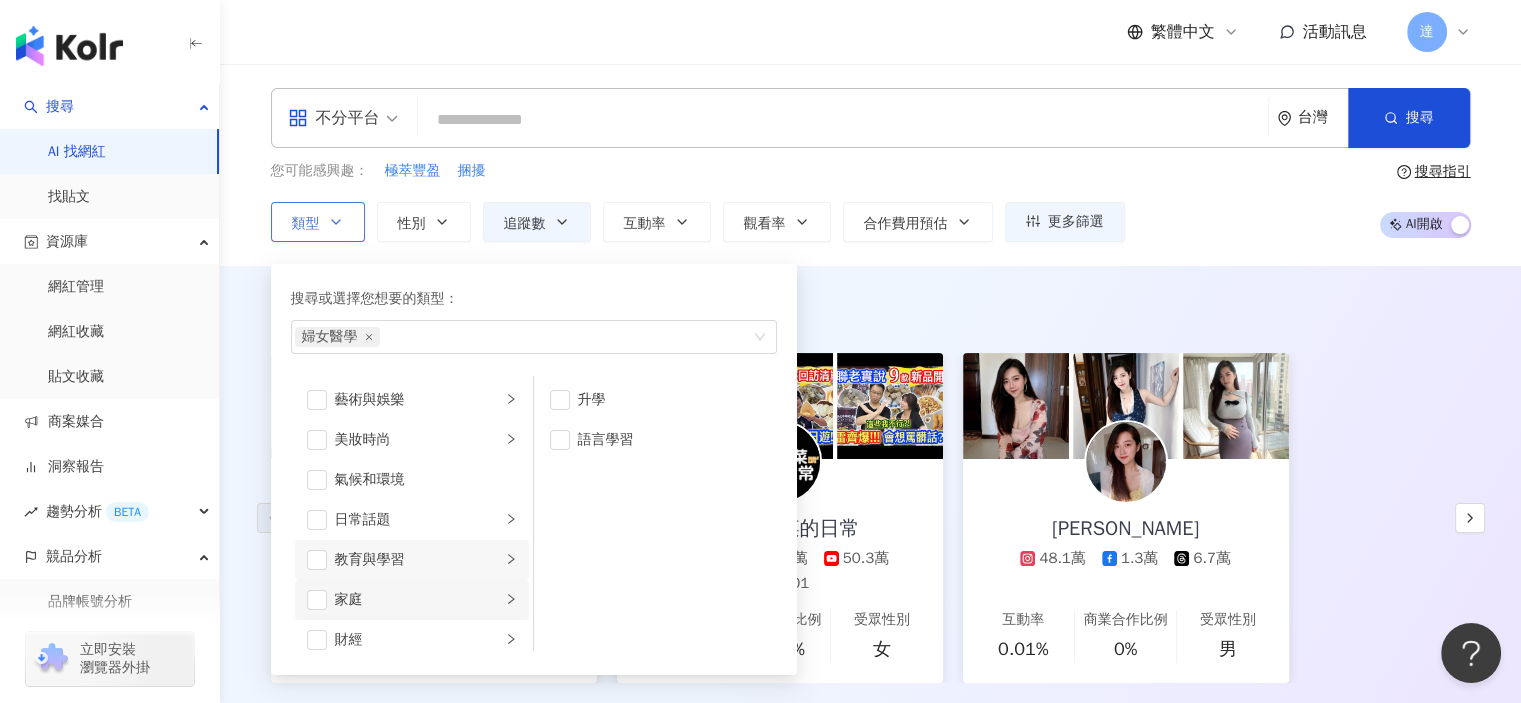 click on "家庭" at bounding box center (418, 600) 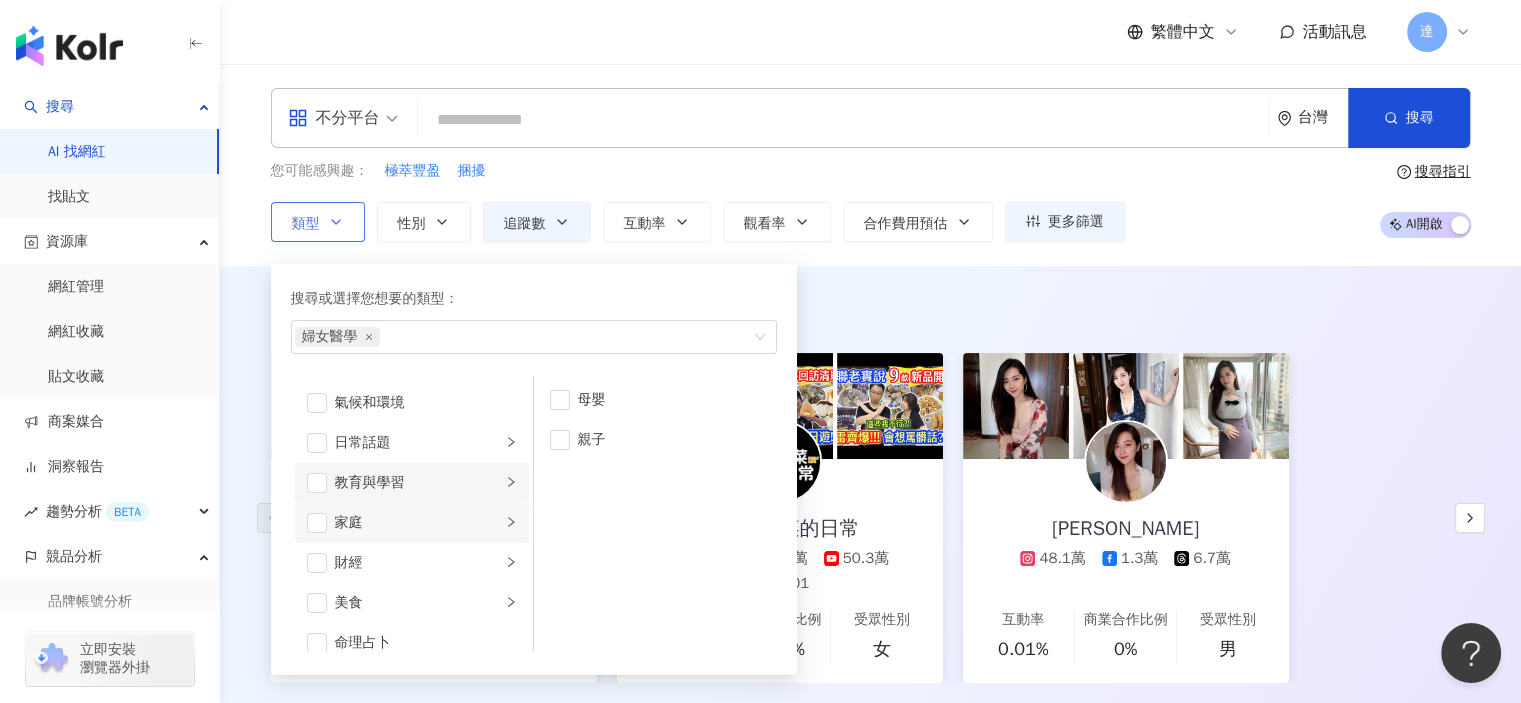 scroll, scrollTop: 100, scrollLeft: 0, axis: vertical 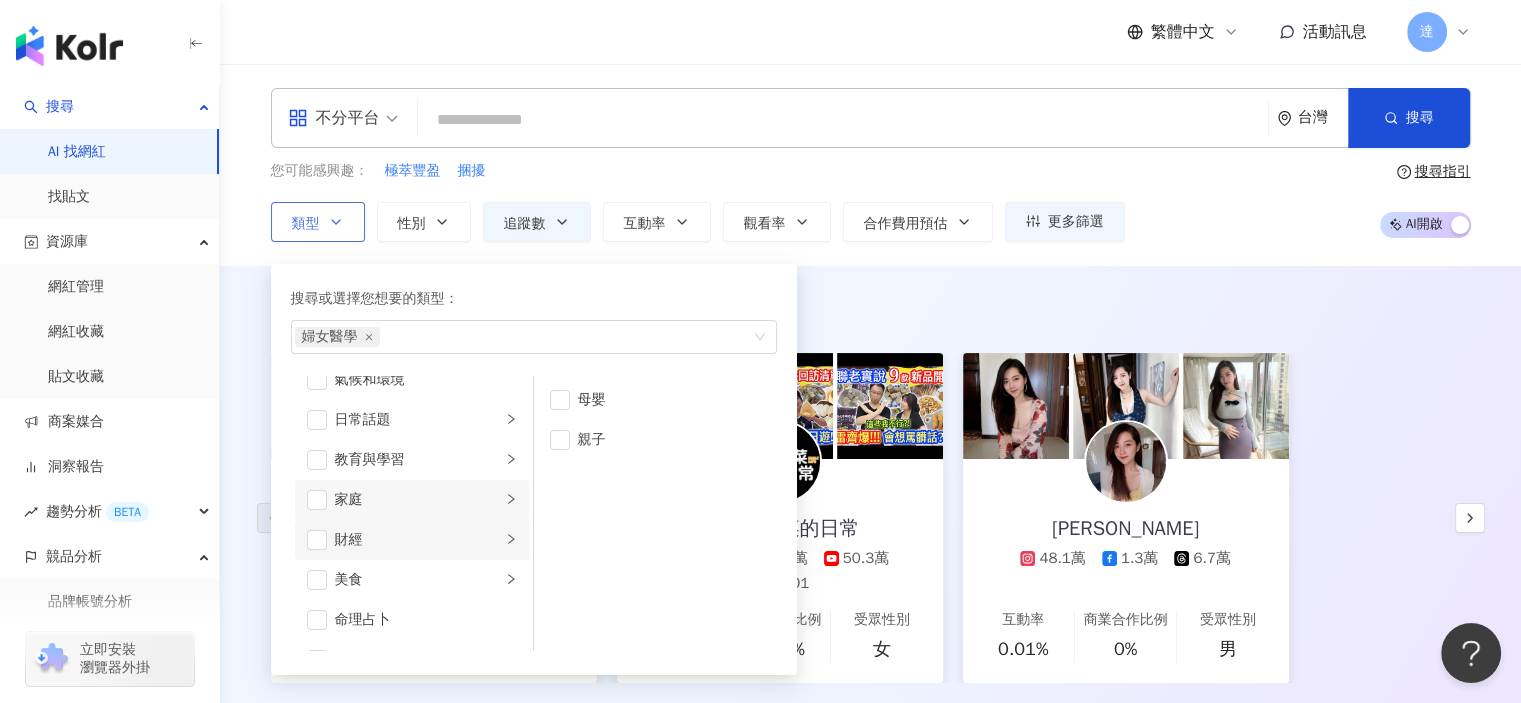 click on "財經" at bounding box center (418, 540) 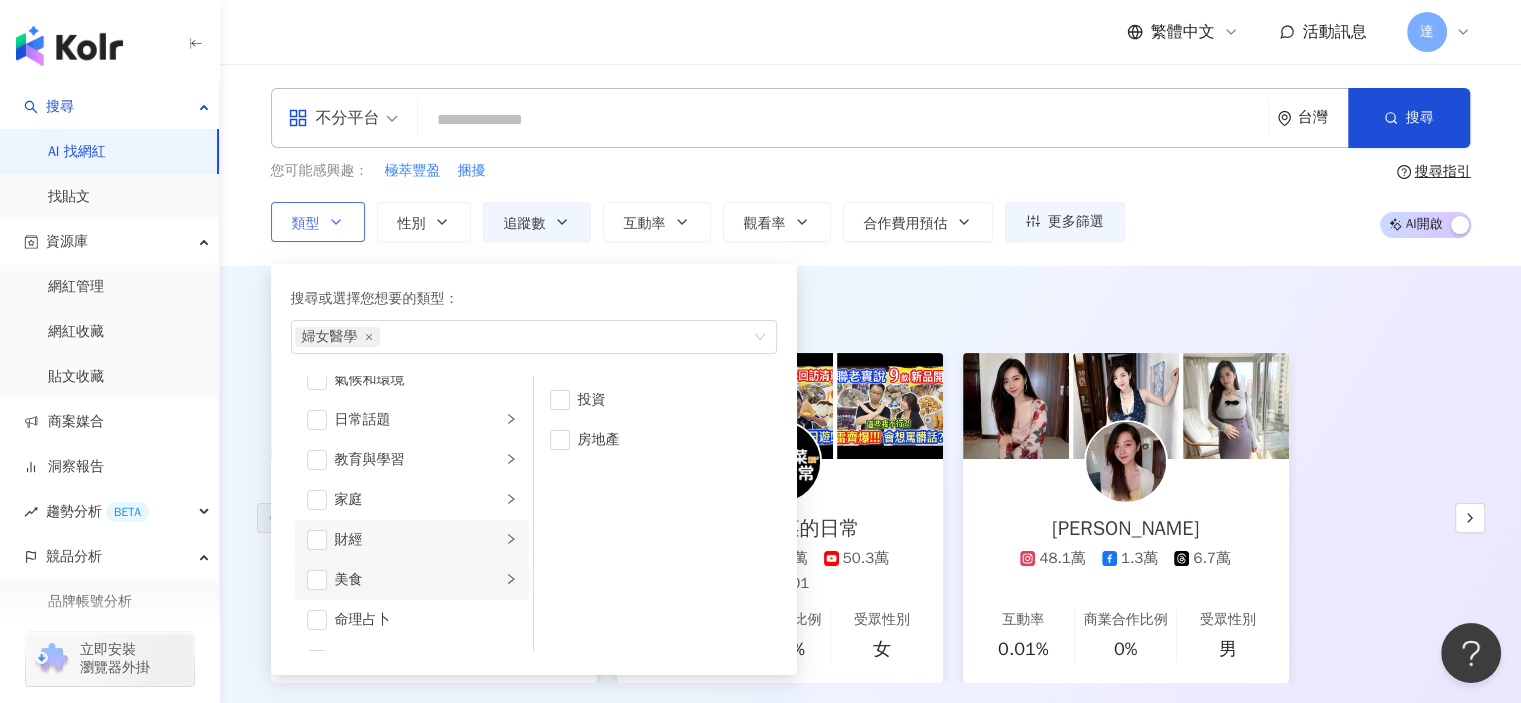 click on "美食" at bounding box center (418, 580) 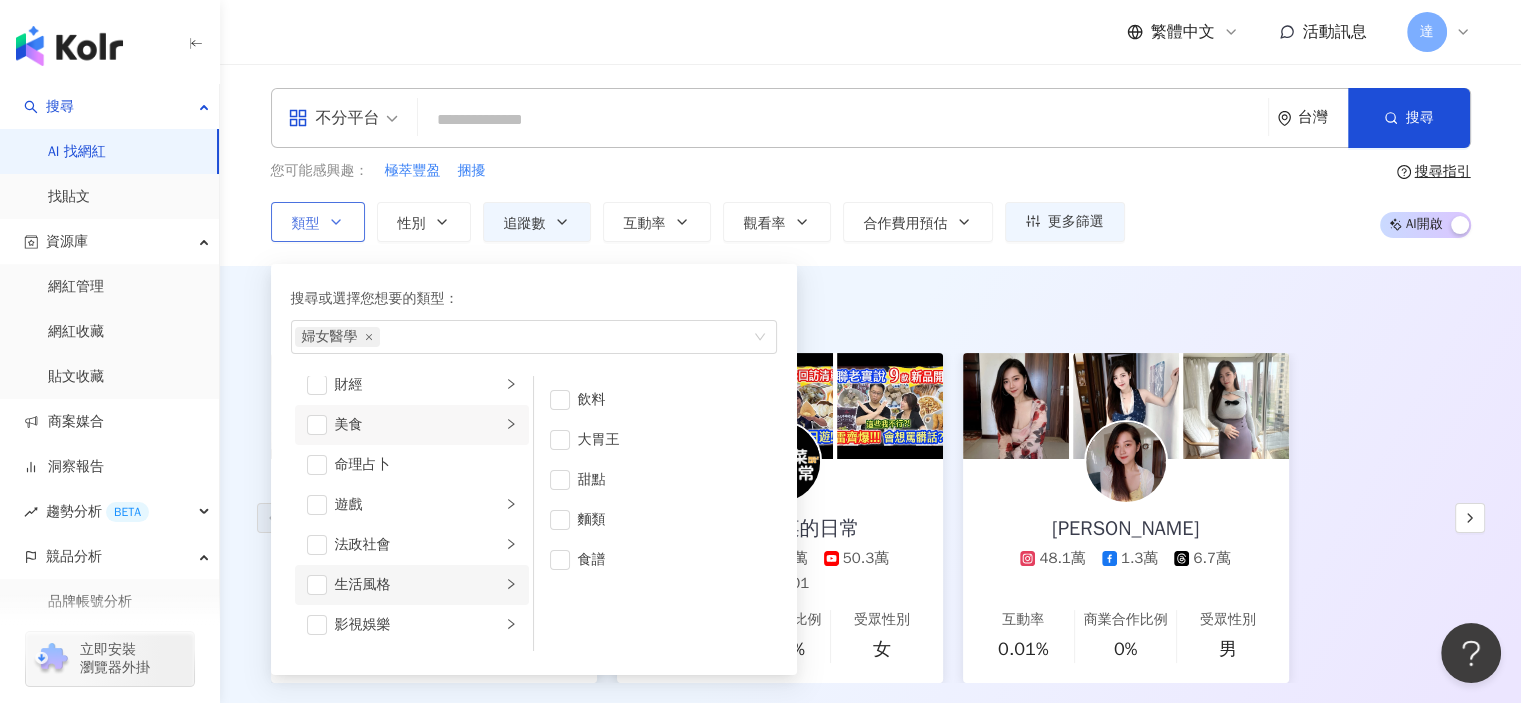 scroll, scrollTop: 300, scrollLeft: 0, axis: vertical 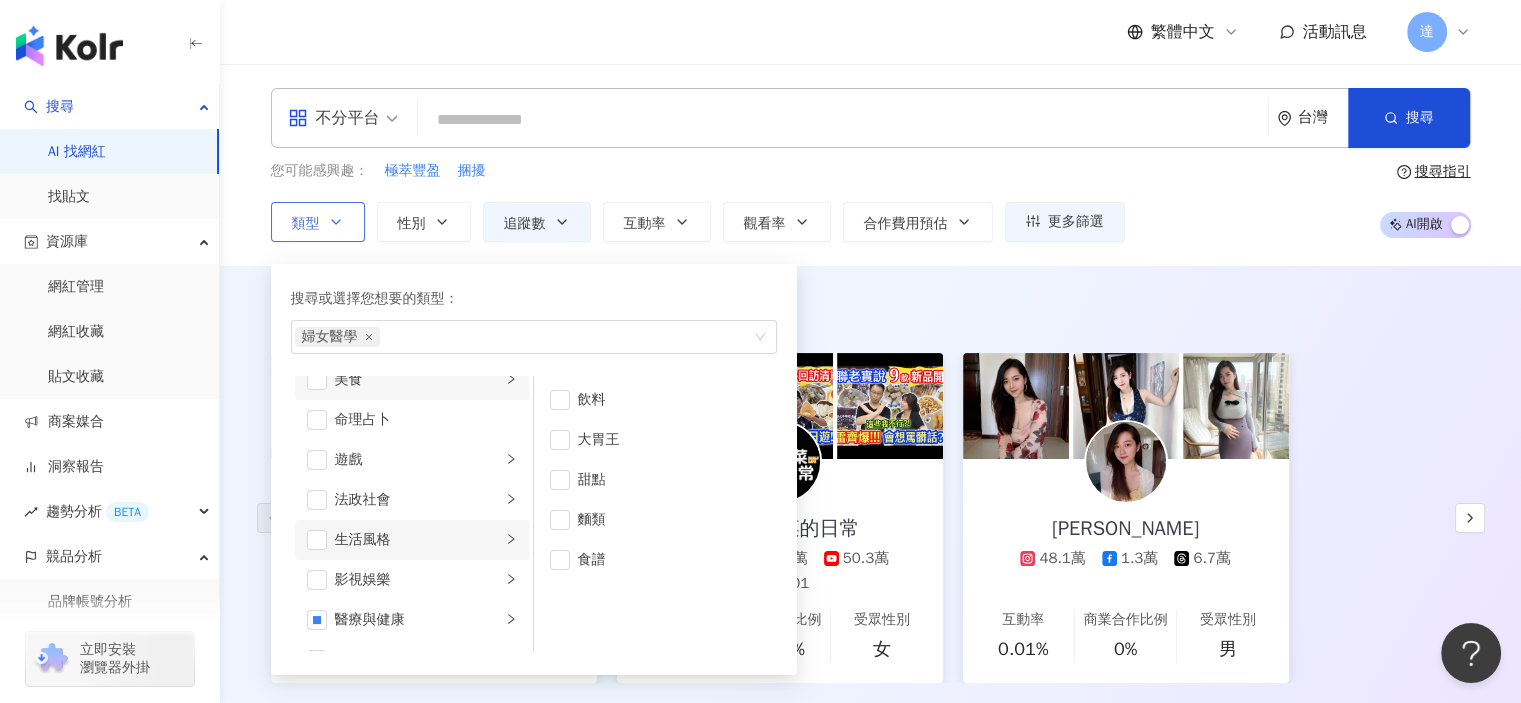 click on "生活風格" at bounding box center [418, 540] 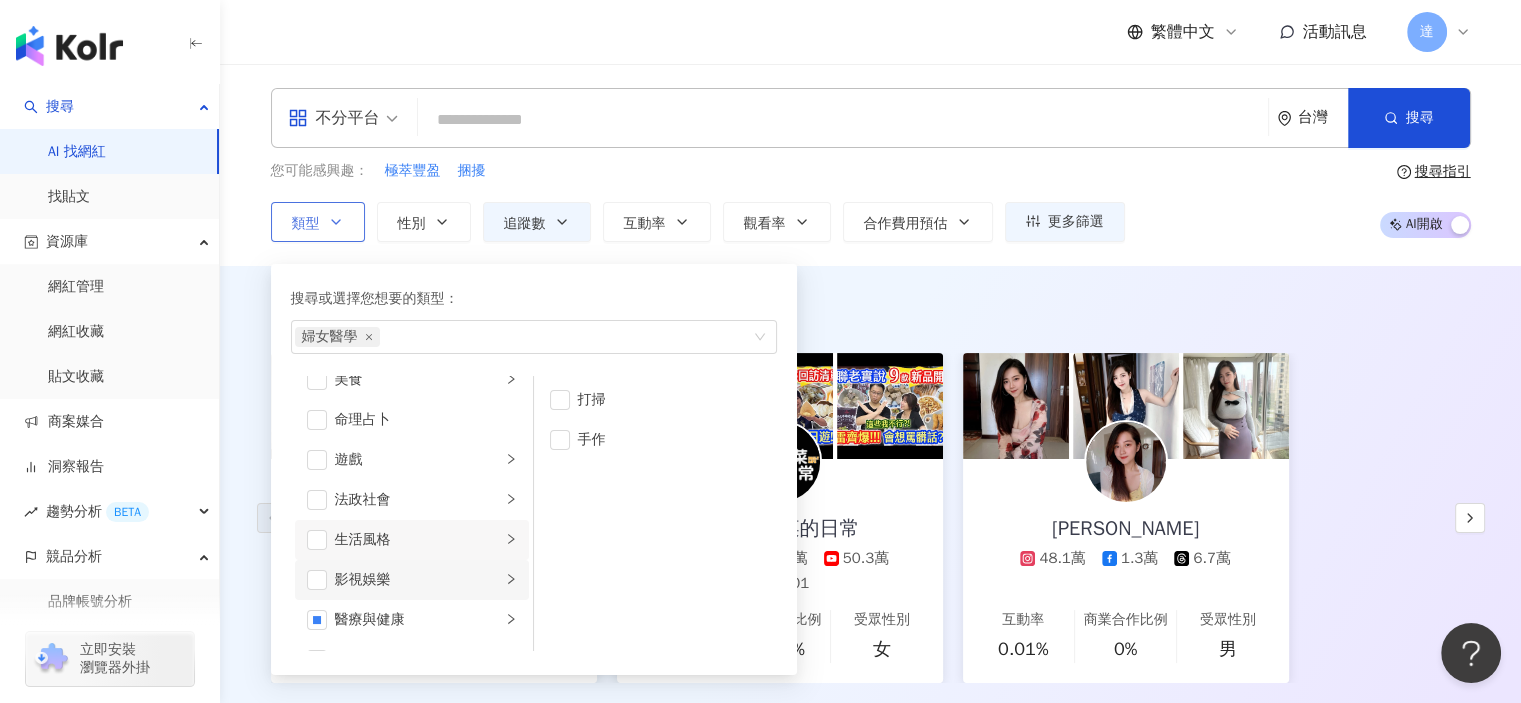 click on "影視娛樂" at bounding box center [418, 580] 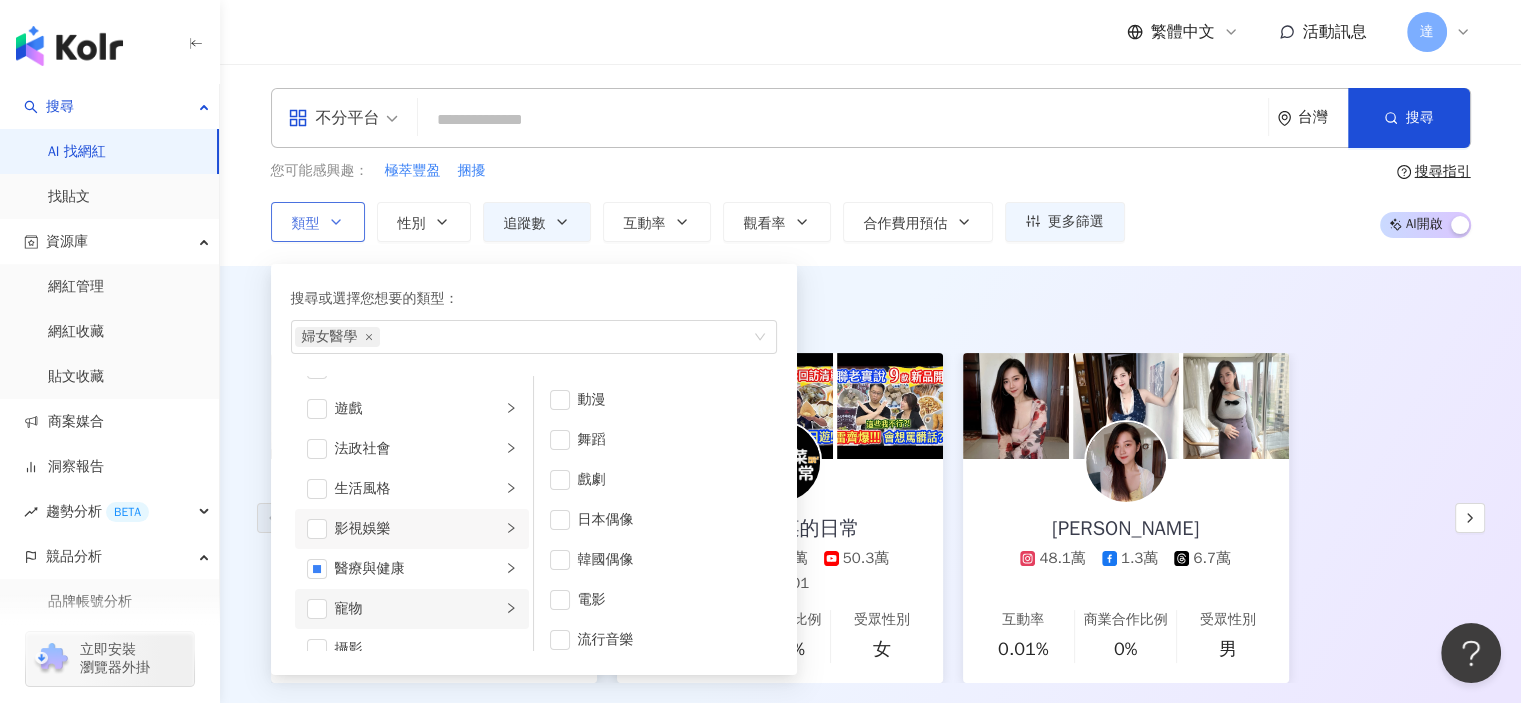 scroll, scrollTop: 400, scrollLeft: 0, axis: vertical 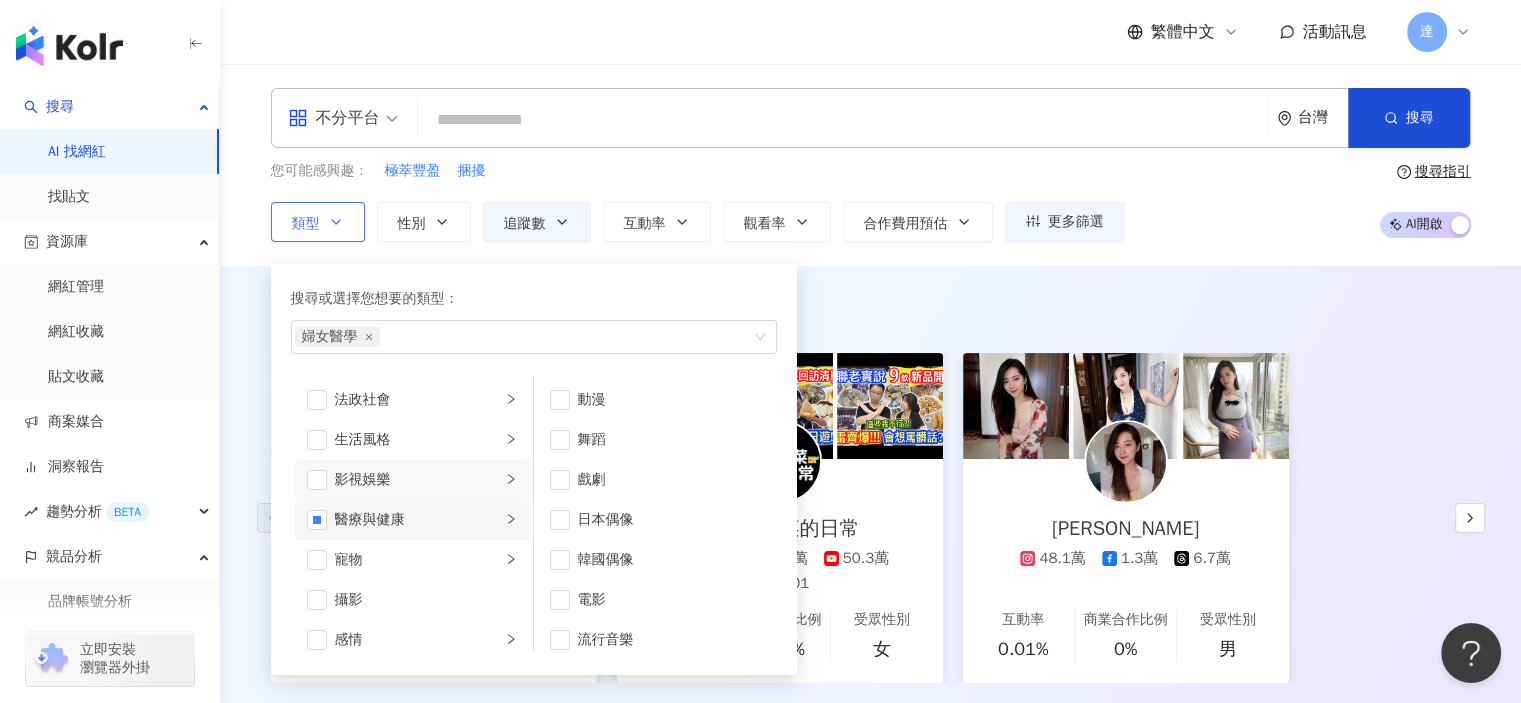 click on "醫療與健康" at bounding box center [418, 520] 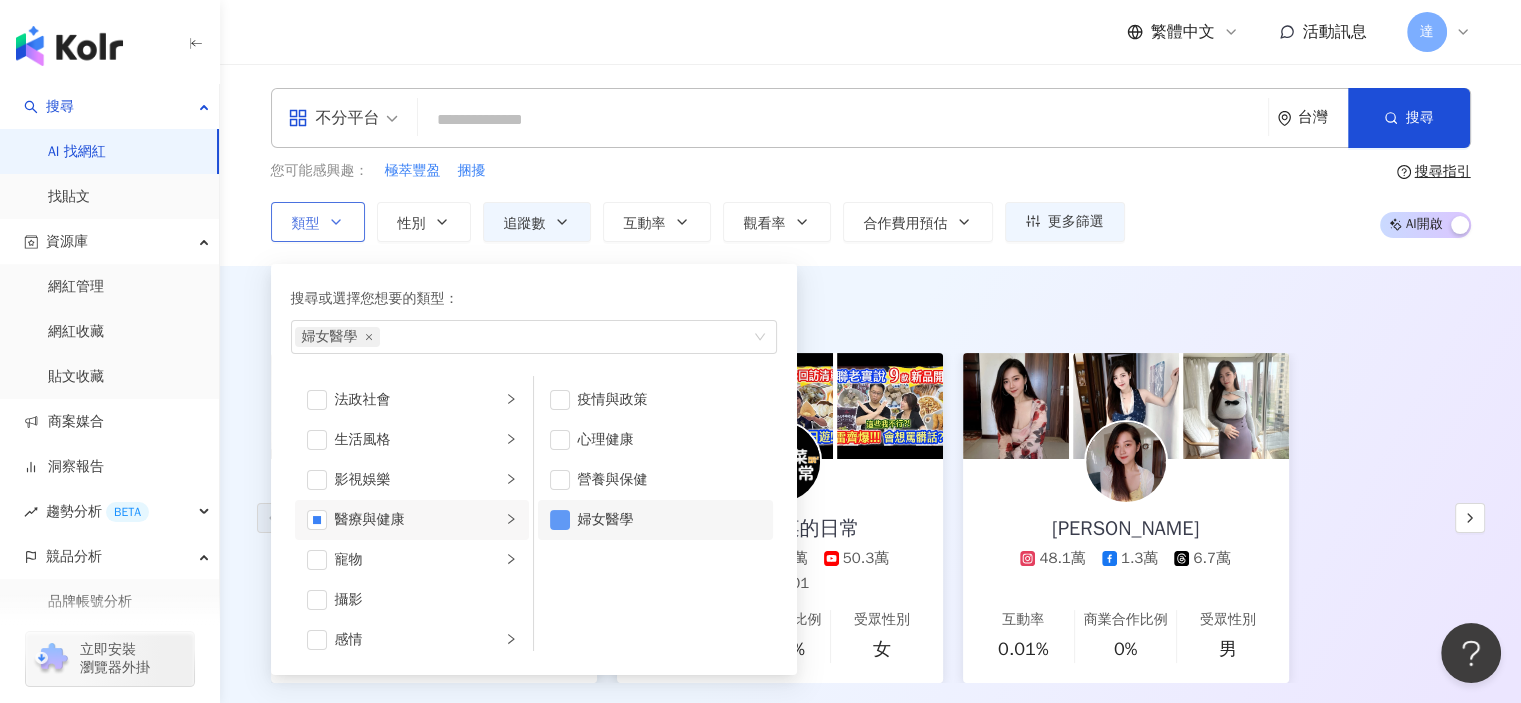 click at bounding box center [560, 520] 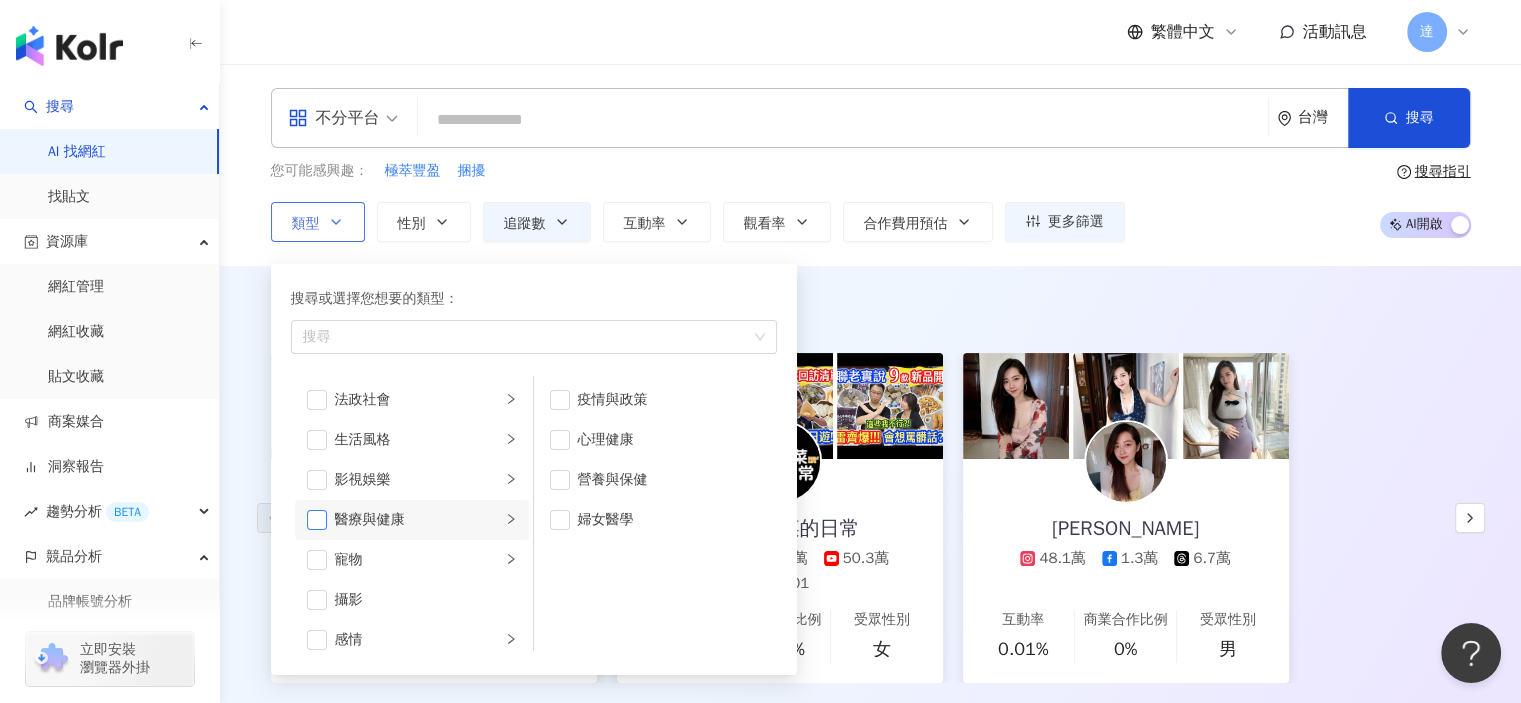 click at bounding box center (317, 520) 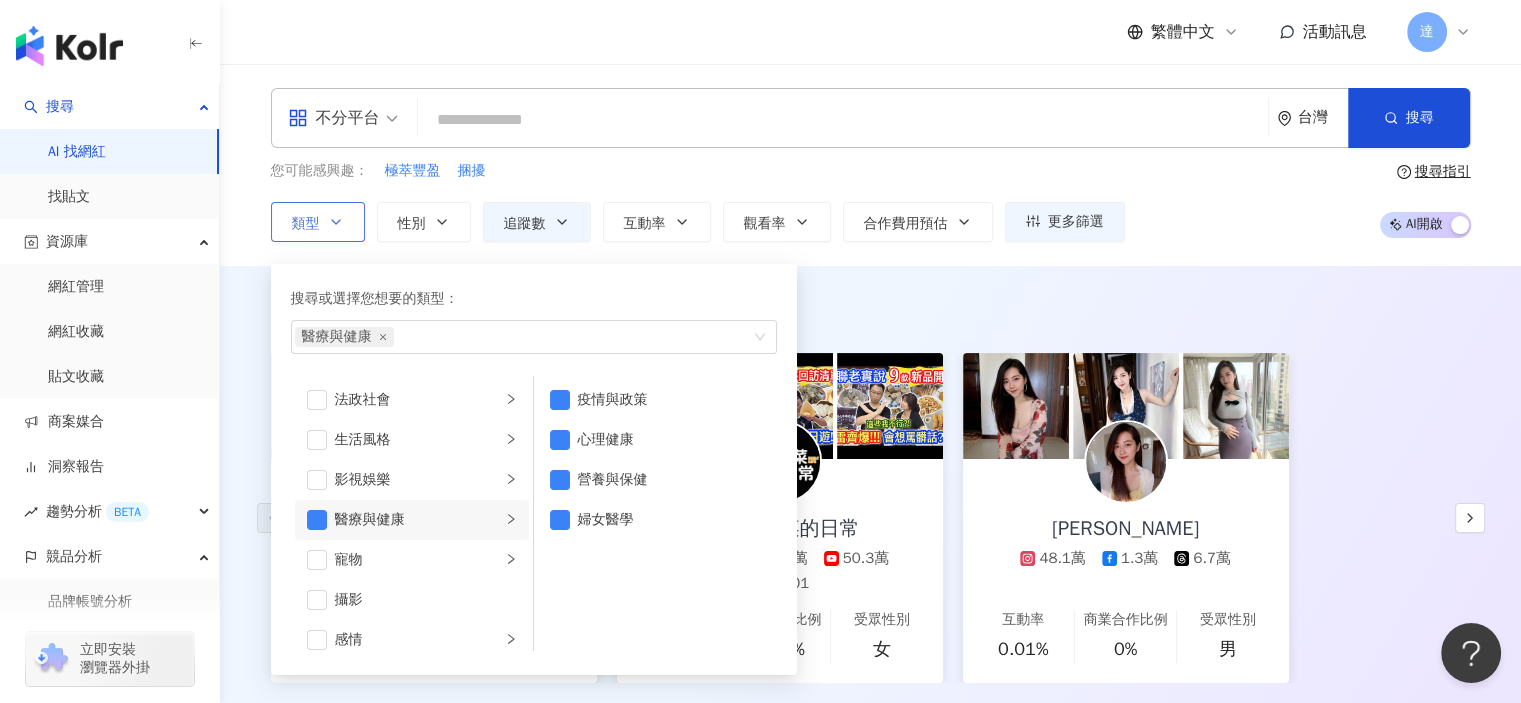 scroll, scrollTop: 500, scrollLeft: 0, axis: vertical 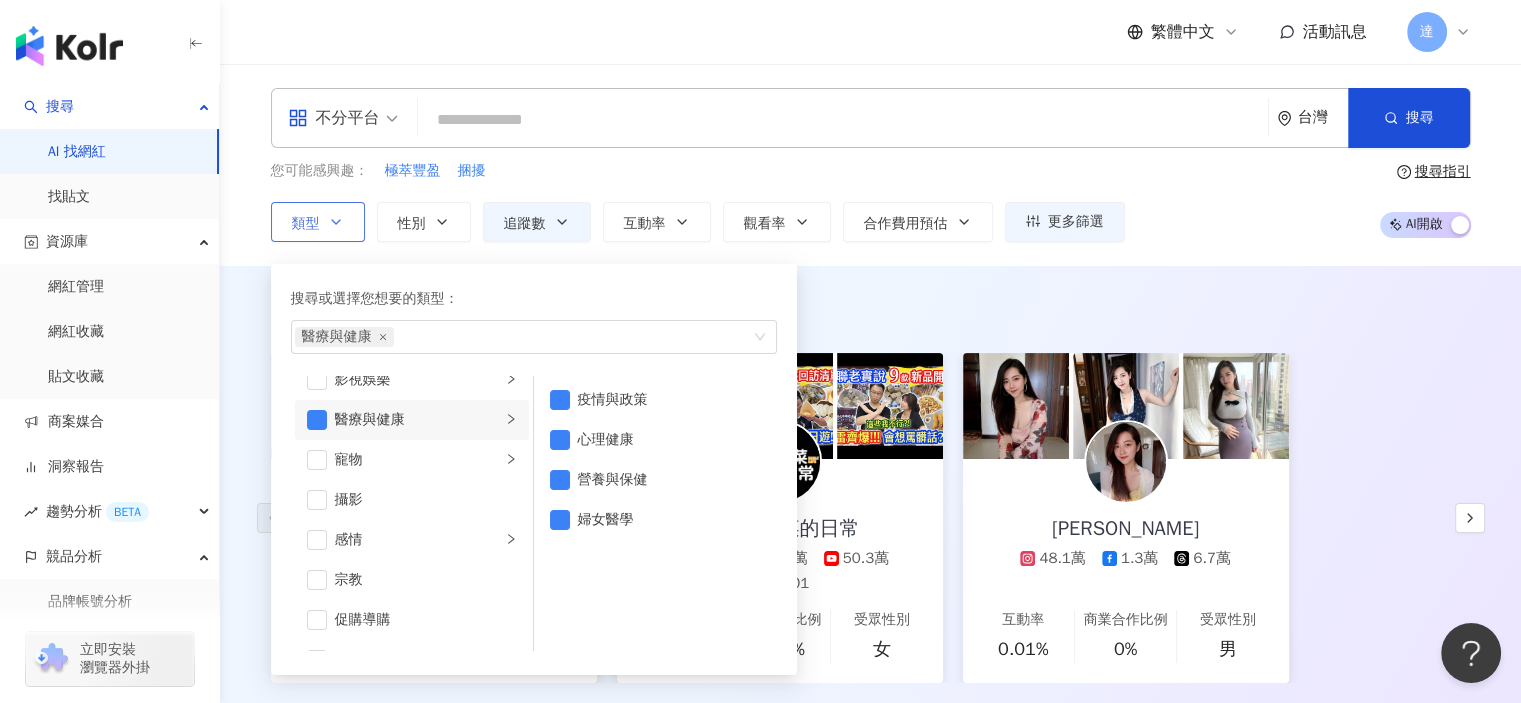 click 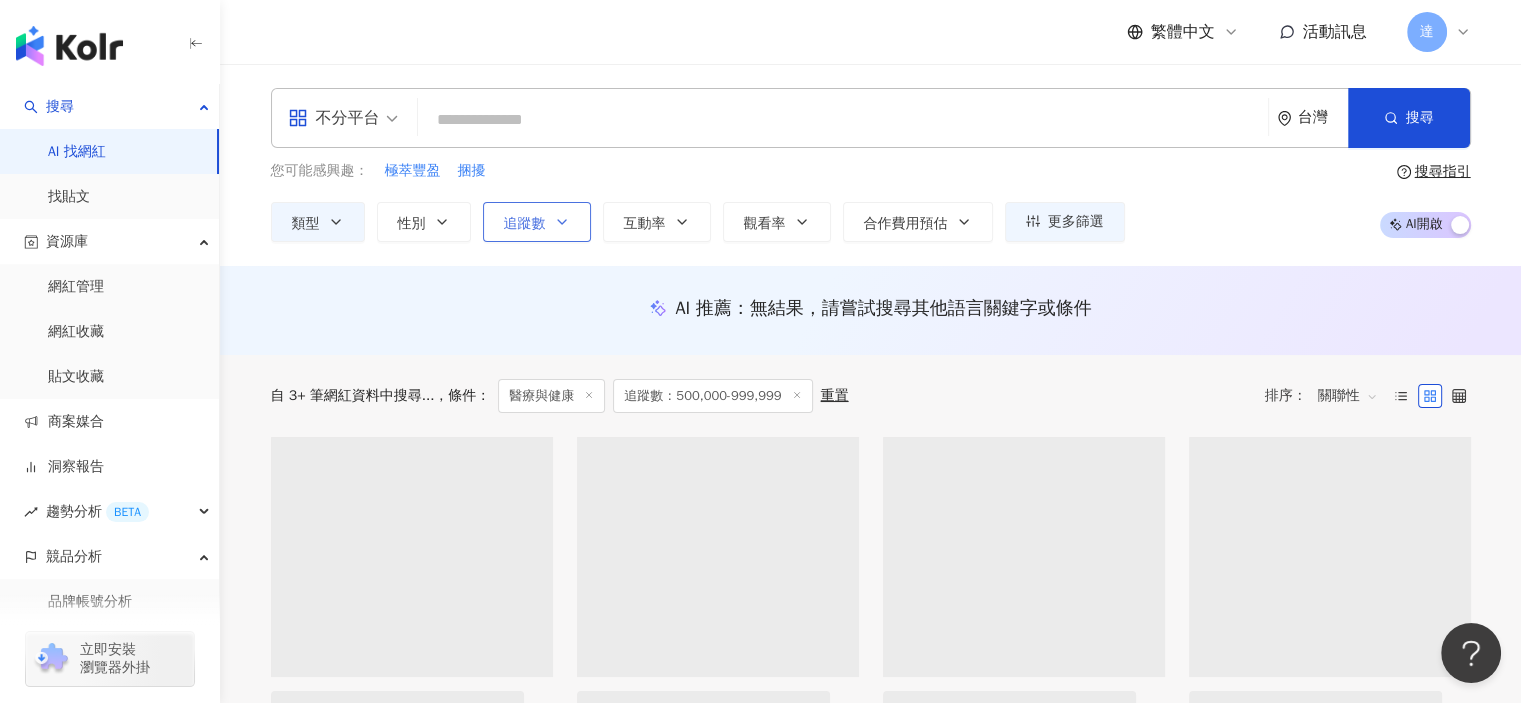 click on "追蹤數" at bounding box center (525, 224) 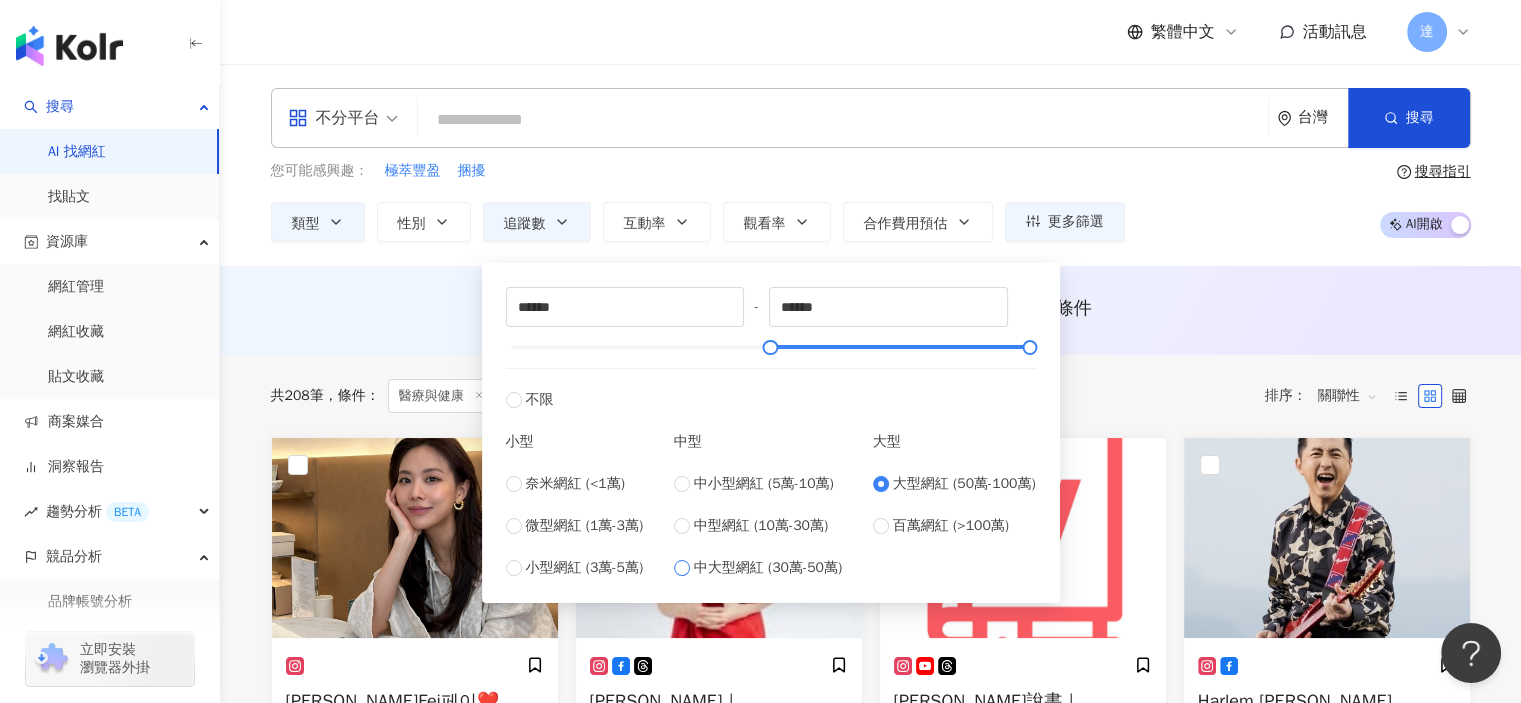 type on "******" 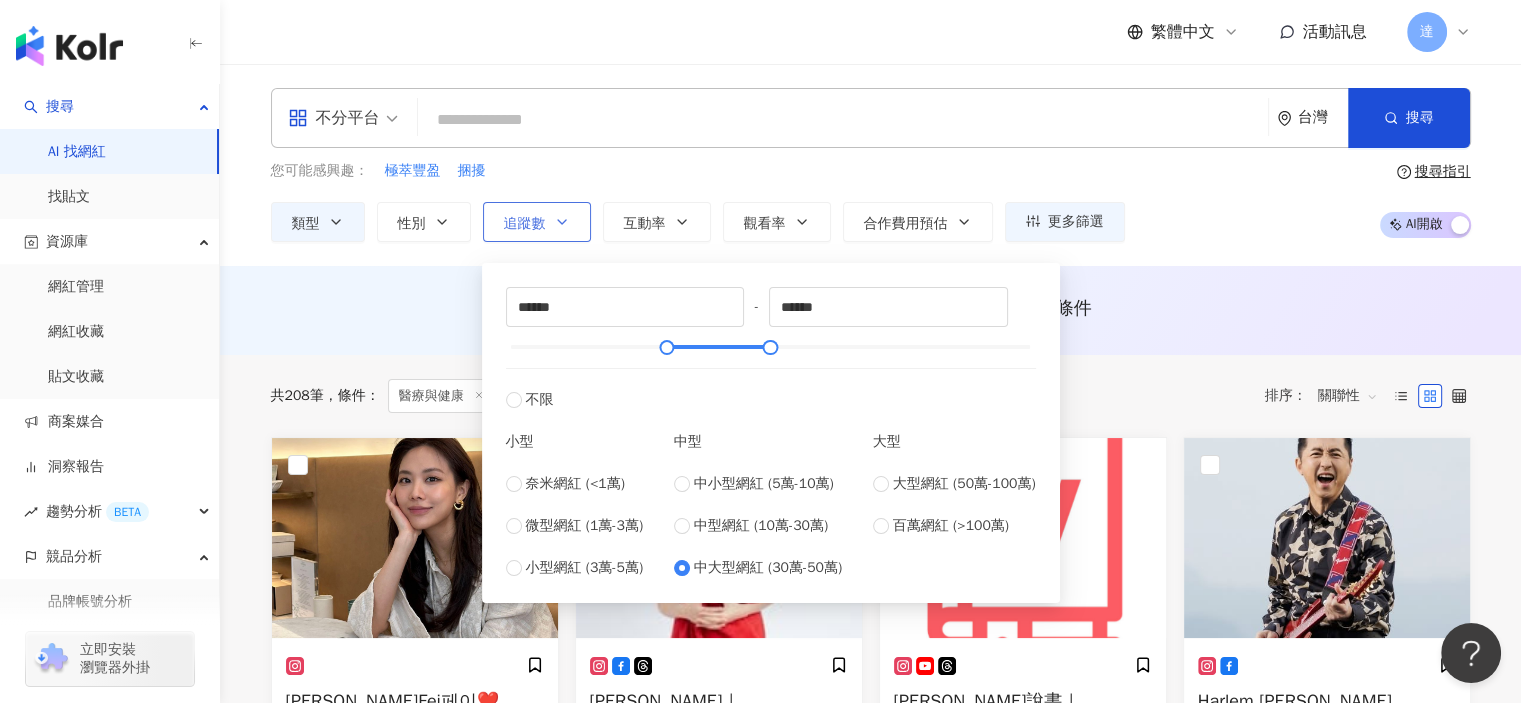 click 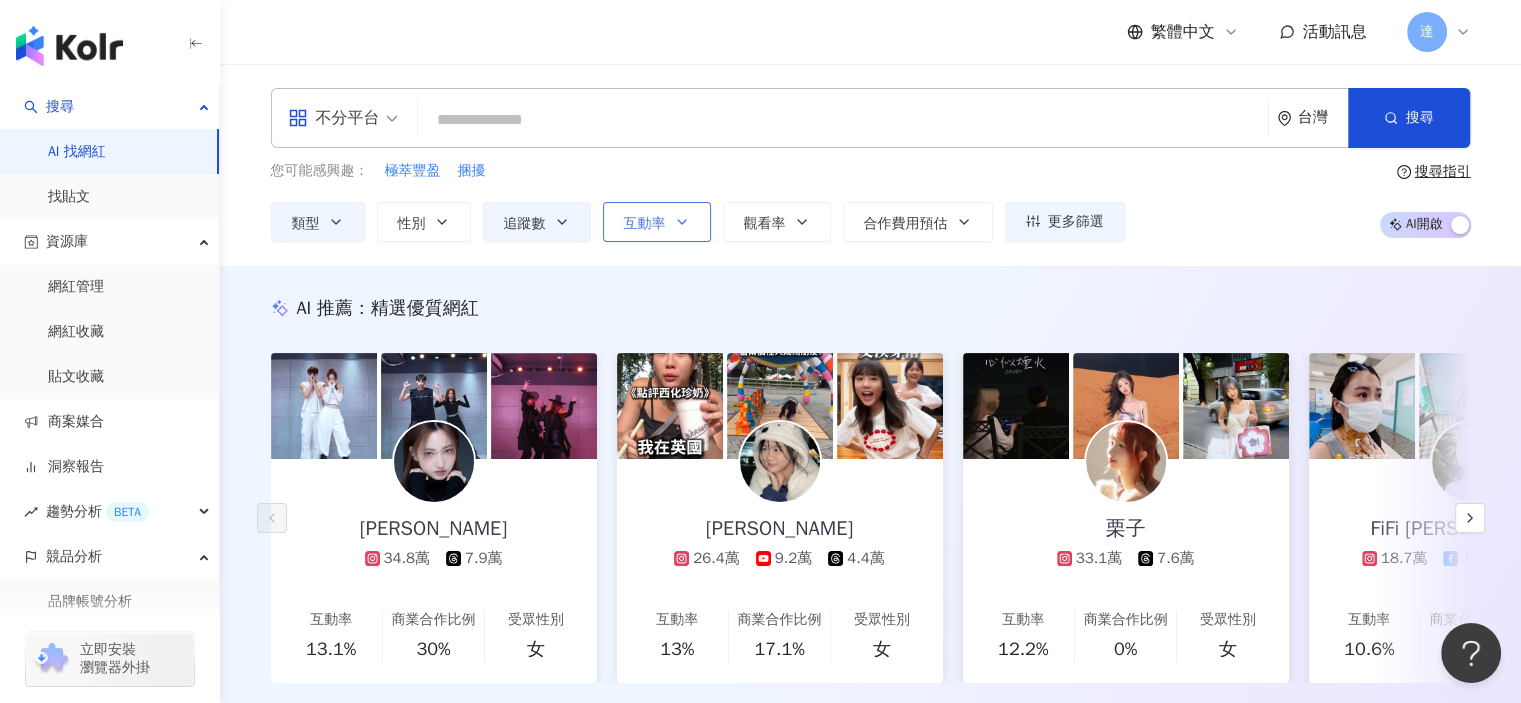 click on "互動率" at bounding box center [657, 222] 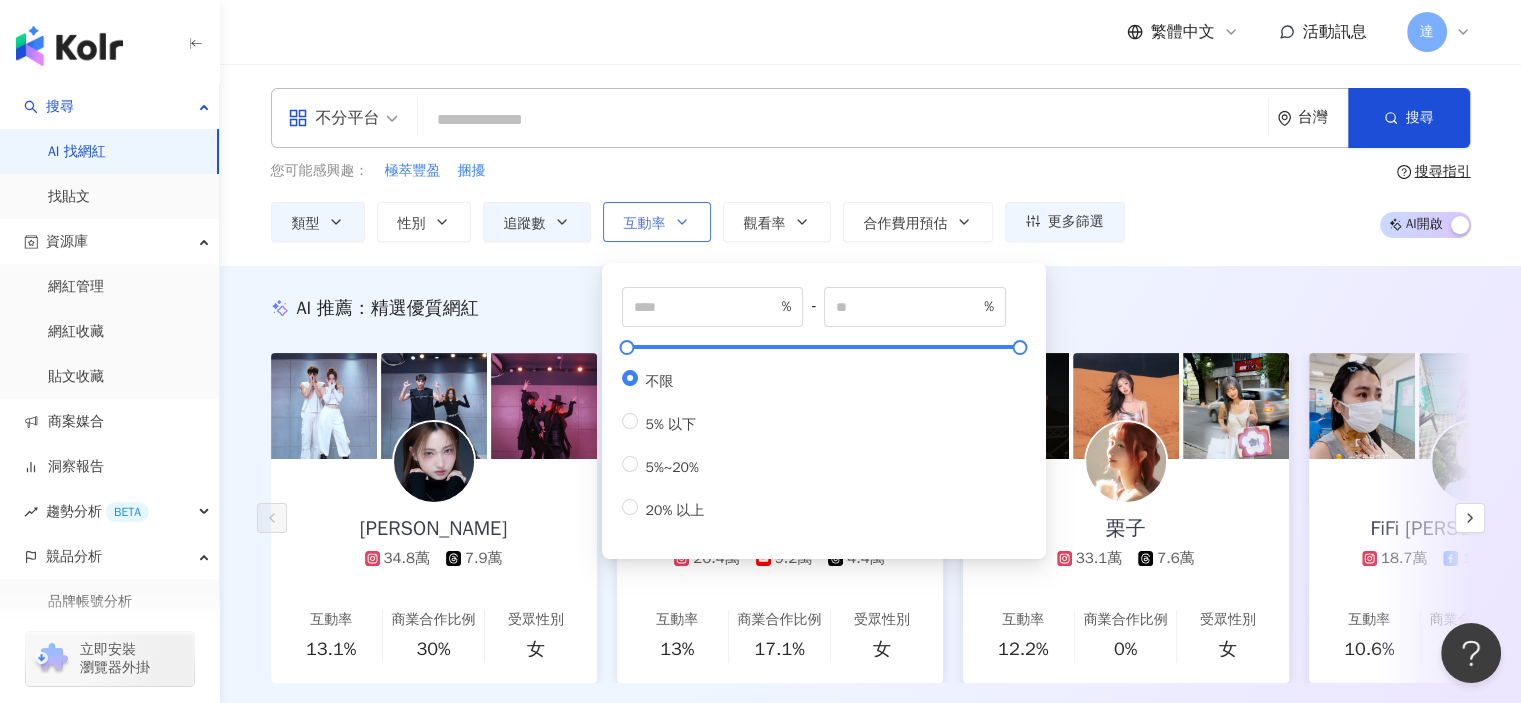 click 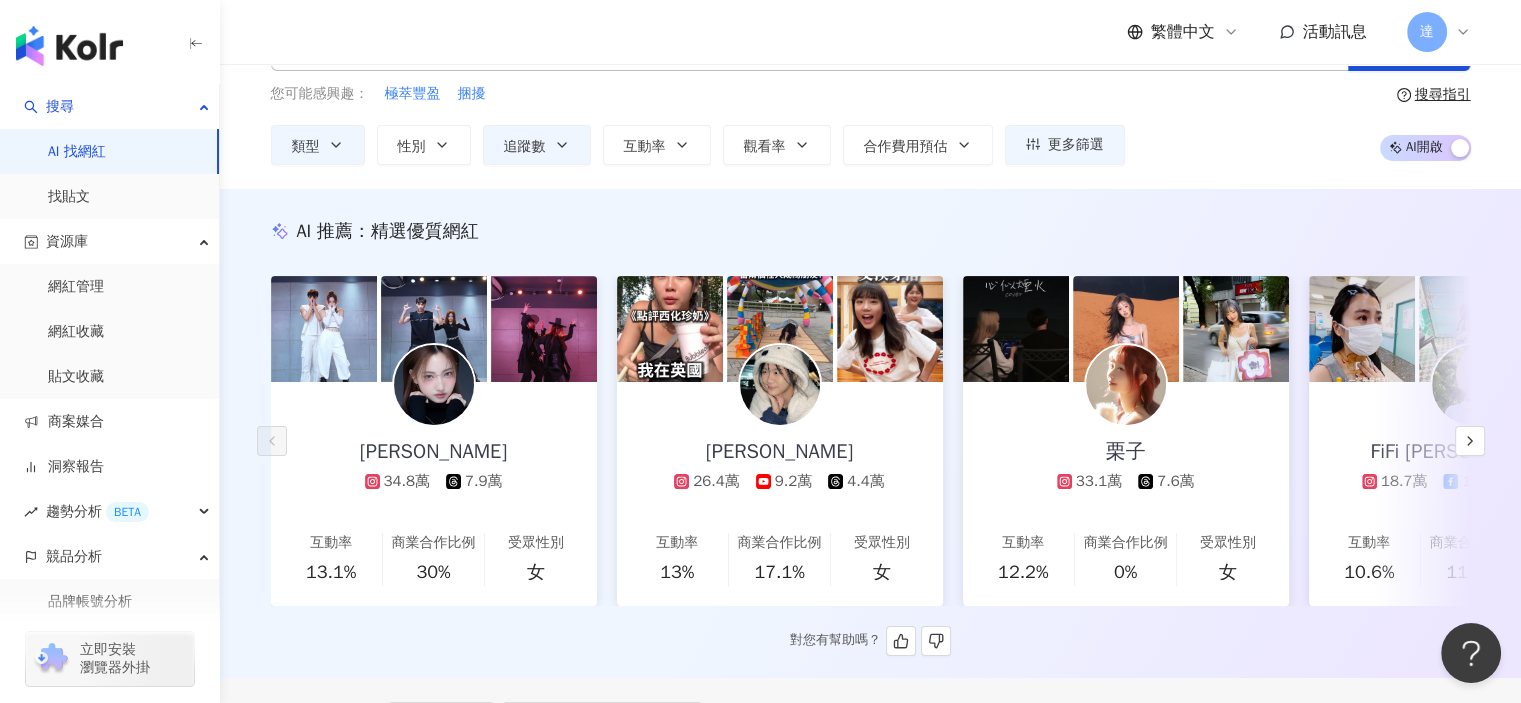scroll, scrollTop: 100, scrollLeft: 0, axis: vertical 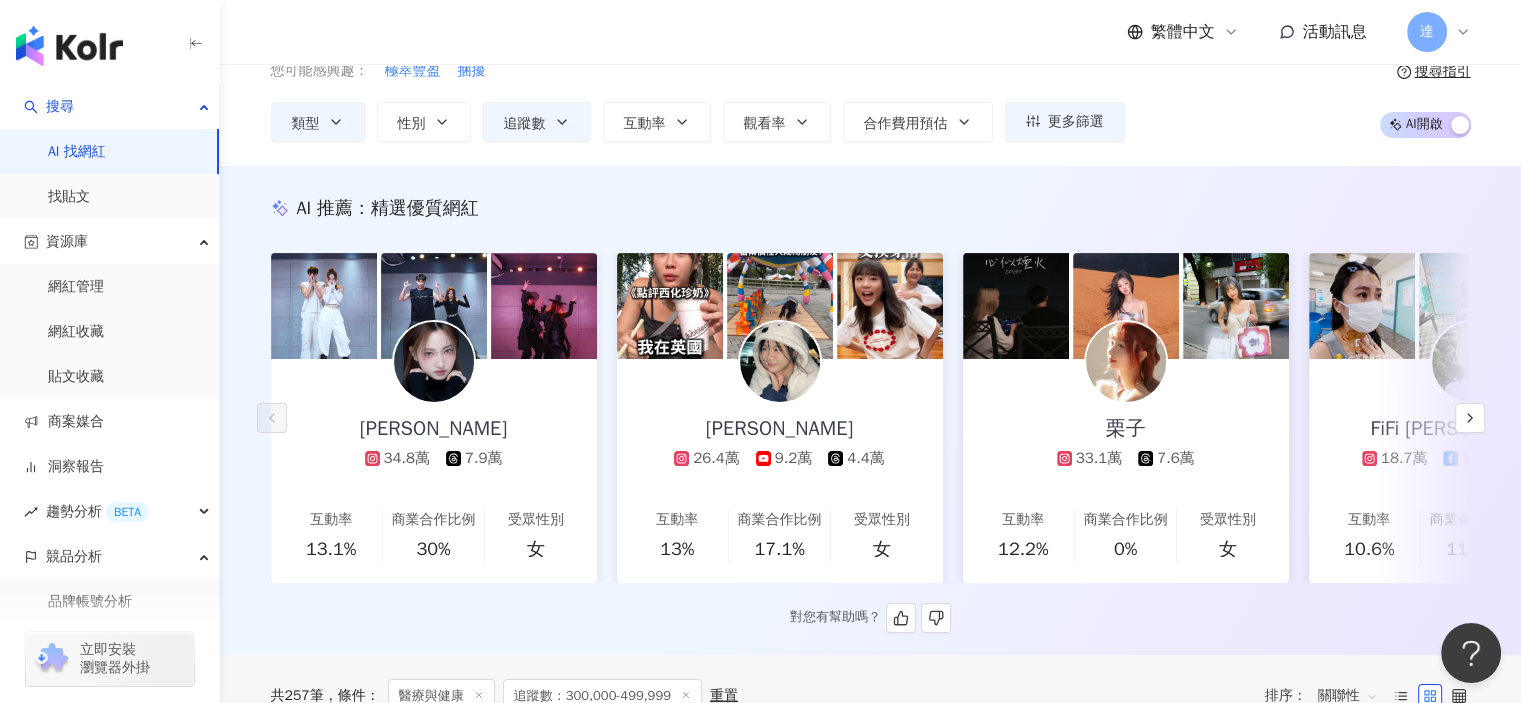 click on "Anita 34.8萬 7.9萬" at bounding box center [433, 414] 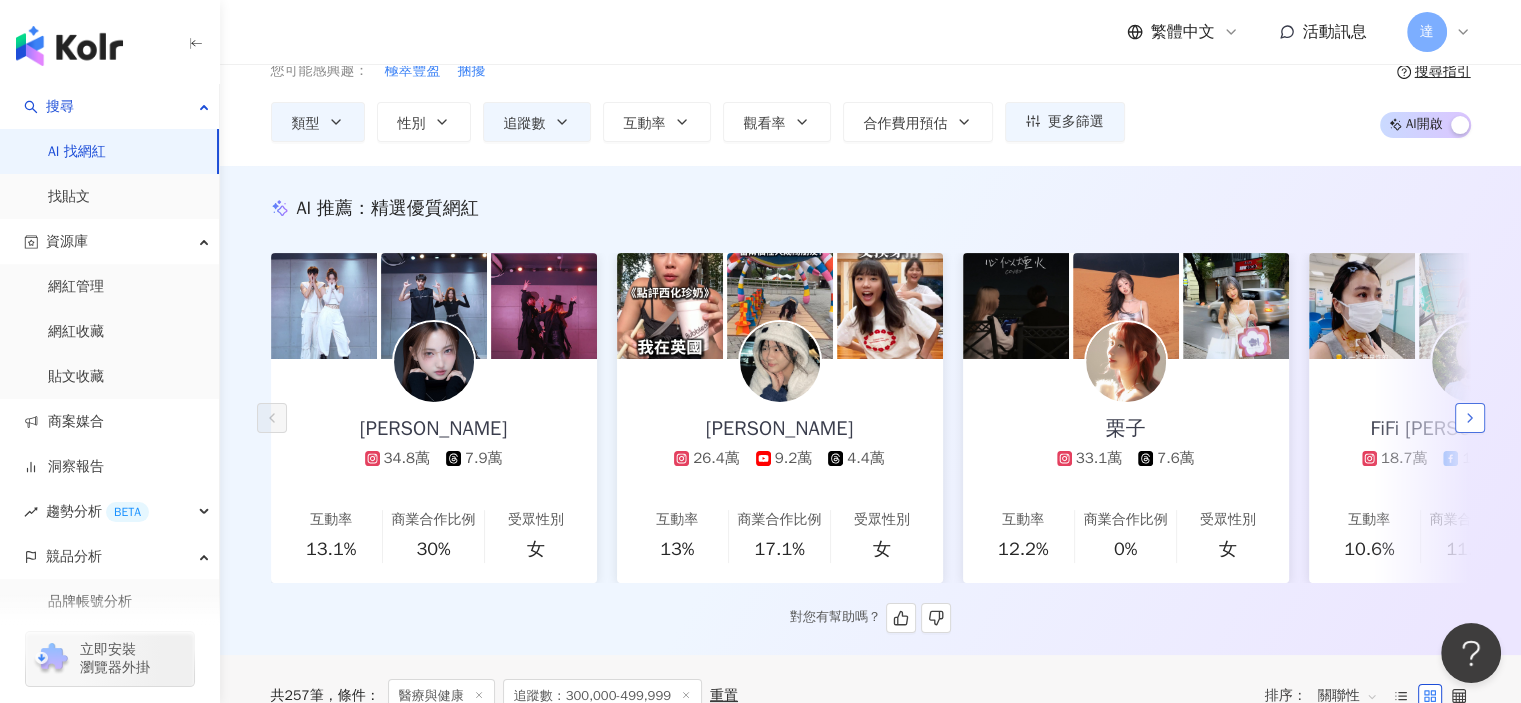click 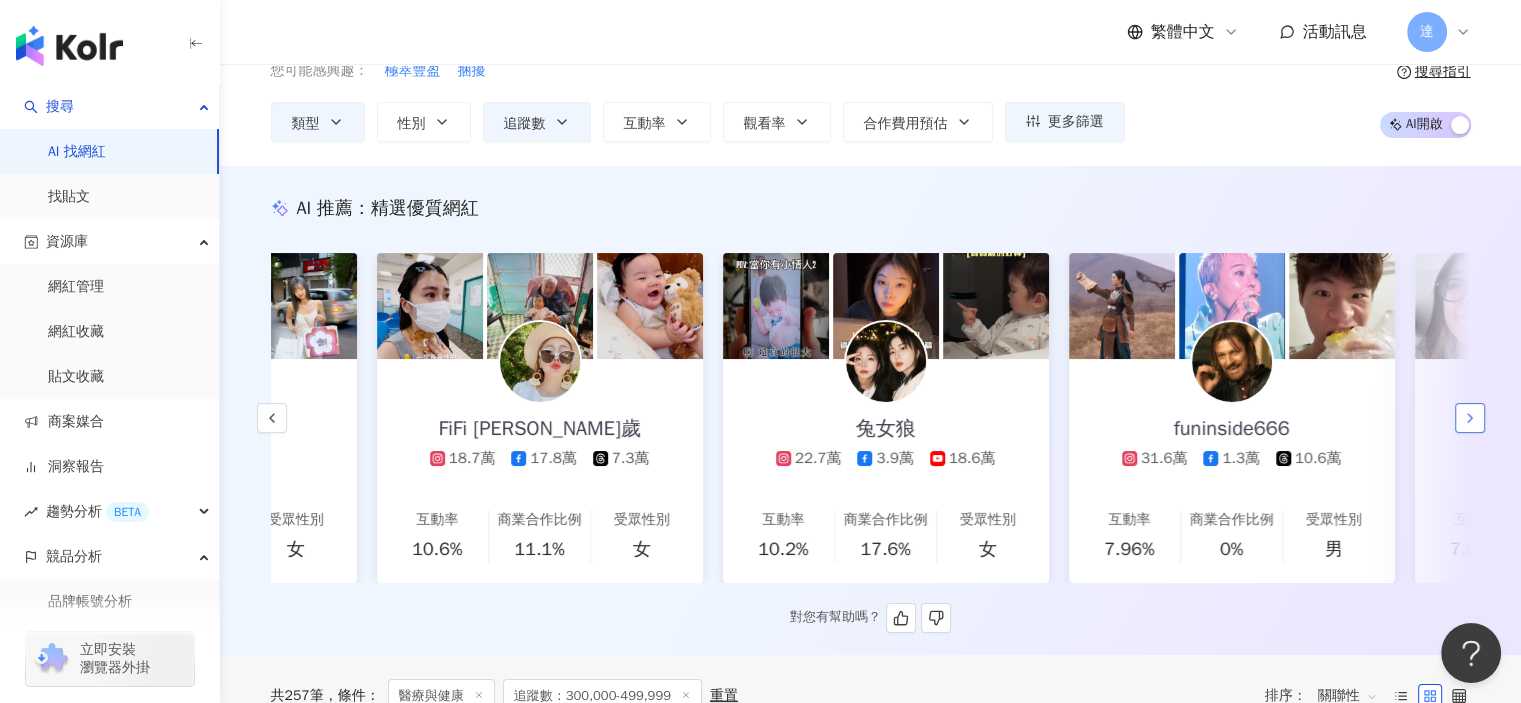 scroll, scrollTop: 0, scrollLeft: 1038, axis: horizontal 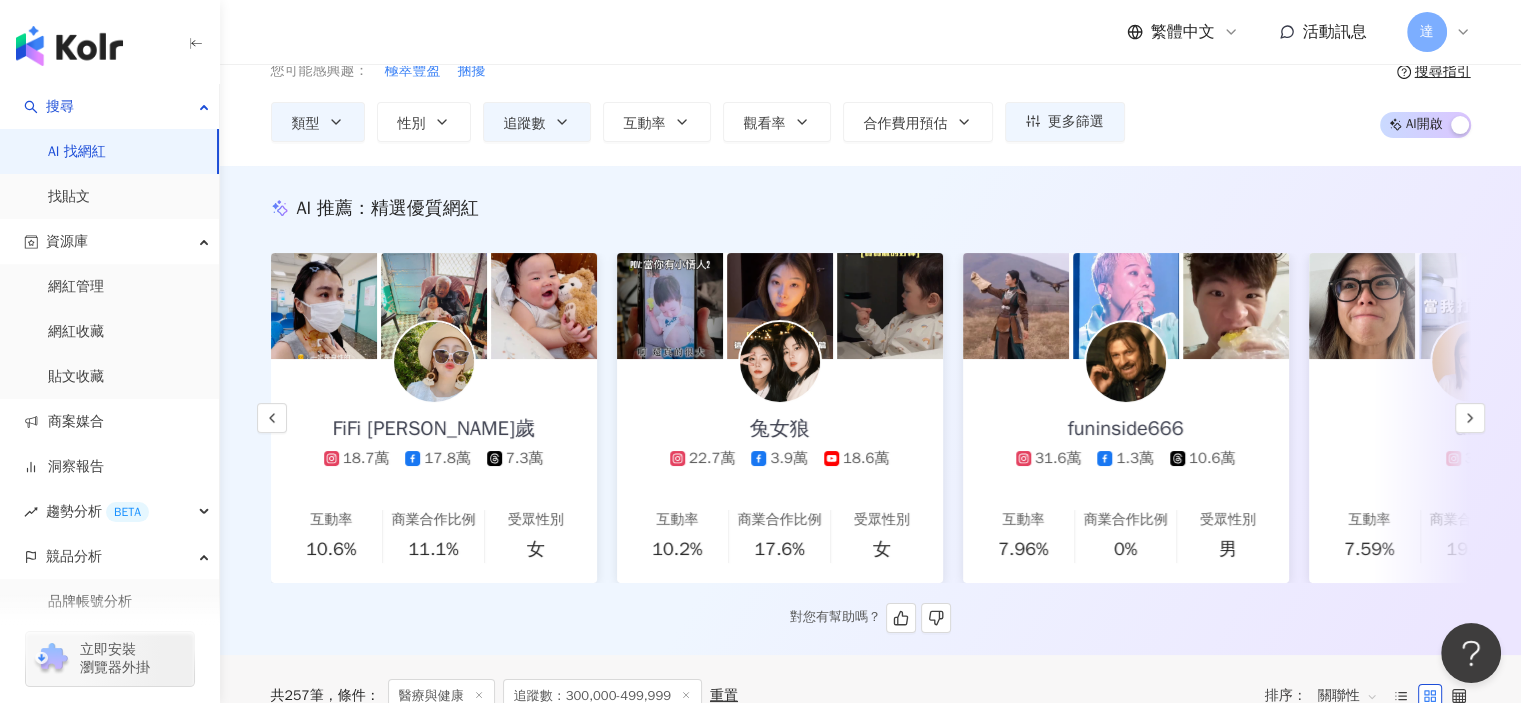 click on "FiFi 吳三歲 18.7萬 17.8萬 7.3萬" at bounding box center (433, 414) 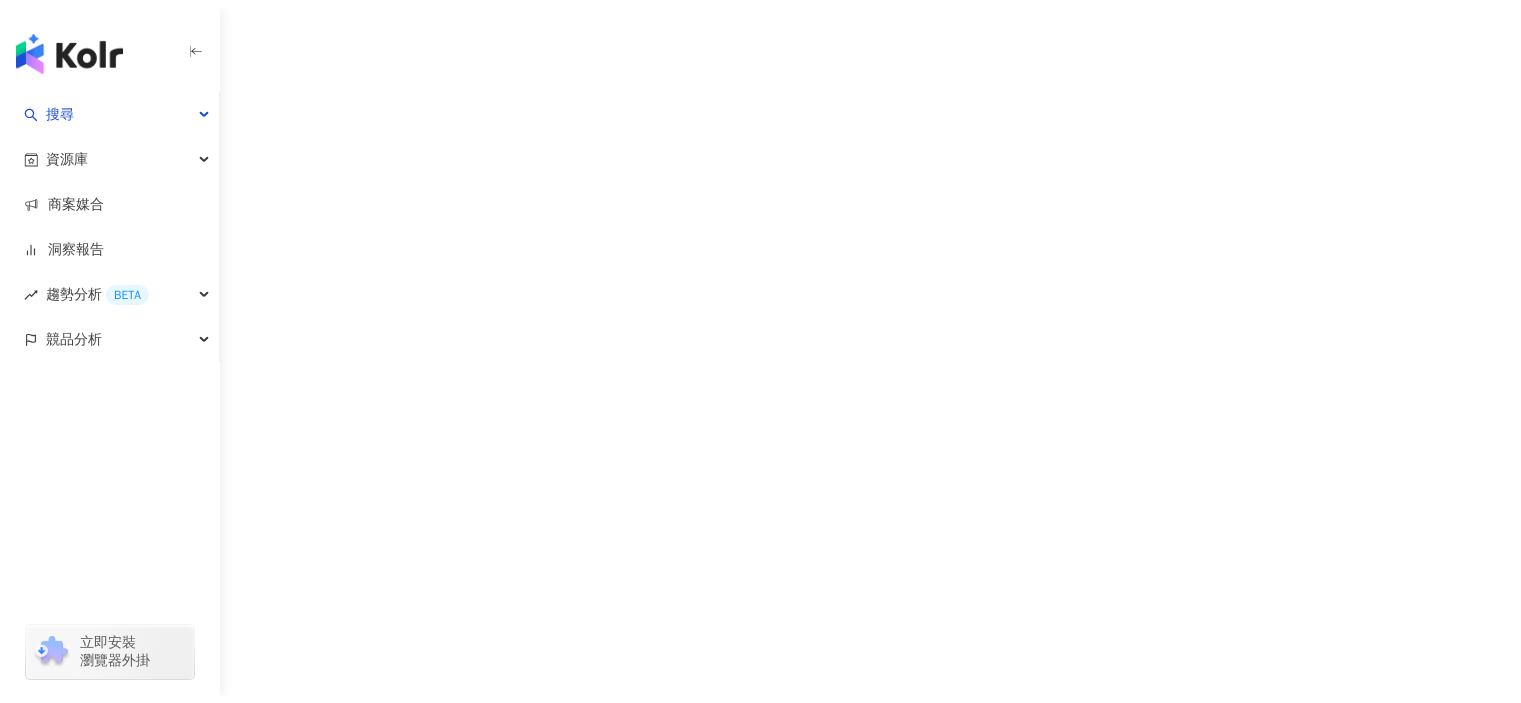 scroll, scrollTop: 0, scrollLeft: 0, axis: both 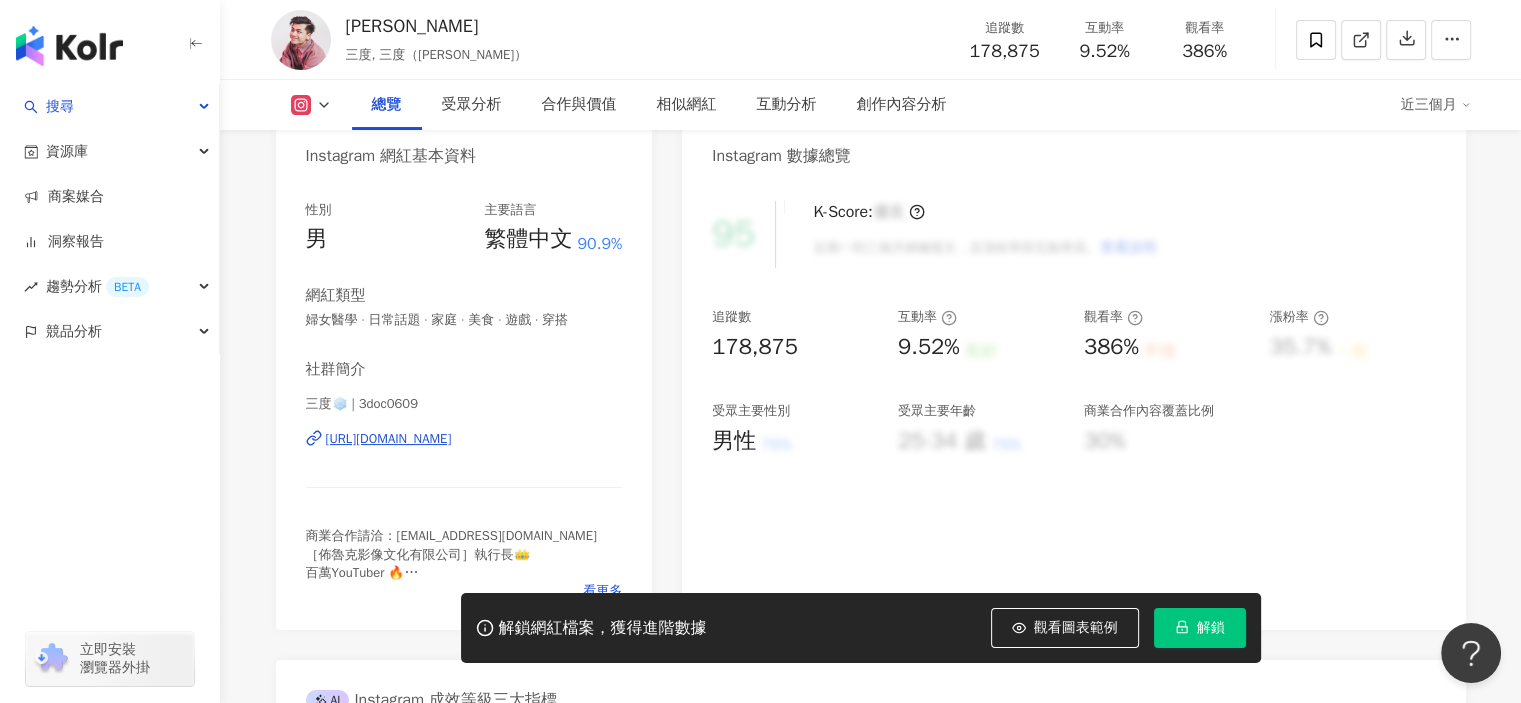 click on "[URL][DOMAIN_NAME]" at bounding box center (389, 439) 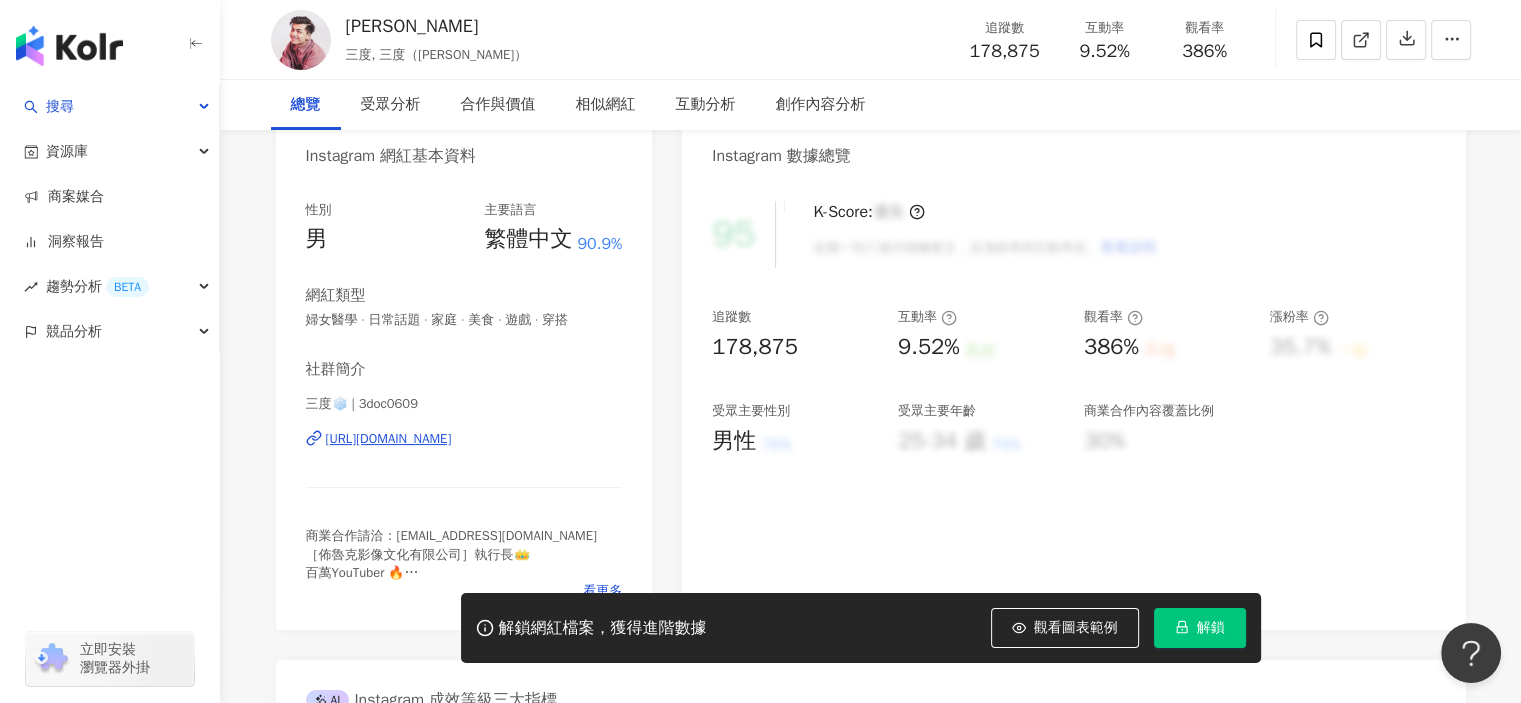 scroll, scrollTop: 0, scrollLeft: 0, axis: both 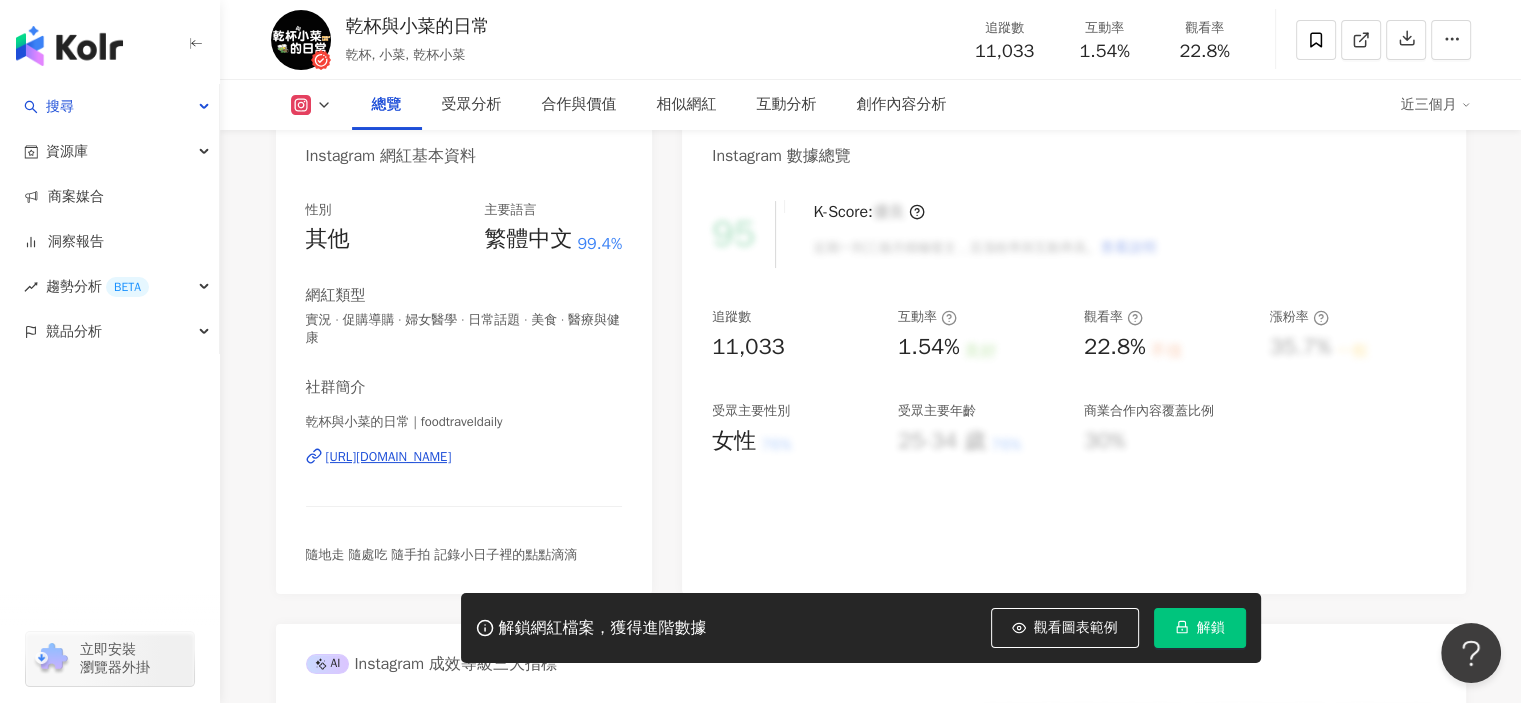 click on "[URL][DOMAIN_NAME]" at bounding box center (389, 457) 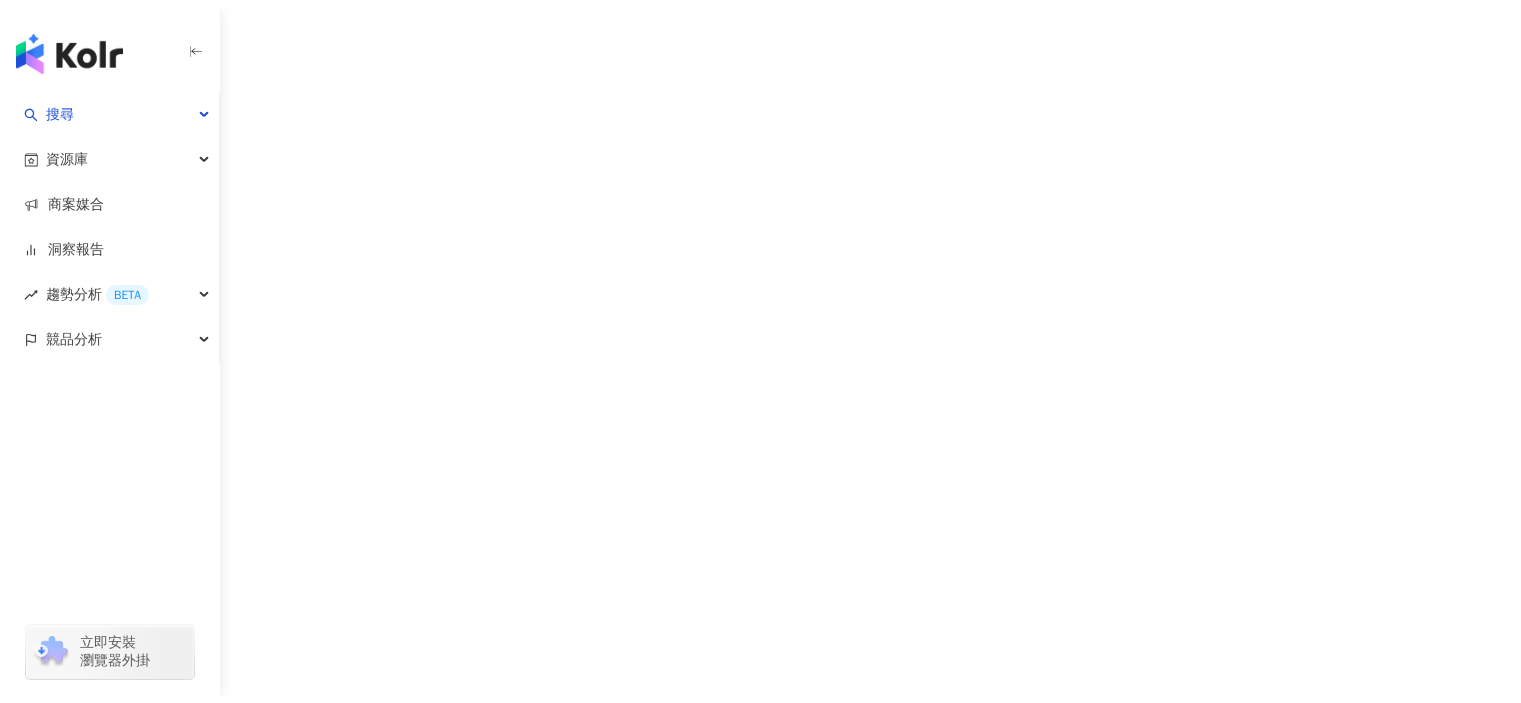 scroll, scrollTop: 0, scrollLeft: 0, axis: both 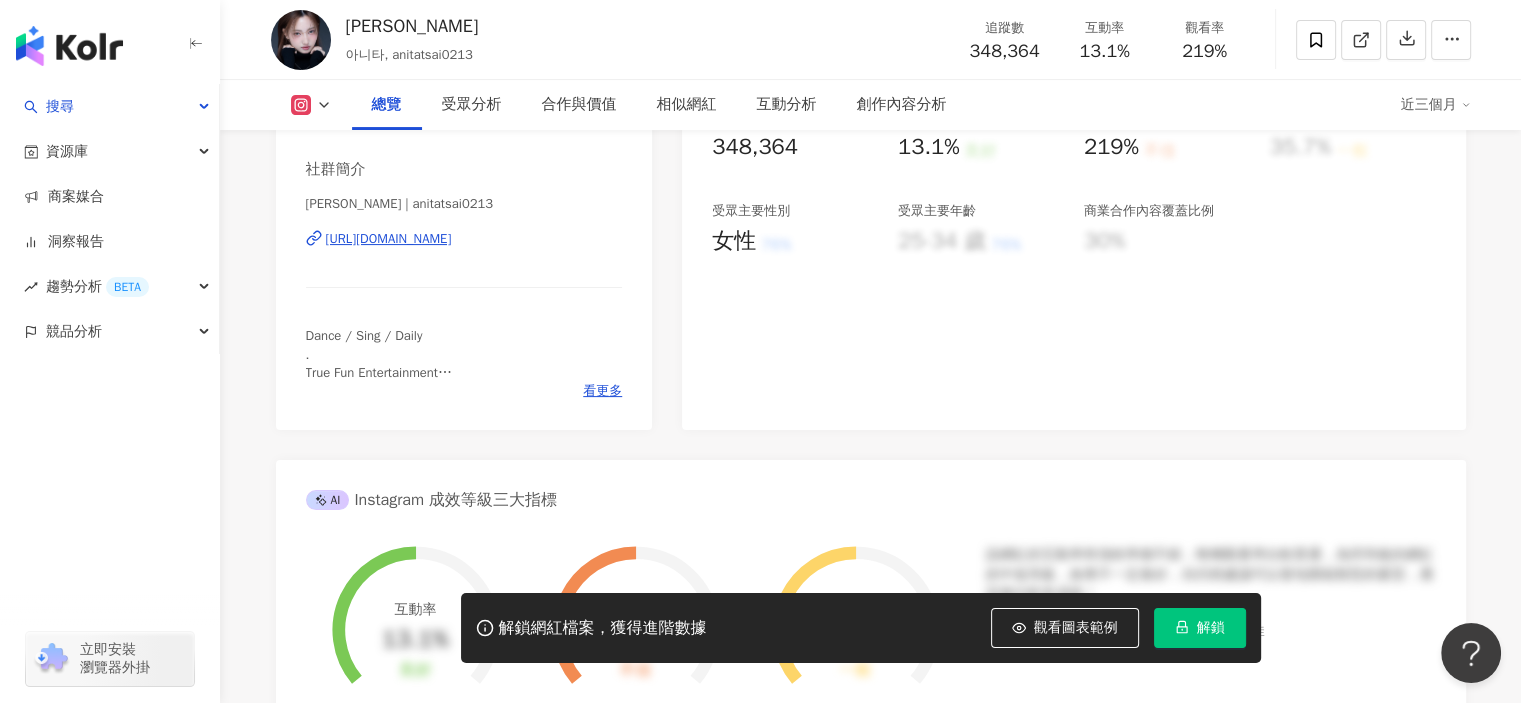 click on "[URL][DOMAIN_NAME]" at bounding box center (389, 239) 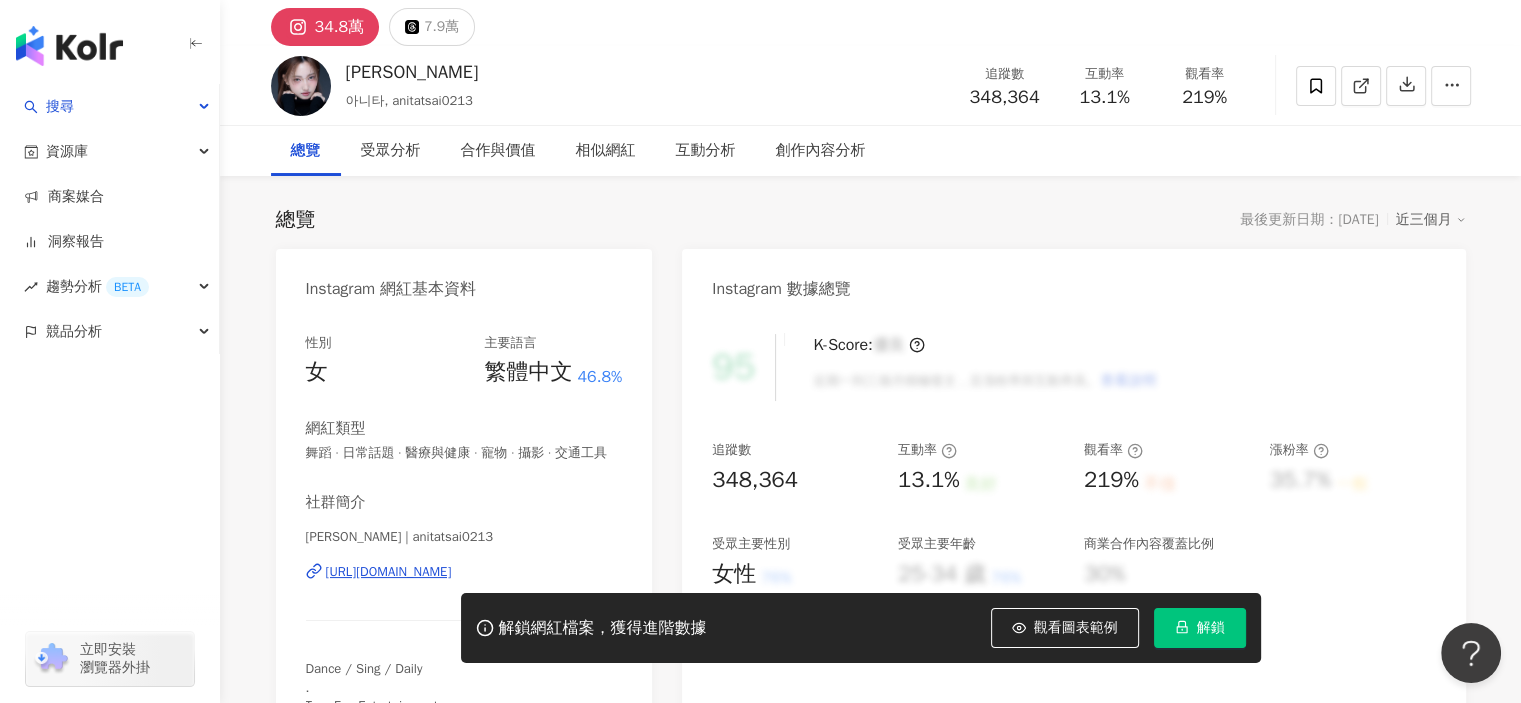 scroll, scrollTop: 0, scrollLeft: 0, axis: both 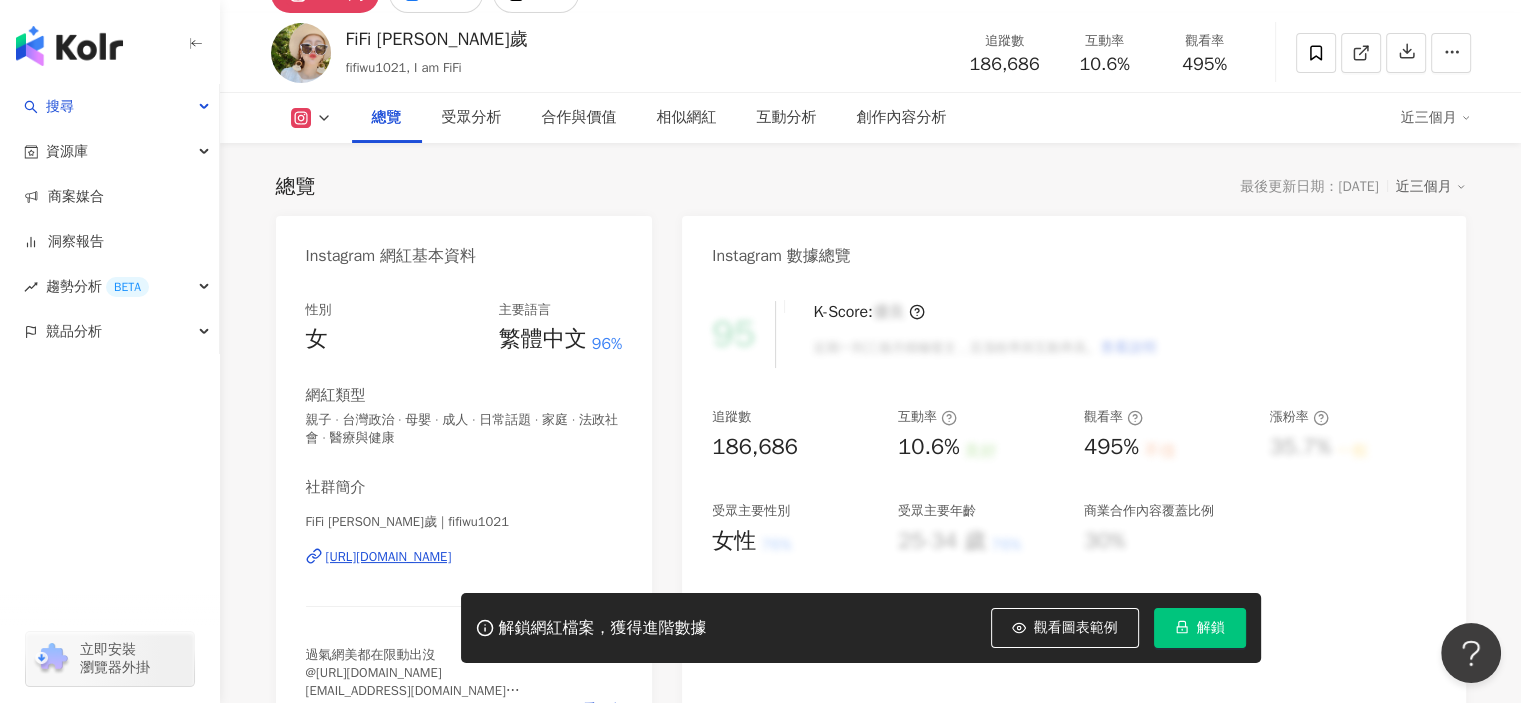 click on "[URL][DOMAIN_NAME]" at bounding box center [389, 557] 